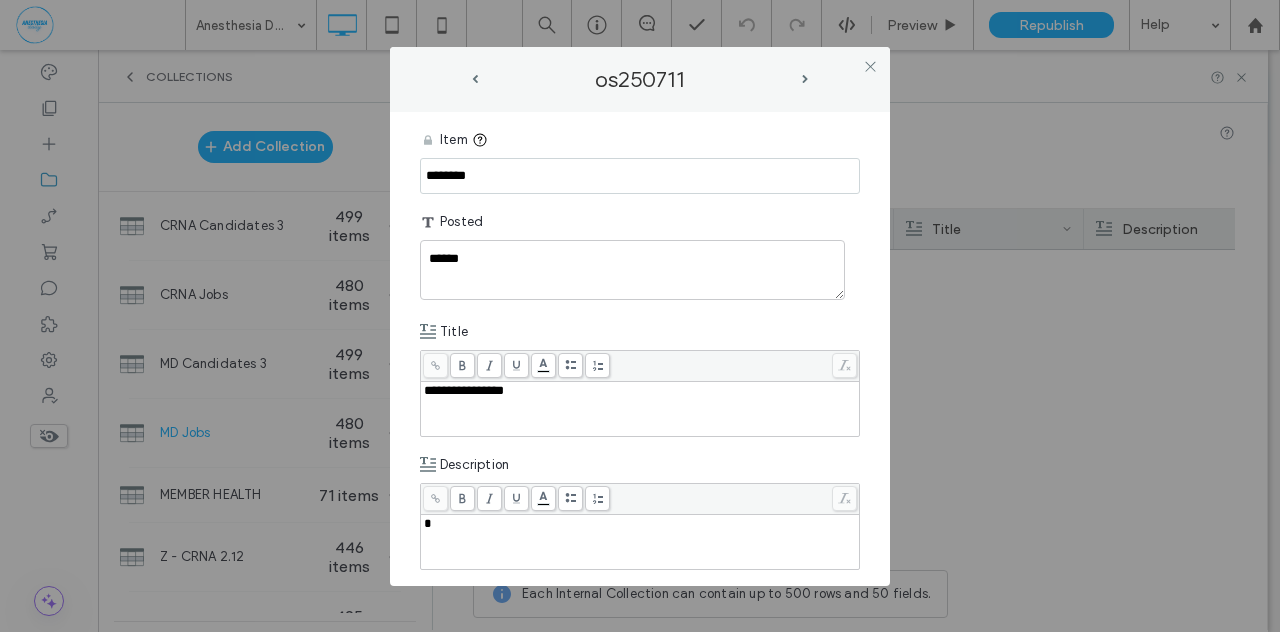 scroll, scrollTop: 0, scrollLeft: 0, axis: both 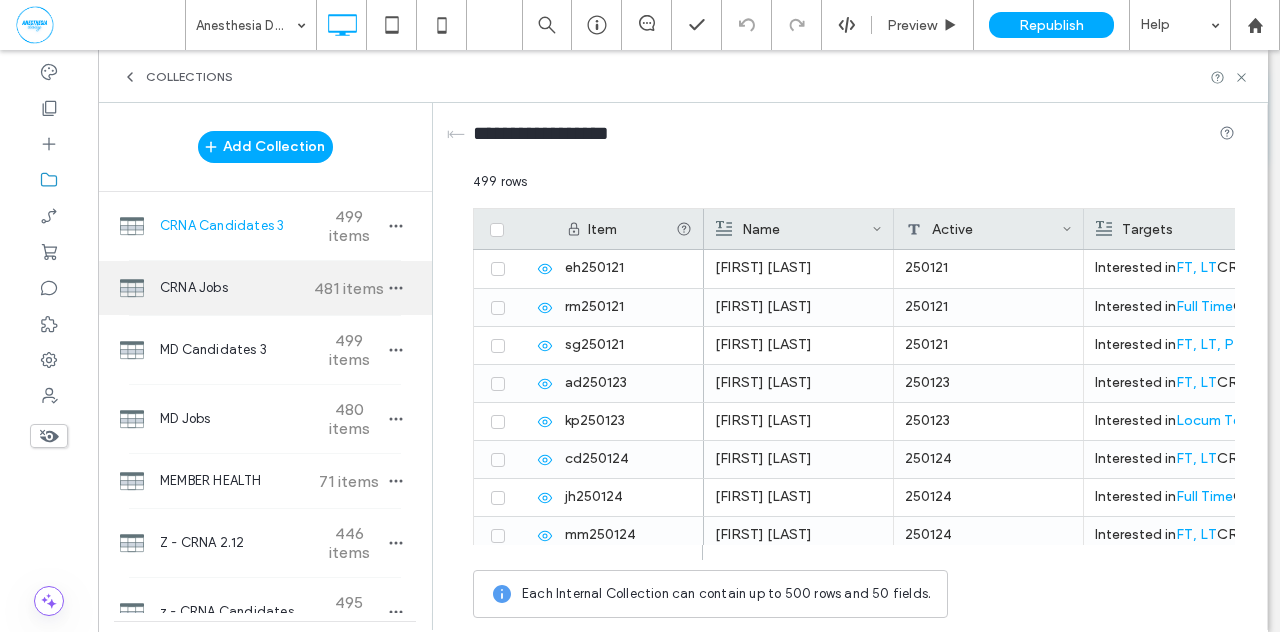 click on "481 items" at bounding box center (349, 288) 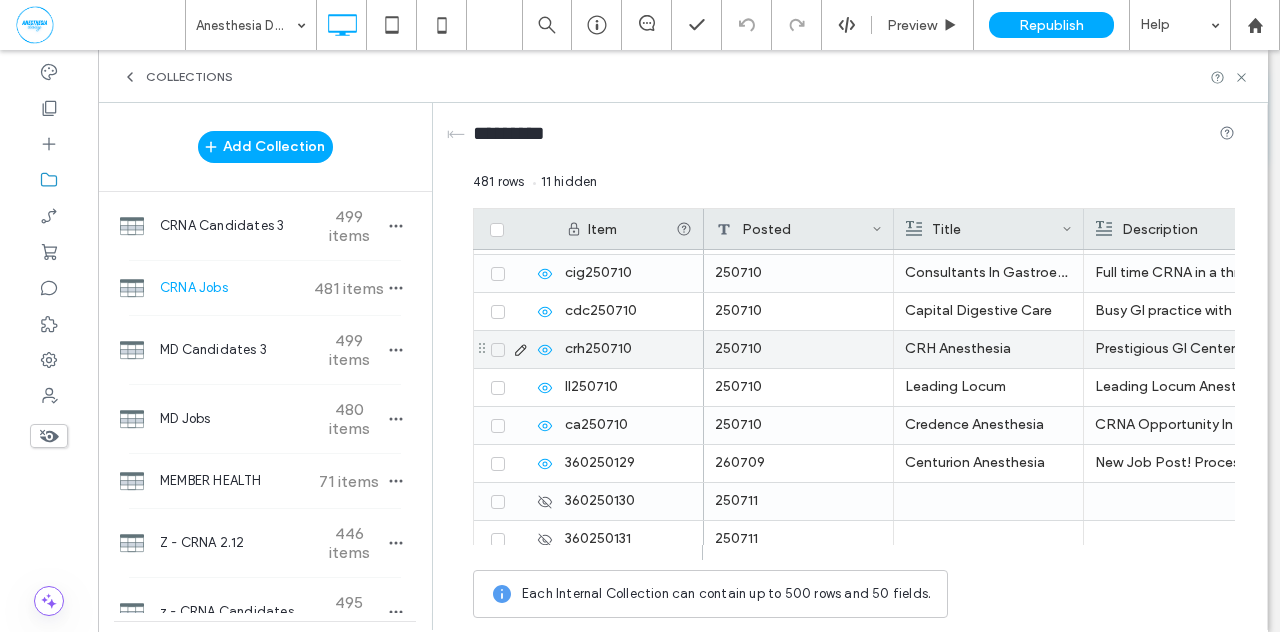 scroll, scrollTop: 17669, scrollLeft: 0, axis: vertical 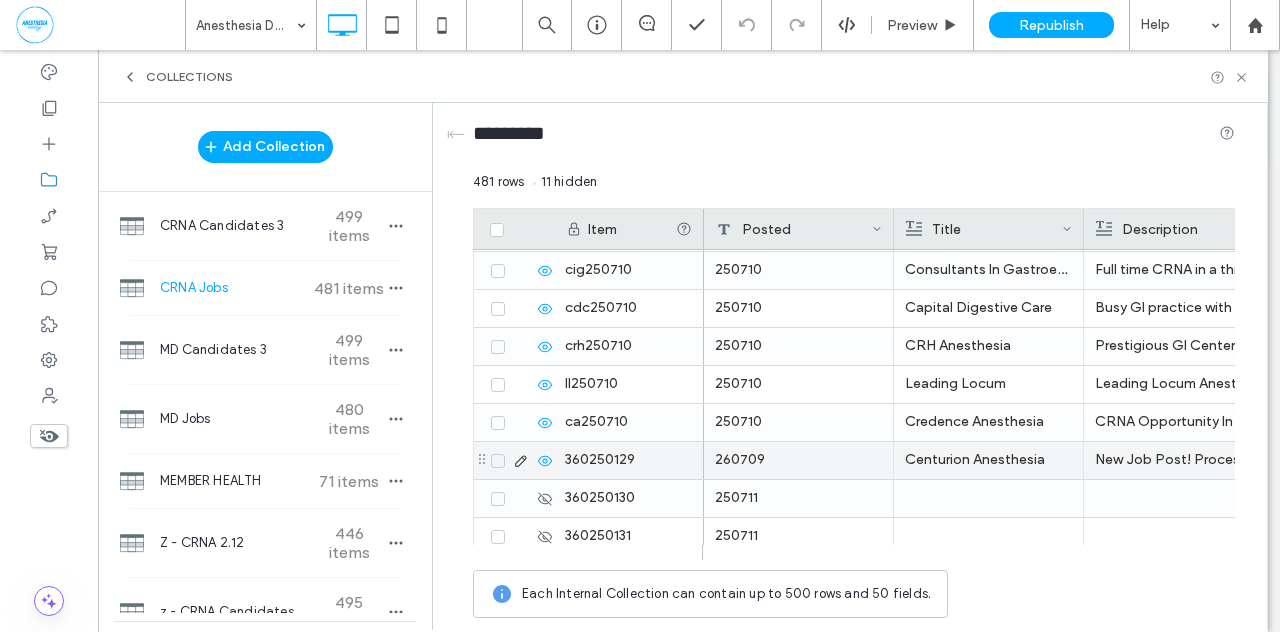 click 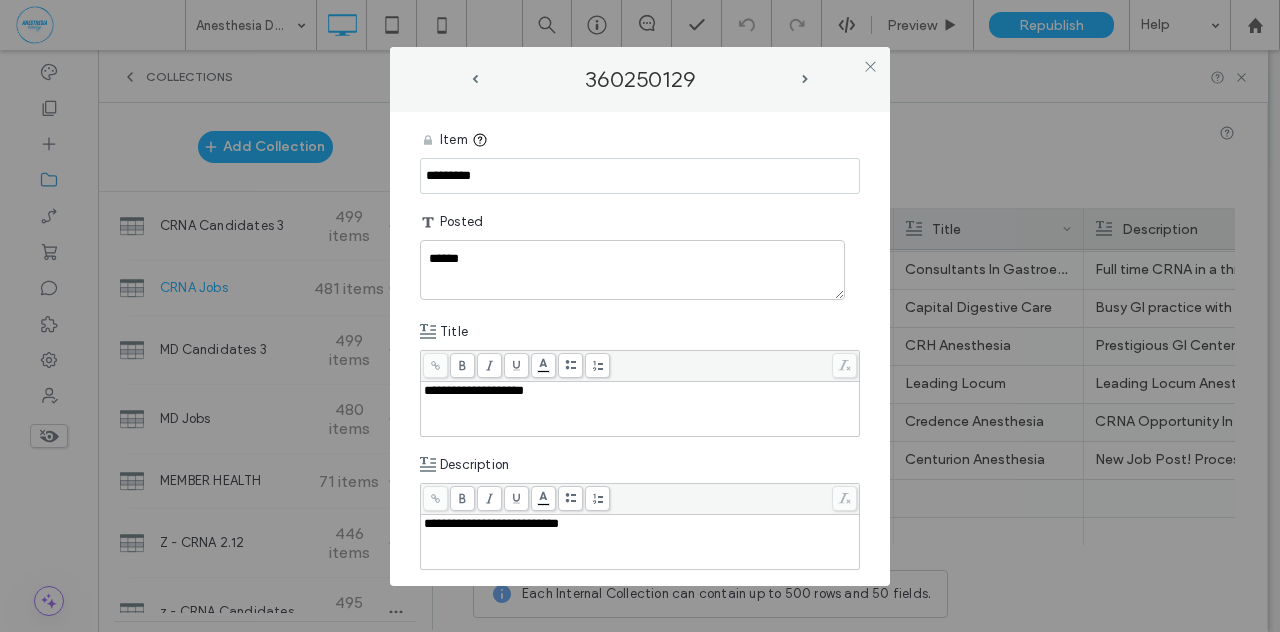 drag, startPoint x: 504, startPoint y: 183, endPoint x: 352, endPoint y: 175, distance: 152.21039 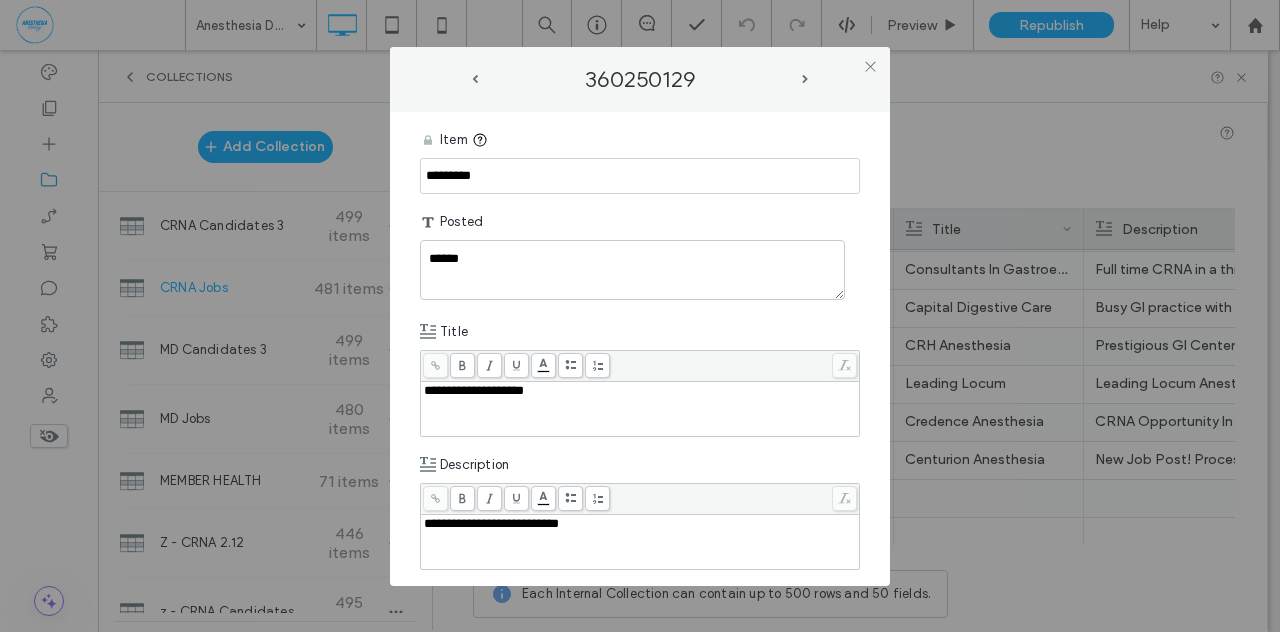 click on "**********" at bounding box center [640, 316] 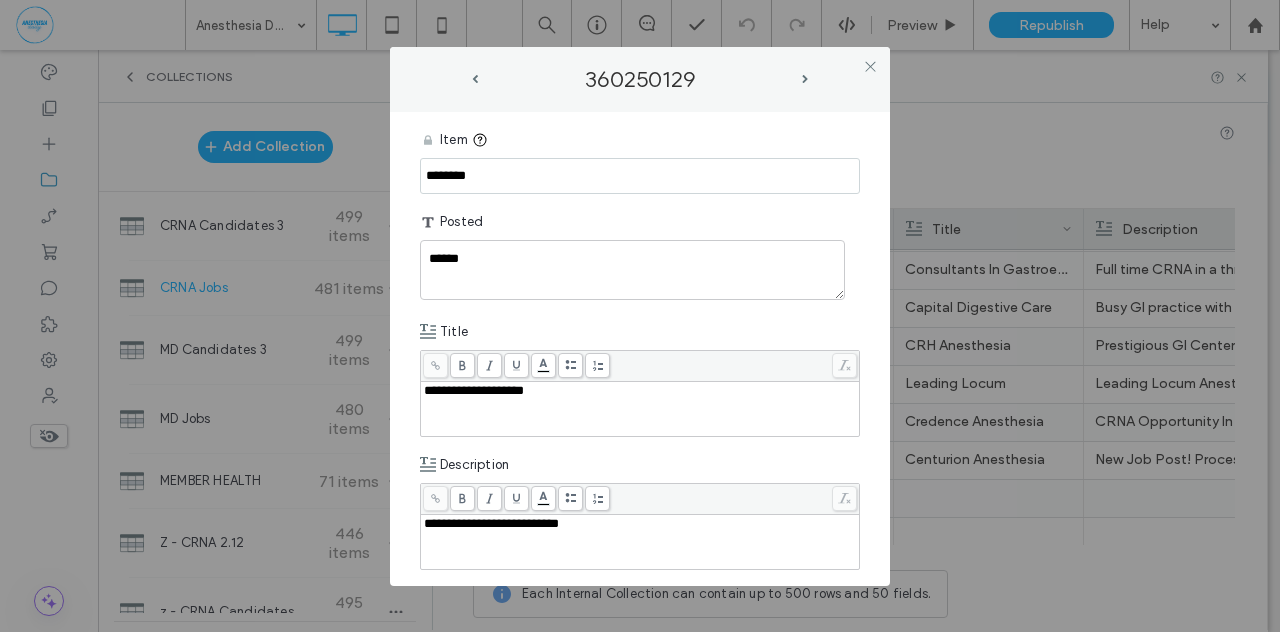 type on "********" 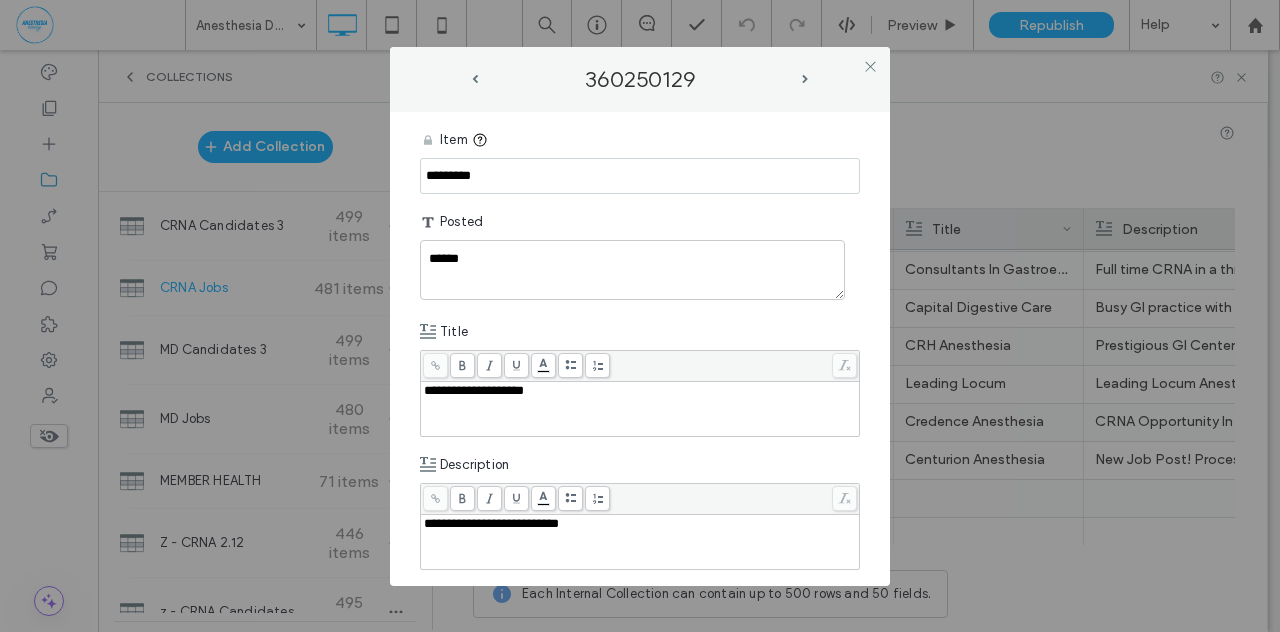 drag, startPoint x: 498, startPoint y: 174, endPoint x: 346, endPoint y: 175, distance: 152.0033 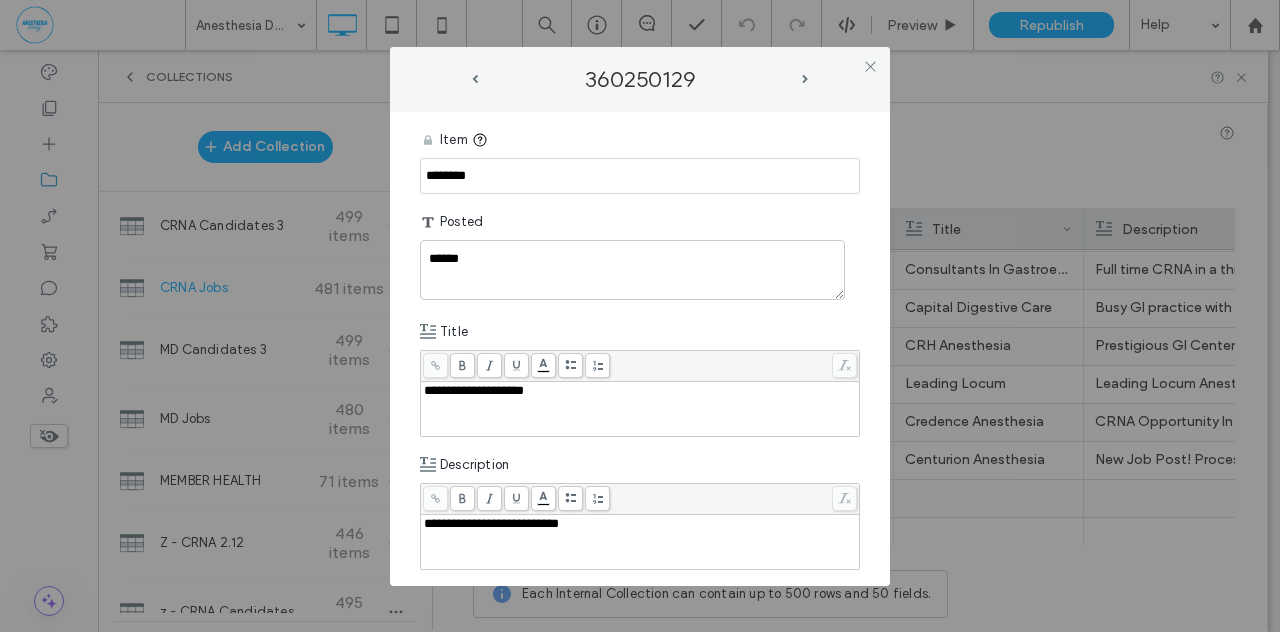 type on "********" 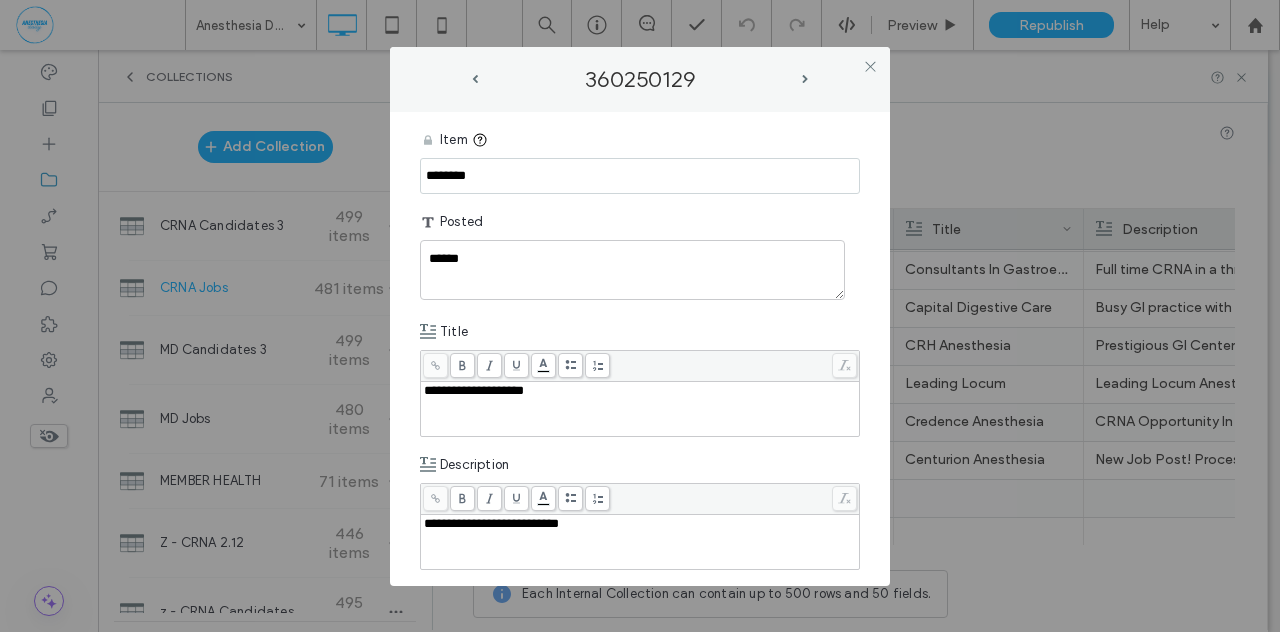 click on "**********" at bounding box center [640, 349] 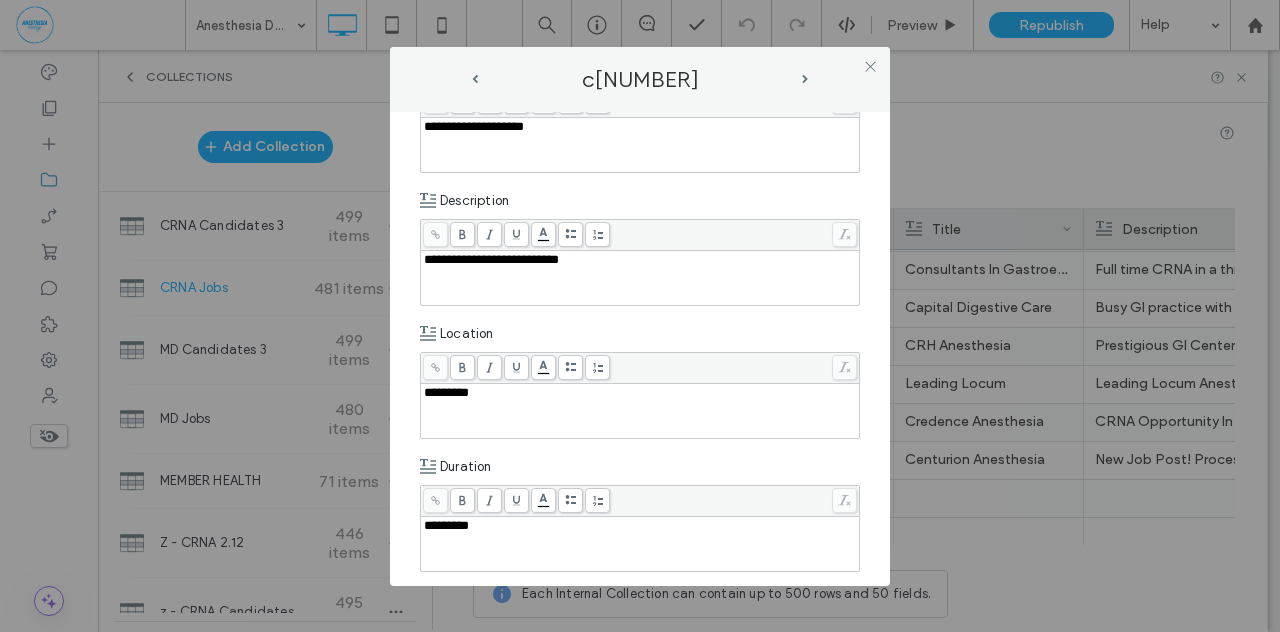 scroll, scrollTop: 318, scrollLeft: 0, axis: vertical 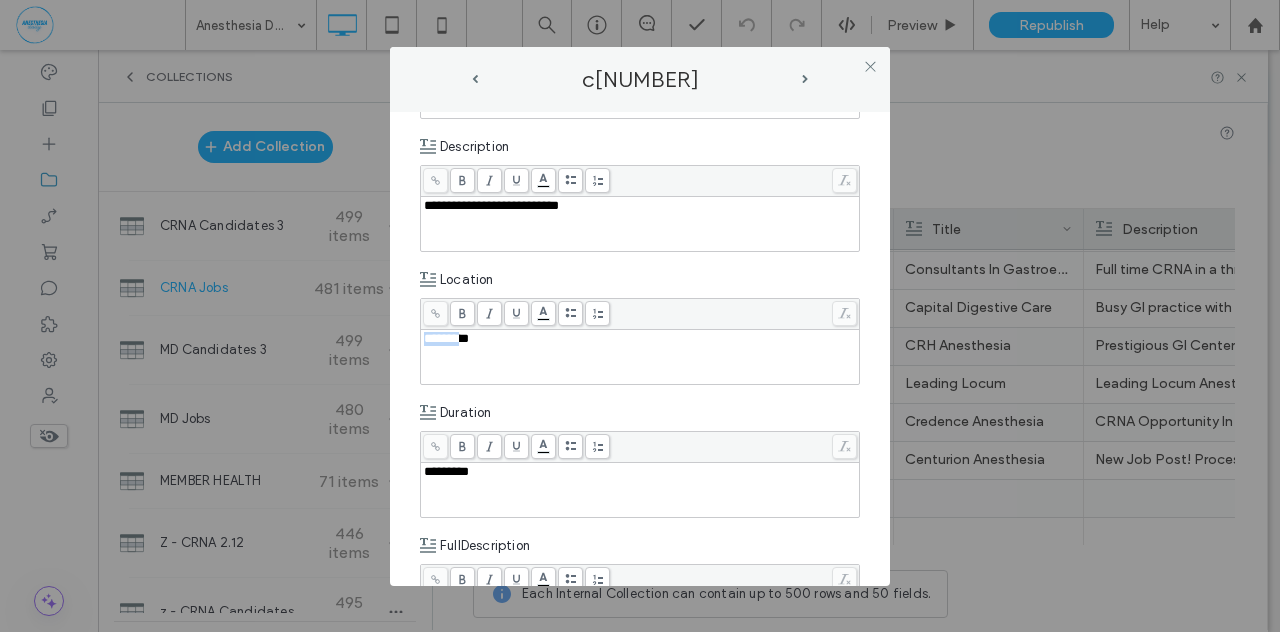 drag, startPoint x: 463, startPoint y: 337, endPoint x: 366, endPoint y: 331, distance: 97.18539 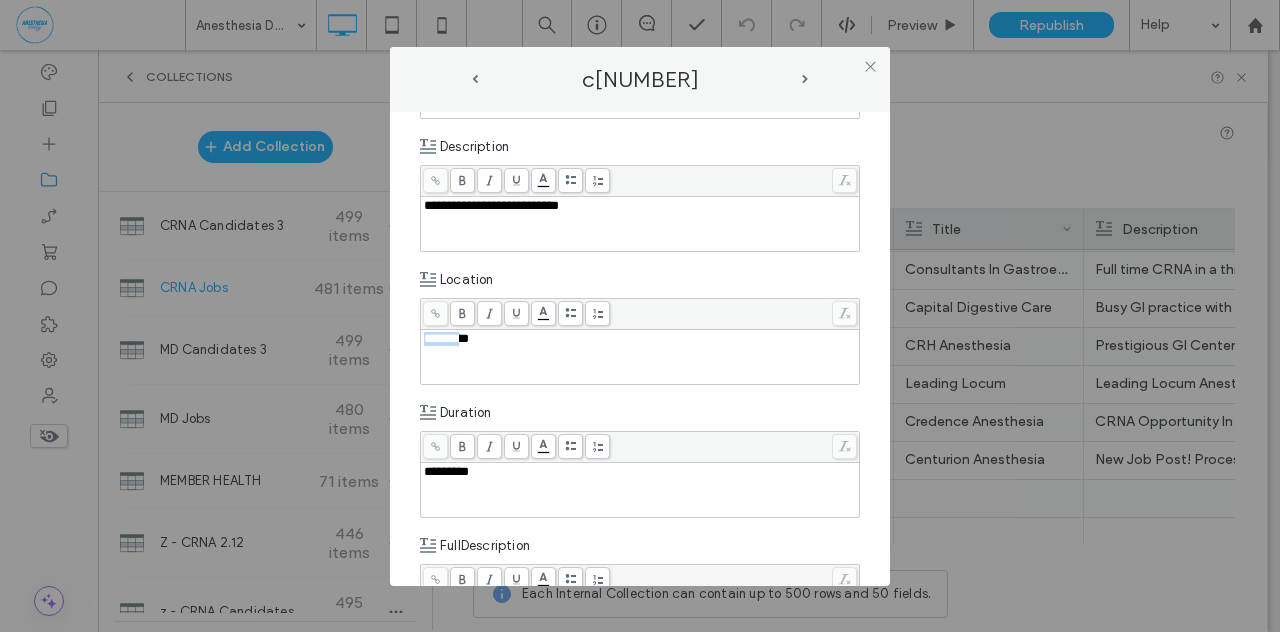 click on "**********" at bounding box center (640, 316) 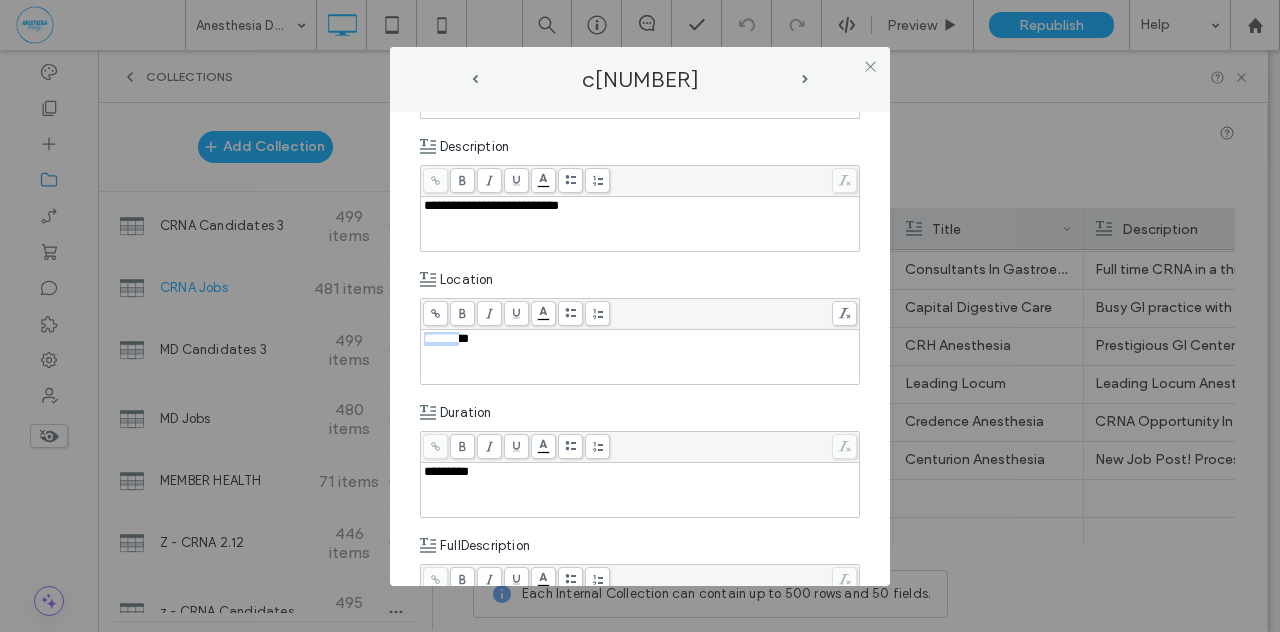 paste 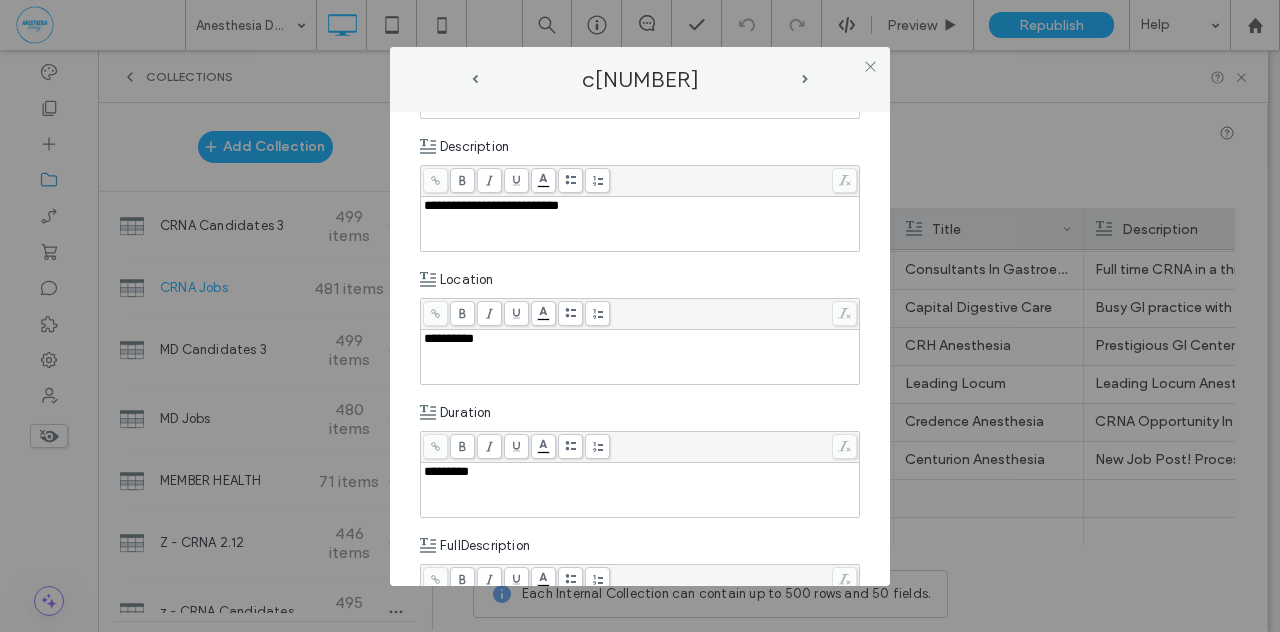 type 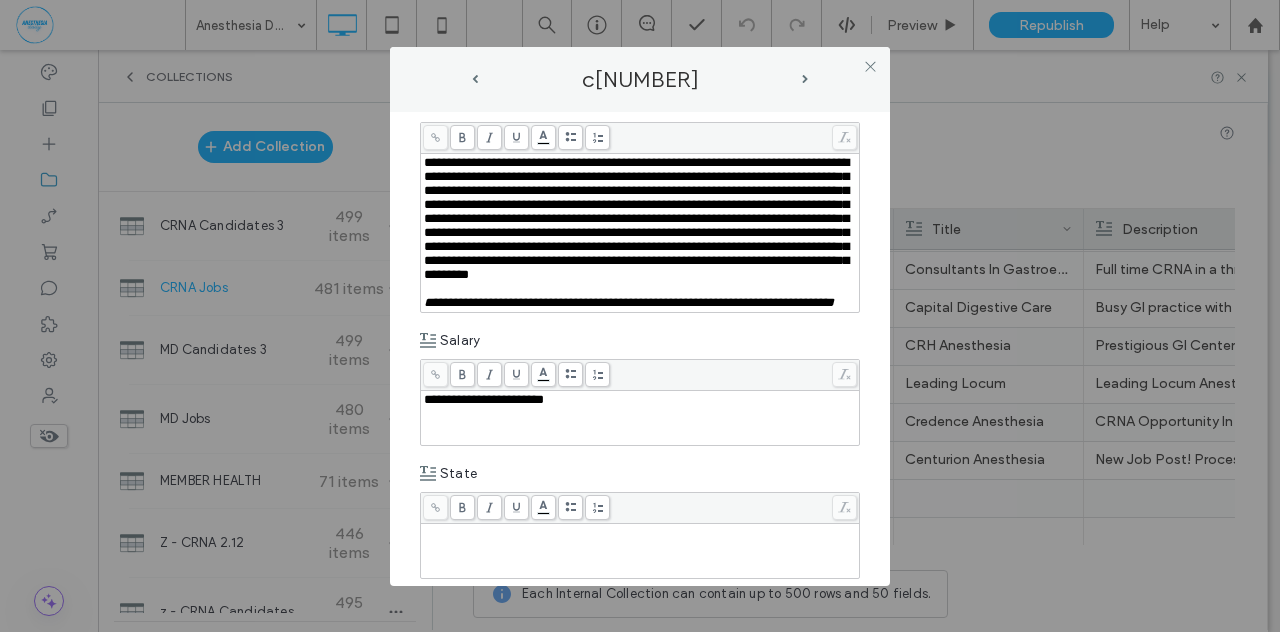 scroll, scrollTop: 778, scrollLeft: 0, axis: vertical 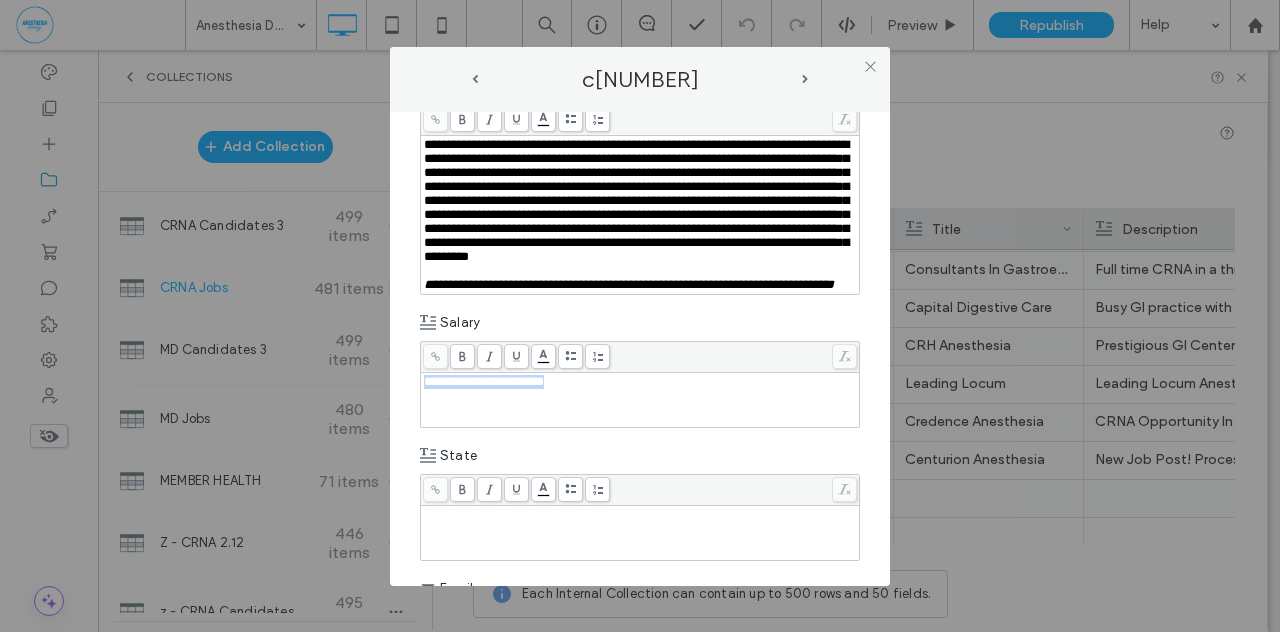drag, startPoint x: 594, startPoint y: 453, endPoint x: 343, endPoint y: 428, distance: 252.24194 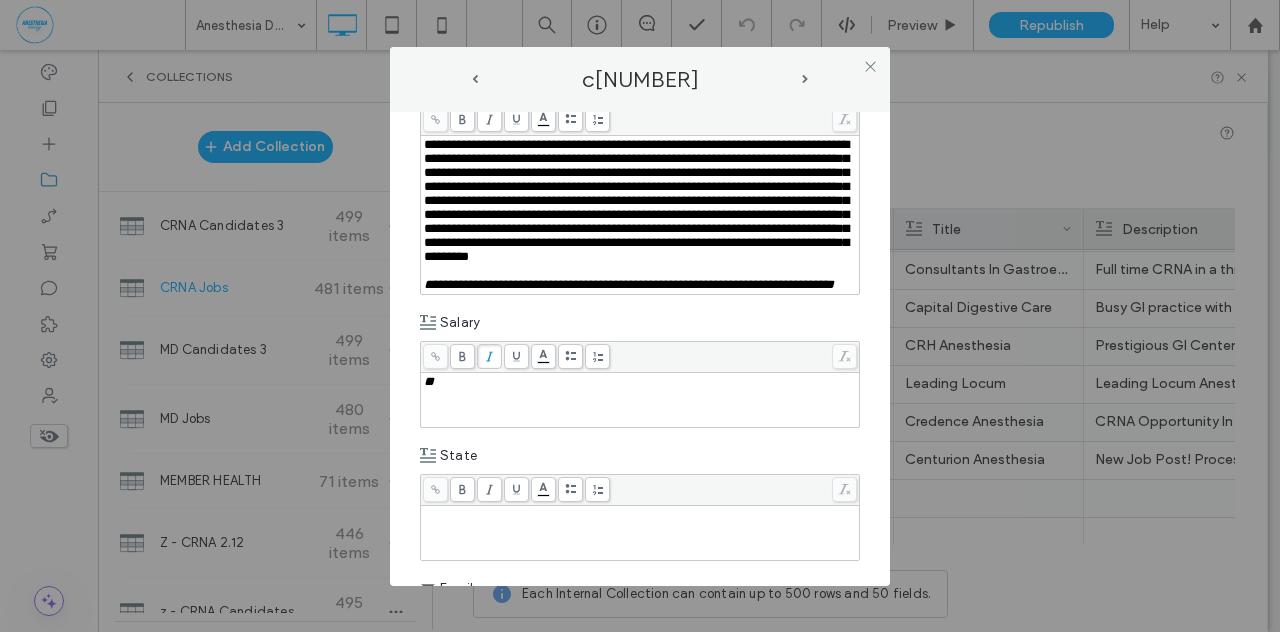 type 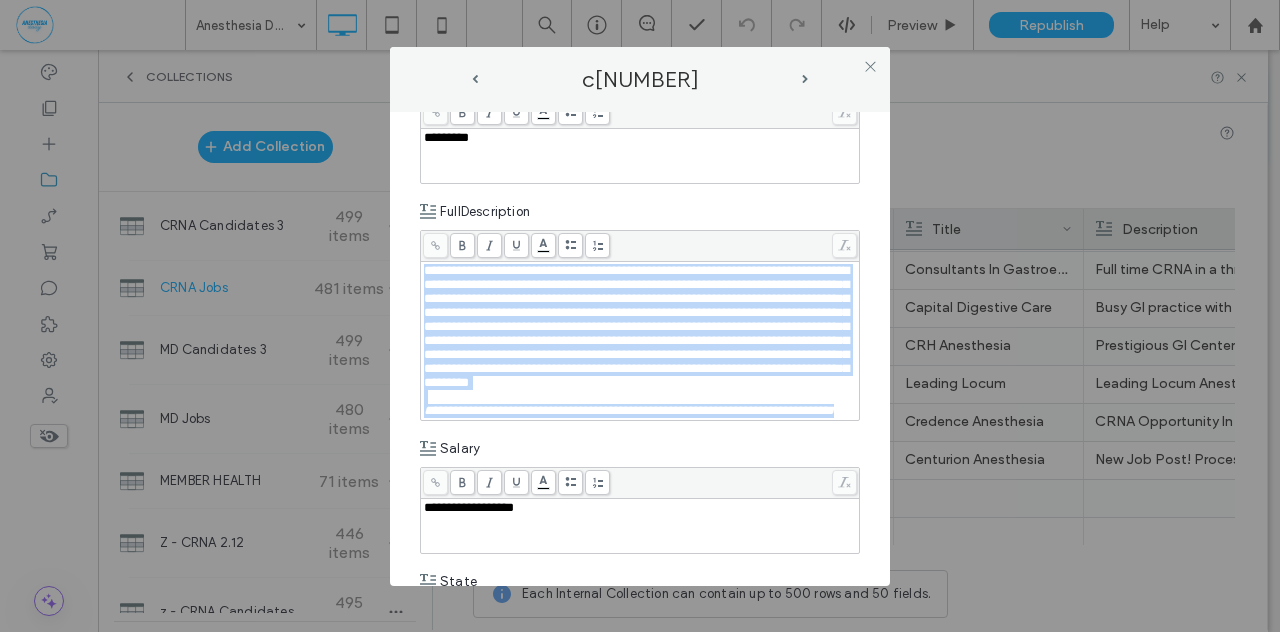 scroll, scrollTop: 642, scrollLeft: 0, axis: vertical 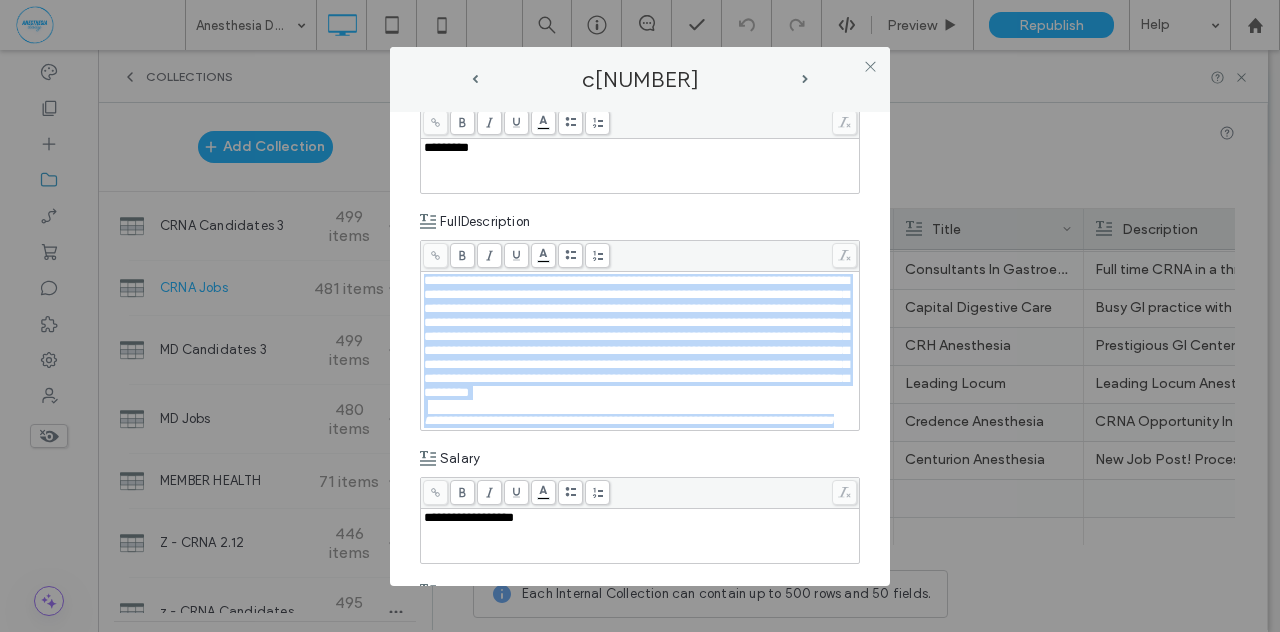 drag, startPoint x: 463, startPoint y: 345, endPoint x: 415, endPoint y: 271, distance: 88.20431 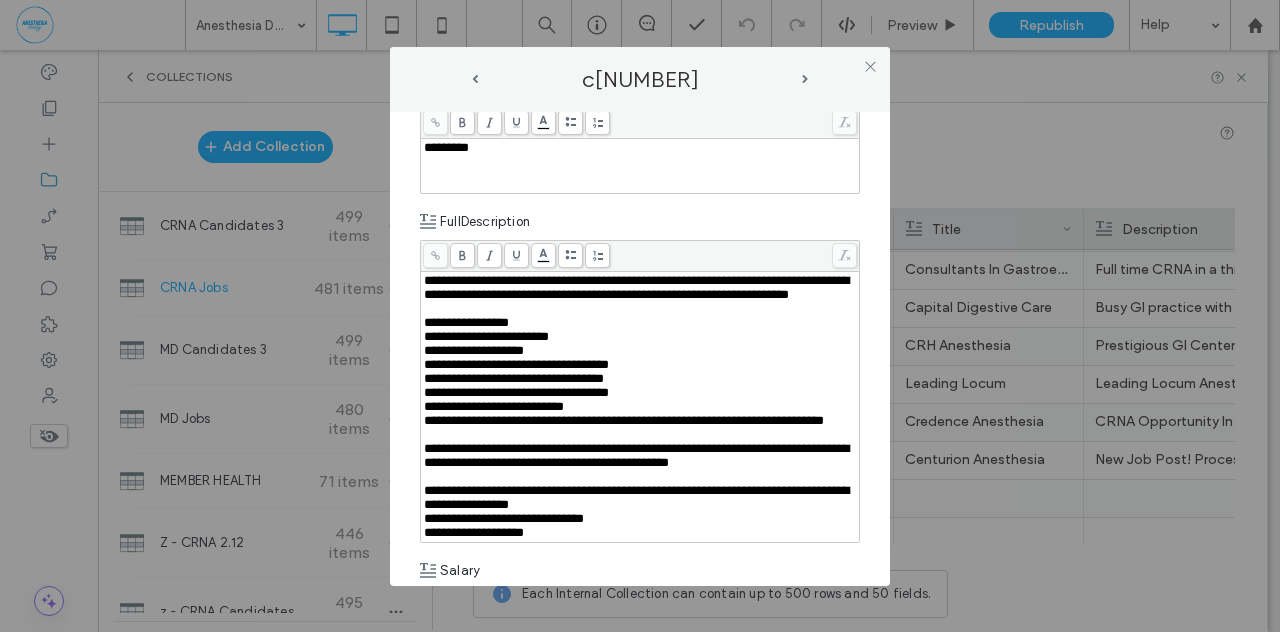 scroll, scrollTop: 0, scrollLeft: 0, axis: both 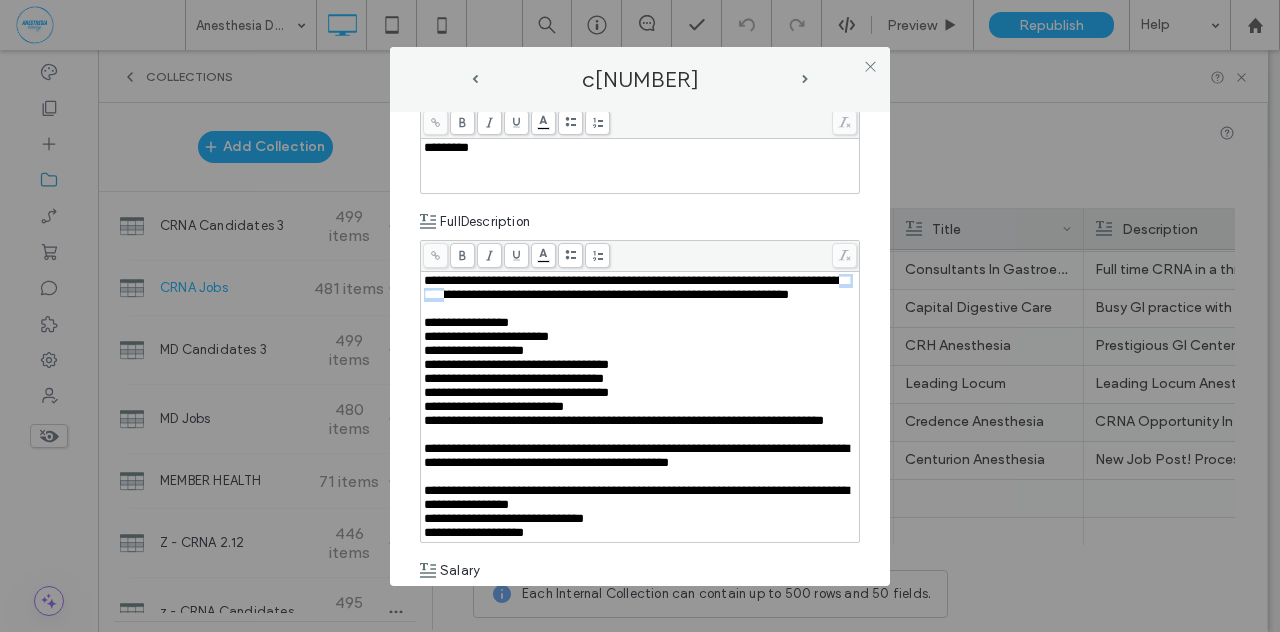 drag, startPoint x: 548, startPoint y: 293, endPoint x: 516, endPoint y: 289, distance: 32.24903 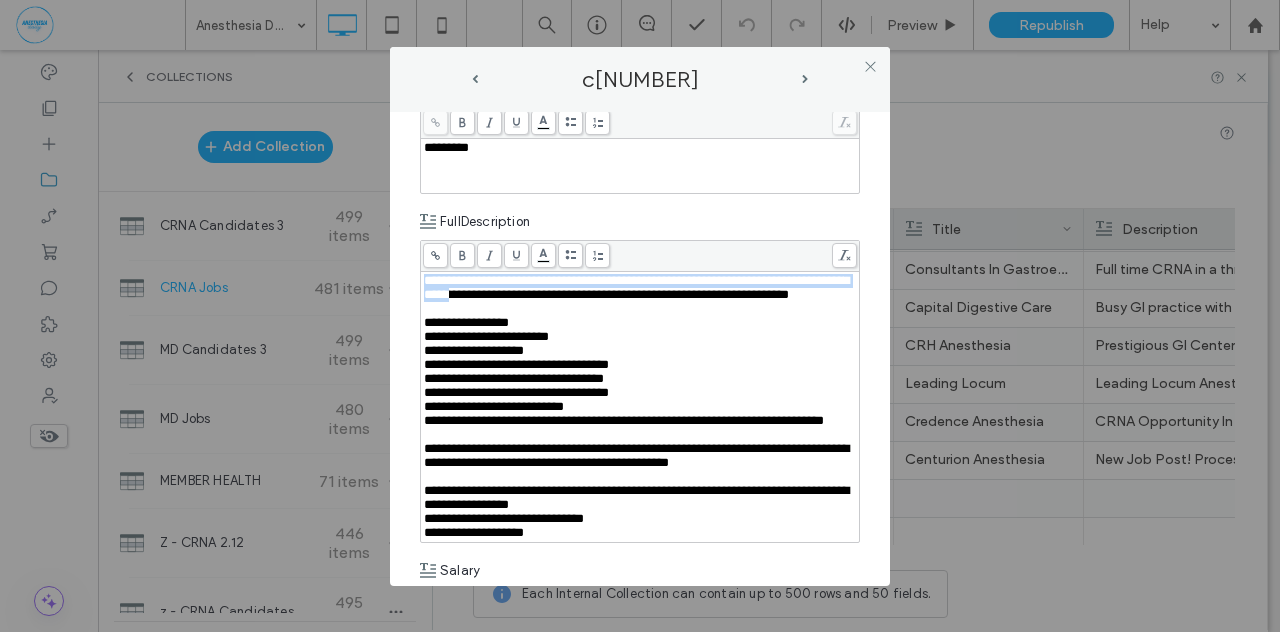 drag, startPoint x: 552, startPoint y: 293, endPoint x: 412, endPoint y: 272, distance: 141.56624 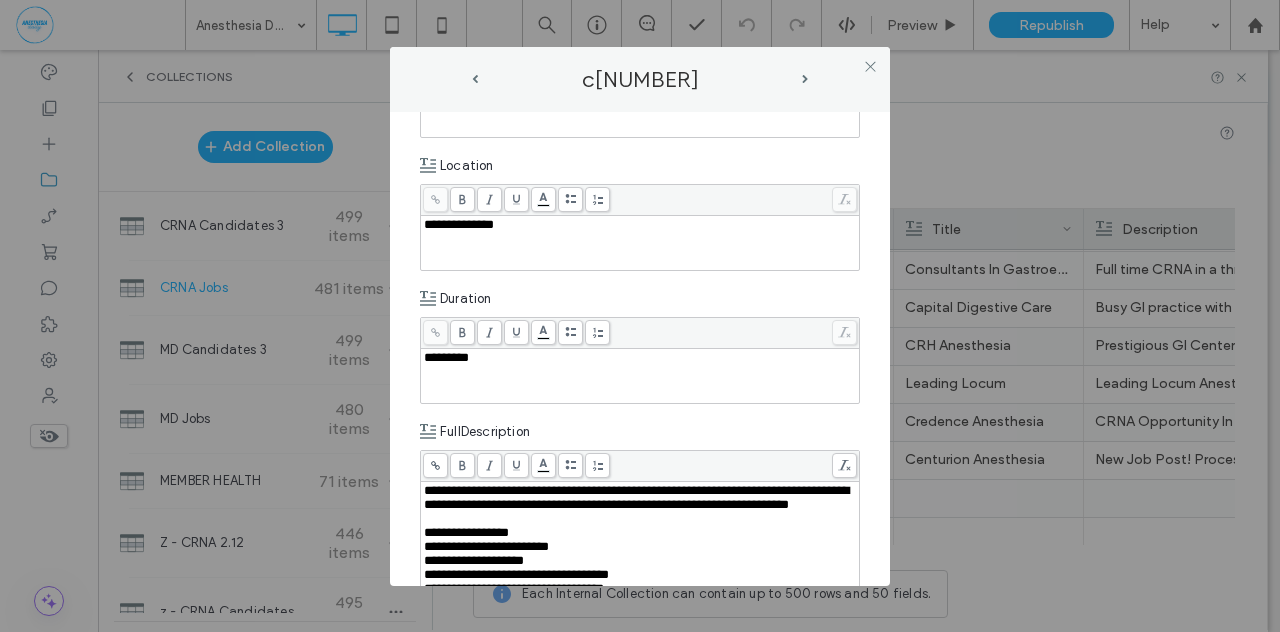 click on "**********" at bounding box center (640, 349) 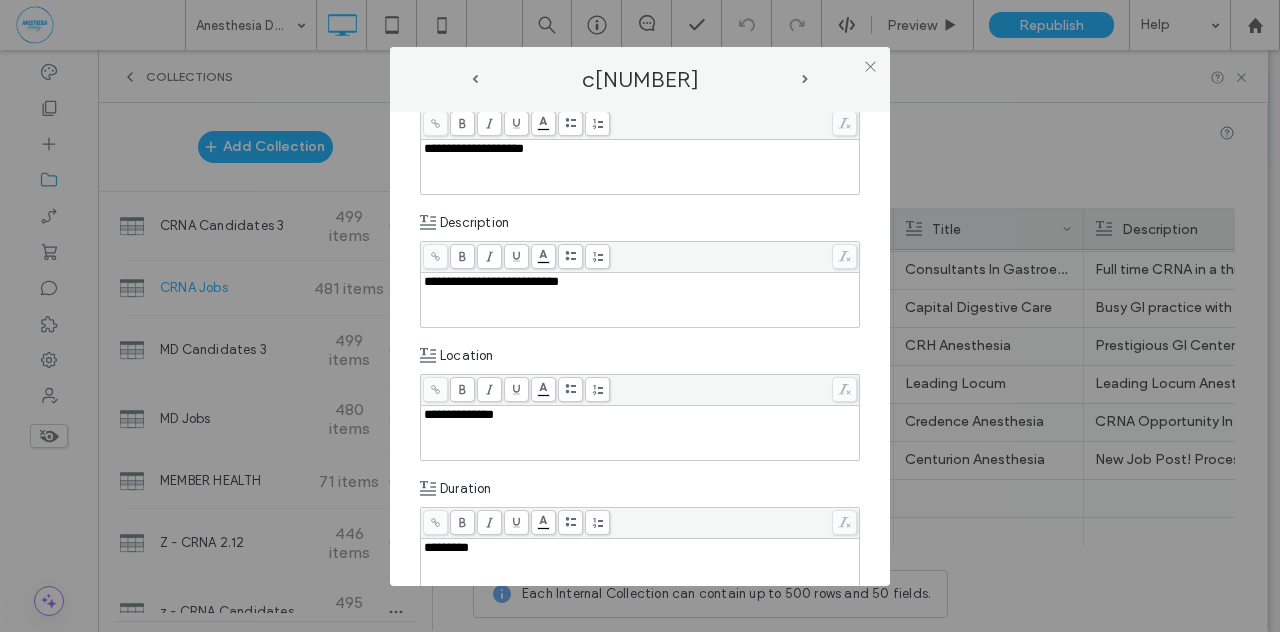 scroll, scrollTop: 237, scrollLeft: 0, axis: vertical 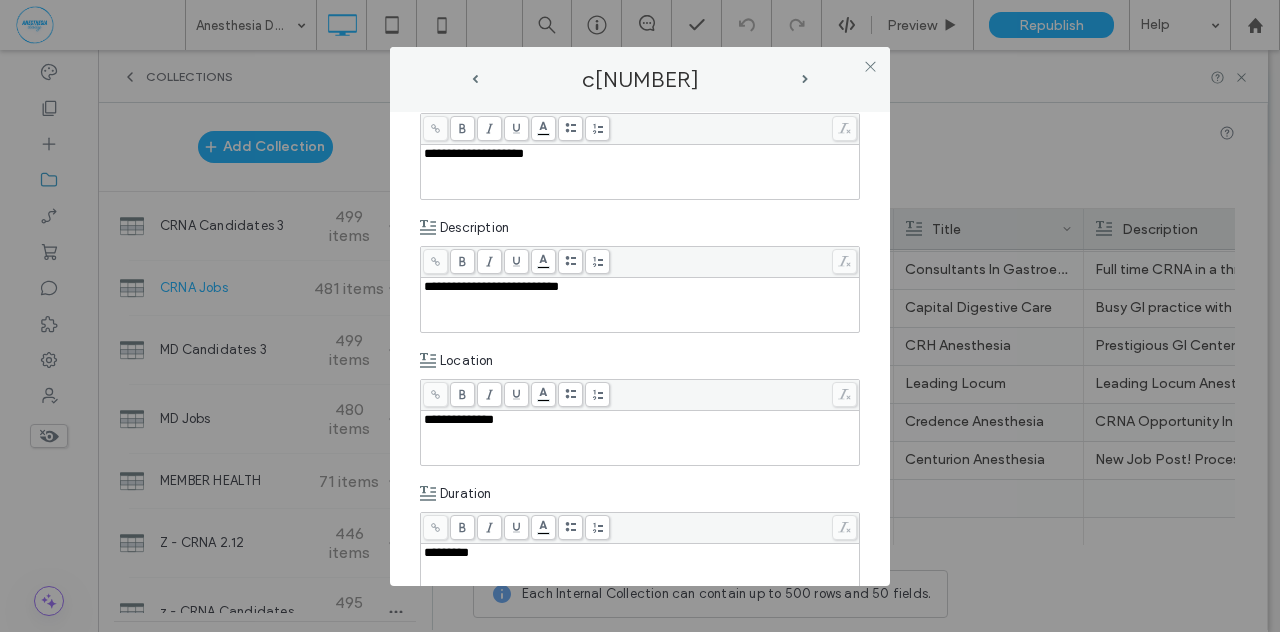 click on "**********" at bounding box center (640, 287) 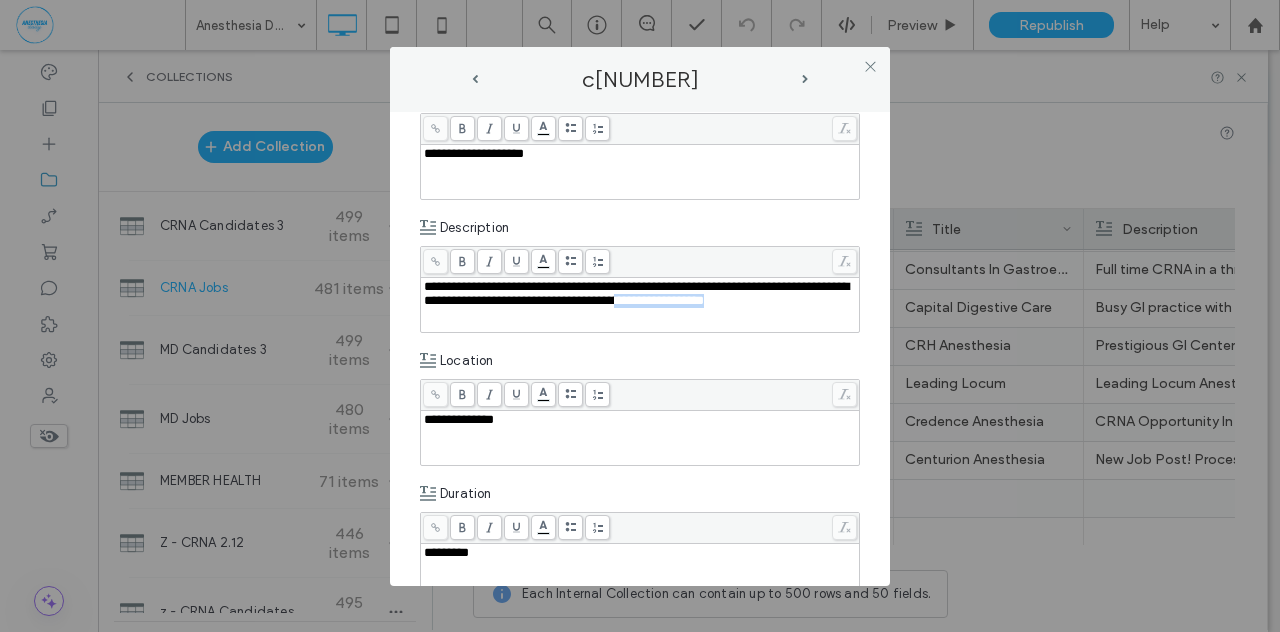 drag, startPoint x: 720, startPoint y: 305, endPoint x: 824, endPoint y: 303, distance: 104.019226 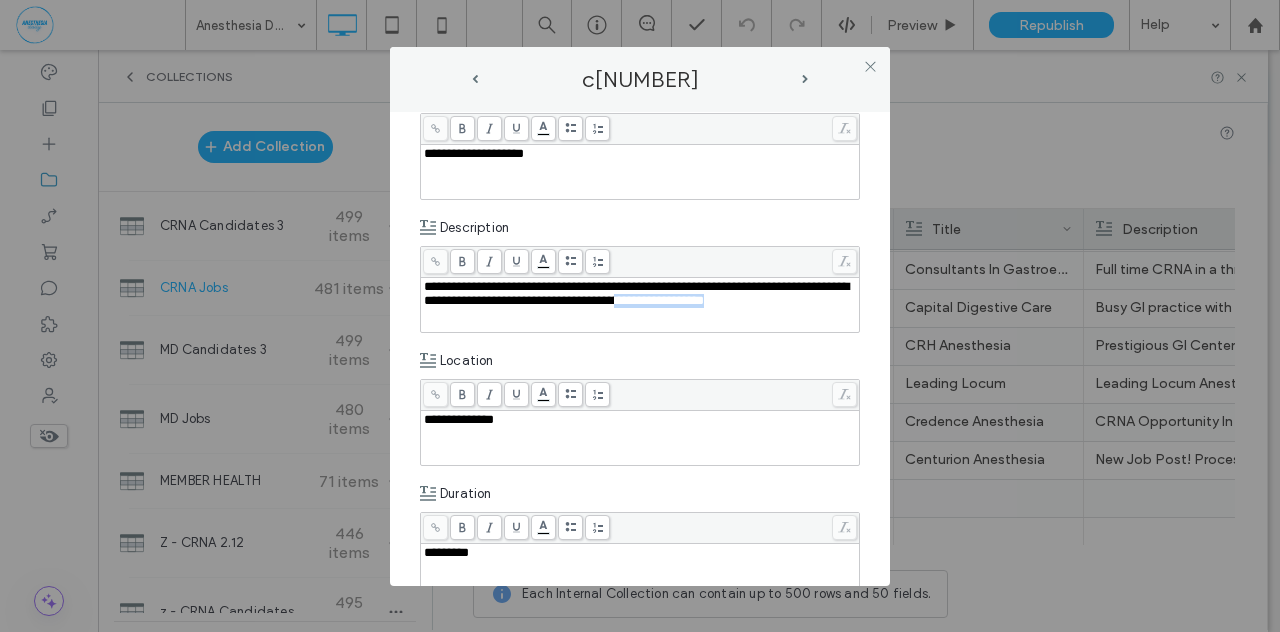 click on "**********" at bounding box center [640, 294] 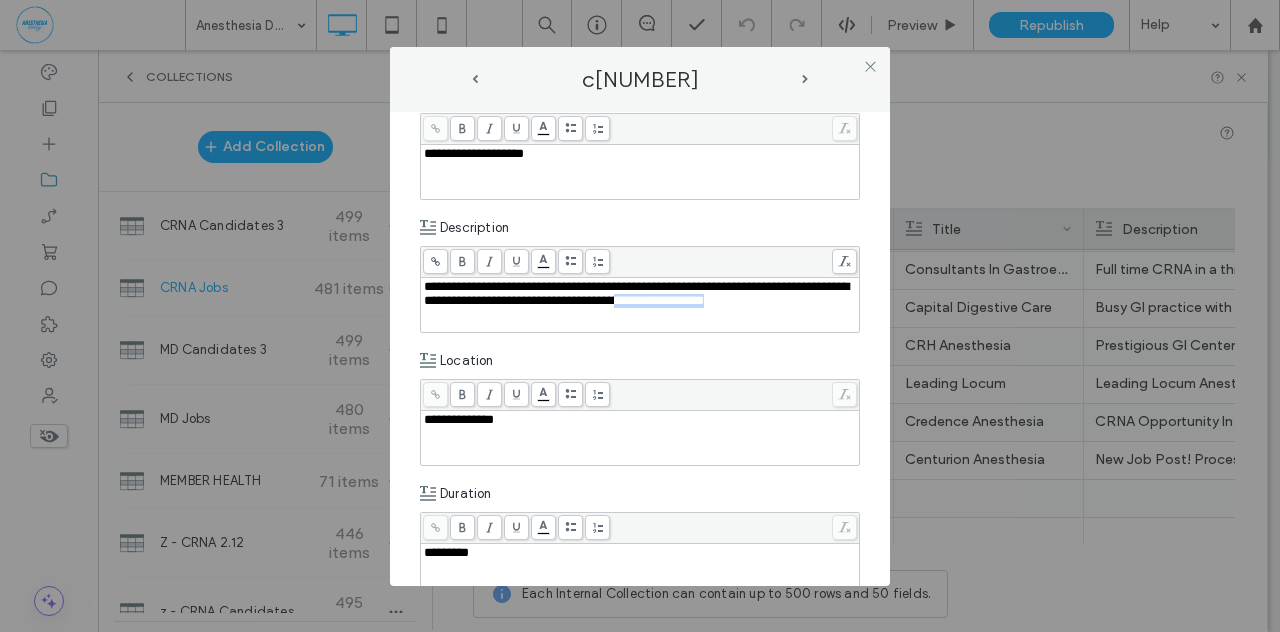 click 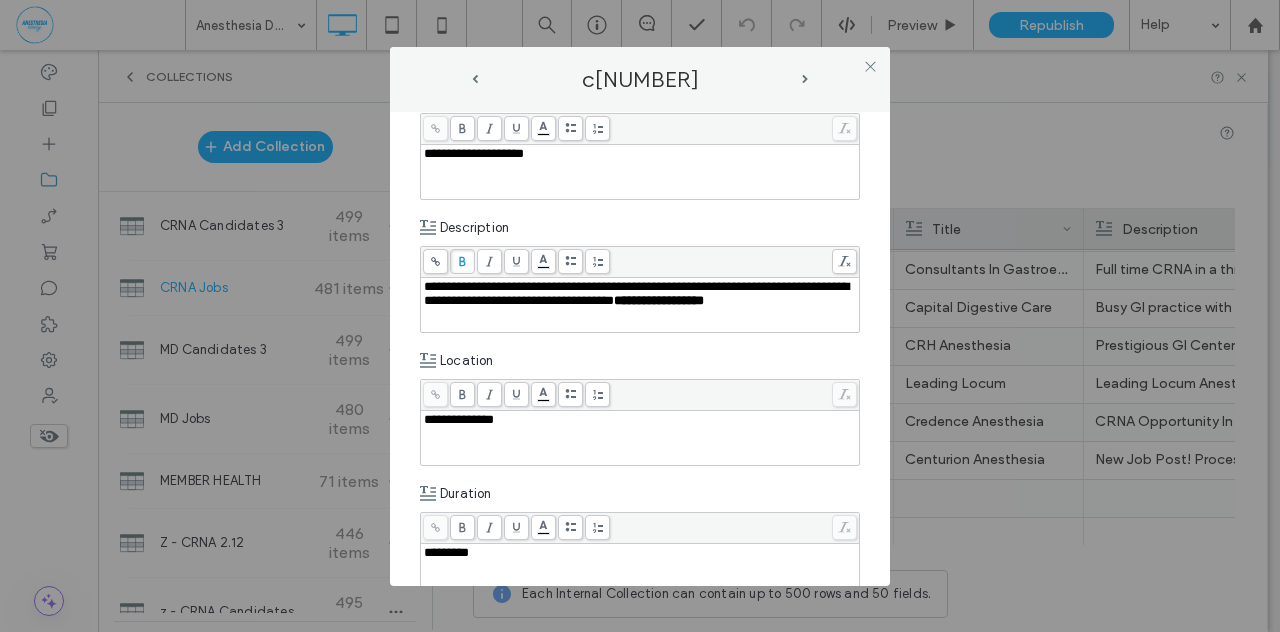 click on "**********" at bounding box center [640, 349] 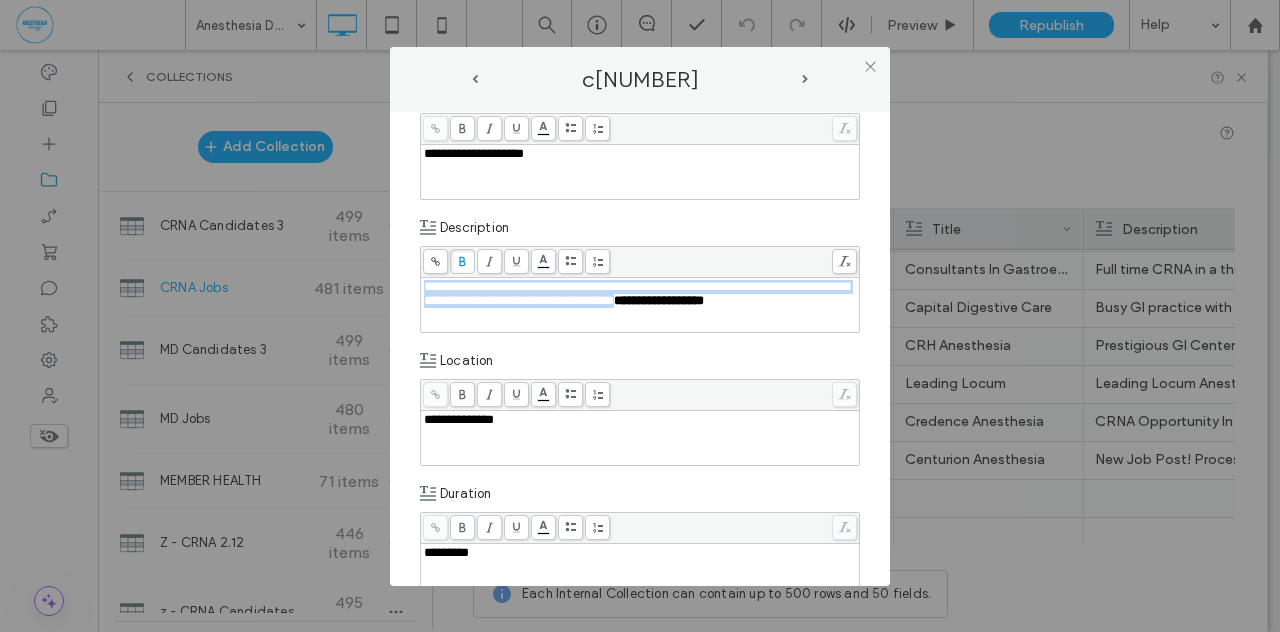 drag, startPoint x: 594, startPoint y: 286, endPoint x: 377, endPoint y: 291, distance: 217.0576 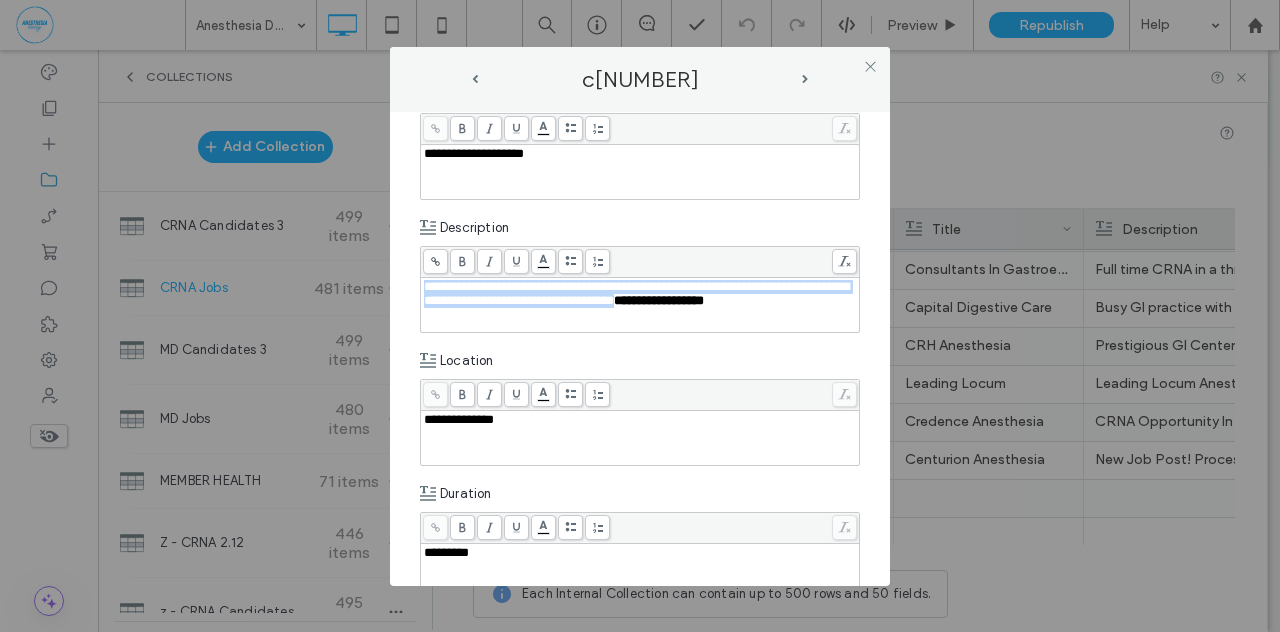 click on "**********" at bounding box center (636, 293) 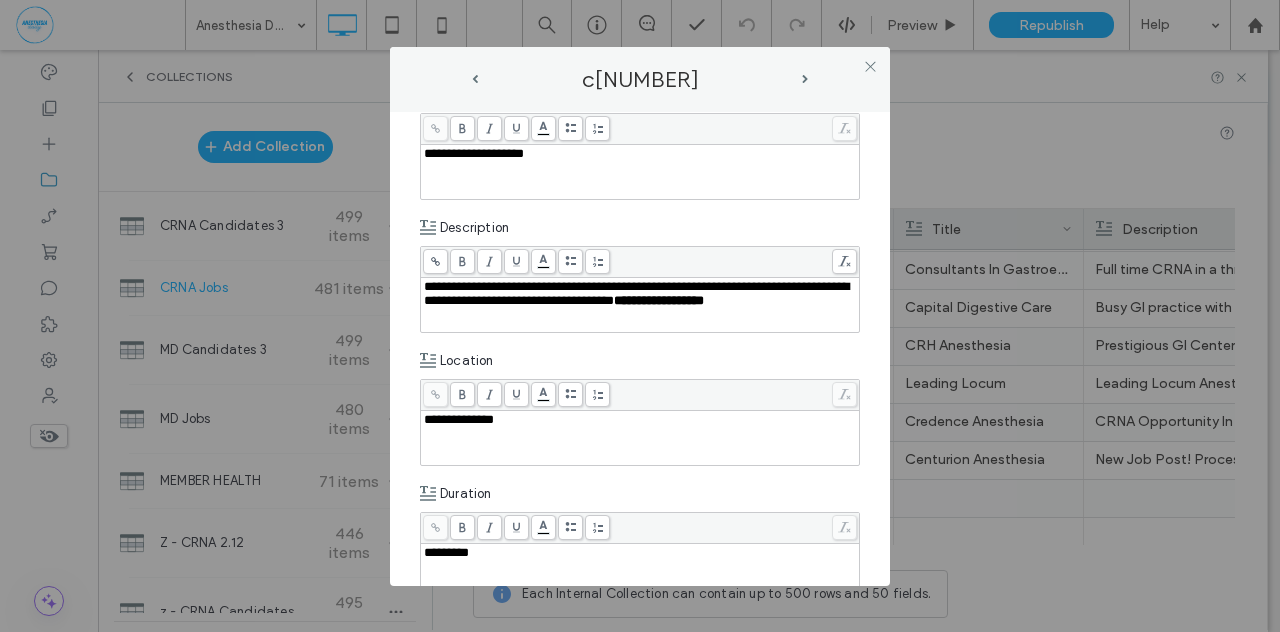 click at bounding box center (640, 262) 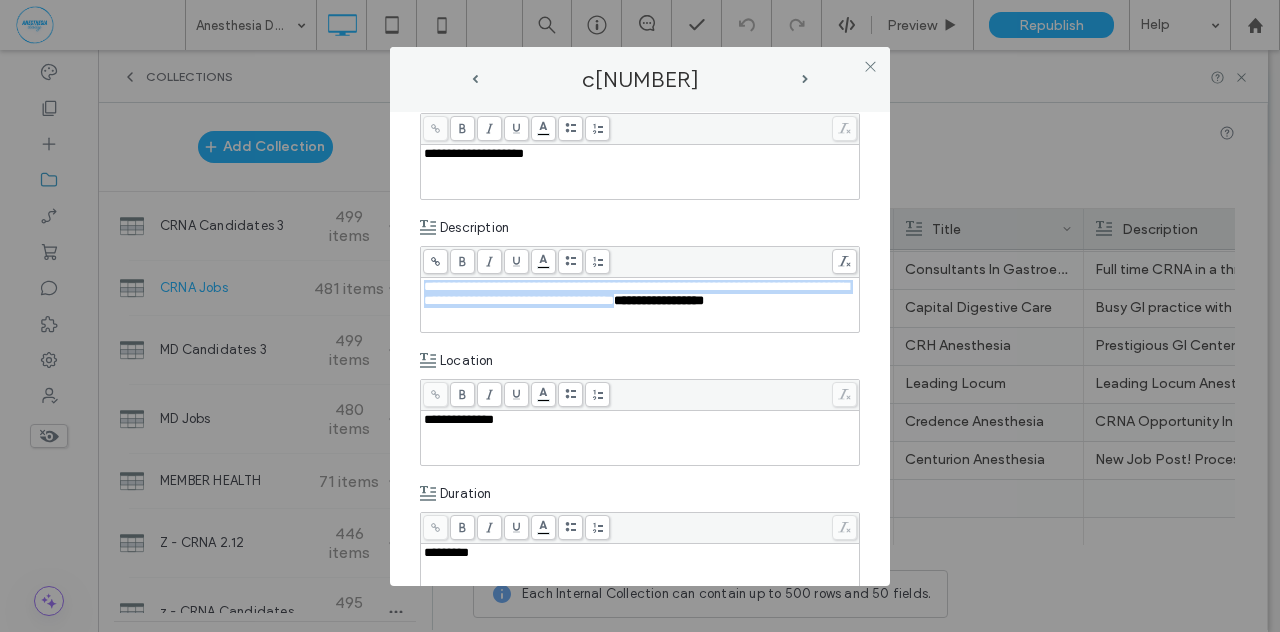 click on "**********" at bounding box center (636, 293) 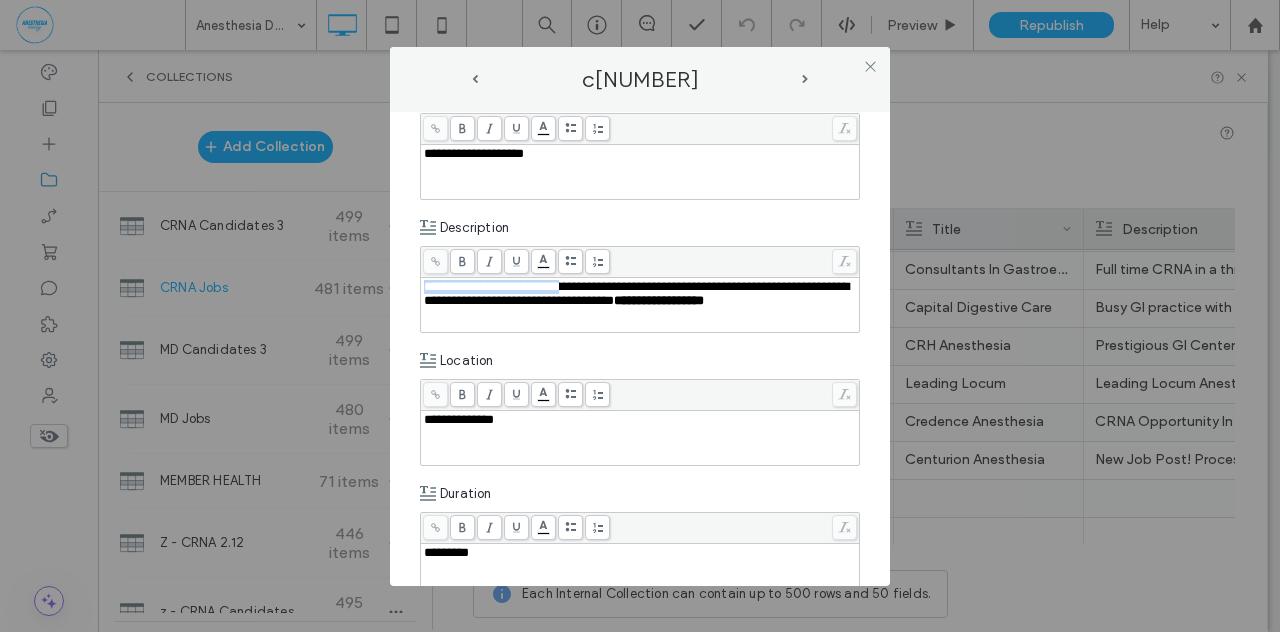 drag, startPoint x: 593, startPoint y: 285, endPoint x: 384, endPoint y: 284, distance: 209.0024 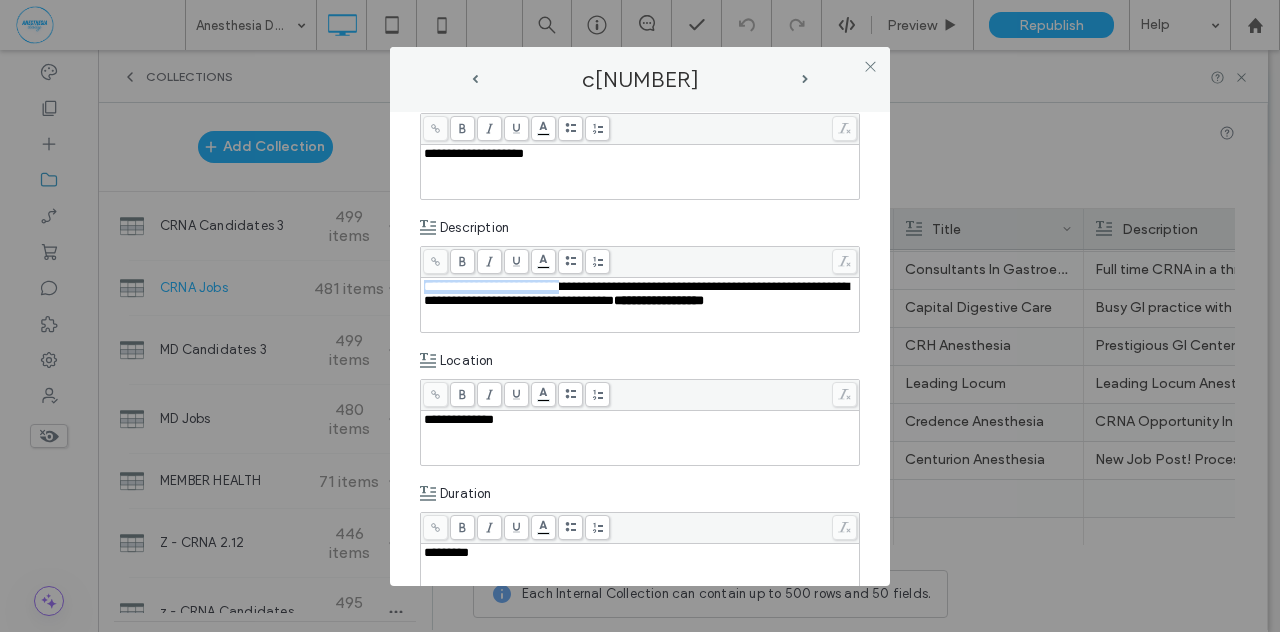 click on "**********" at bounding box center (640, 316) 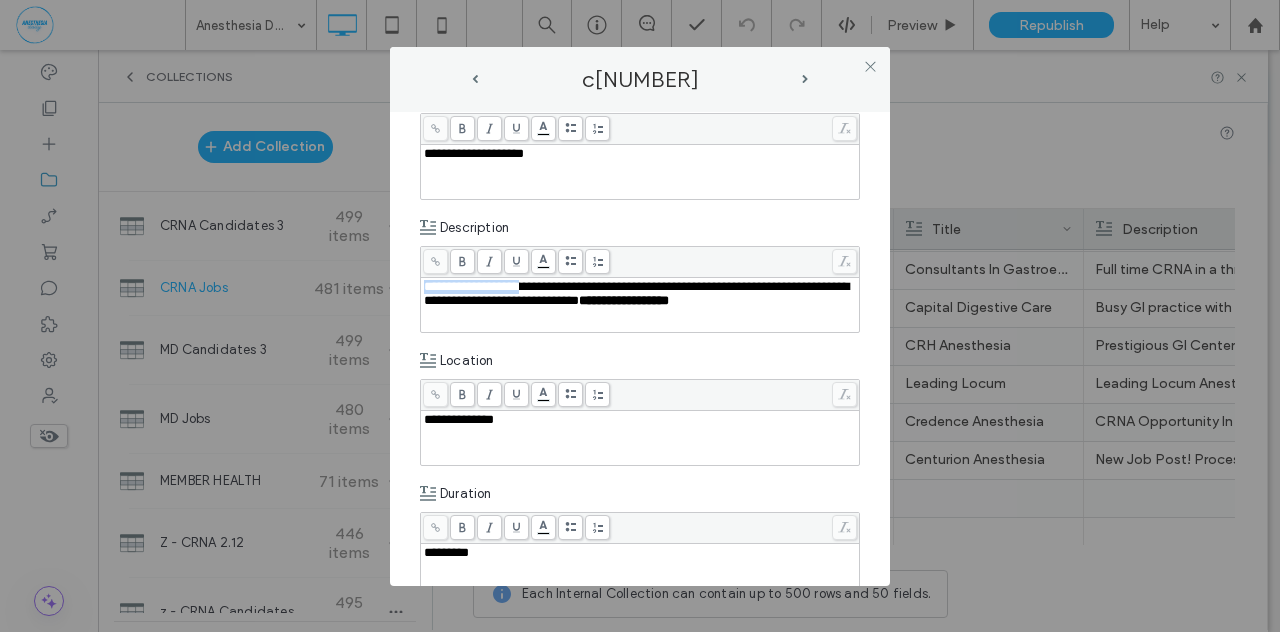 drag, startPoint x: 484, startPoint y: 284, endPoint x: 400, endPoint y: 290, distance: 84.21401 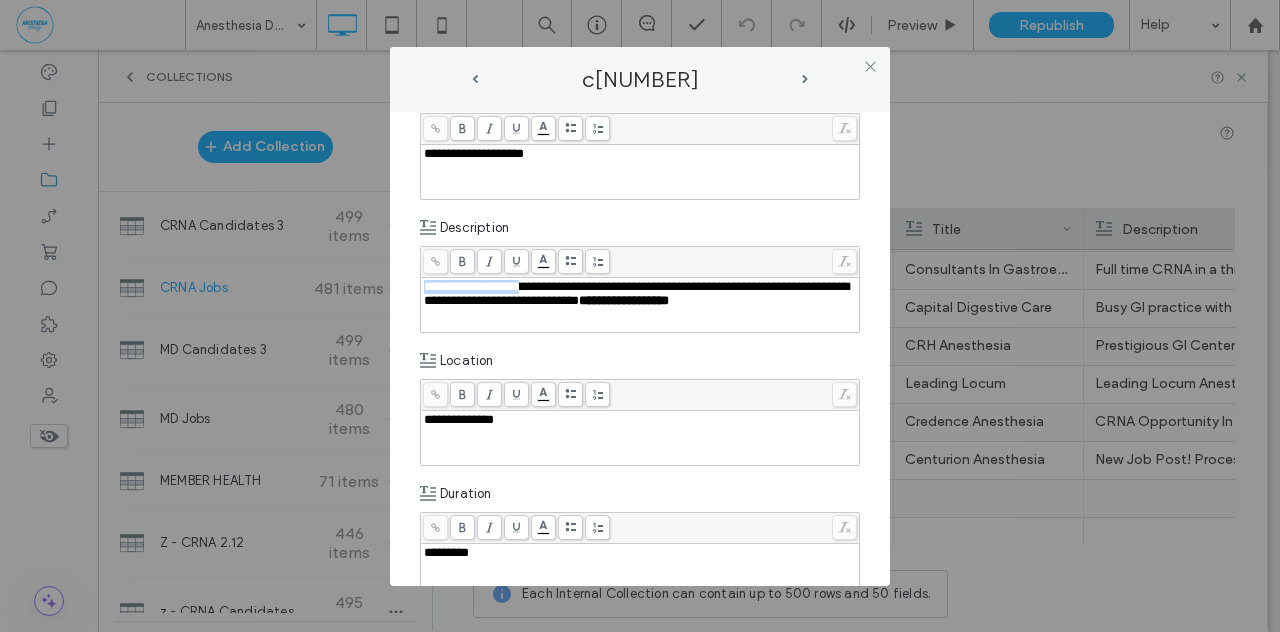 click on "**********" at bounding box center (640, 349) 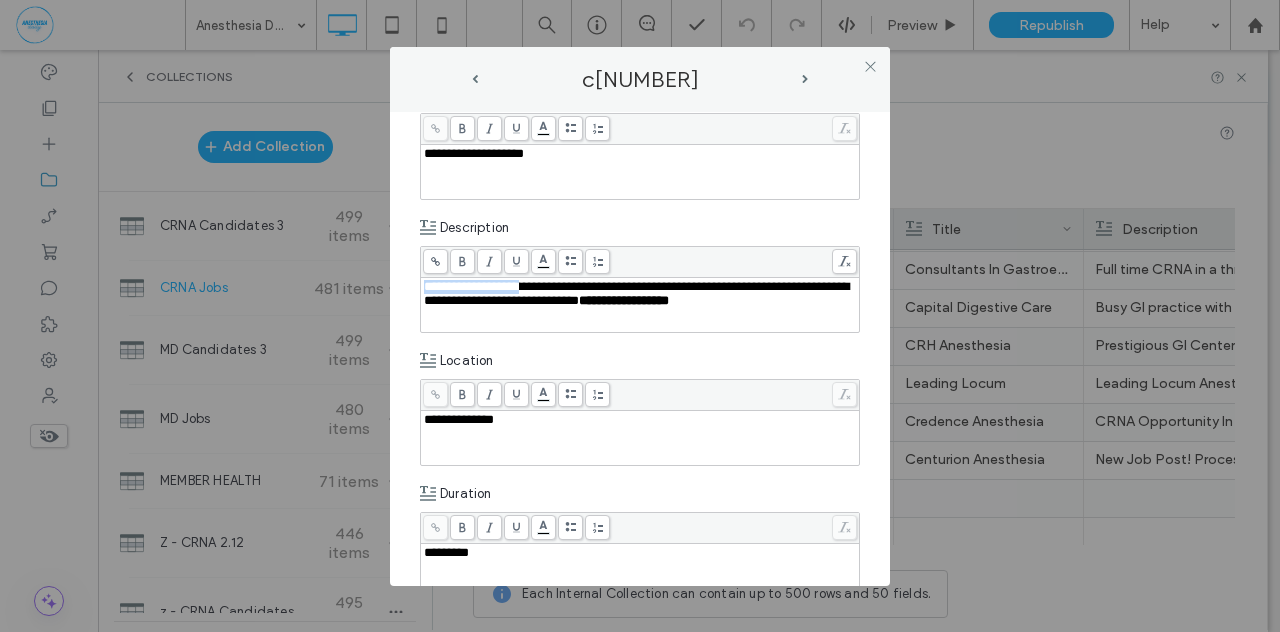 click on ".wqwq-1{fill:#231f20;}
.cls-1q, .cls-2q { fill-rule: evenodd; }
.cls-2q { fill: #6e8188; }
True_local
Agendize
HealthEngine
x_close_popup
from_your_site
multi_language
zoom-out
zoom-in
z_vimeo
z_yelp
z_picassa
w_vCita
youtube
yelp
x2
x
x_x
x_alignright
x_handwritten
wrench
wordpress
windowsvv
win8
whats_app
wallet
warning-sign
w_youtube
w_youtube_channel
w_yelp
w_video
w_twitter
w_title
w_tabs
w_social_icons
w_spacer
w_share
w_rss_feed
w_recent-posts
w_push
w_paypal
w_photo_gallery" at bounding box center [640, 316] 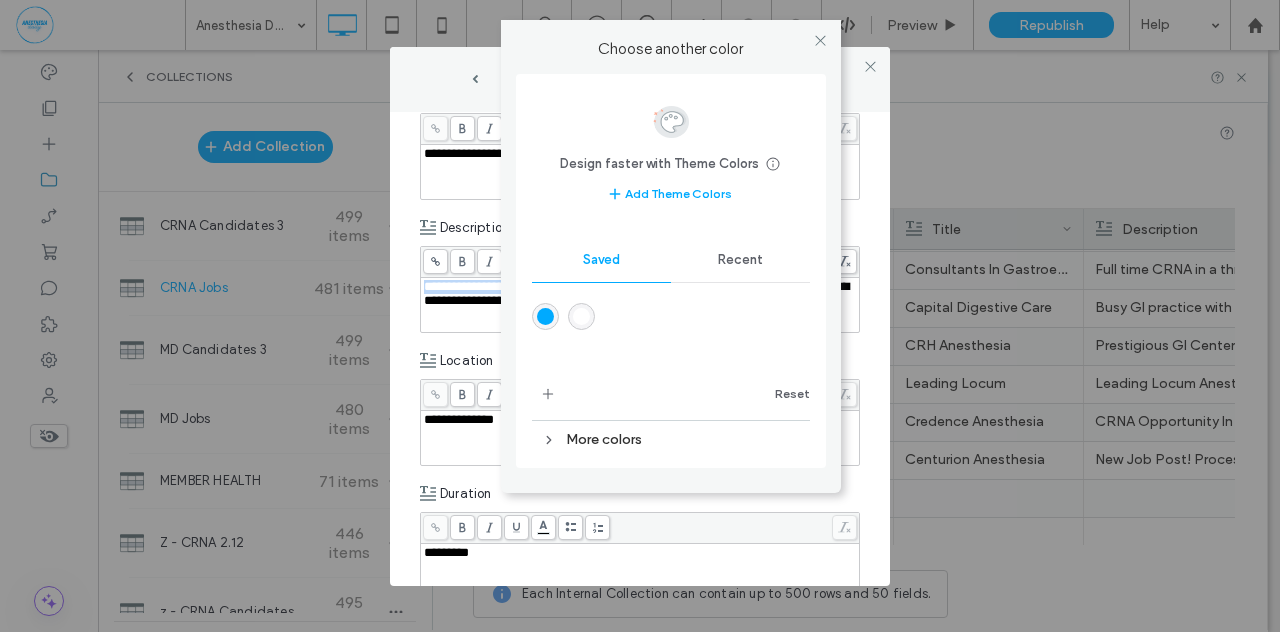 click at bounding box center [545, 316] 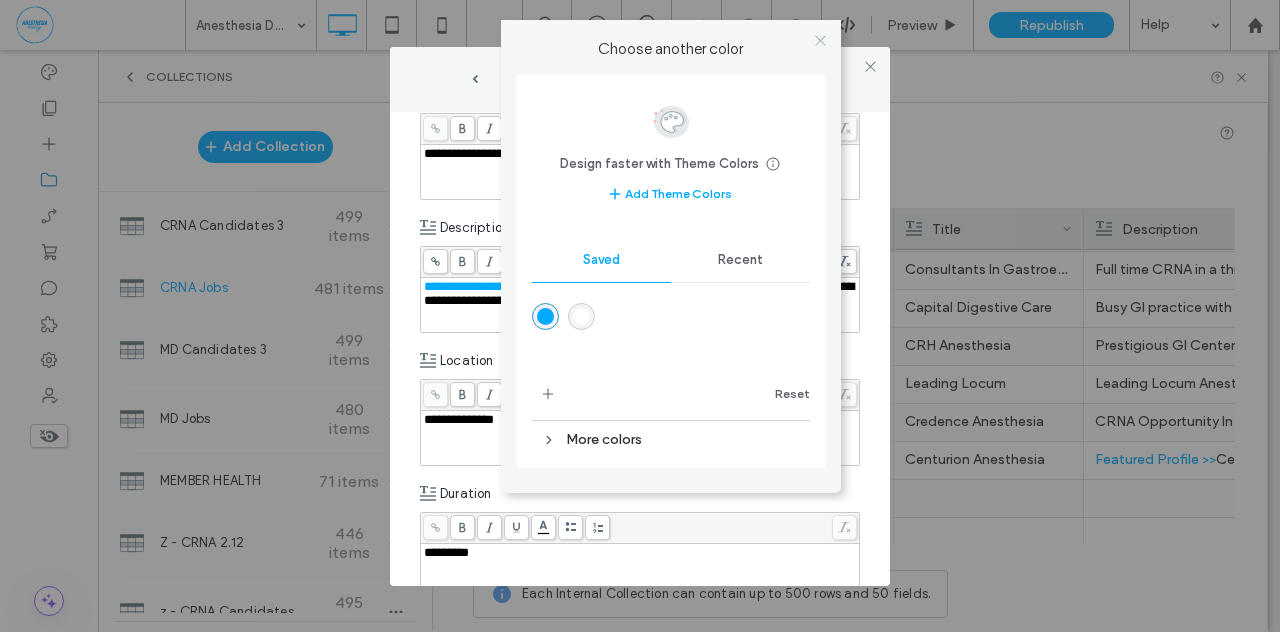 click 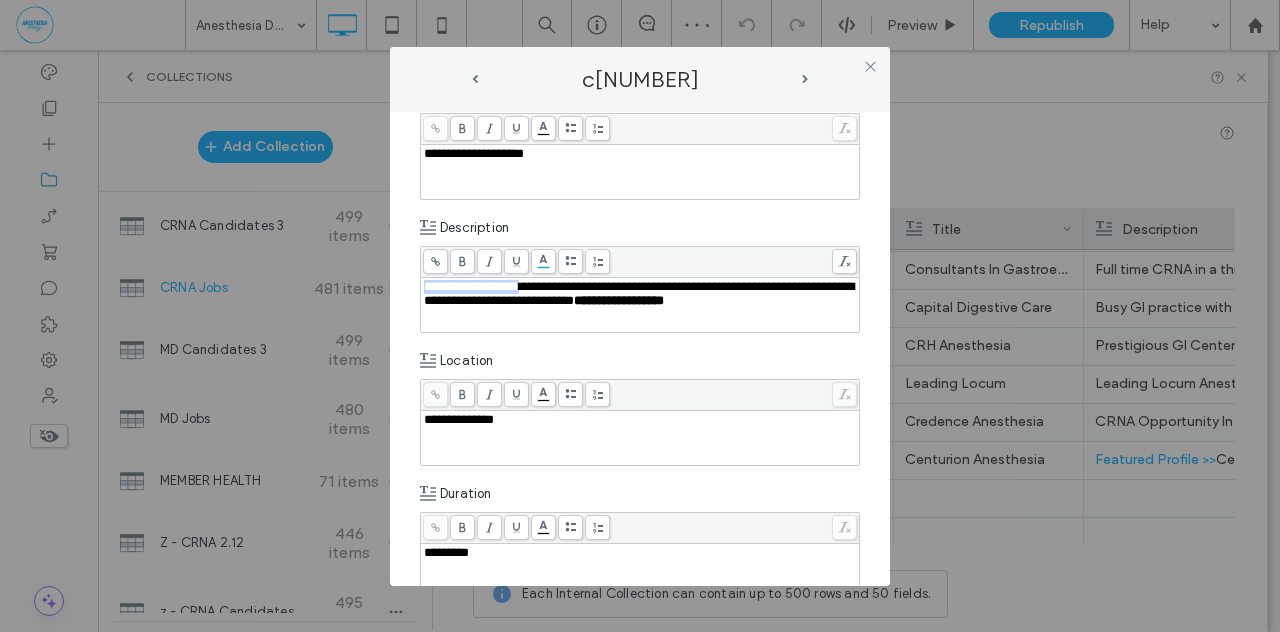click 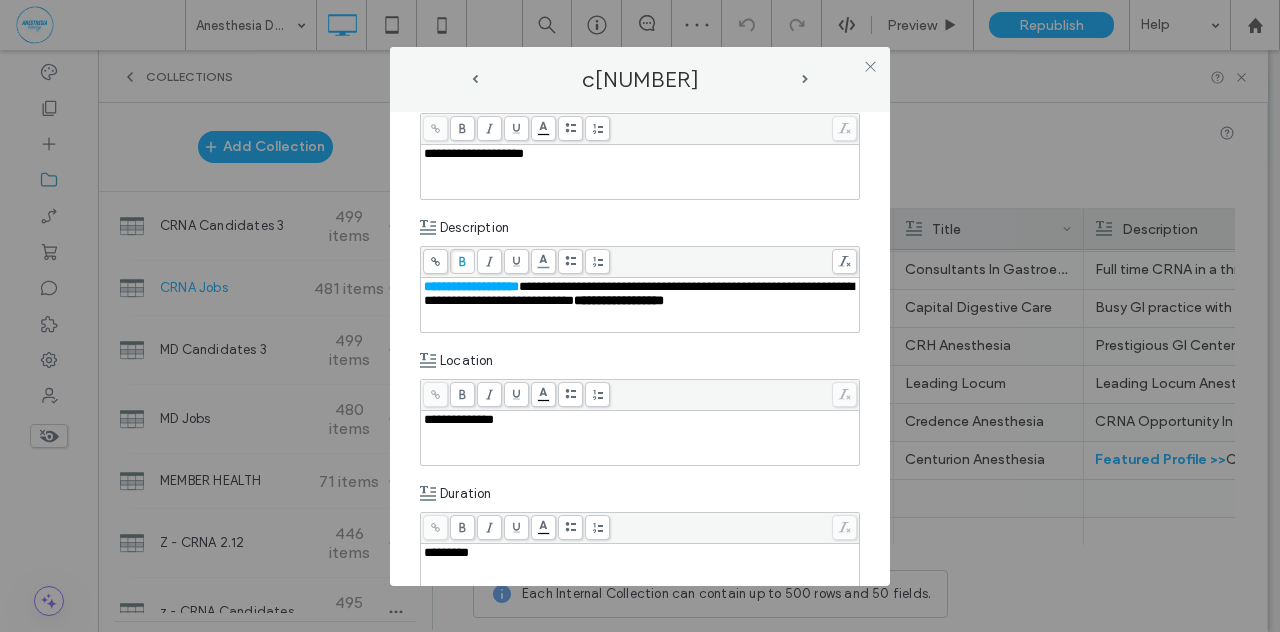 click at bounding box center (435, 261) 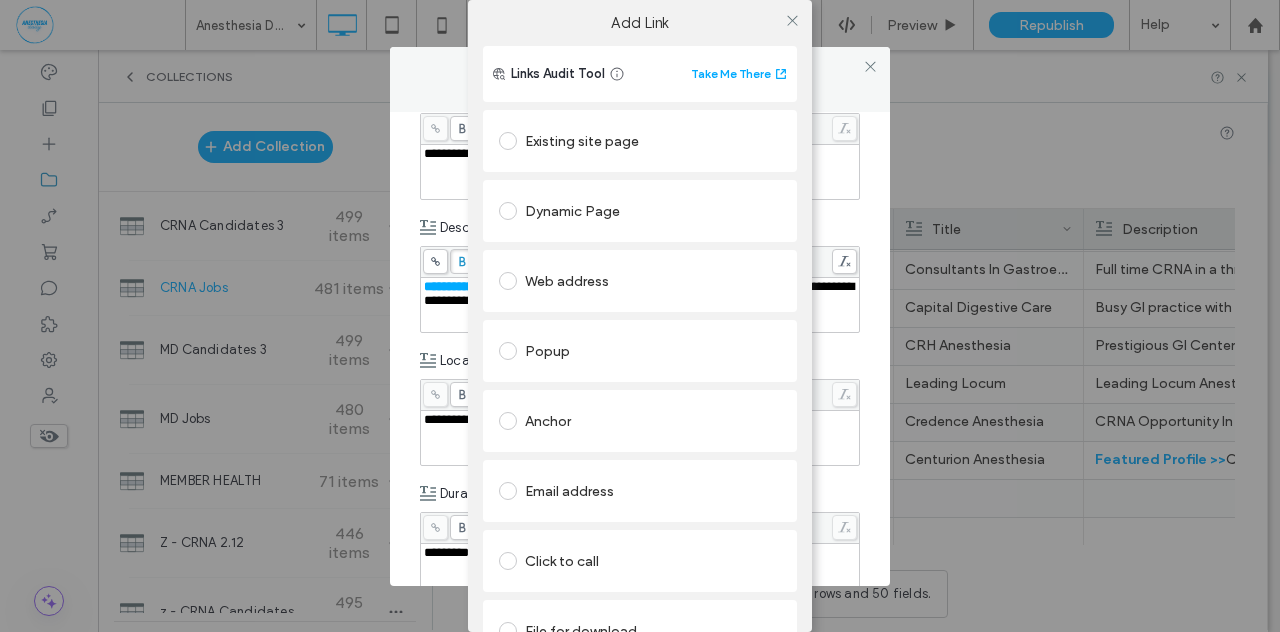 click at bounding box center (508, 141) 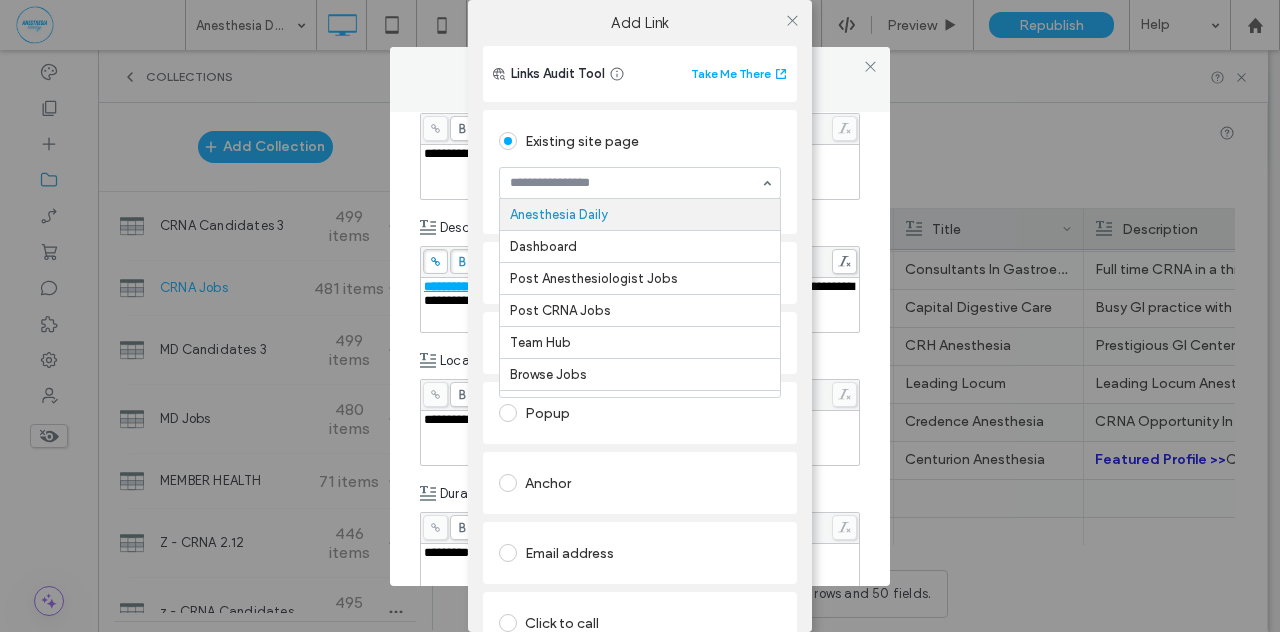 type on "*" 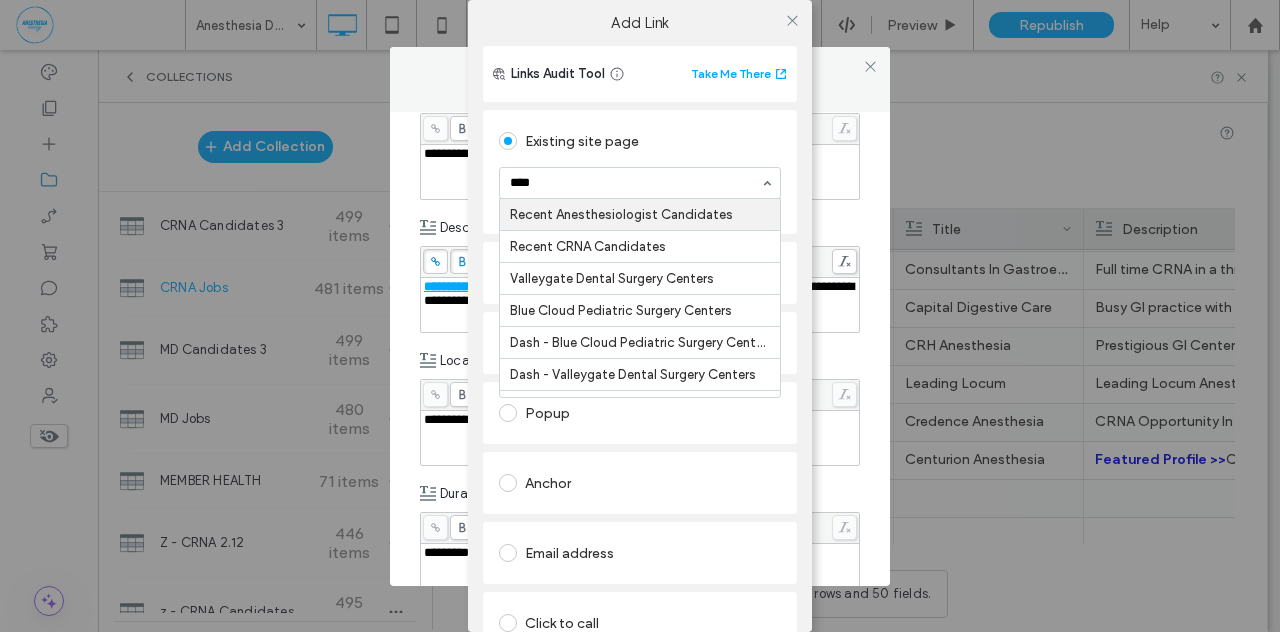 type on "*****" 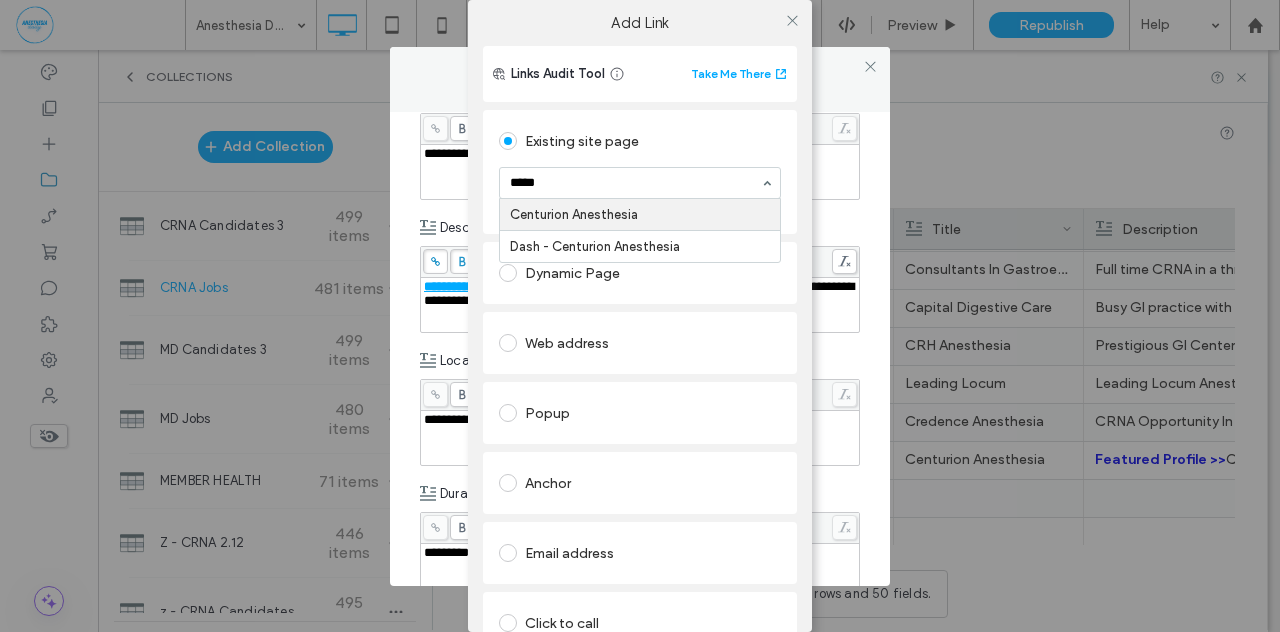 type 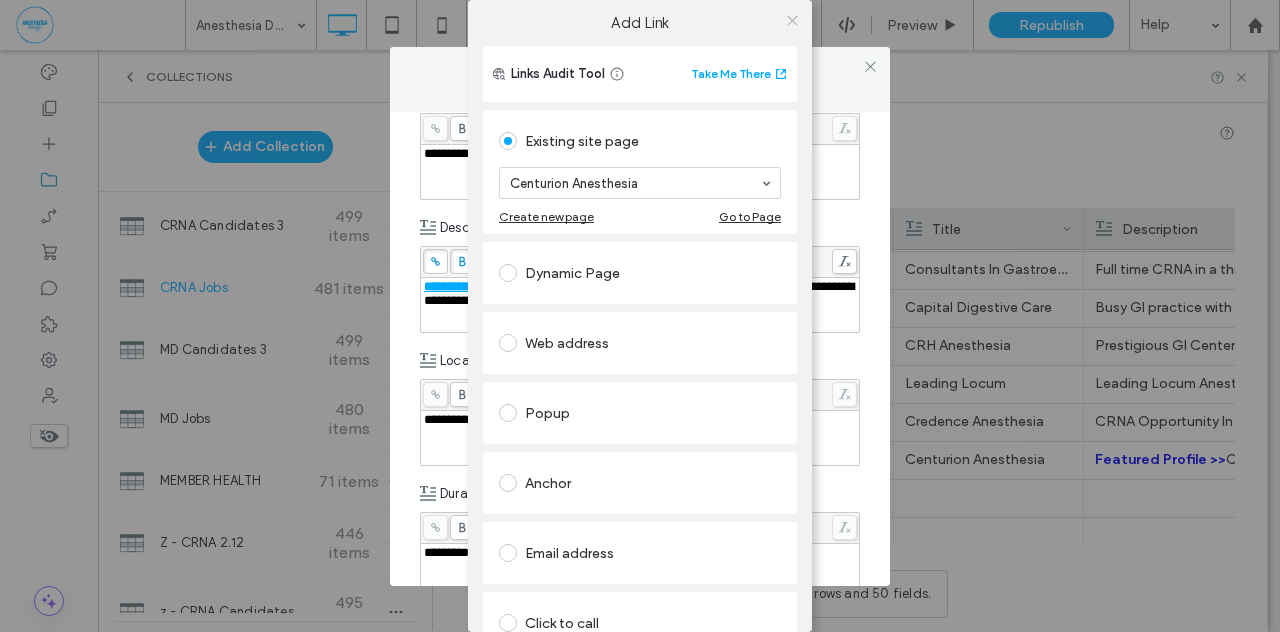 click 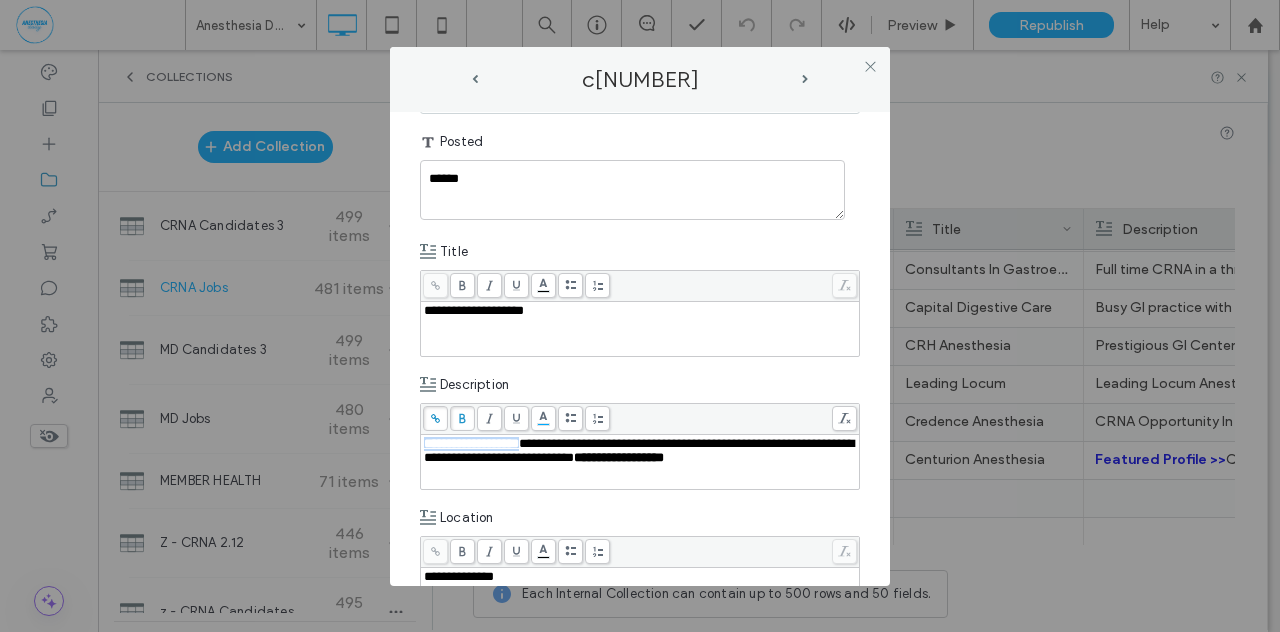 scroll, scrollTop: 78, scrollLeft: 0, axis: vertical 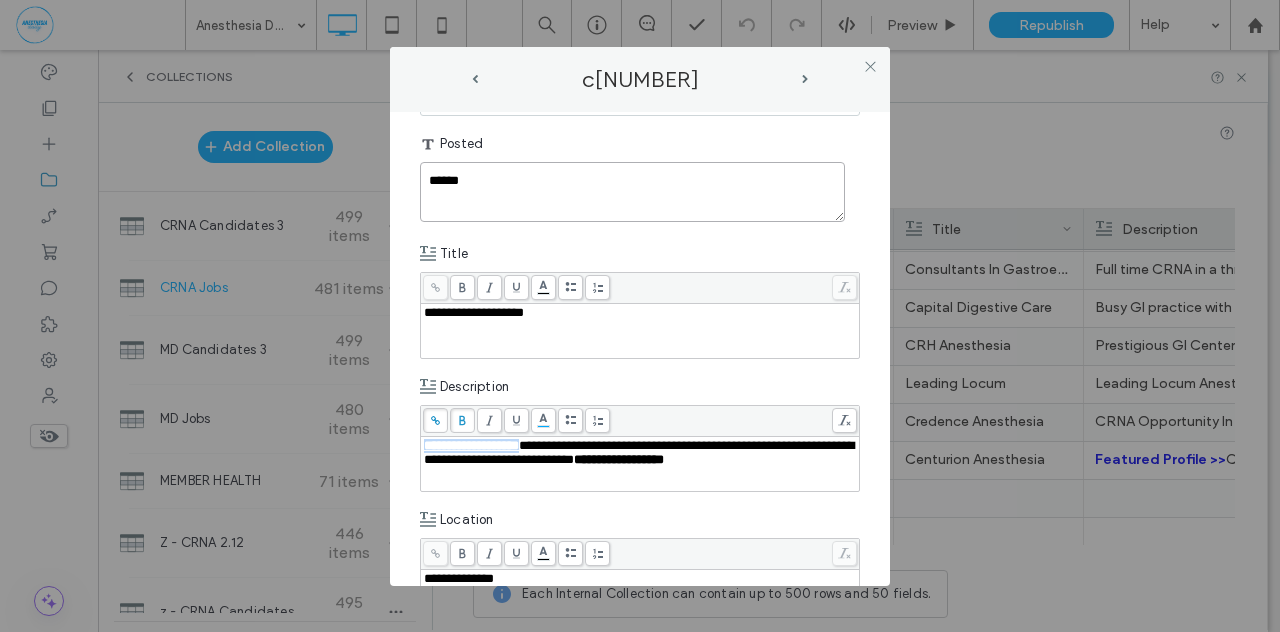 click on "******" at bounding box center (632, 192) 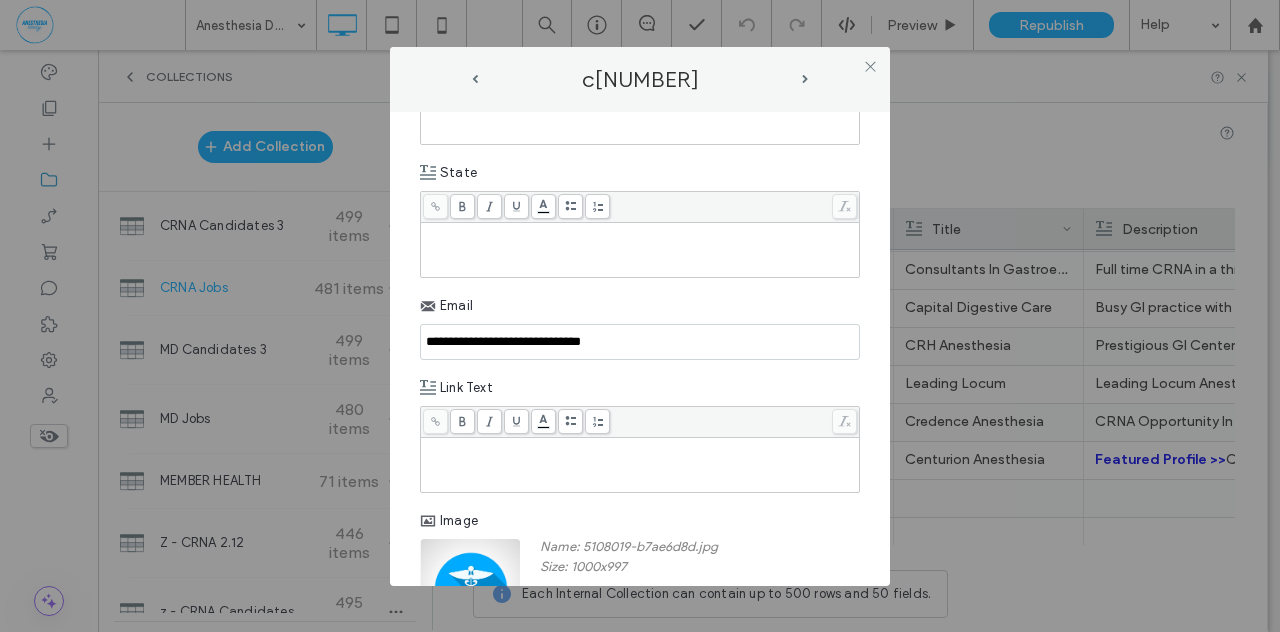 scroll, scrollTop: 1166, scrollLeft: 0, axis: vertical 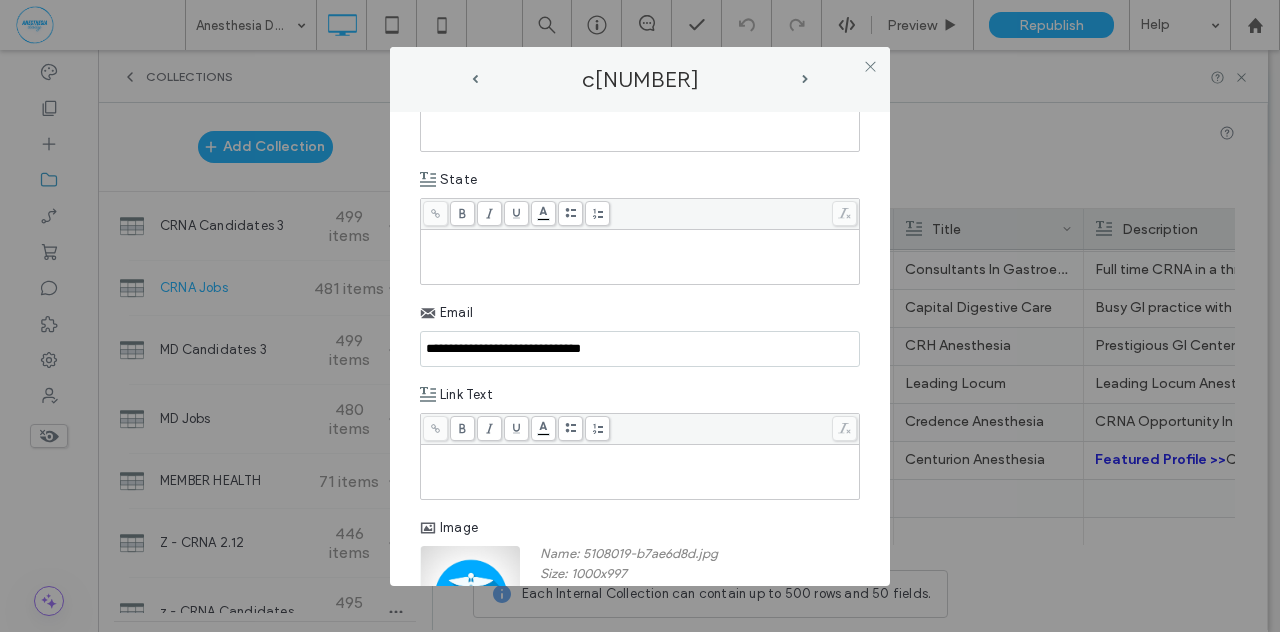 type on "******" 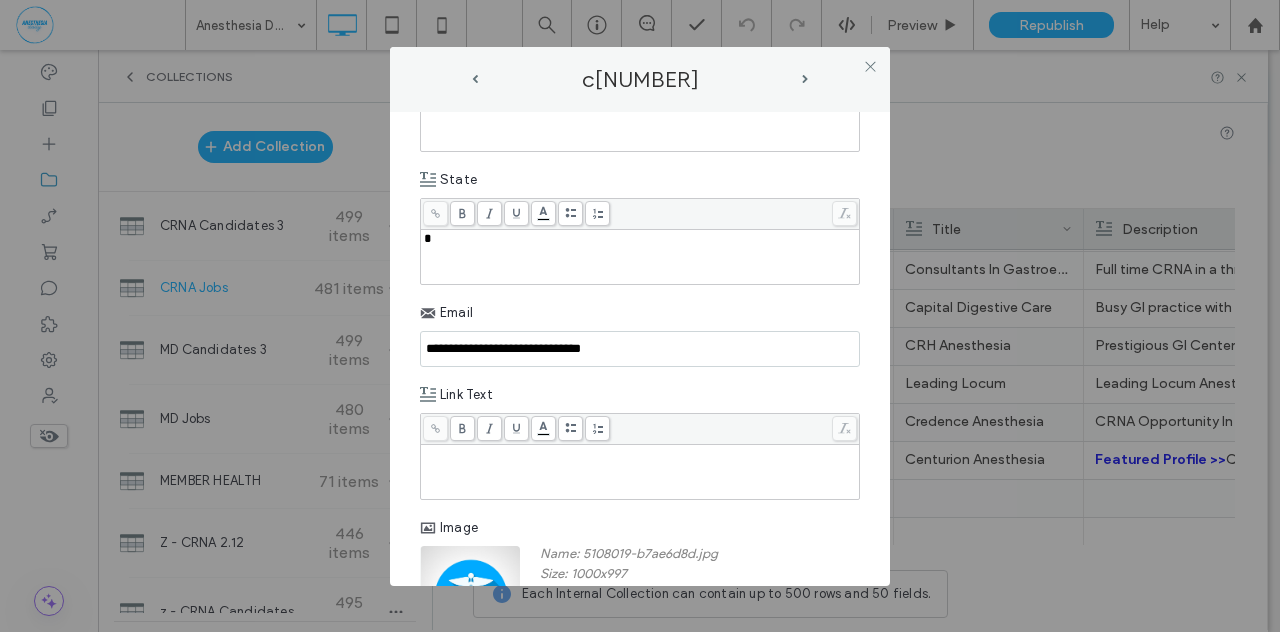 type 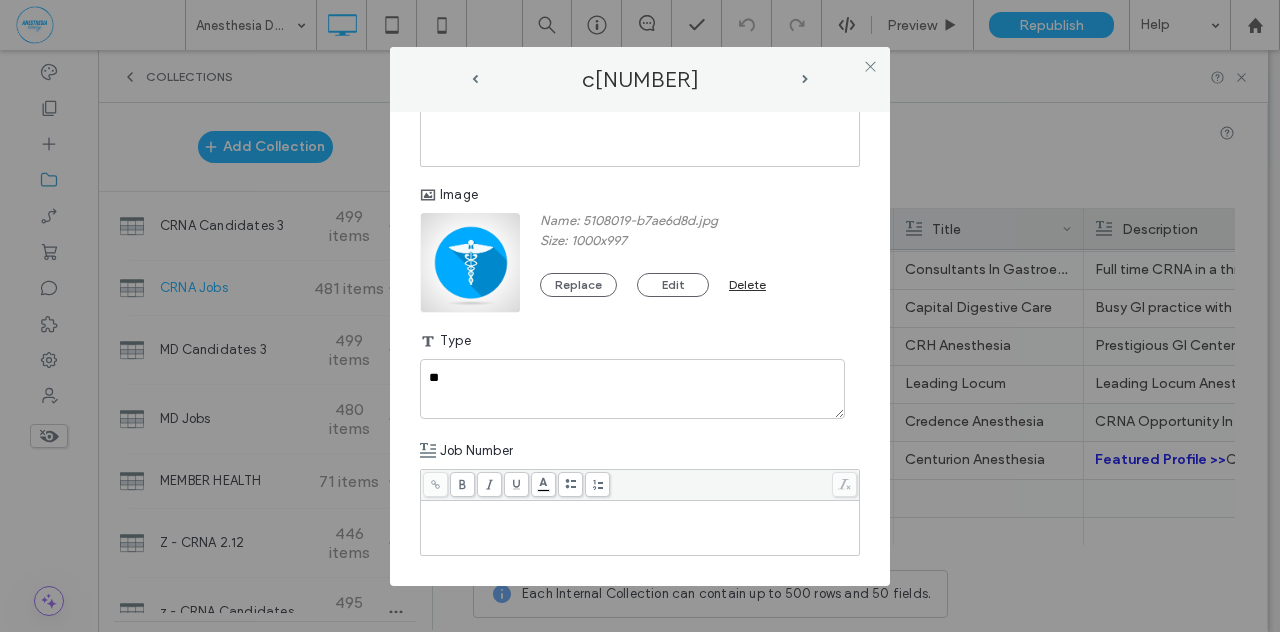 scroll, scrollTop: 1526, scrollLeft: 0, axis: vertical 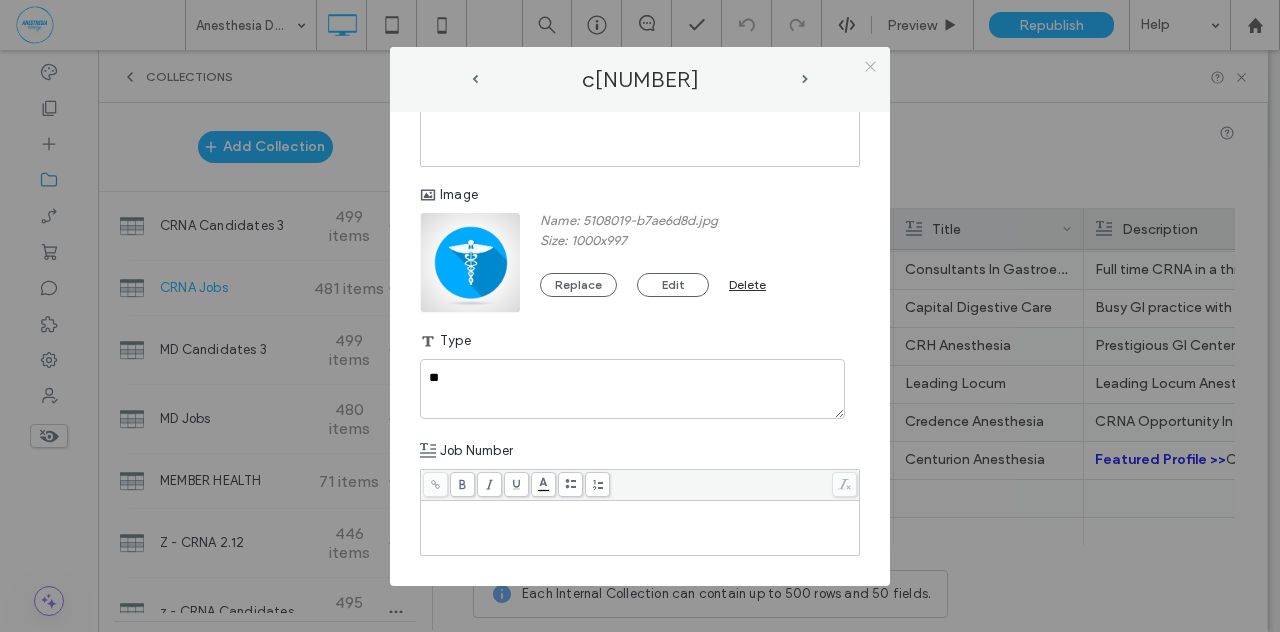 click 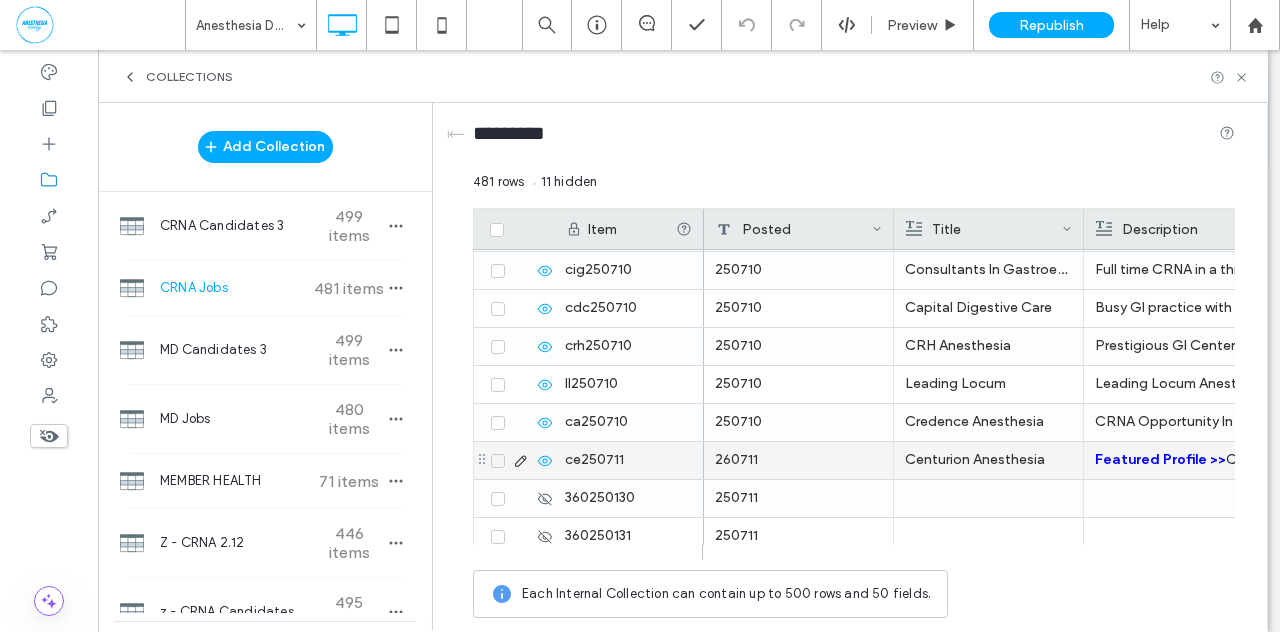 click 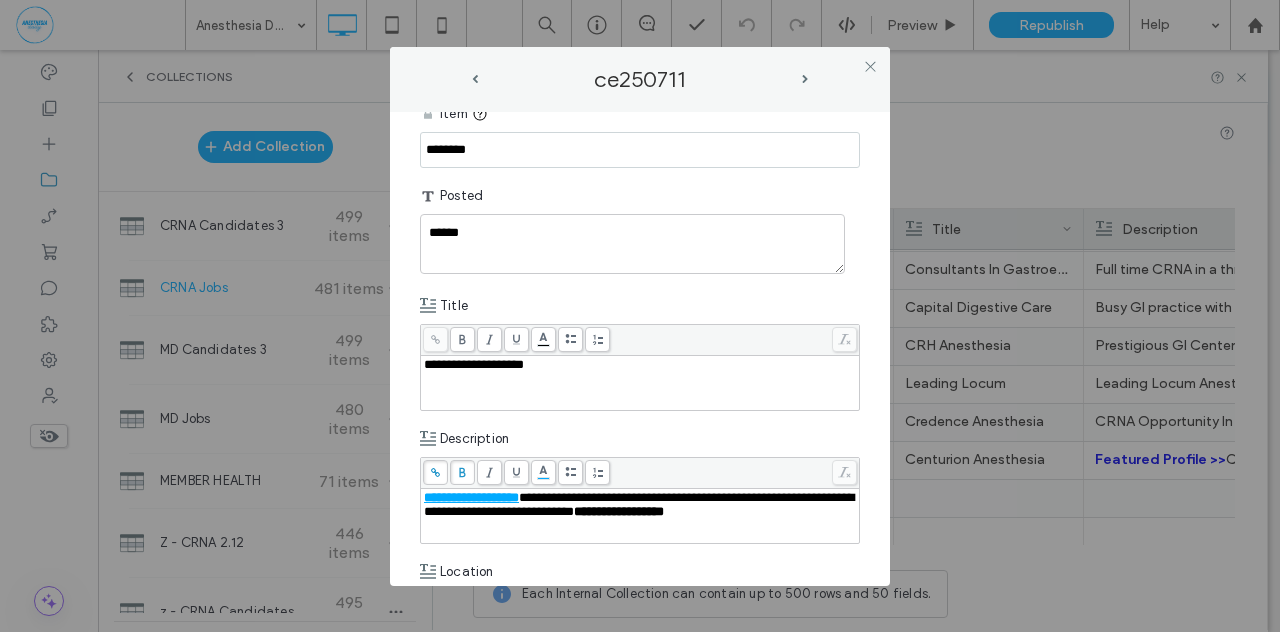 scroll, scrollTop: 0, scrollLeft: 0, axis: both 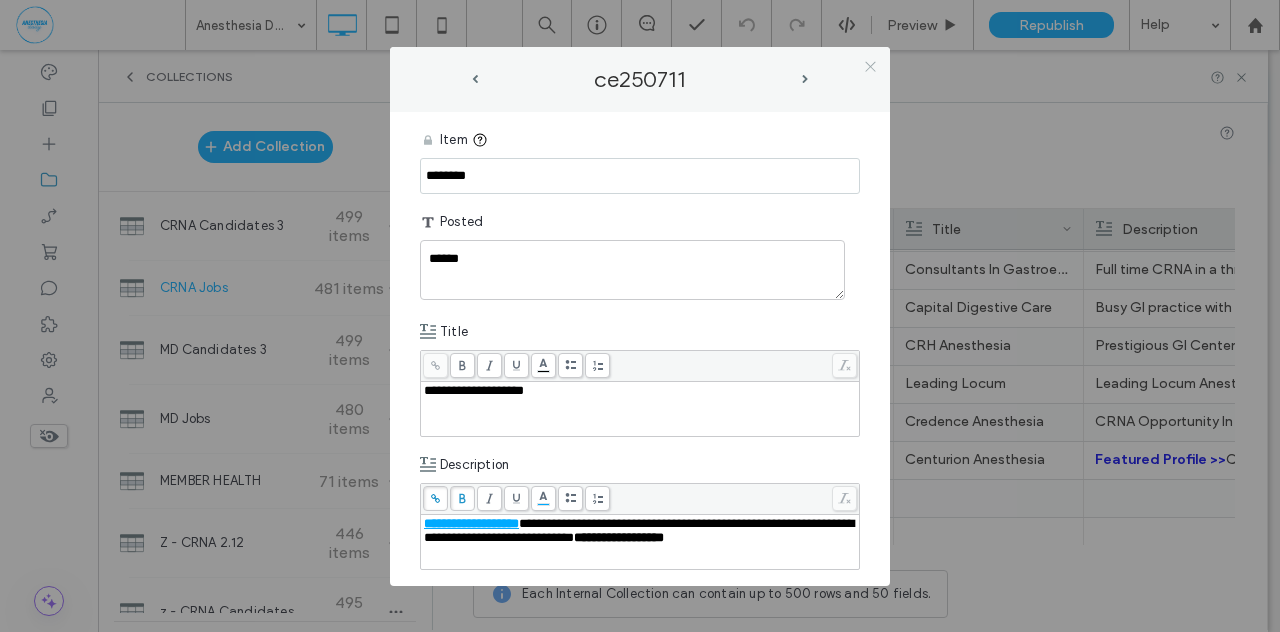click 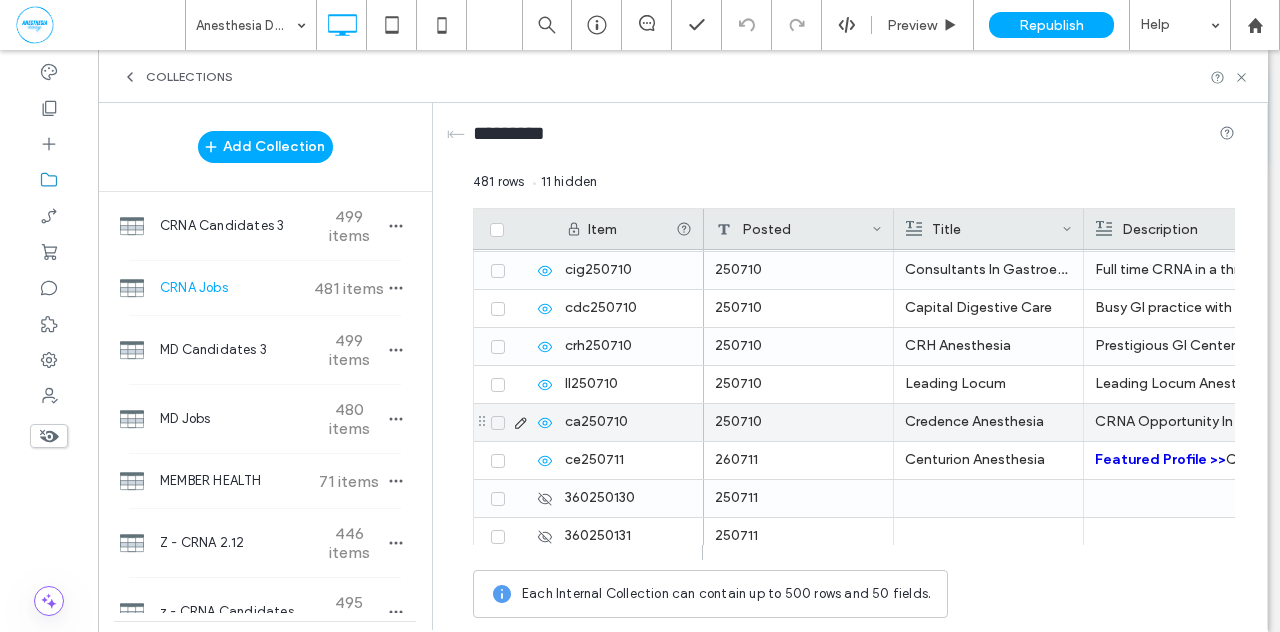 click 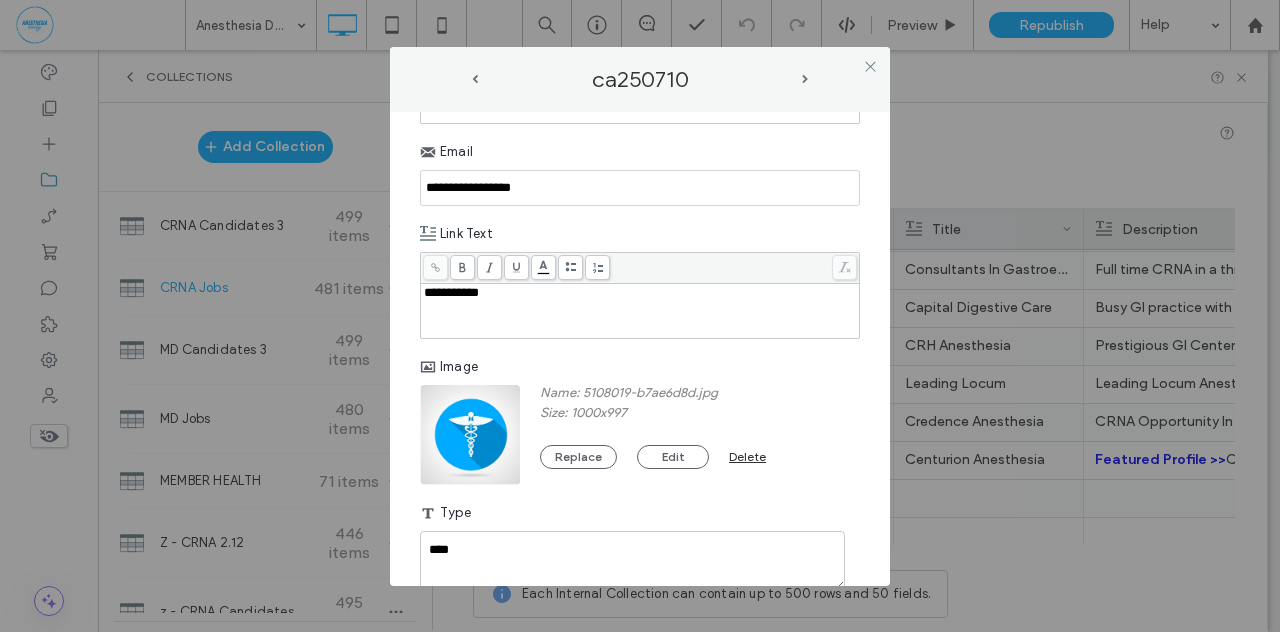 scroll, scrollTop: 1112, scrollLeft: 0, axis: vertical 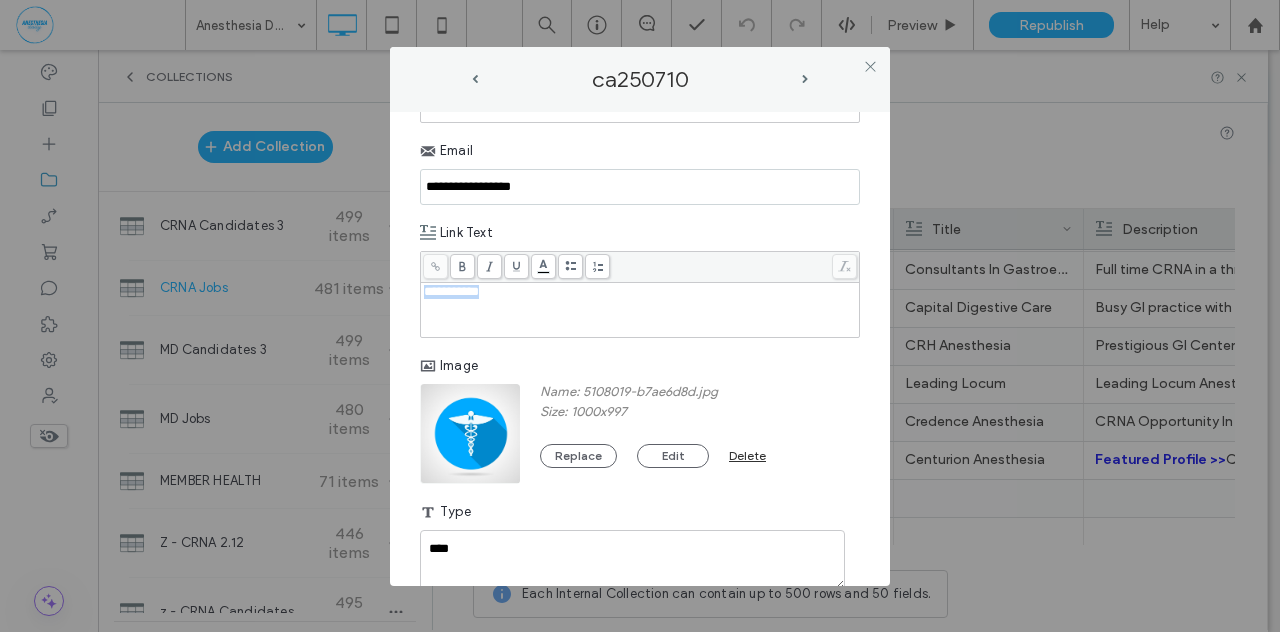 drag, startPoint x: 512, startPoint y: 277, endPoint x: 395, endPoint y: 287, distance: 117.426575 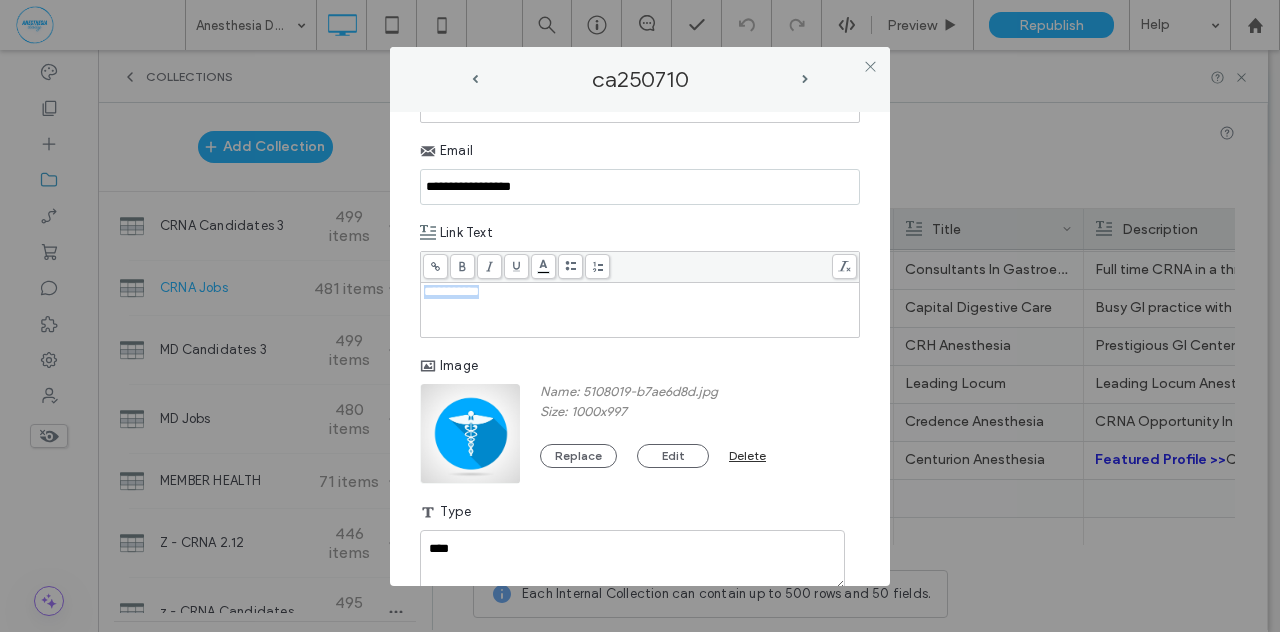 copy on "**********" 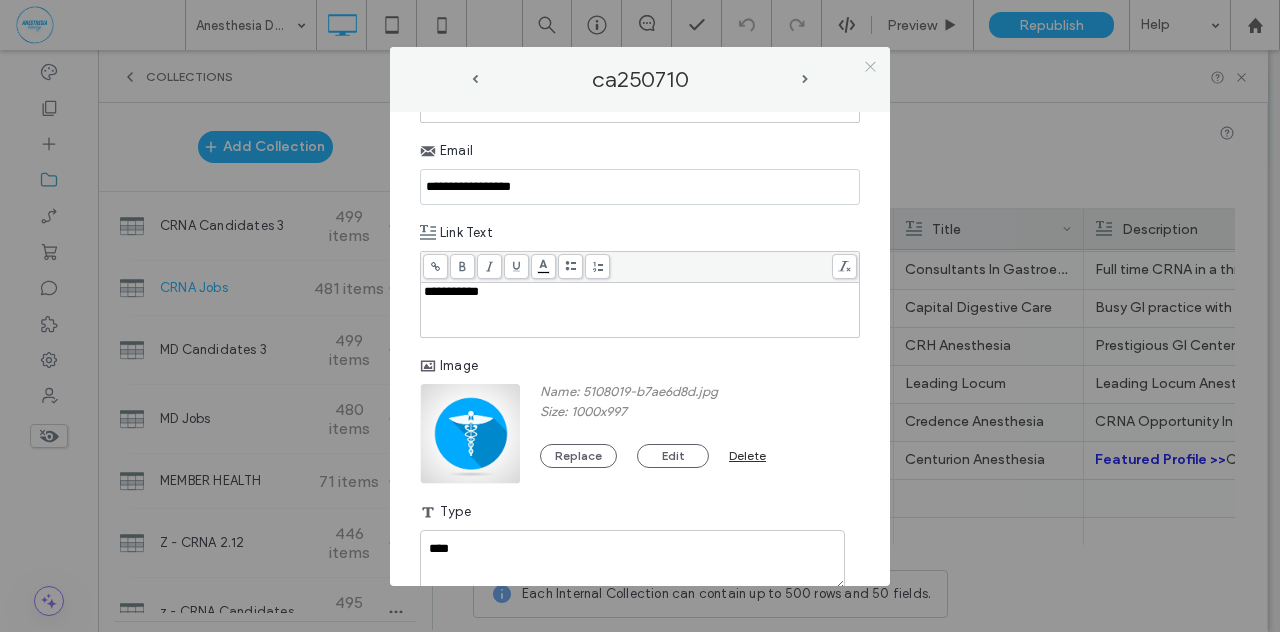 click 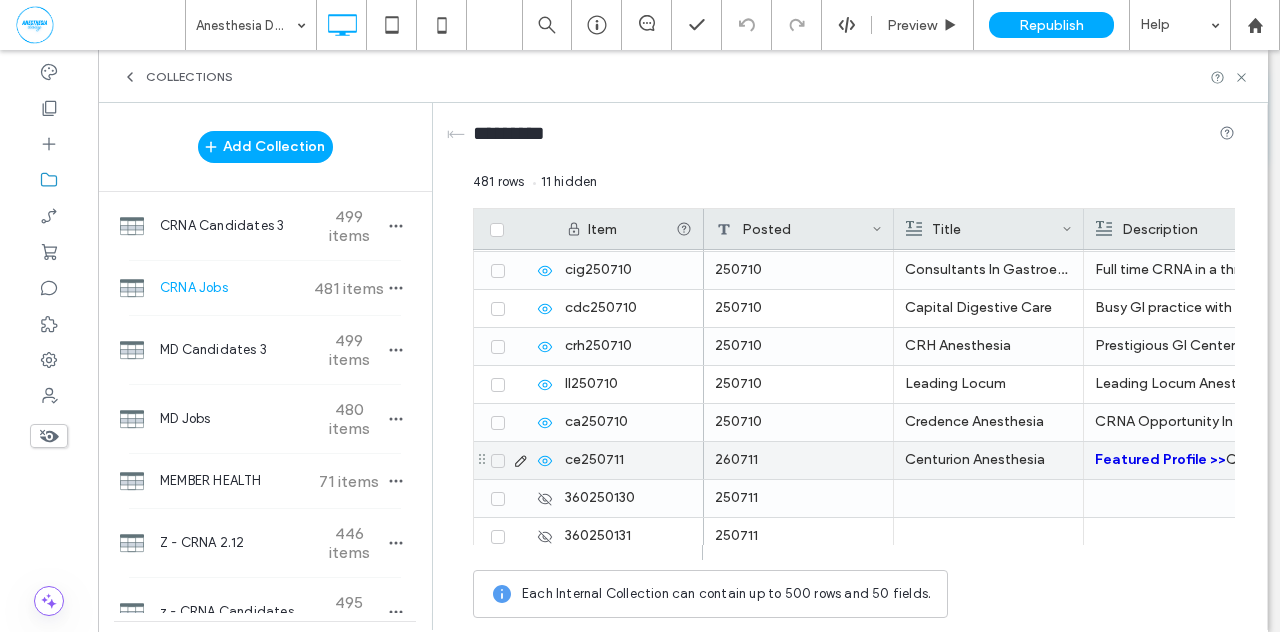 click 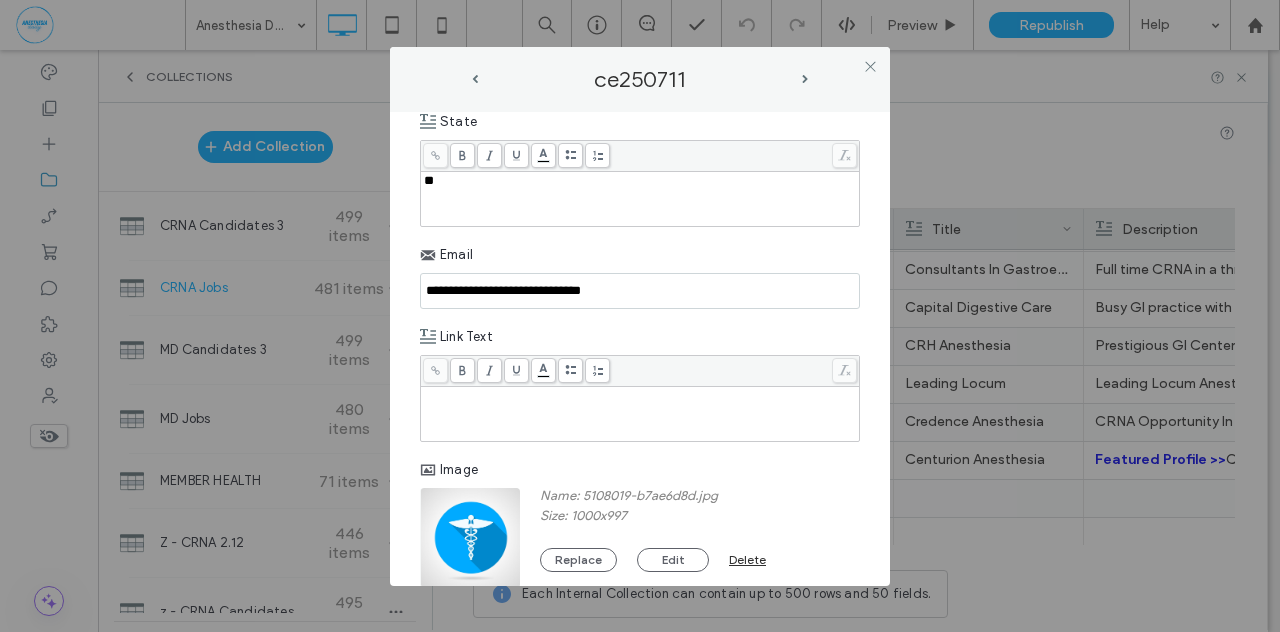 scroll, scrollTop: 1275, scrollLeft: 0, axis: vertical 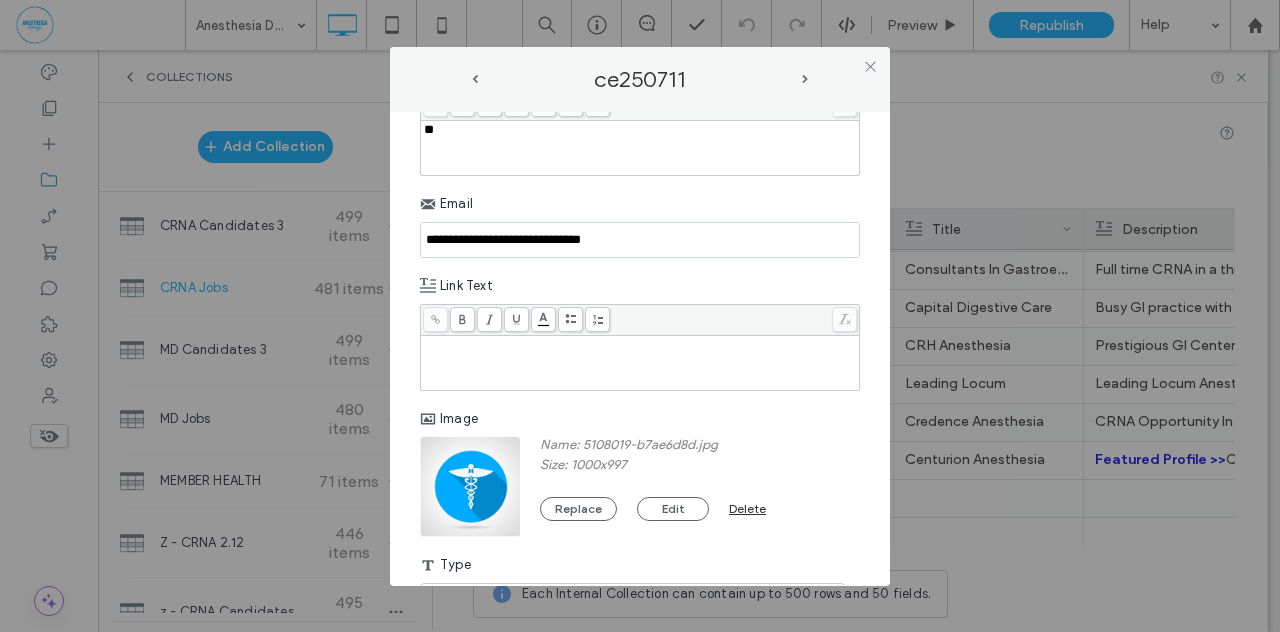 drag, startPoint x: 482, startPoint y: 416, endPoint x: 456, endPoint y: 389, distance: 37.48333 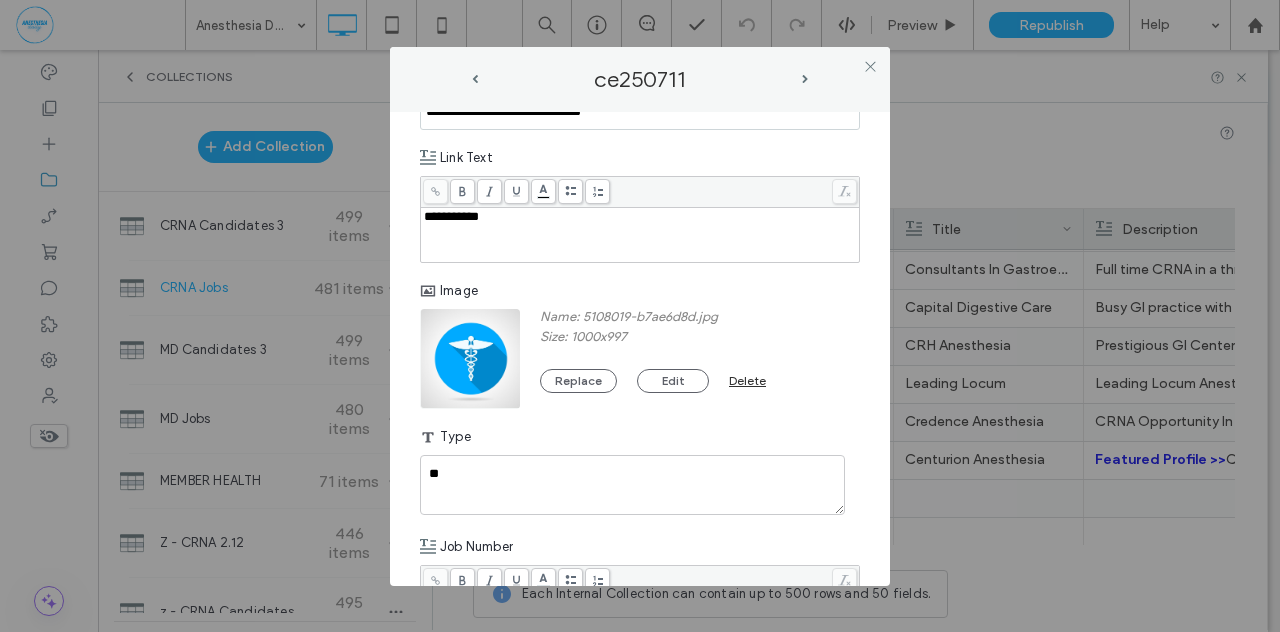 scroll, scrollTop: 1526, scrollLeft: 0, axis: vertical 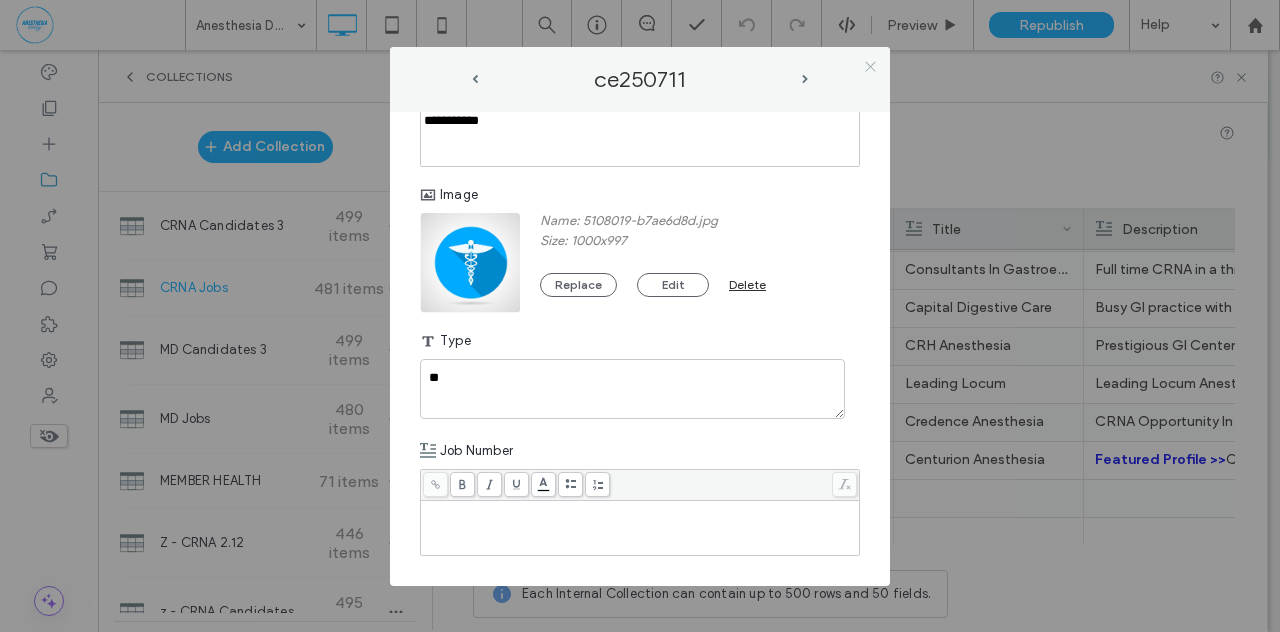 click 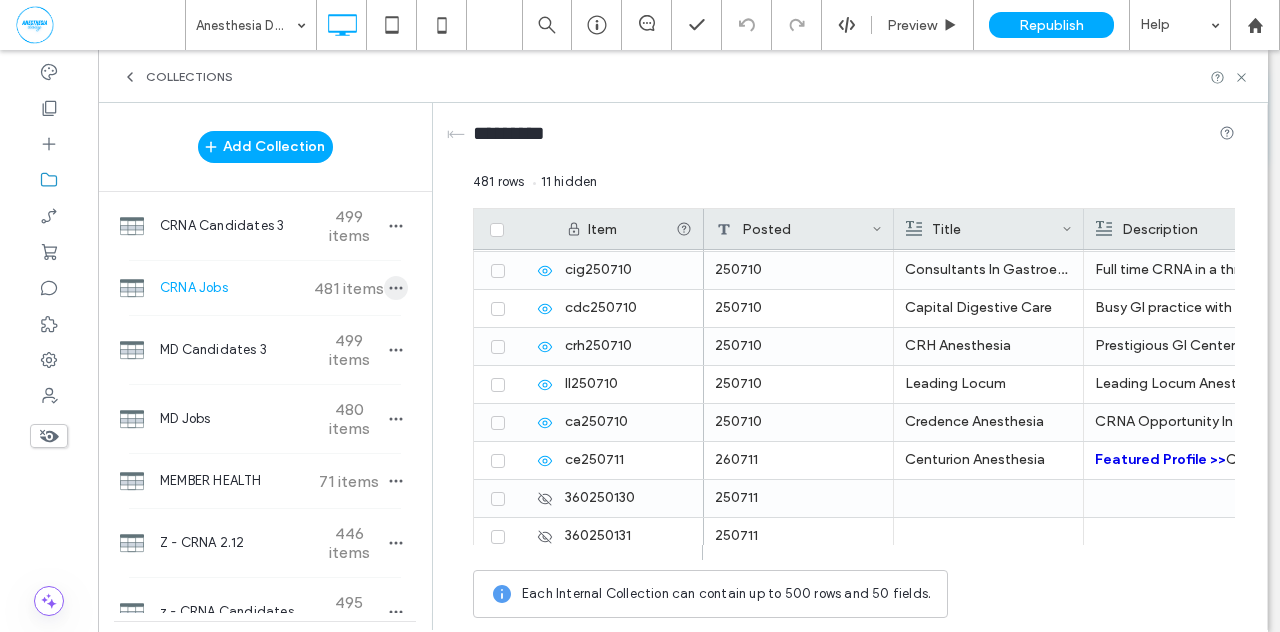 click 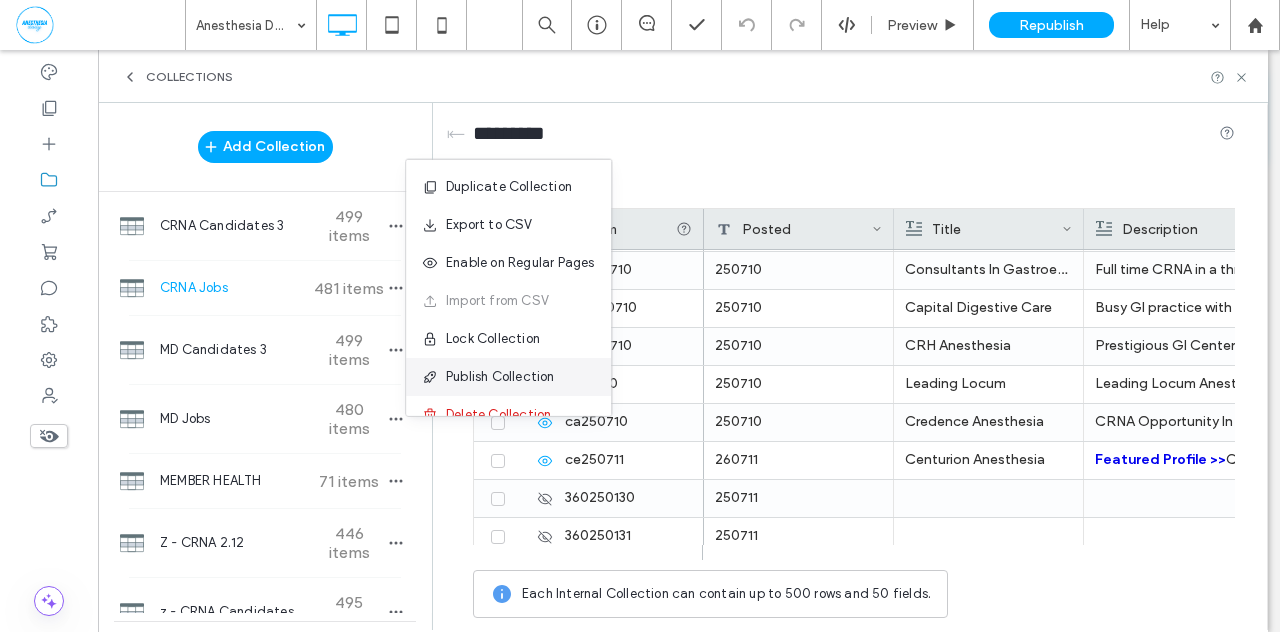 click on "Publish Collection" at bounding box center [500, 377] 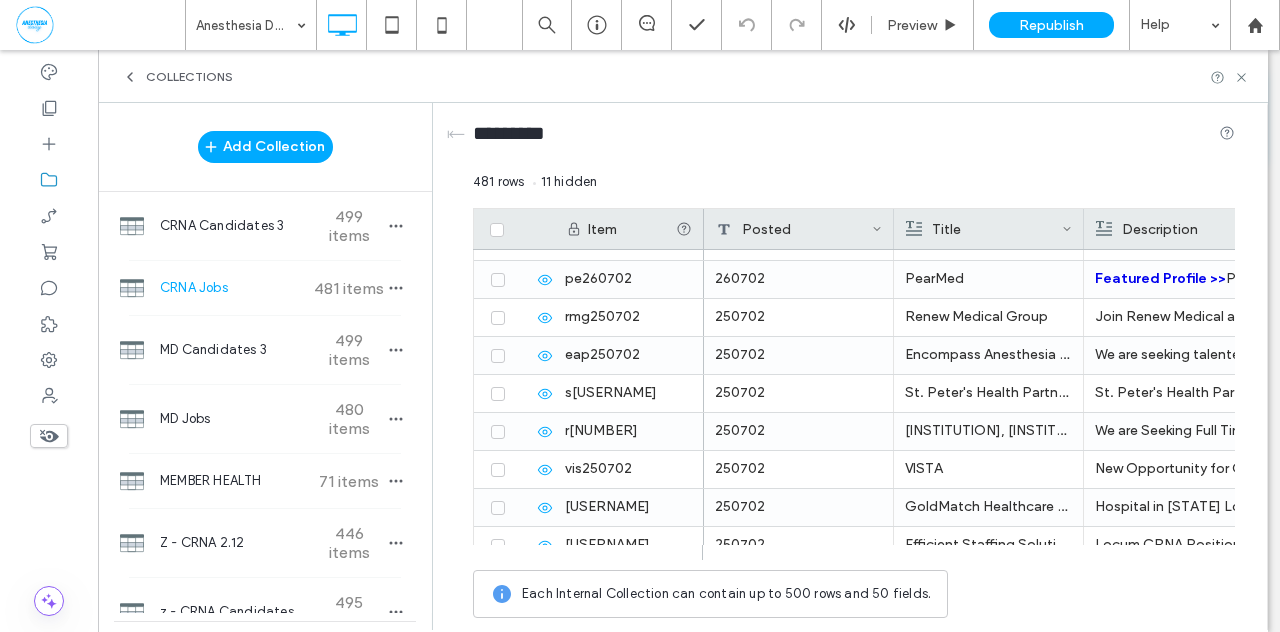 scroll, scrollTop: 15164, scrollLeft: 0, axis: vertical 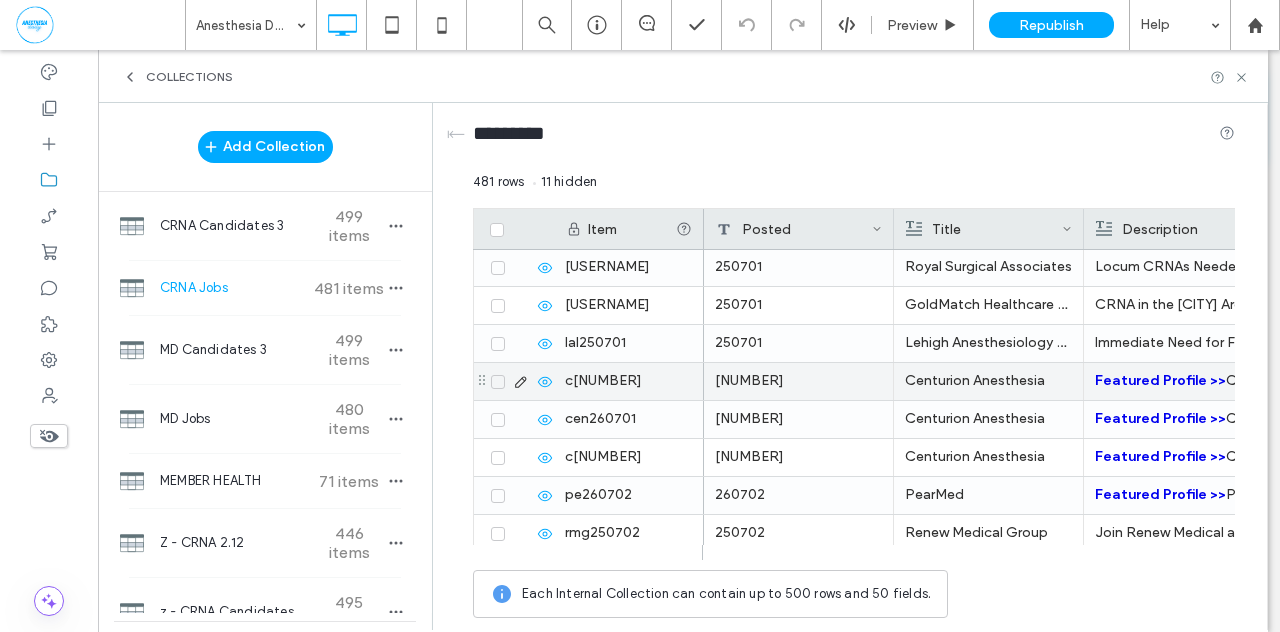 click 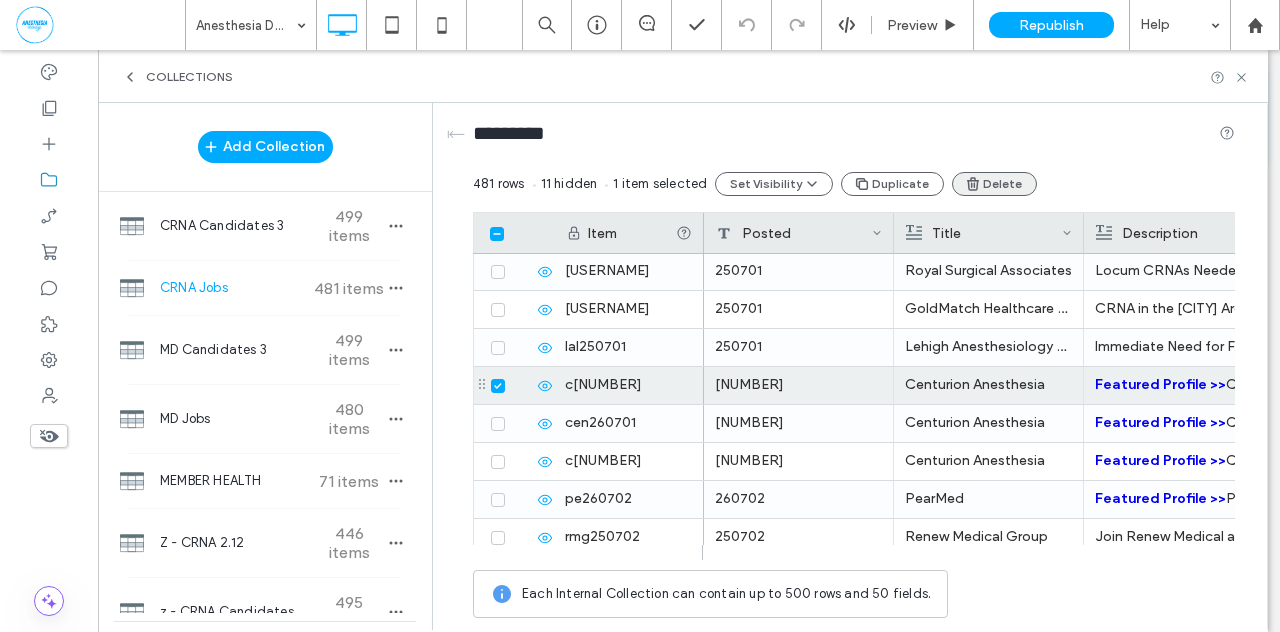 click on "Delete" at bounding box center [994, 184] 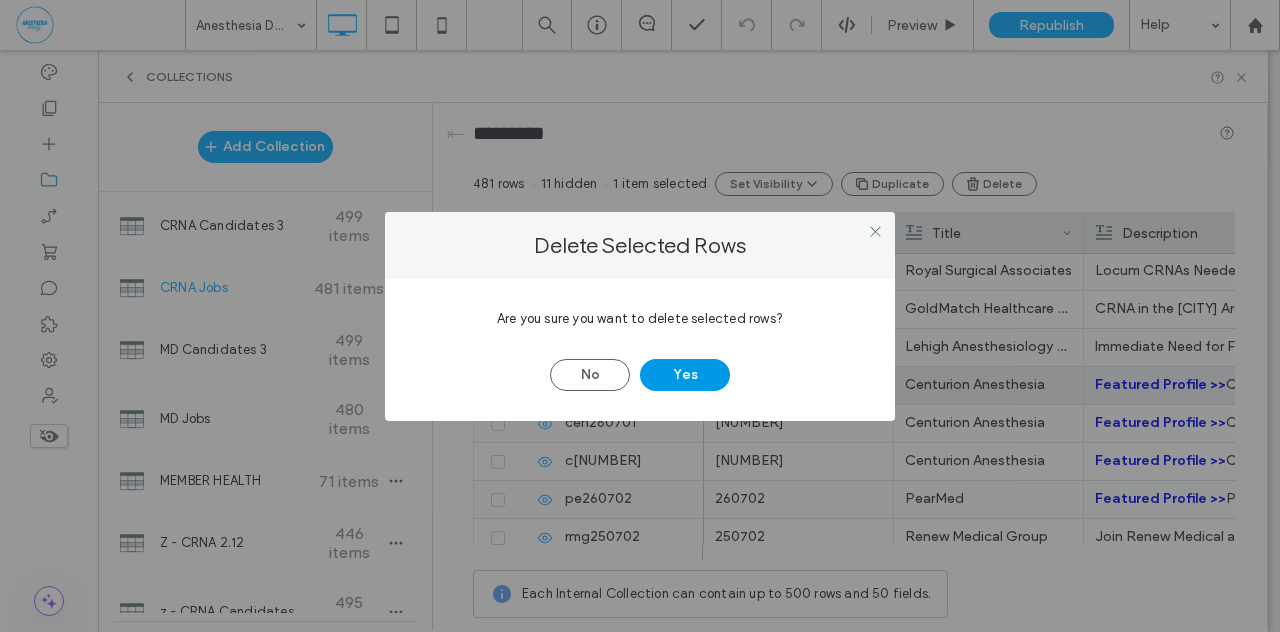 click on "Yes" at bounding box center [685, 375] 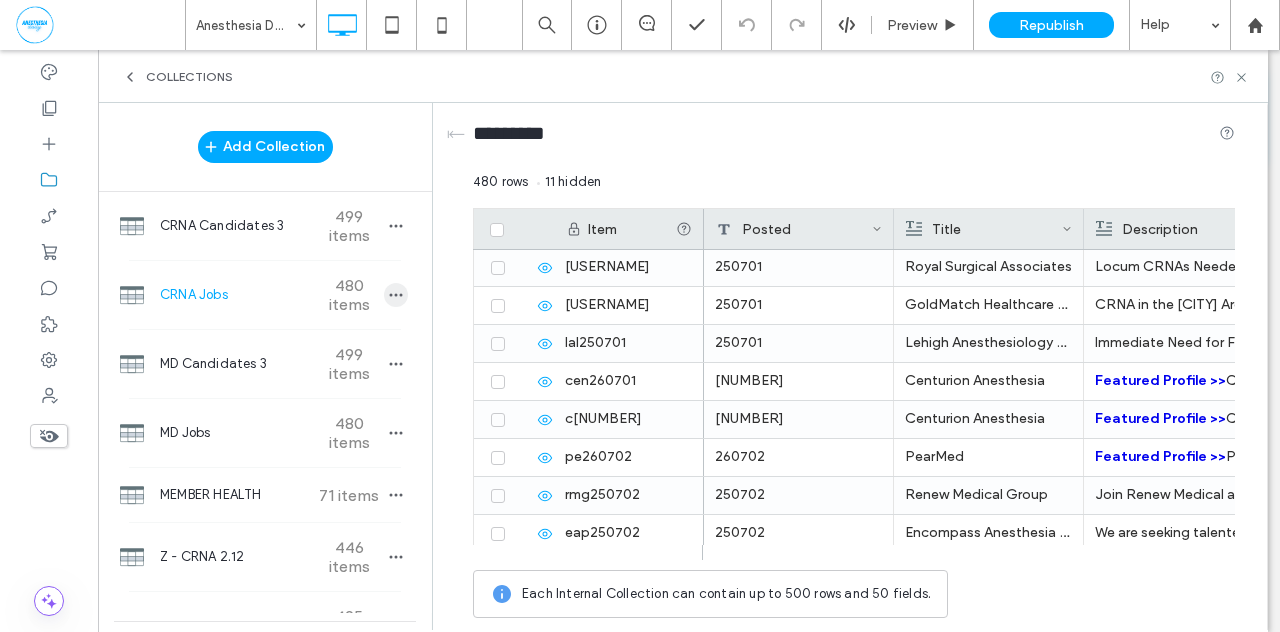 click 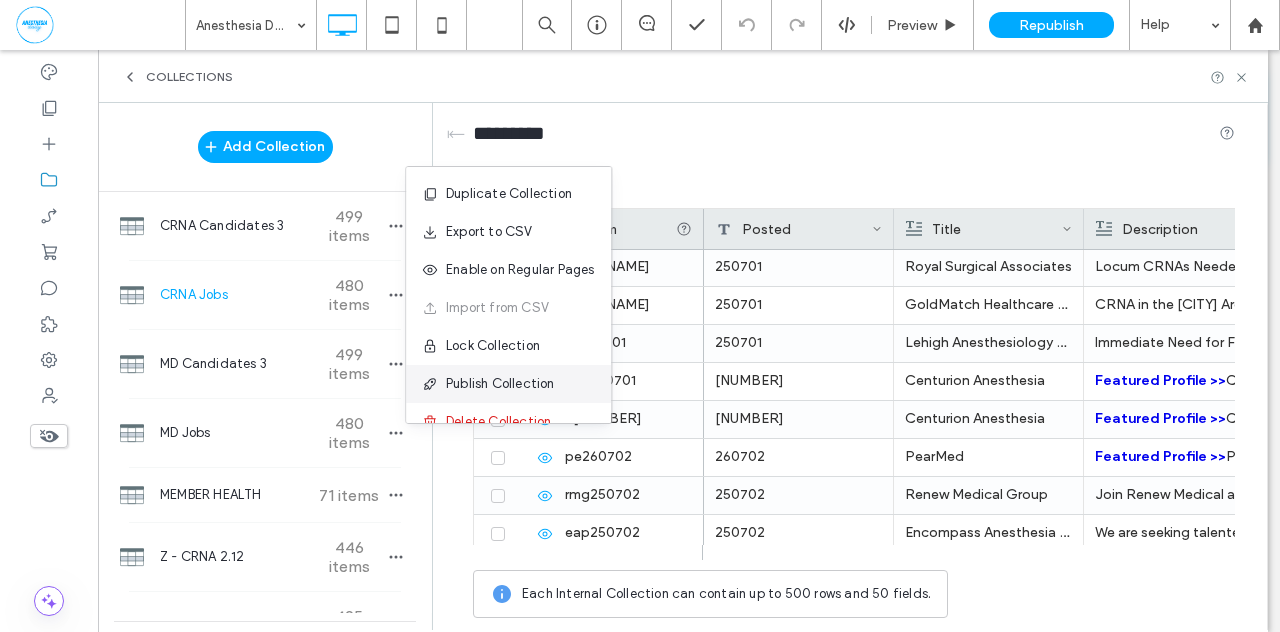 click on "Publish Collection" at bounding box center [500, 384] 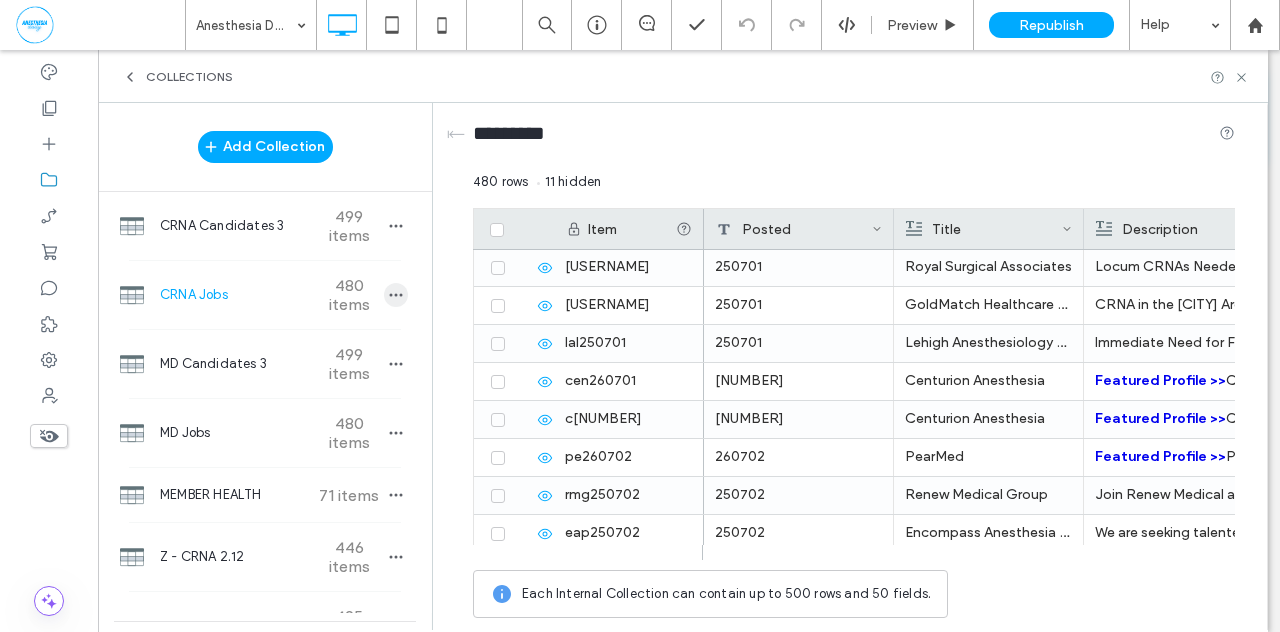 click 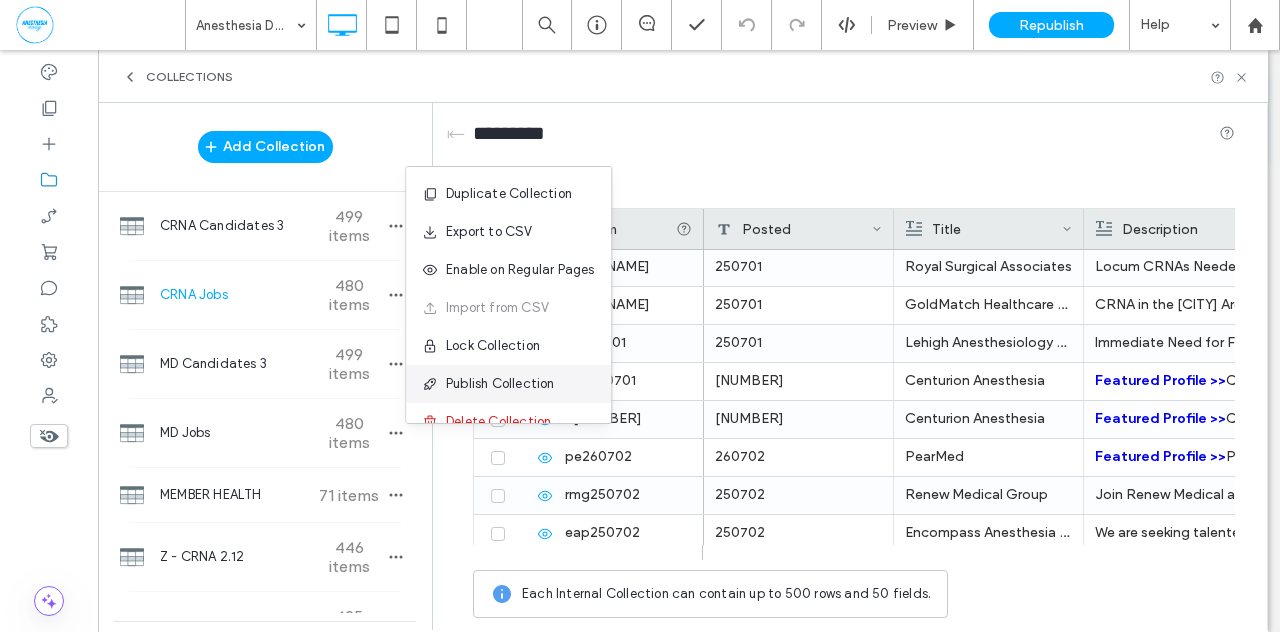 click on "Publish Collection" at bounding box center [500, 384] 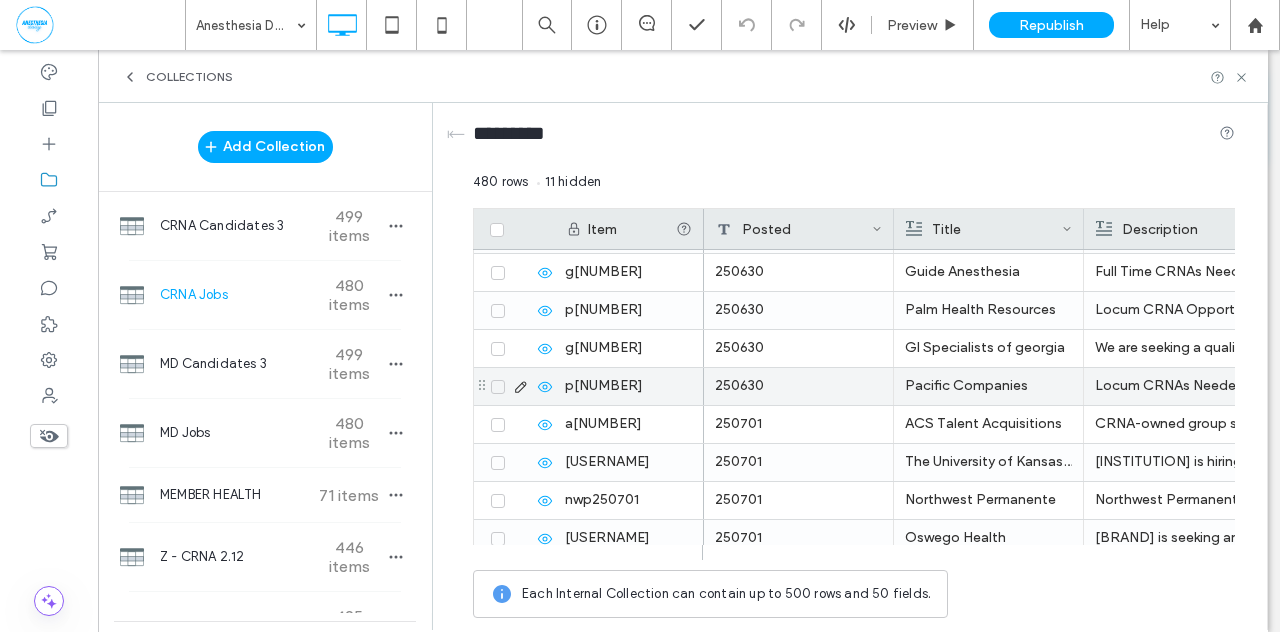 scroll, scrollTop: 14744, scrollLeft: 0, axis: vertical 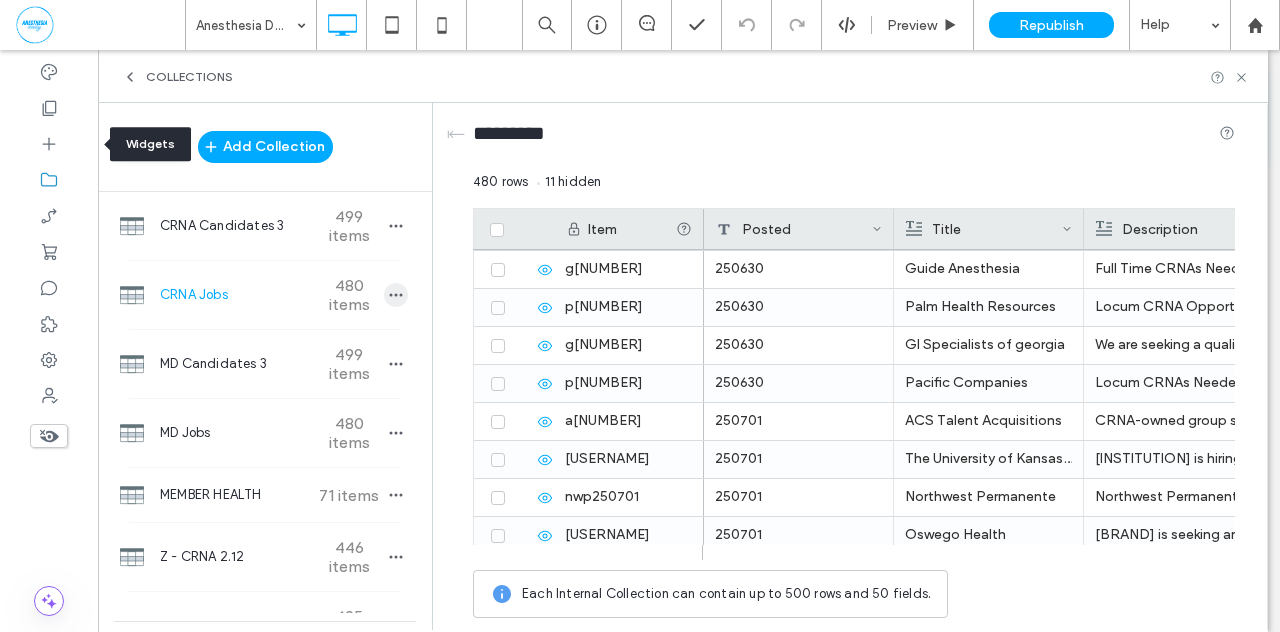 click 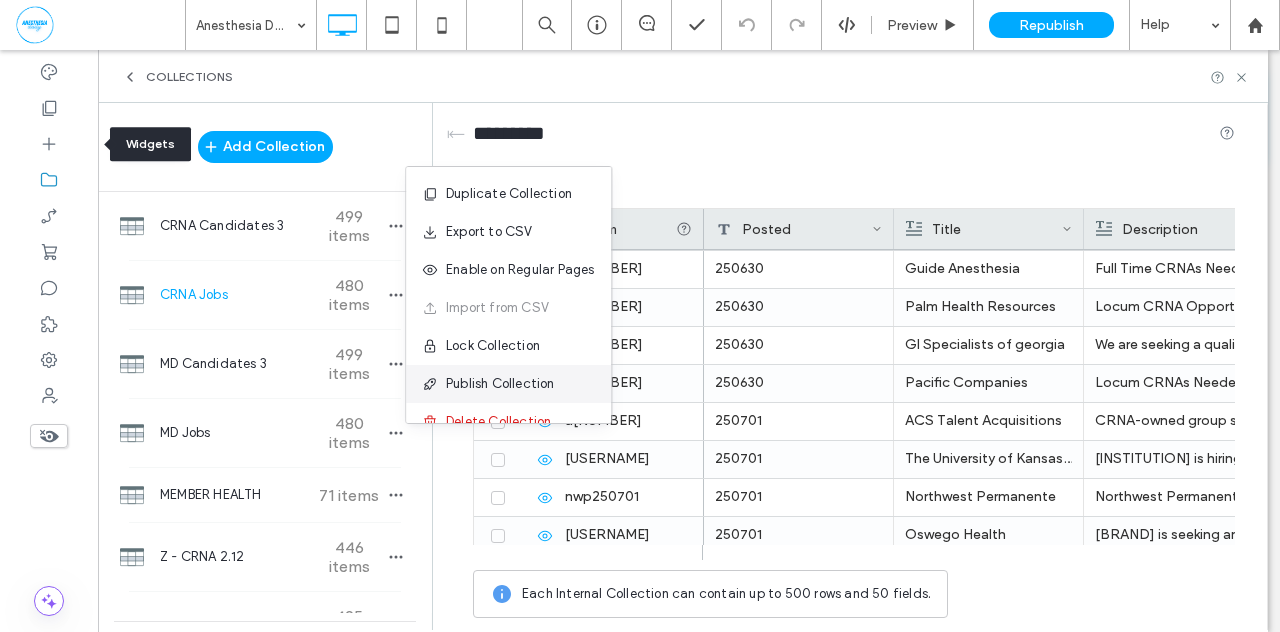 click on "Publish Collection" at bounding box center (500, 384) 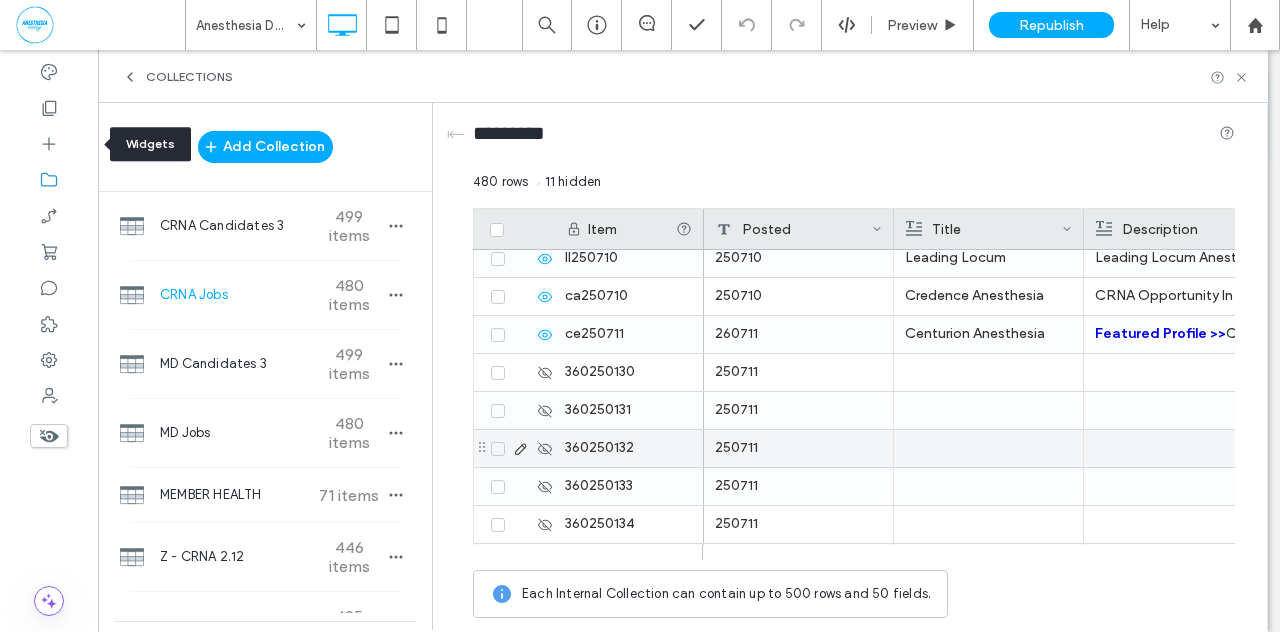 scroll, scrollTop: 17756, scrollLeft: 0, axis: vertical 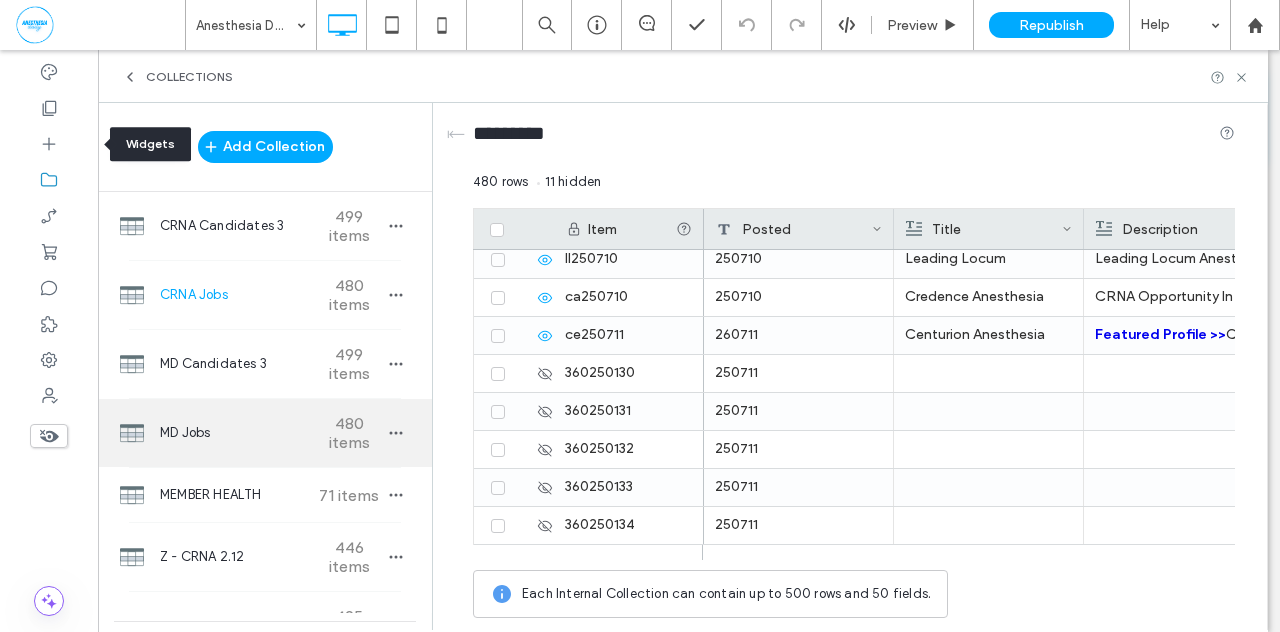 click on "480 items" at bounding box center (349, 433) 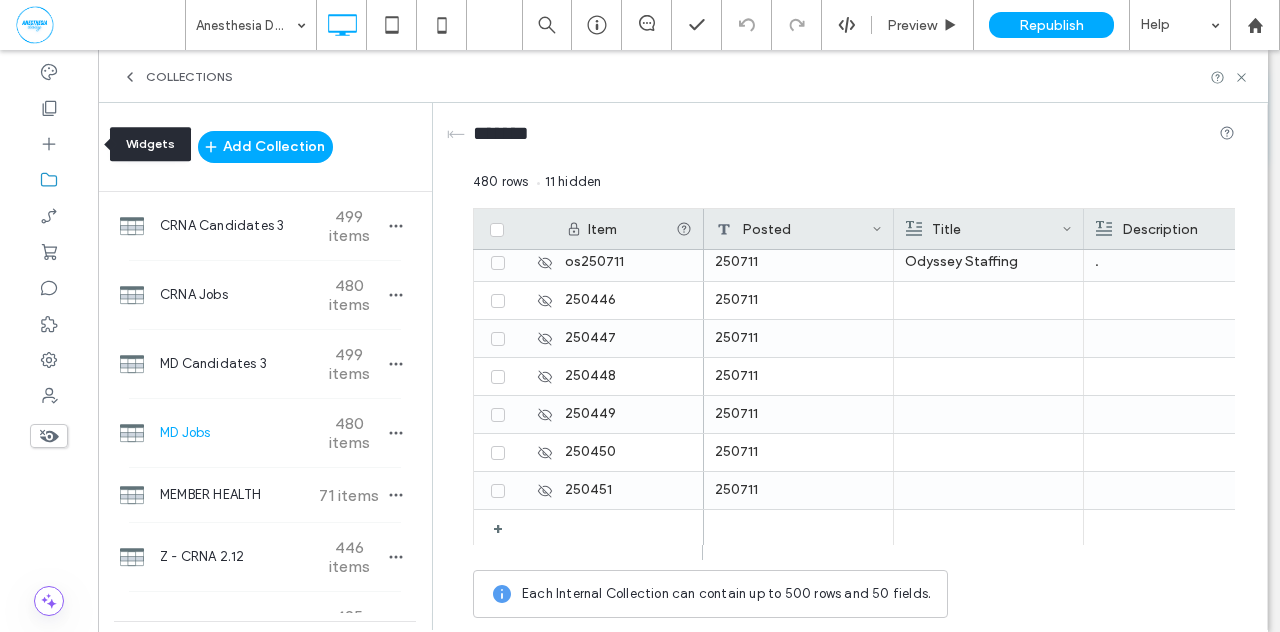 scroll, scrollTop: 17779, scrollLeft: 0, axis: vertical 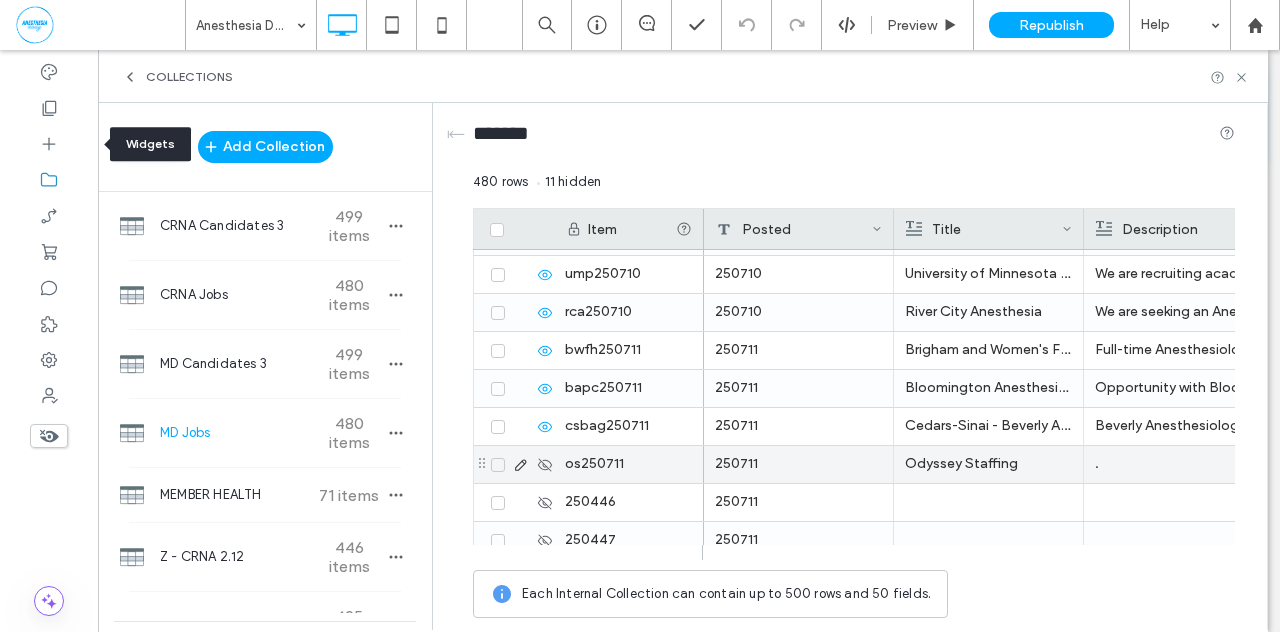 click 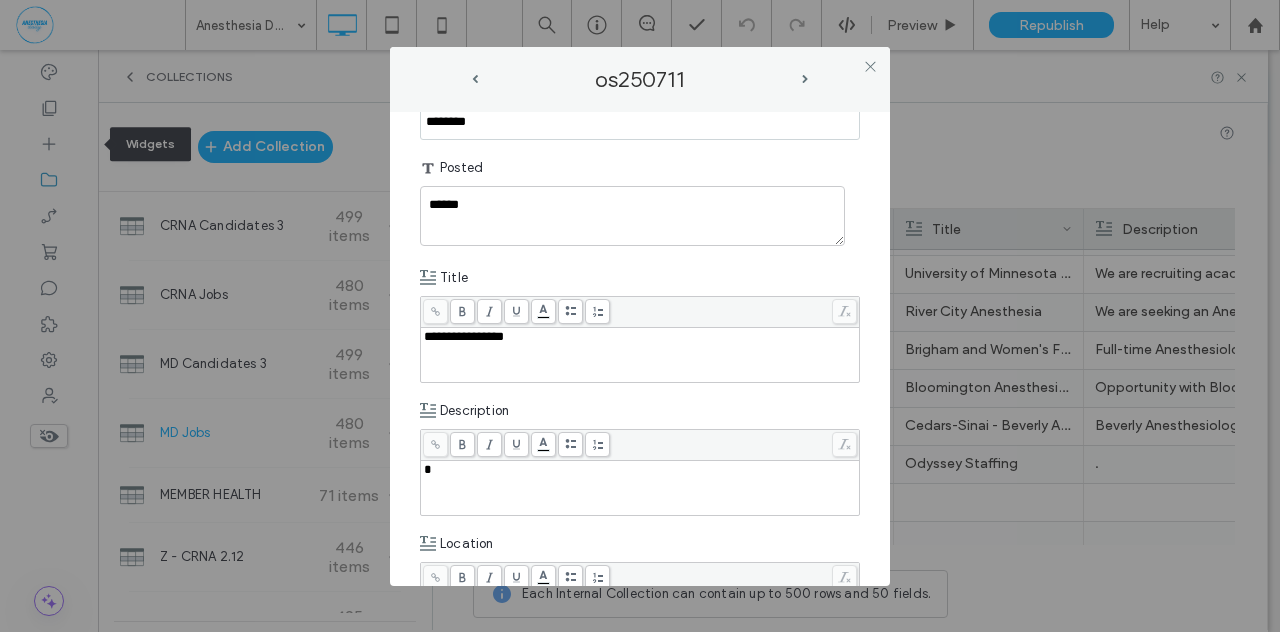 scroll, scrollTop: 0, scrollLeft: 0, axis: both 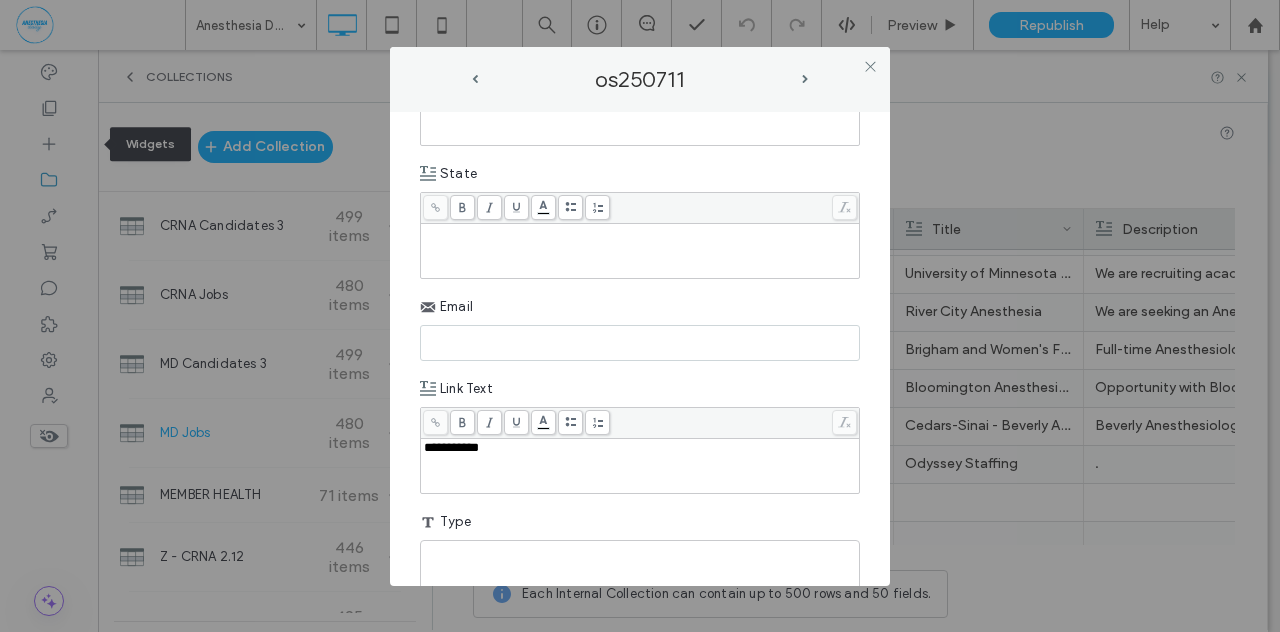 paste on "**********" 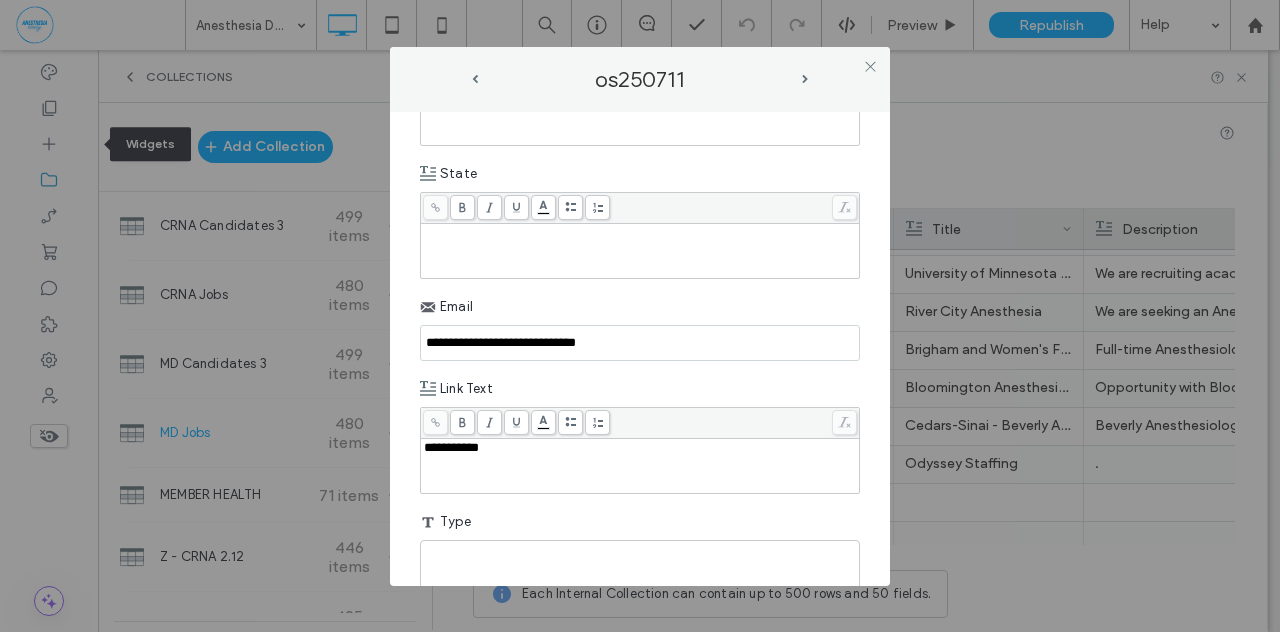 type on "**********" 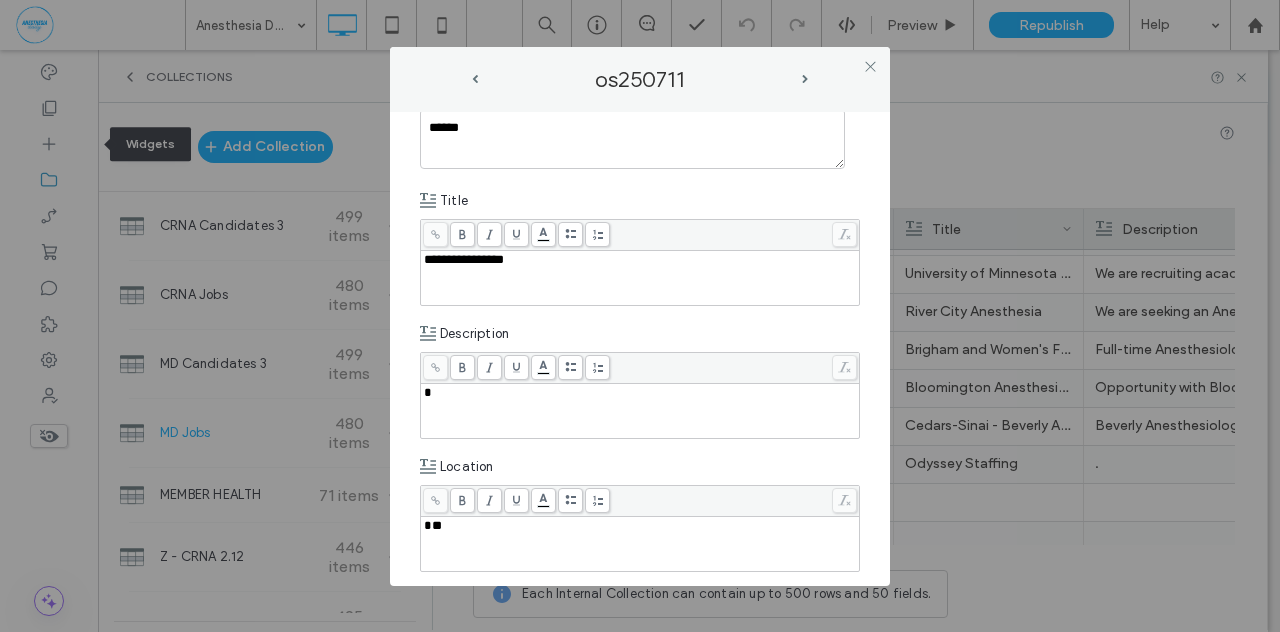 scroll, scrollTop: 0, scrollLeft: 0, axis: both 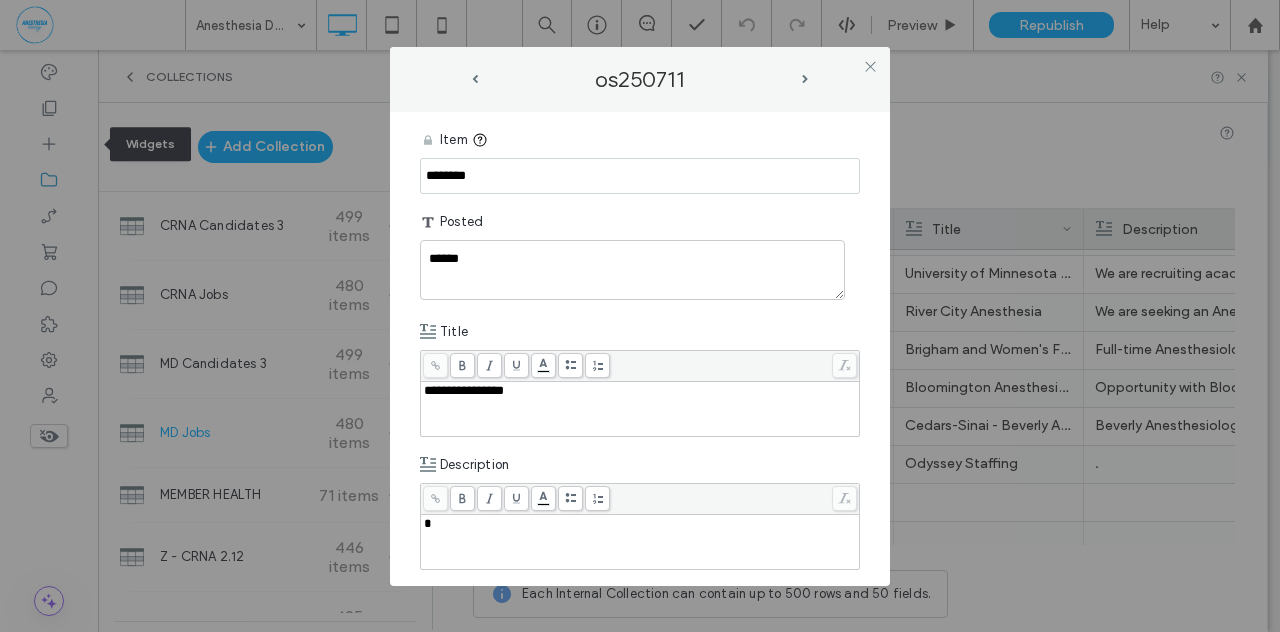 click on "*" at bounding box center (640, 542) 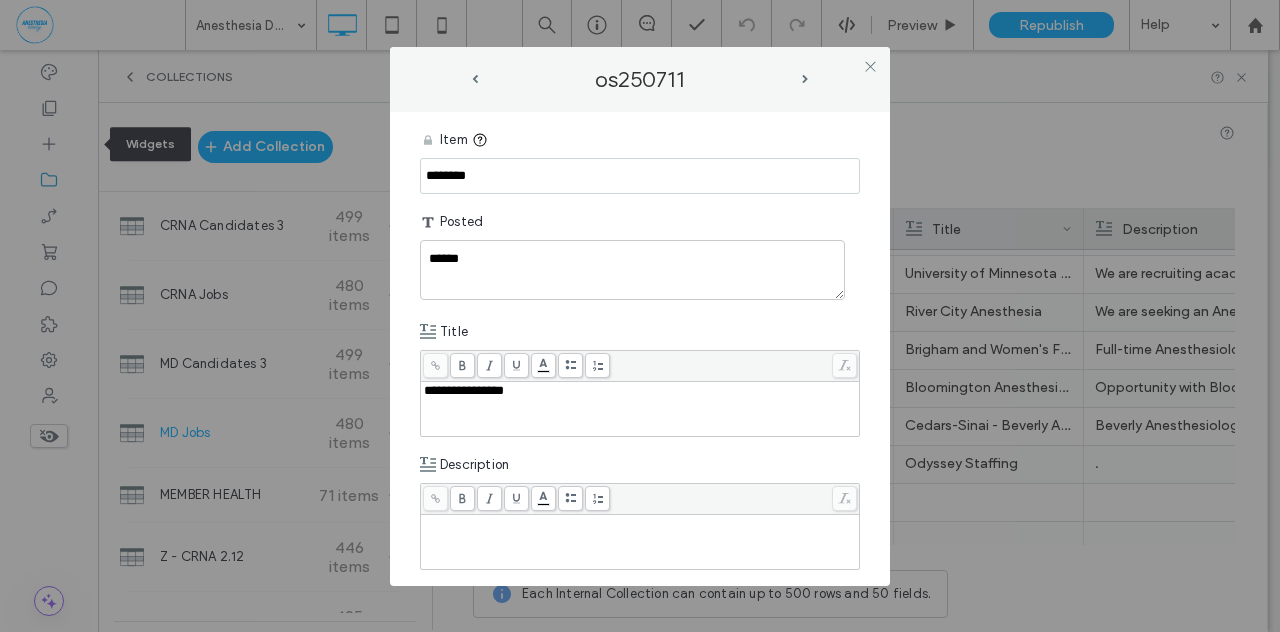 paste 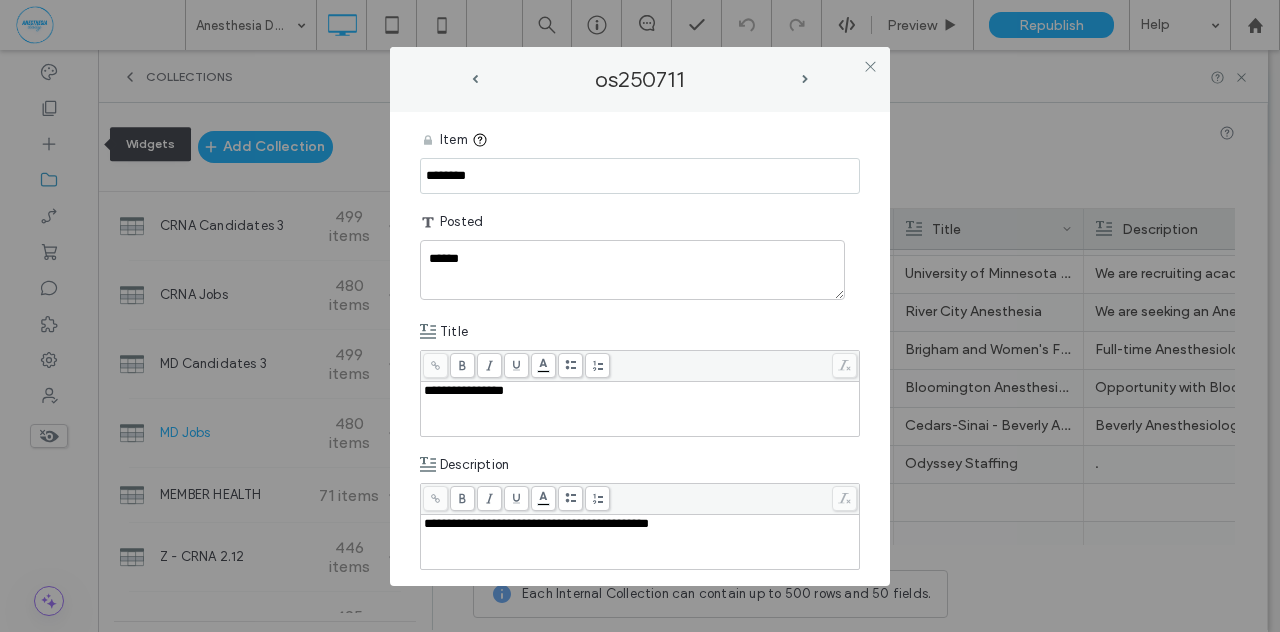type 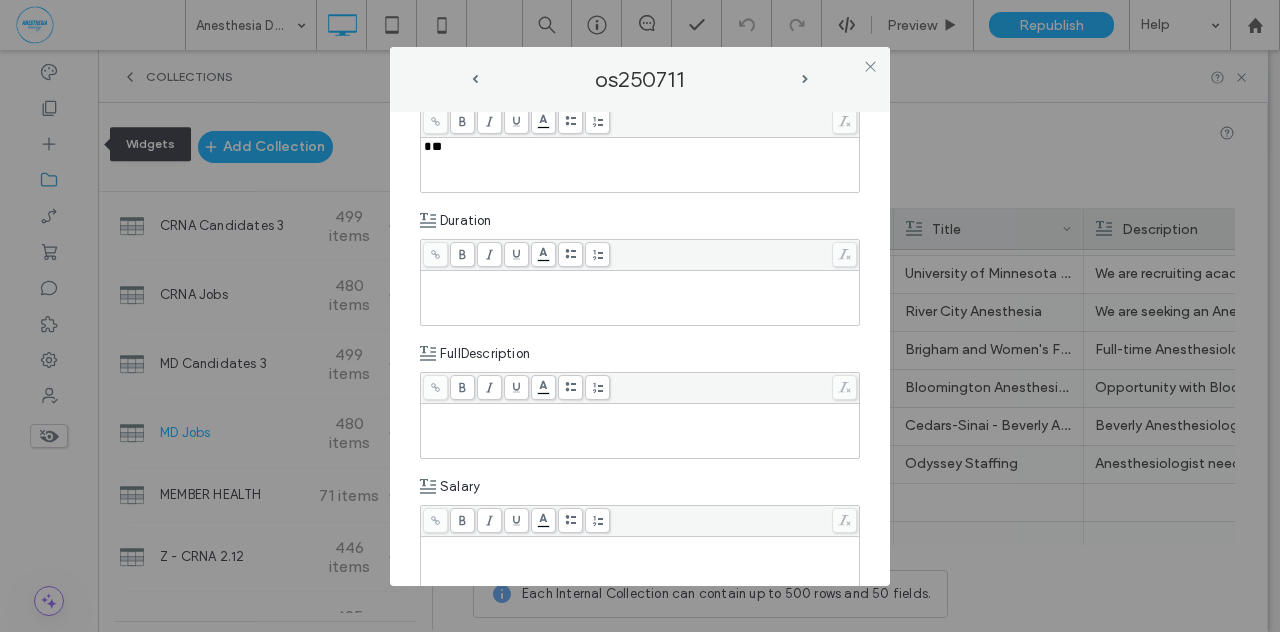 scroll, scrollTop: 513, scrollLeft: 0, axis: vertical 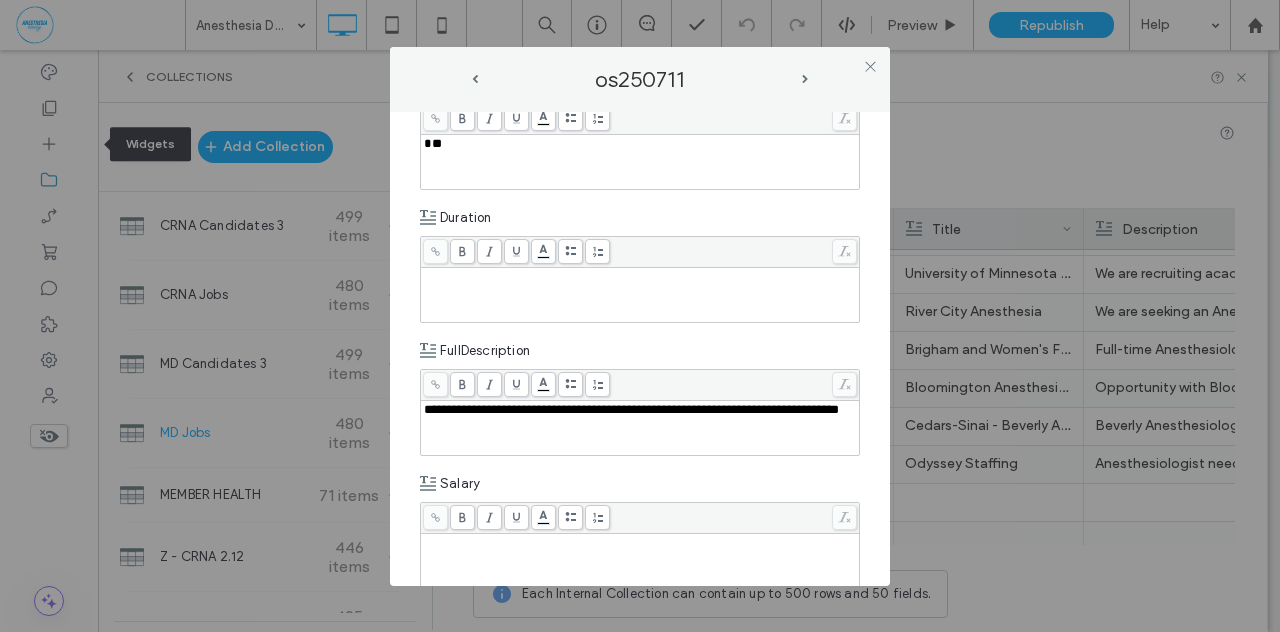 click at bounding box center (640, 295) 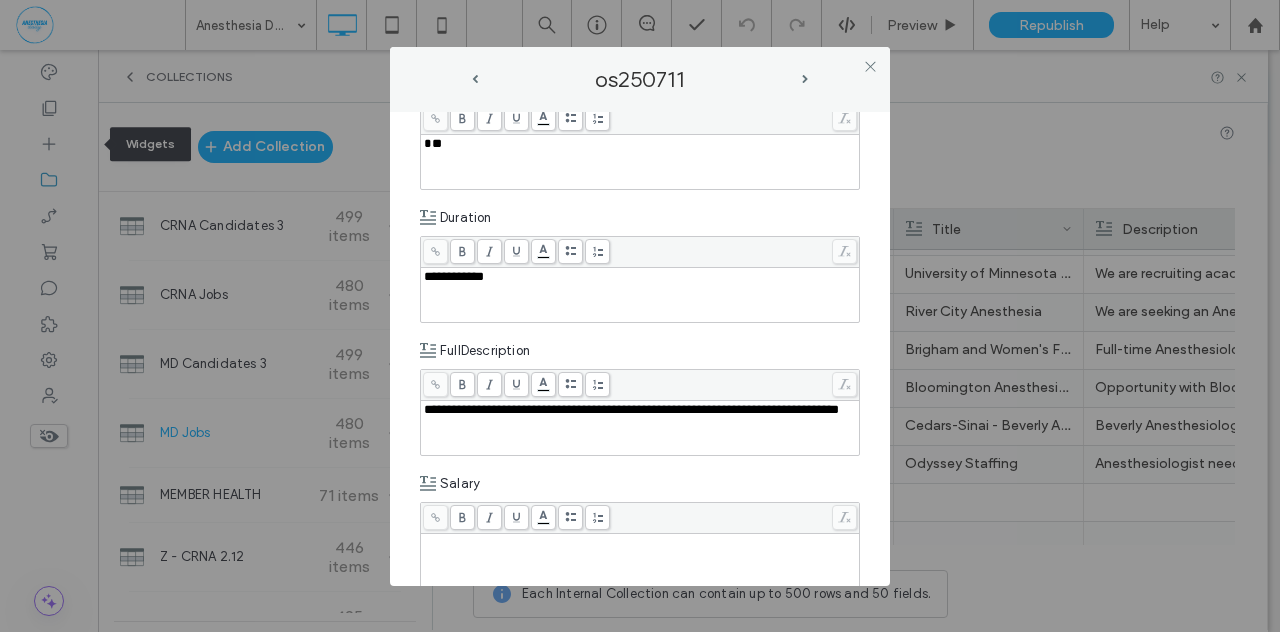 click on "**" at bounding box center [433, 143] 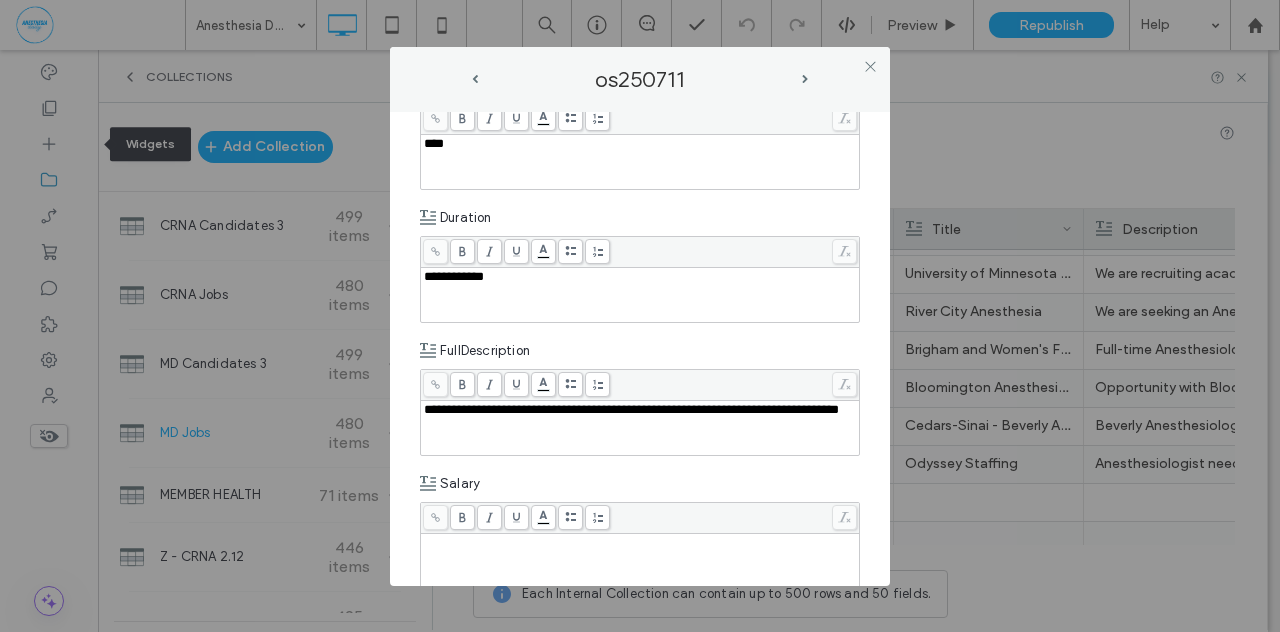 type 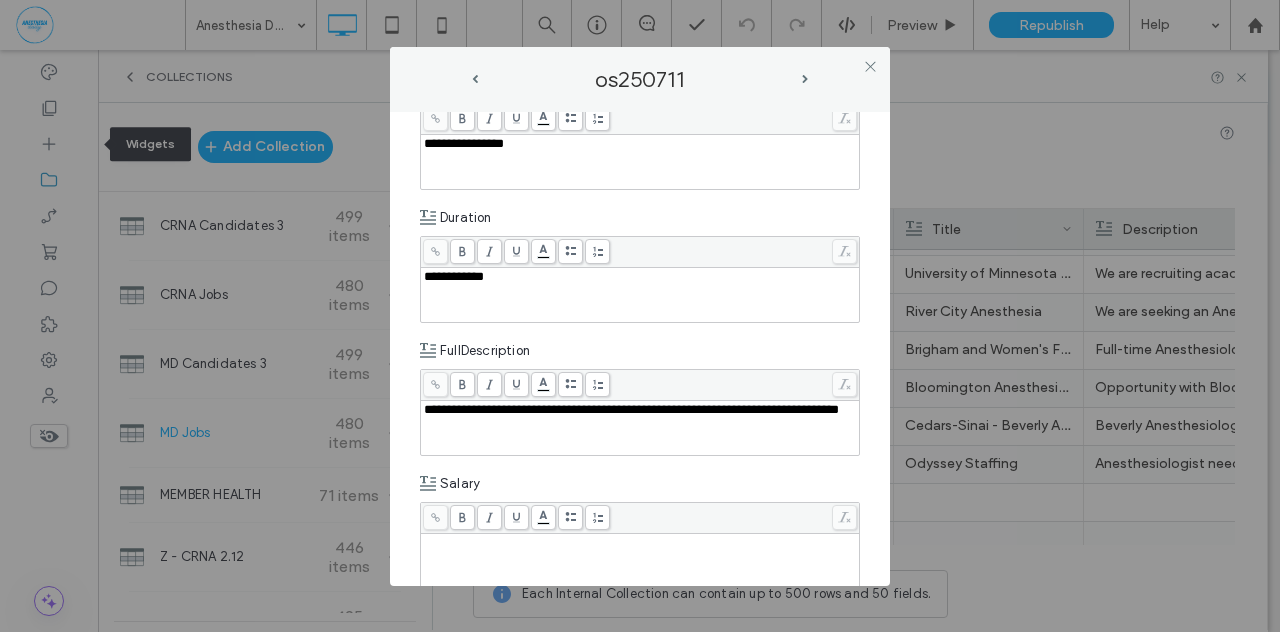 click on "**********" at bounding box center (640, 428) 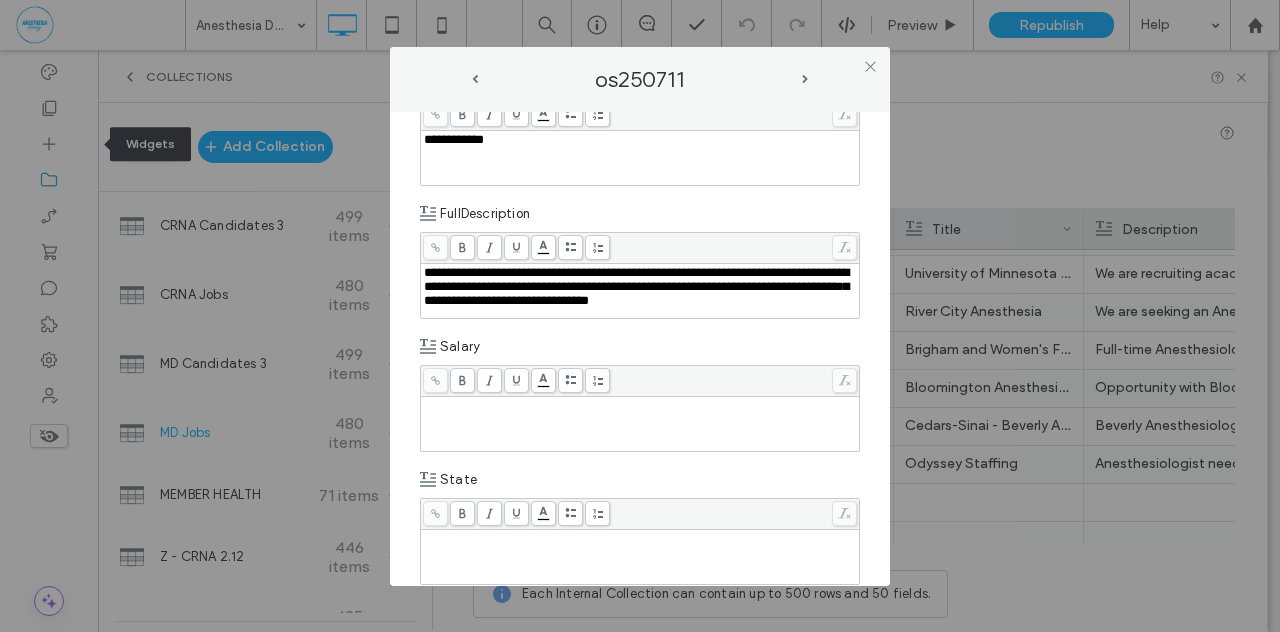 scroll, scrollTop: 700, scrollLeft: 0, axis: vertical 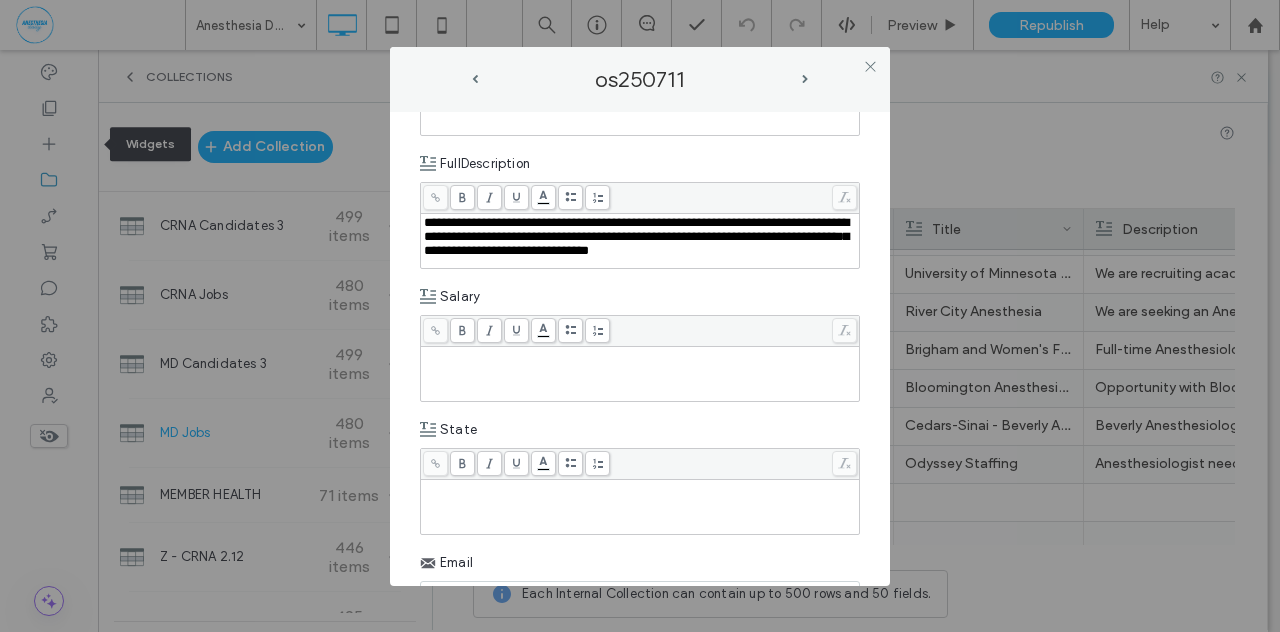 click at bounding box center [640, 374] 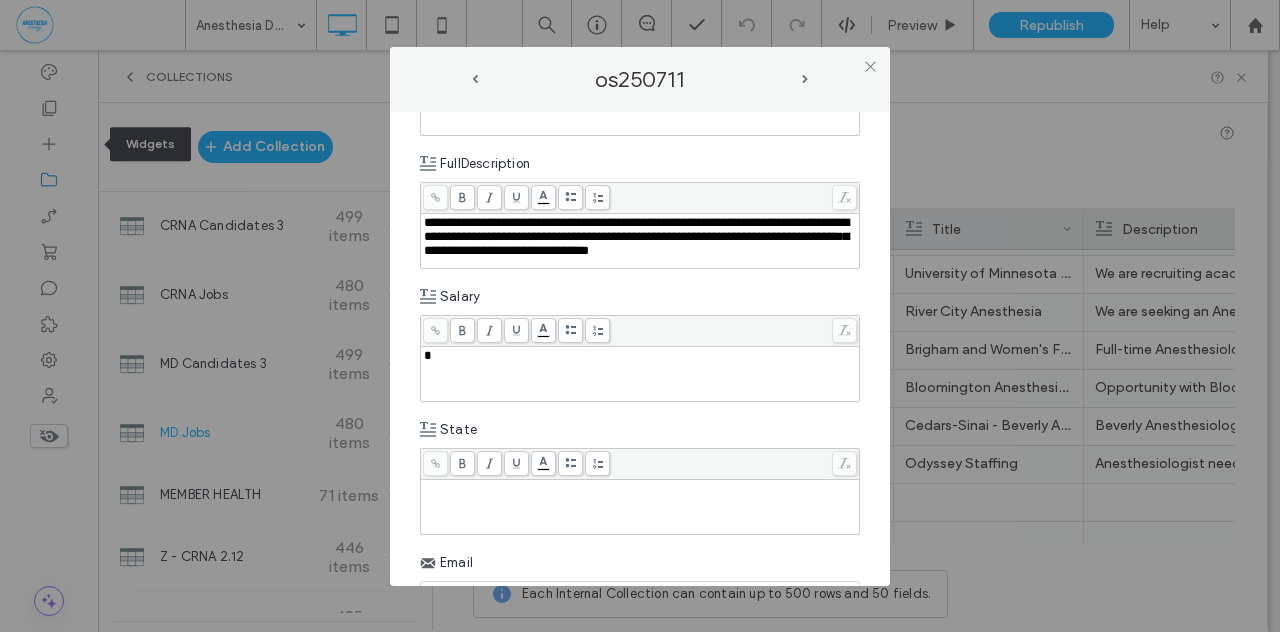 type 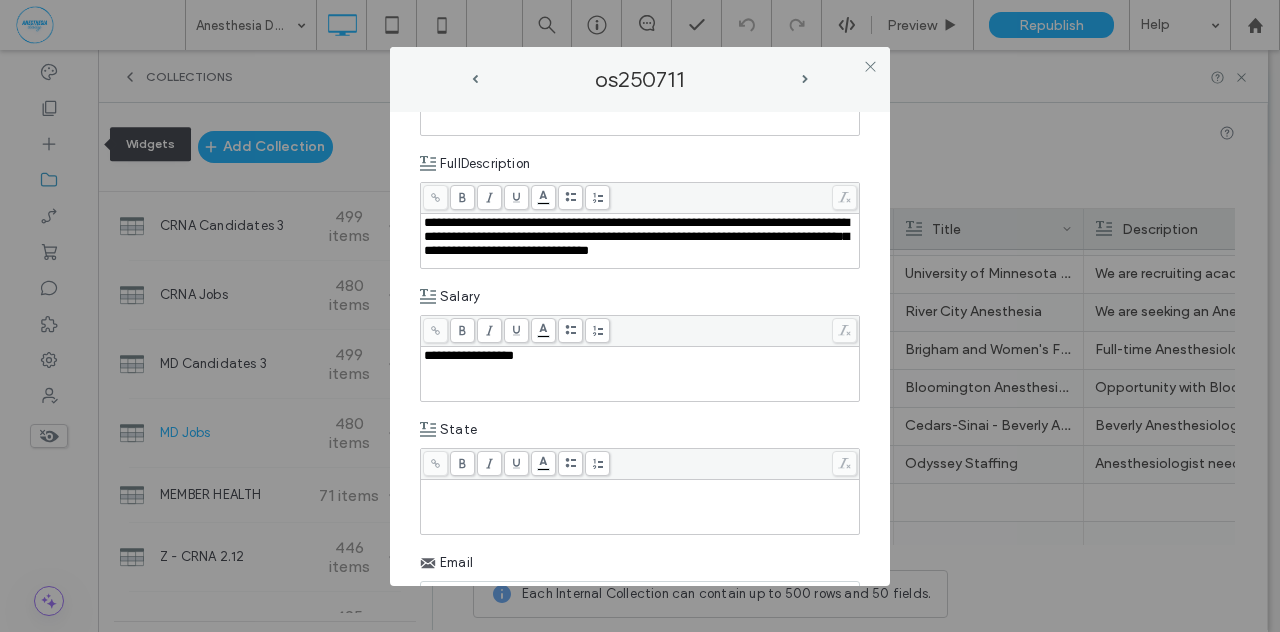 click at bounding box center (640, 489) 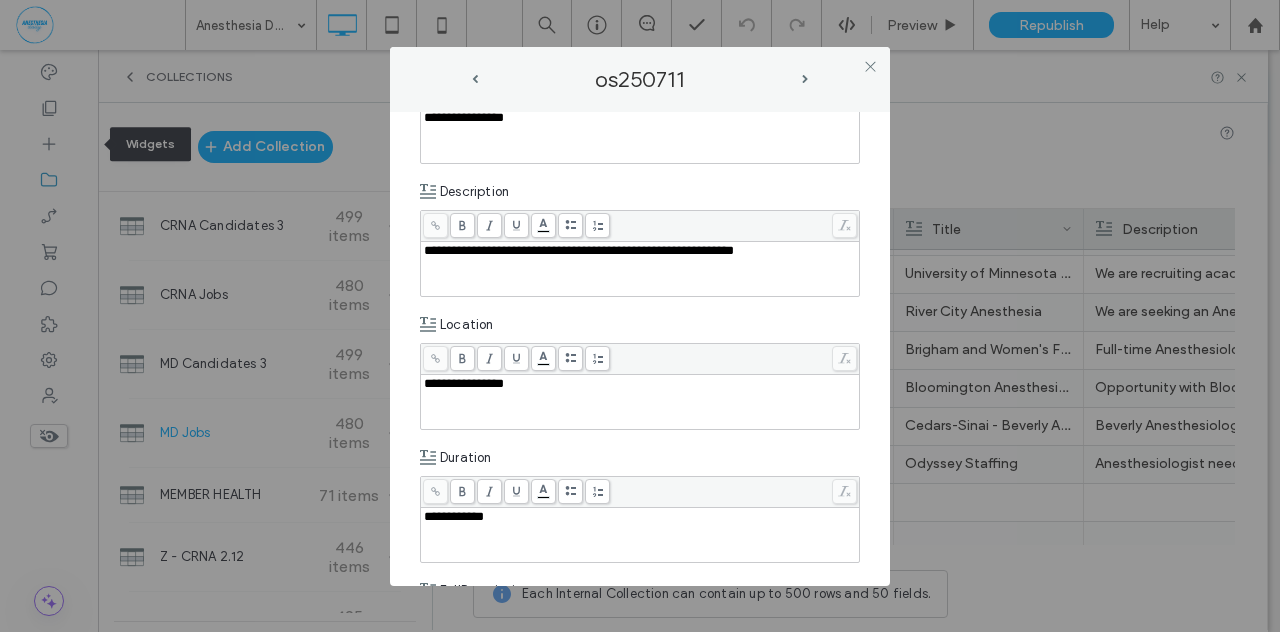 scroll, scrollTop: 256, scrollLeft: 0, axis: vertical 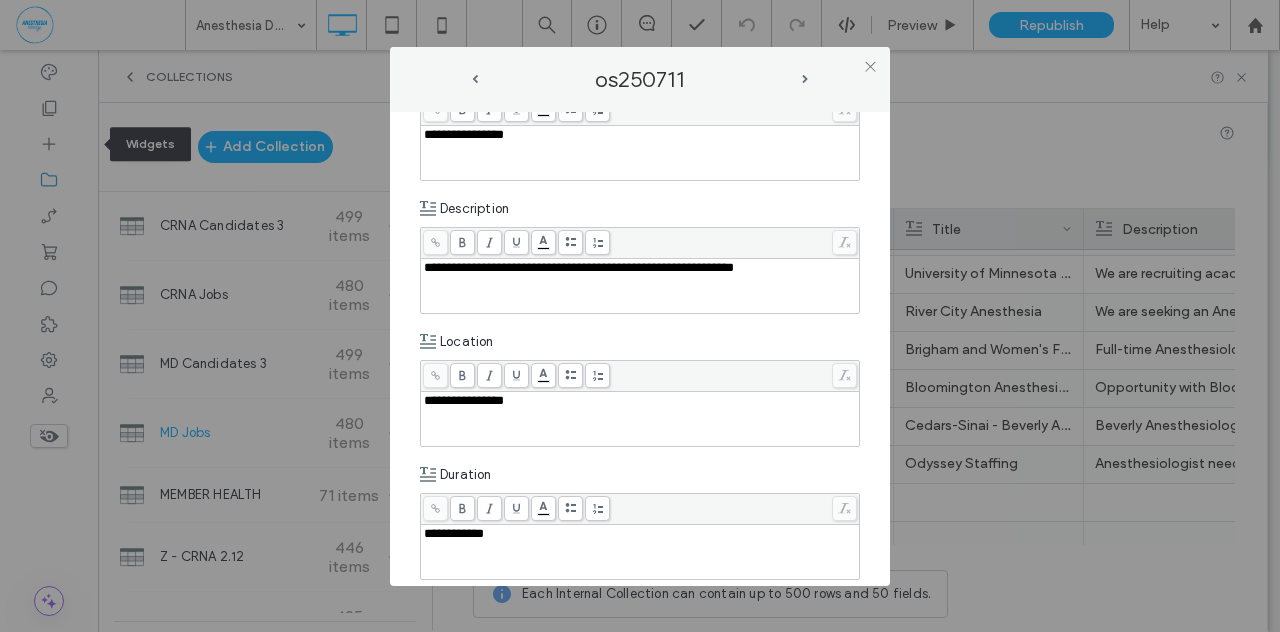 click on "**********" at bounding box center (640, 268) 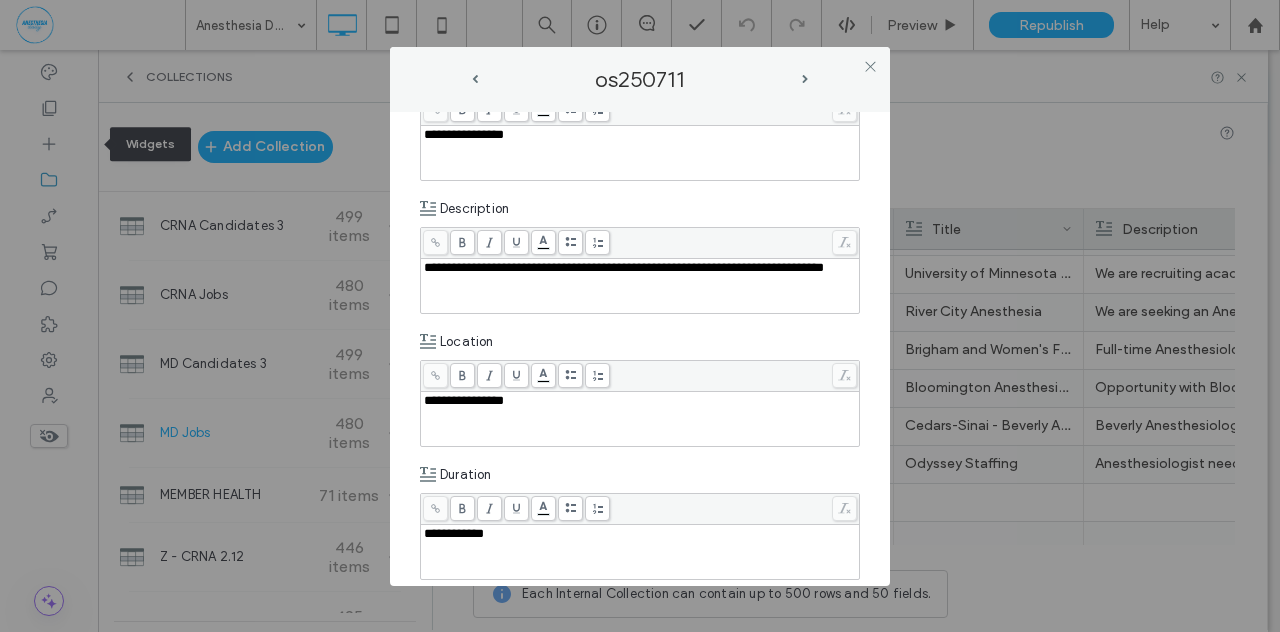 click on "**********" at bounding box center [640, 349] 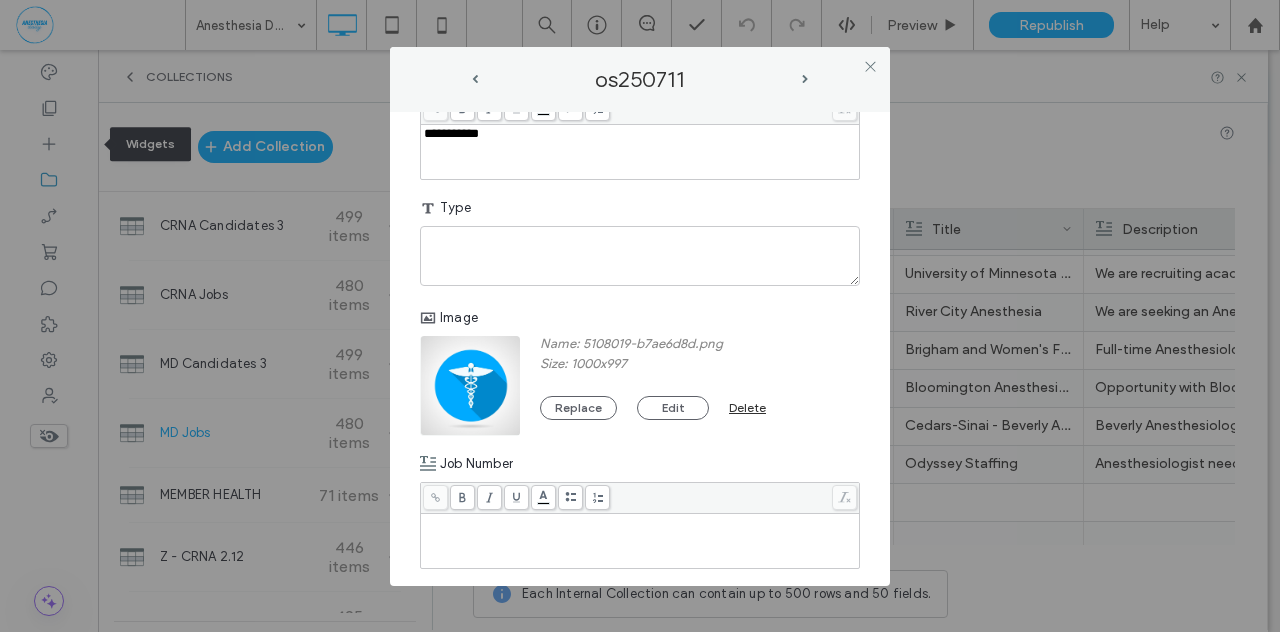 scroll, scrollTop: 1263, scrollLeft: 0, axis: vertical 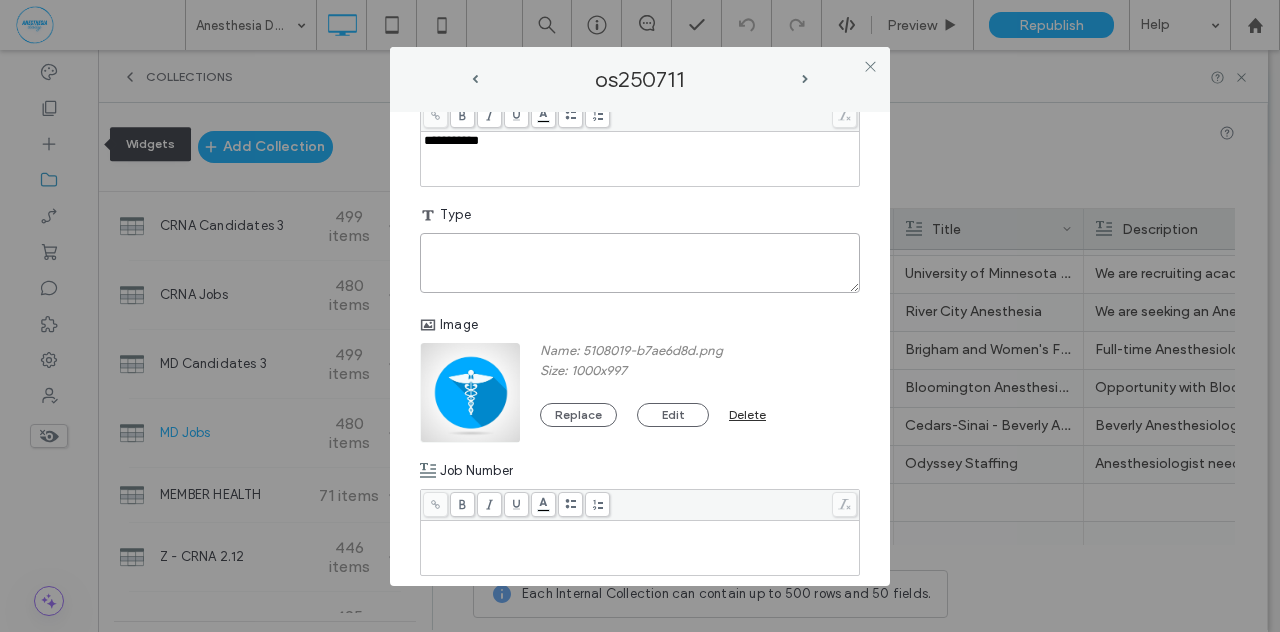 click at bounding box center (640, 263) 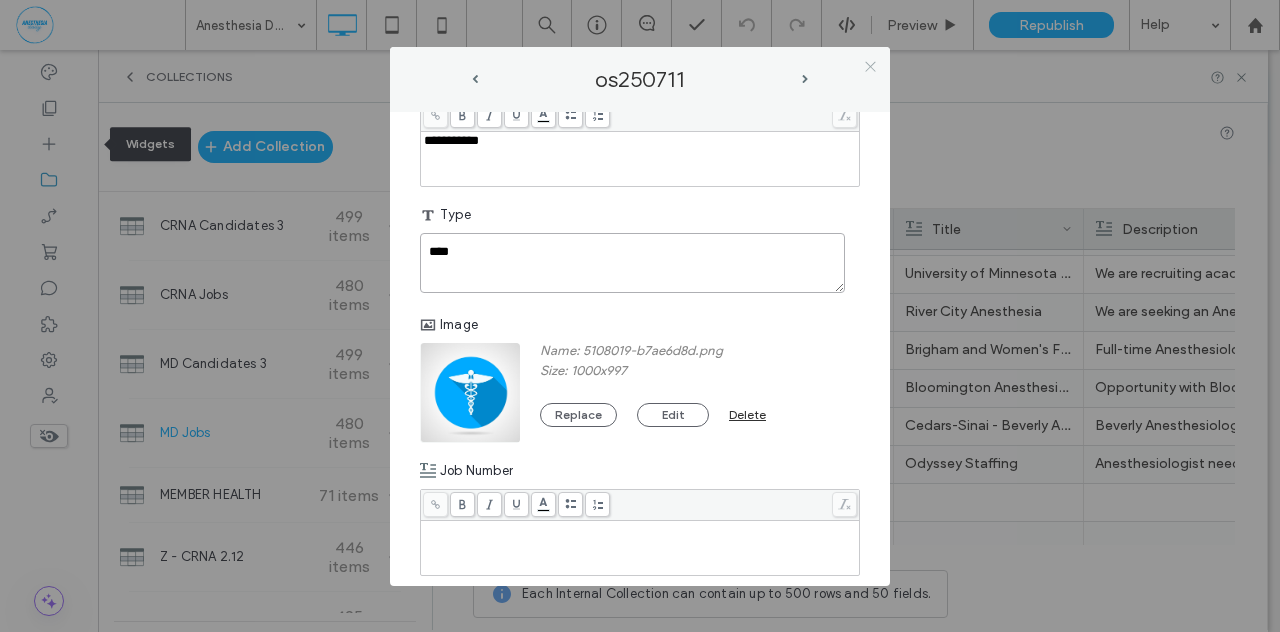 type on "****" 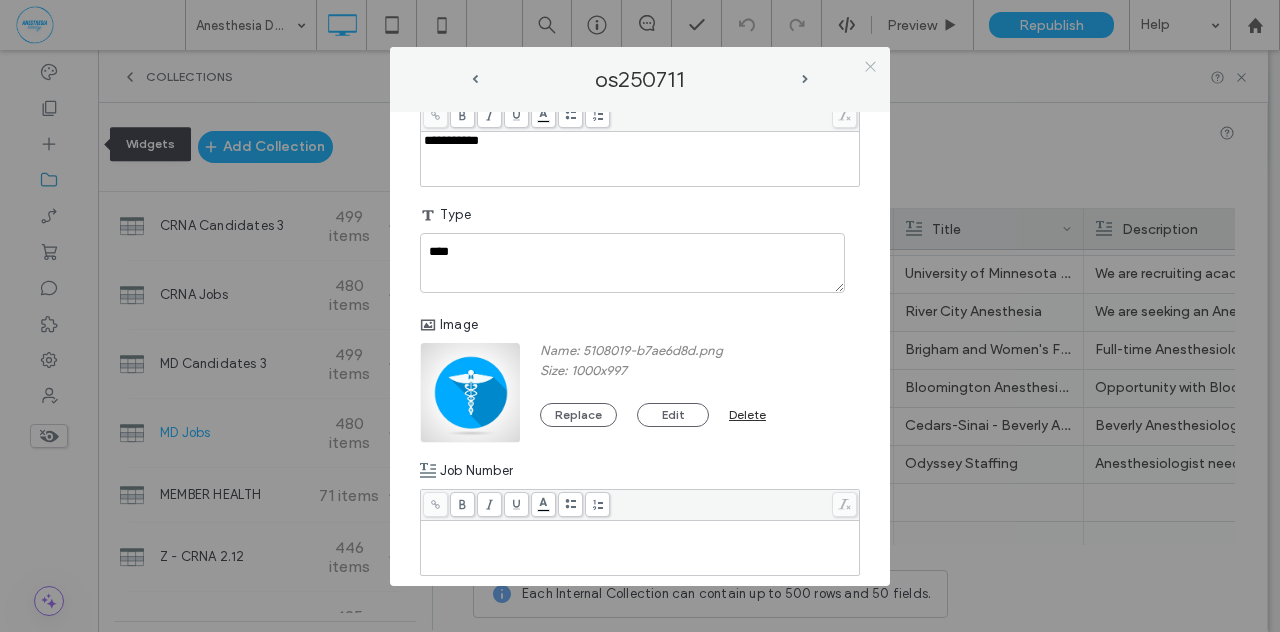 click 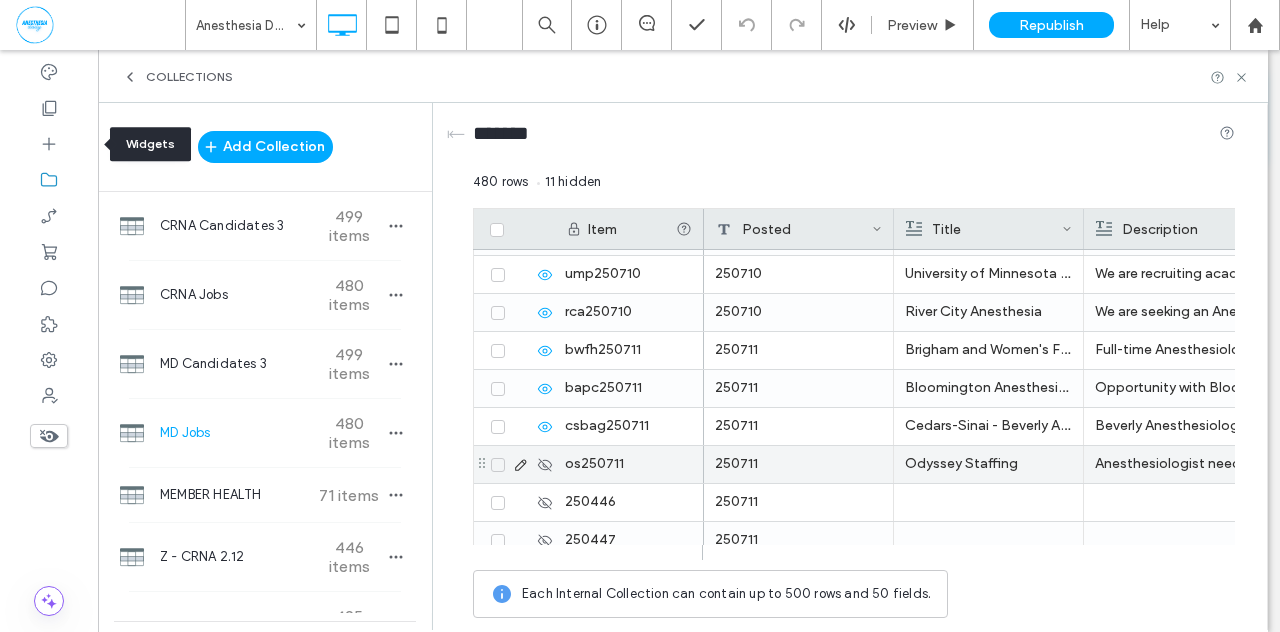 click 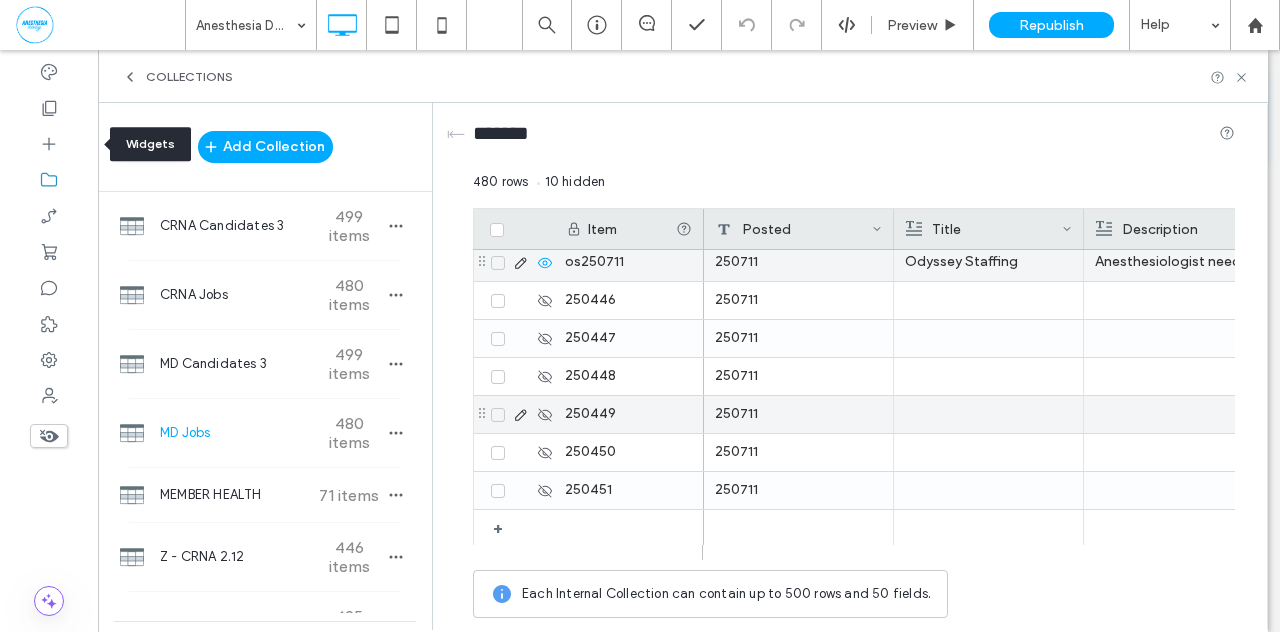 scroll, scrollTop: 17973, scrollLeft: 0, axis: vertical 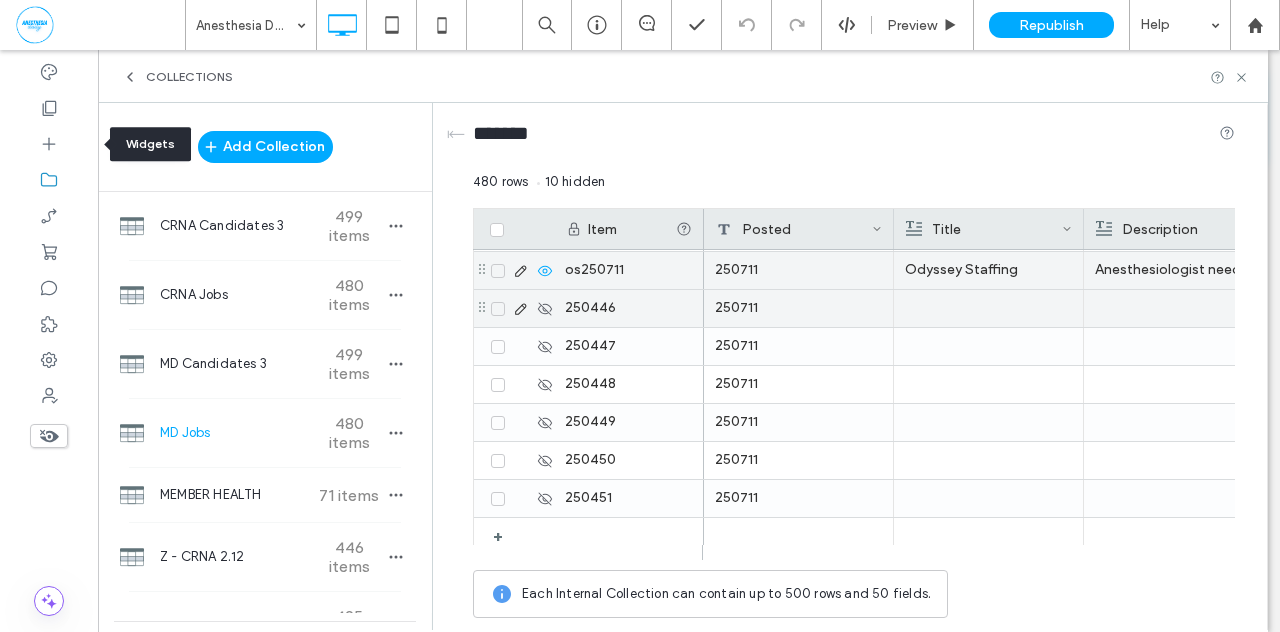 click 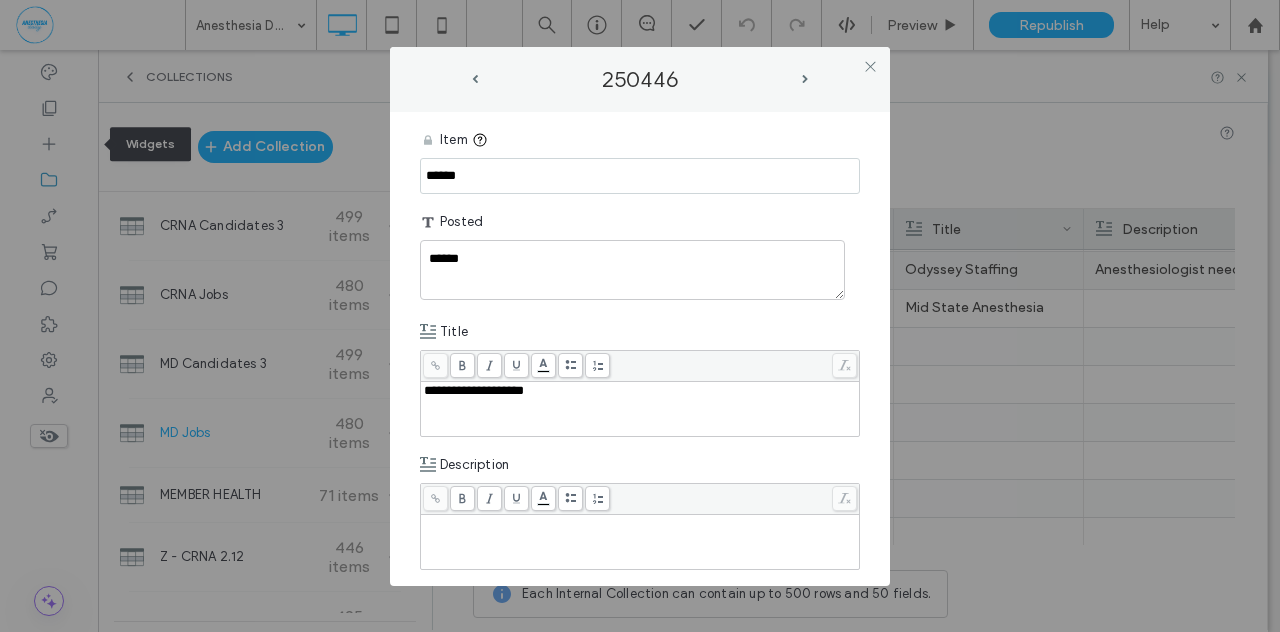 drag, startPoint x: 480, startPoint y: 177, endPoint x: 302, endPoint y: 171, distance: 178.10109 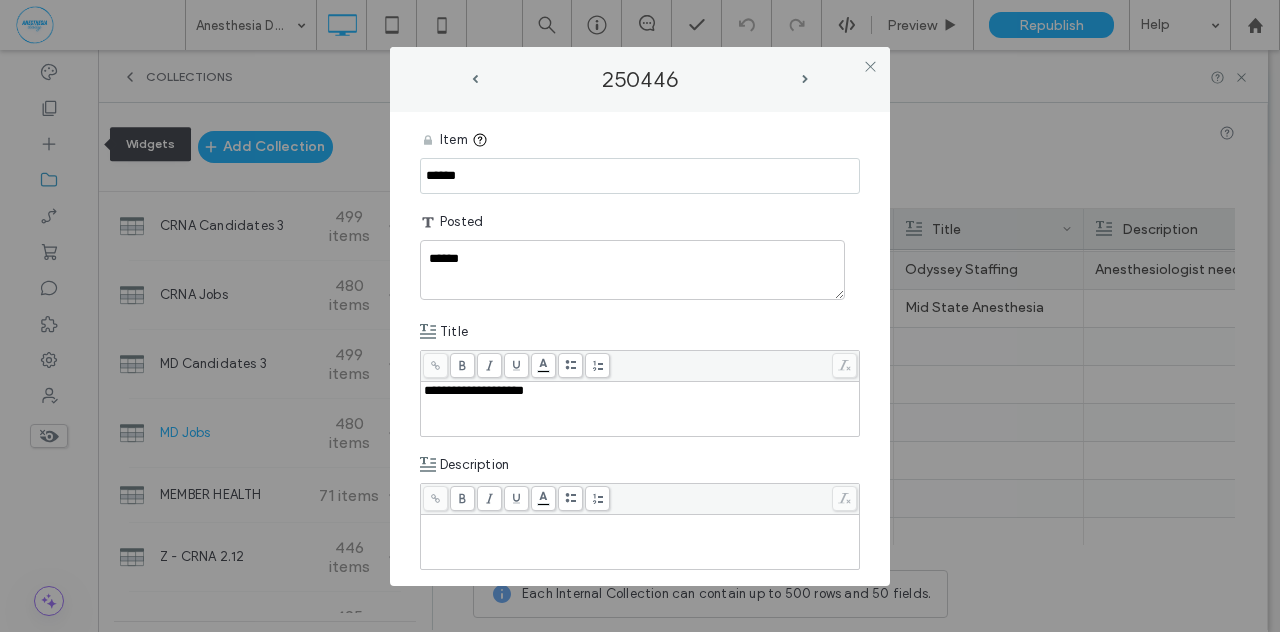 click on "**********" at bounding box center [640, 316] 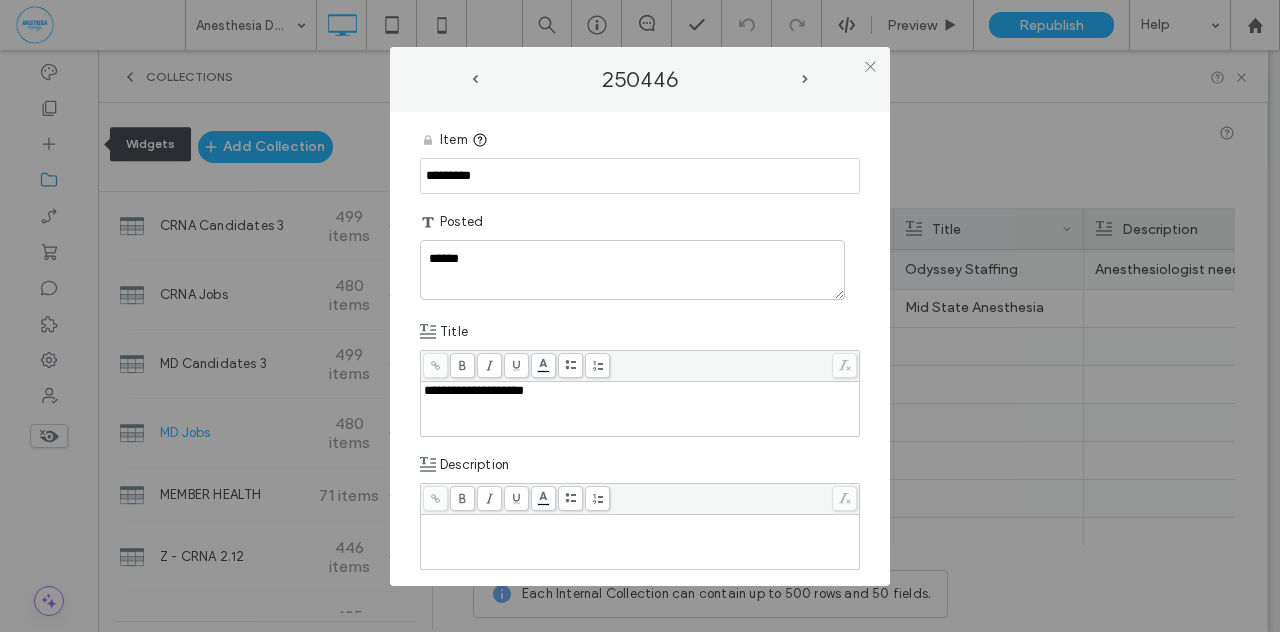 type on "*********" 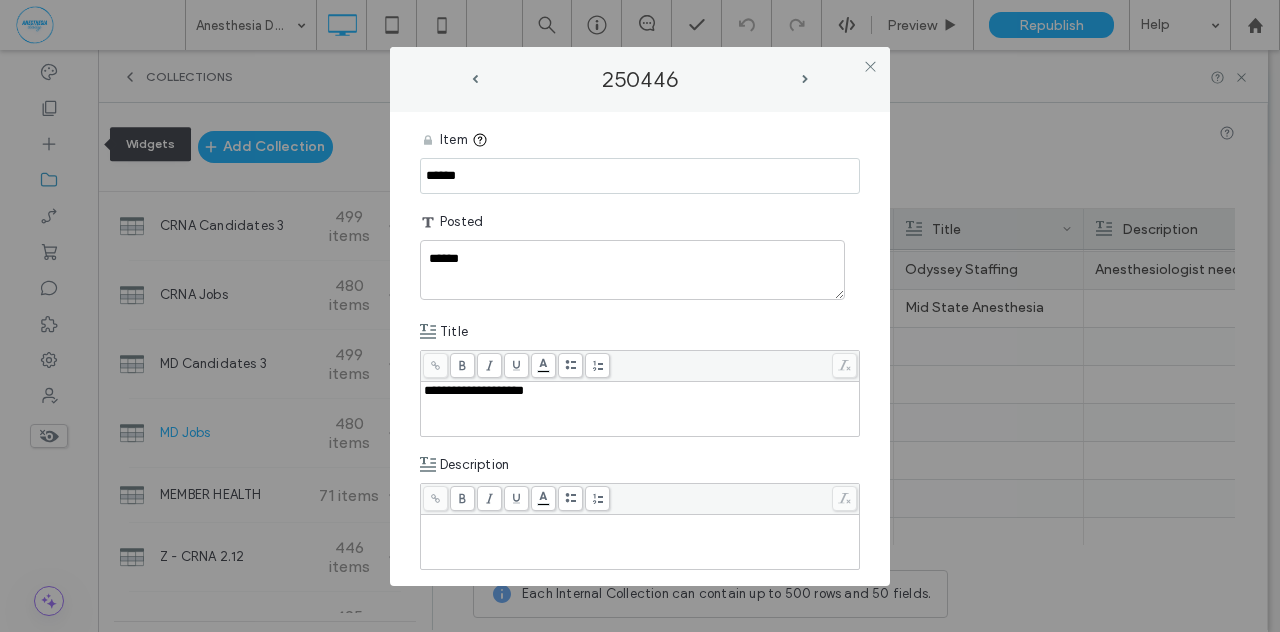 drag, startPoint x: 486, startPoint y: 175, endPoint x: 257, endPoint y: 185, distance: 229.21823 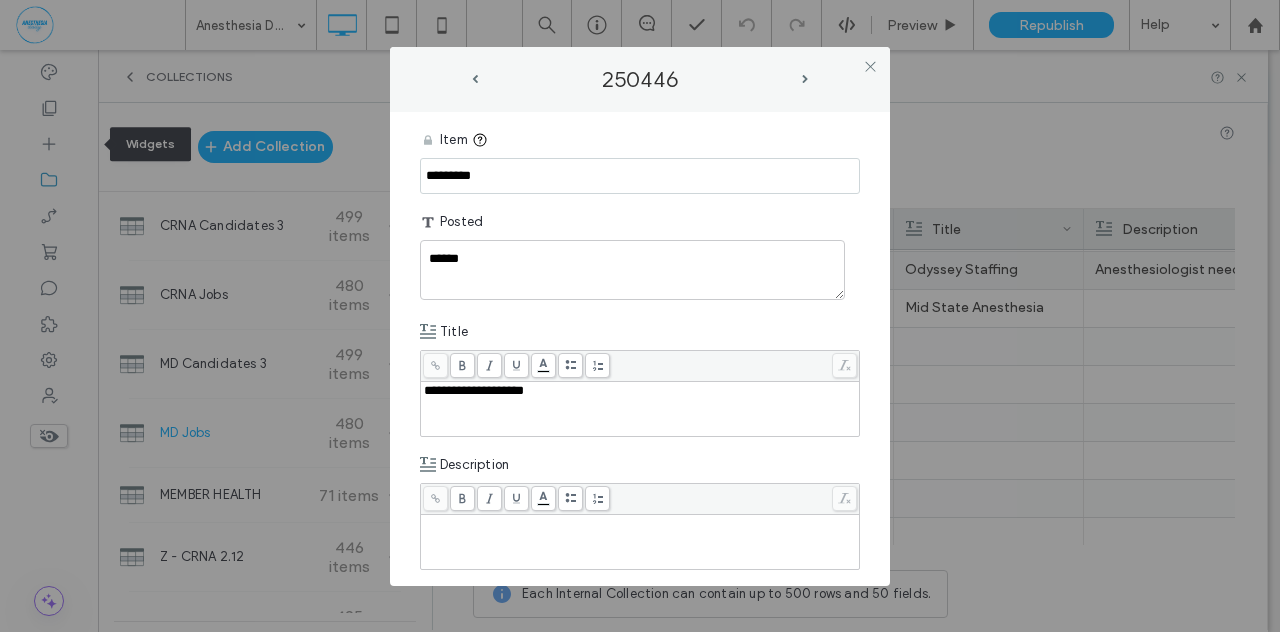 type on "*********" 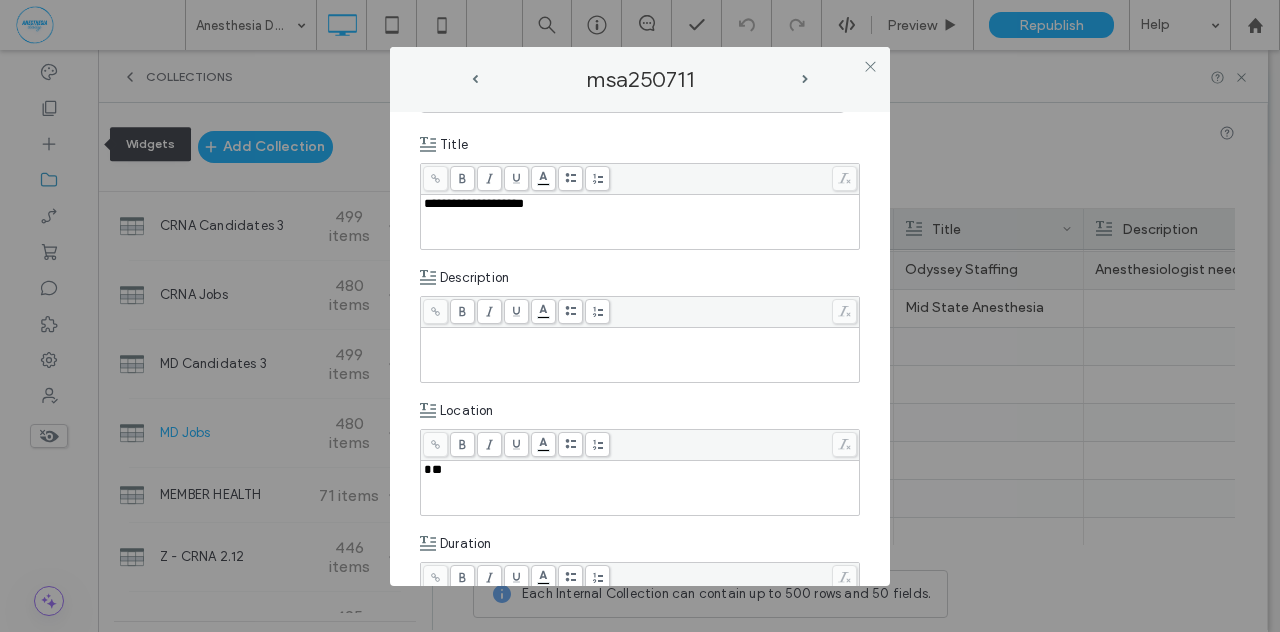 scroll, scrollTop: 186, scrollLeft: 0, axis: vertical 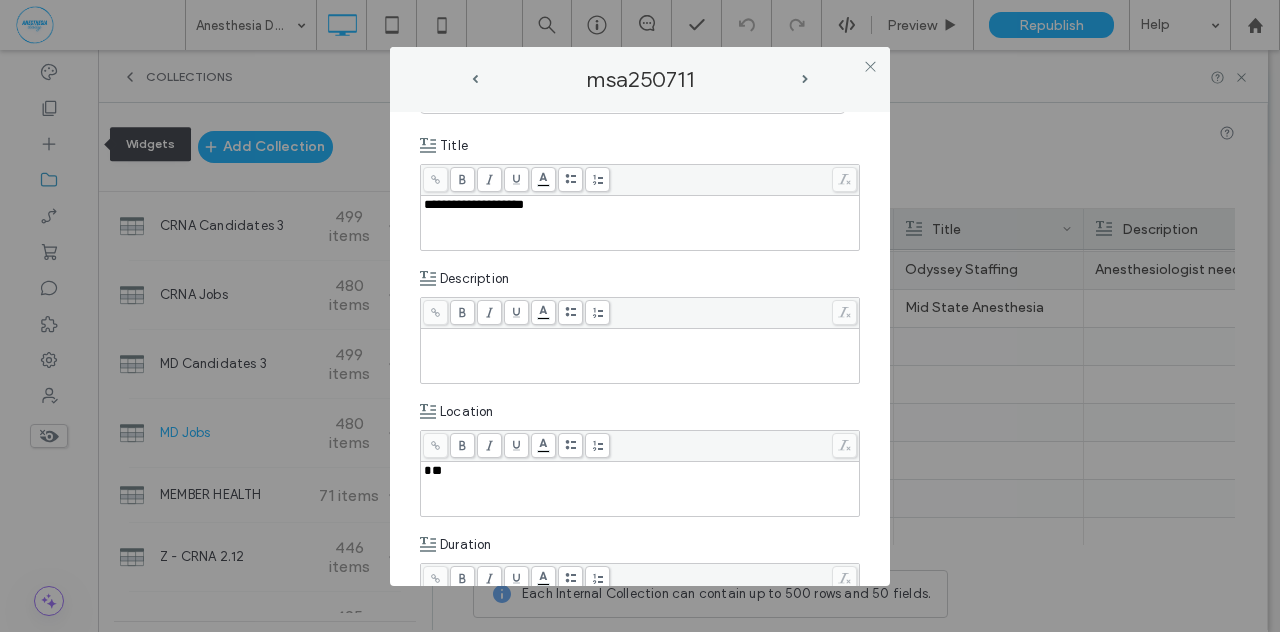 click at bounding box center [640, 356] 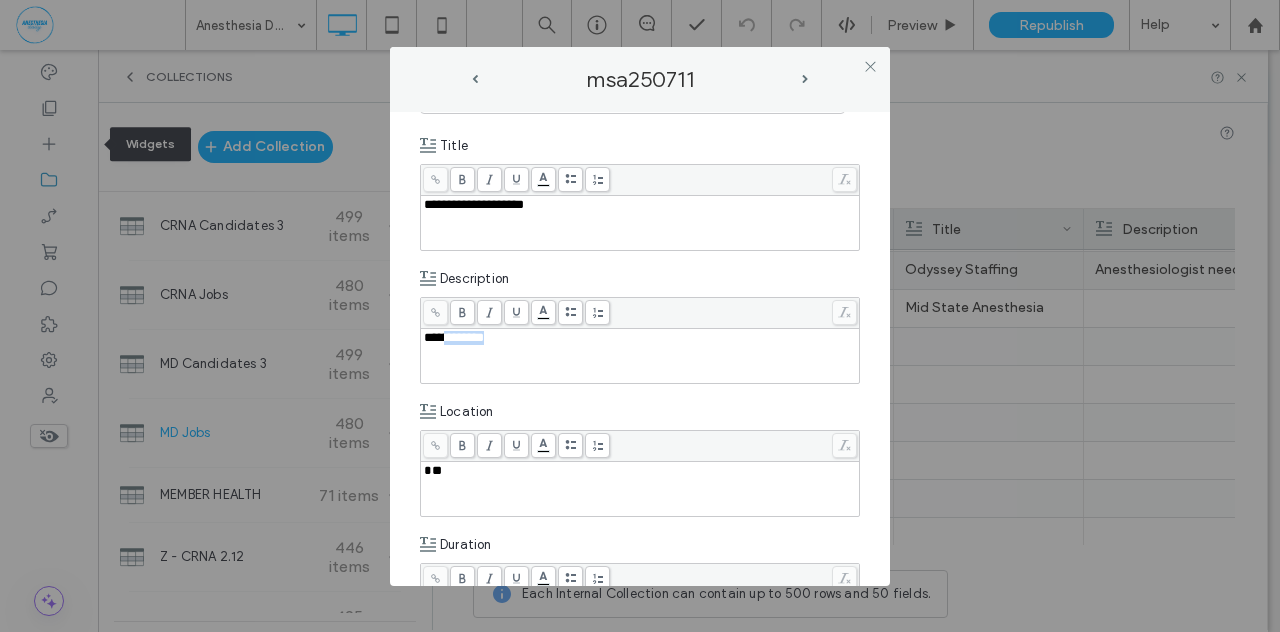drag, startPoint x: 436, startPoint y: 340, endPoint x: 496, endPoint y: 341, distance: 60.00833 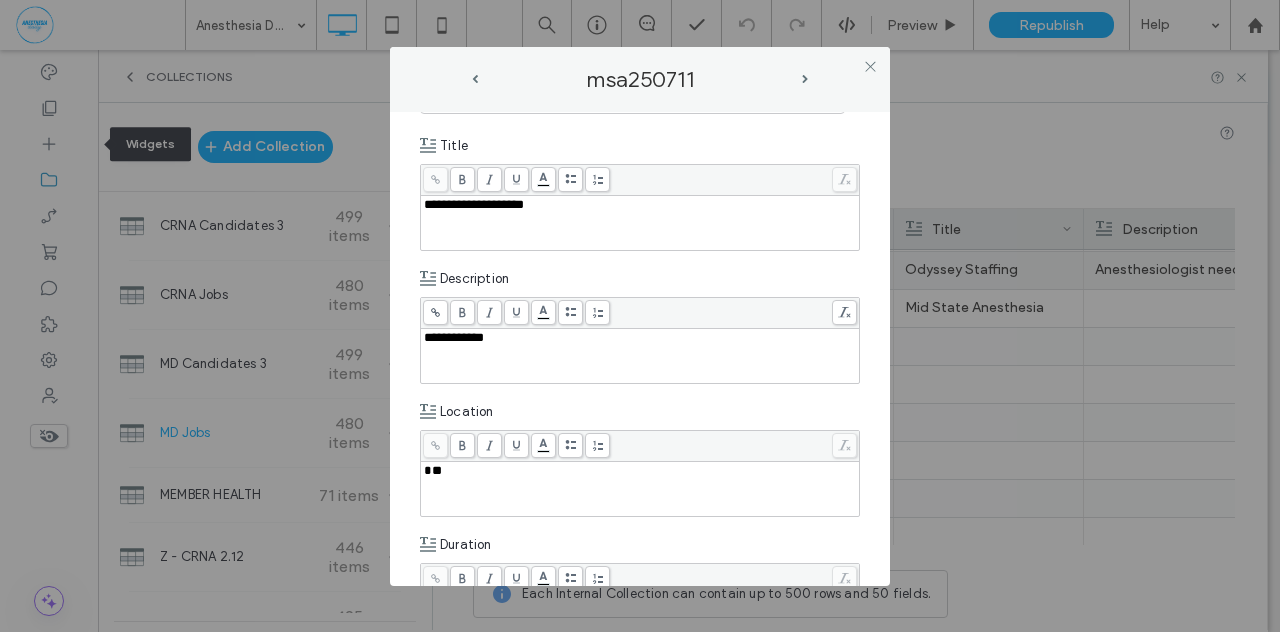 click 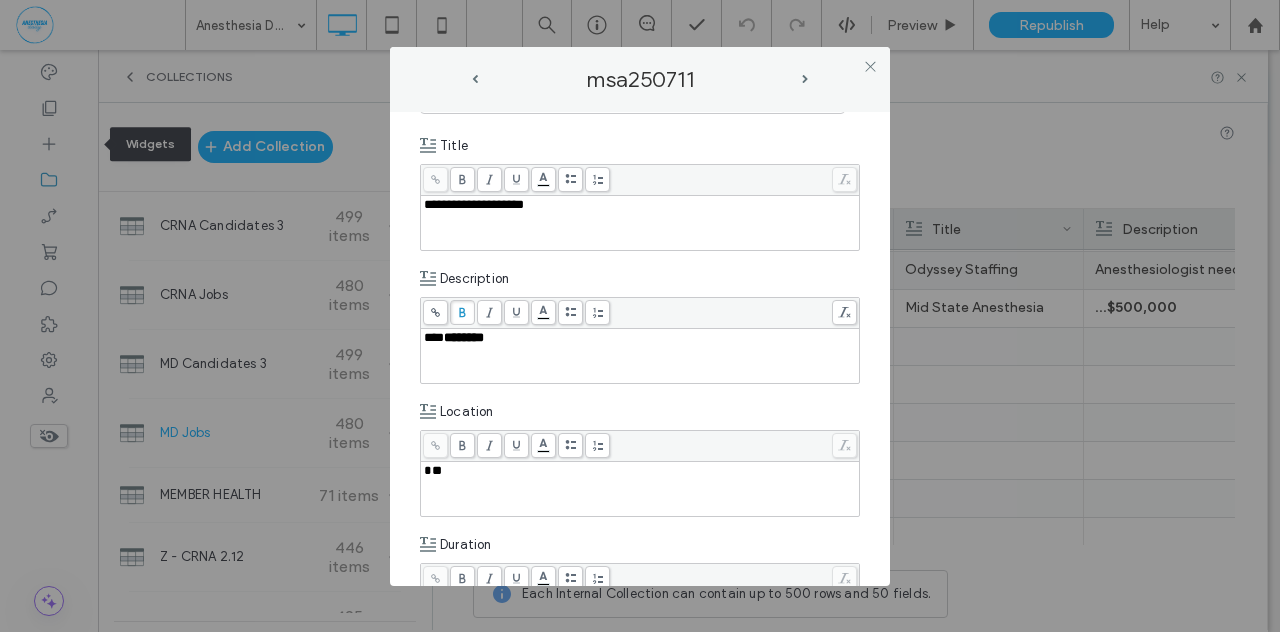 click on "**" at bounding box center (433, 470) 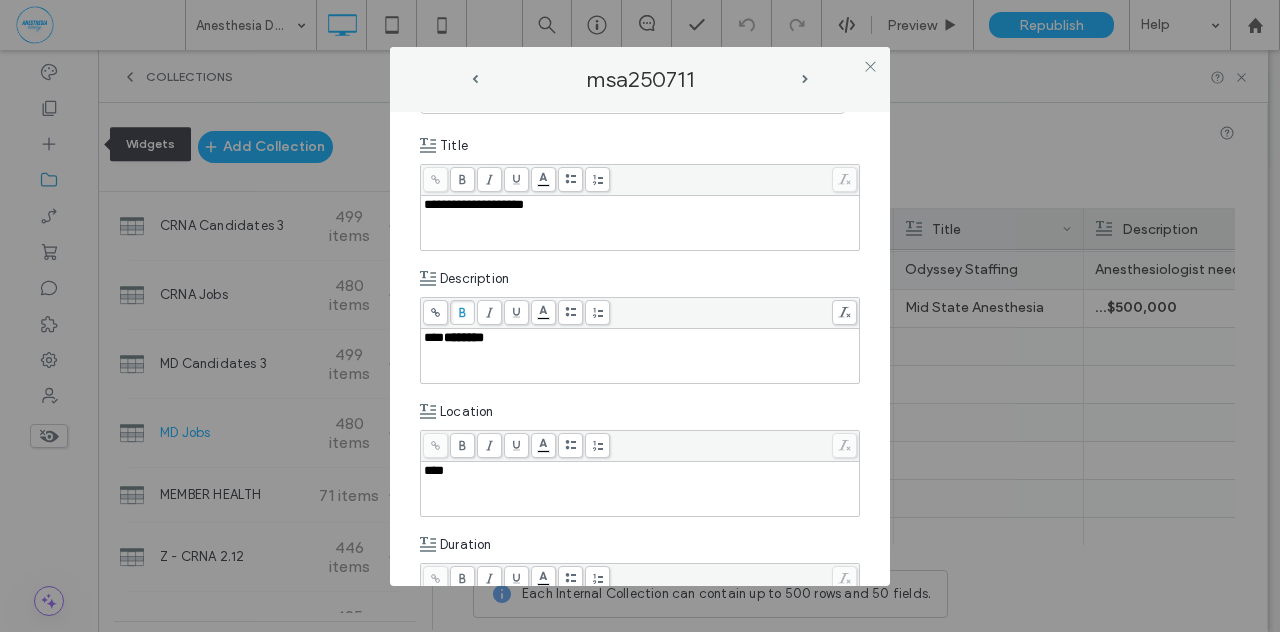 type 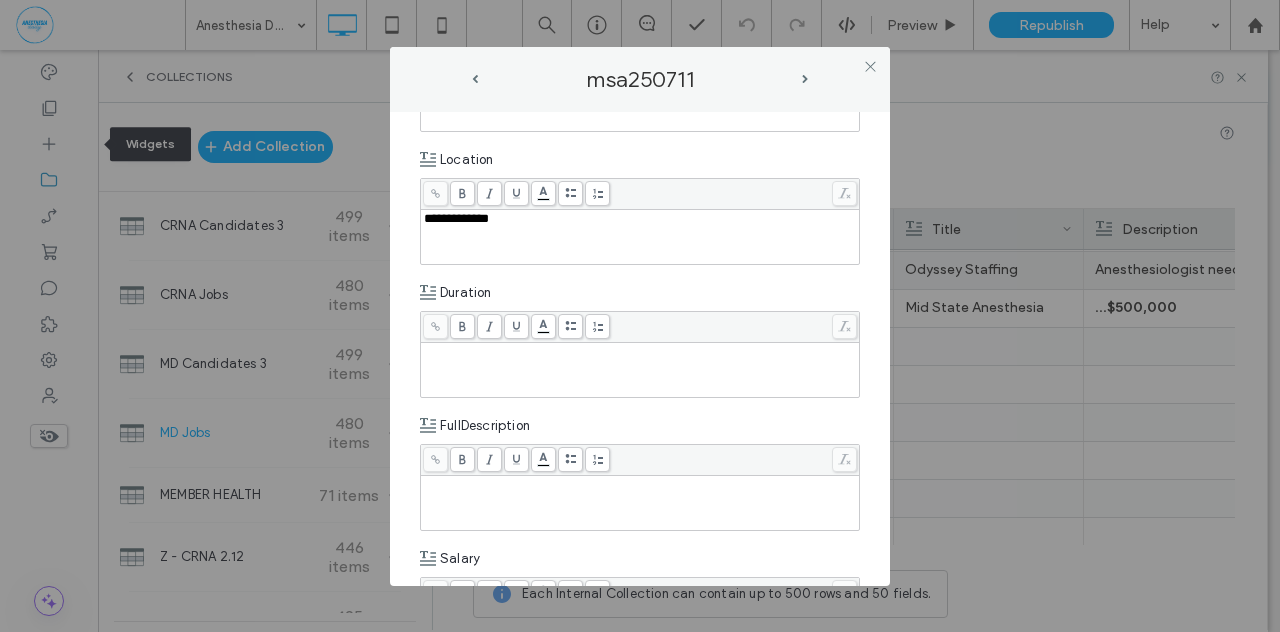 scroll, scrollTop: 443, scrollLeft: 0, axis: vertical 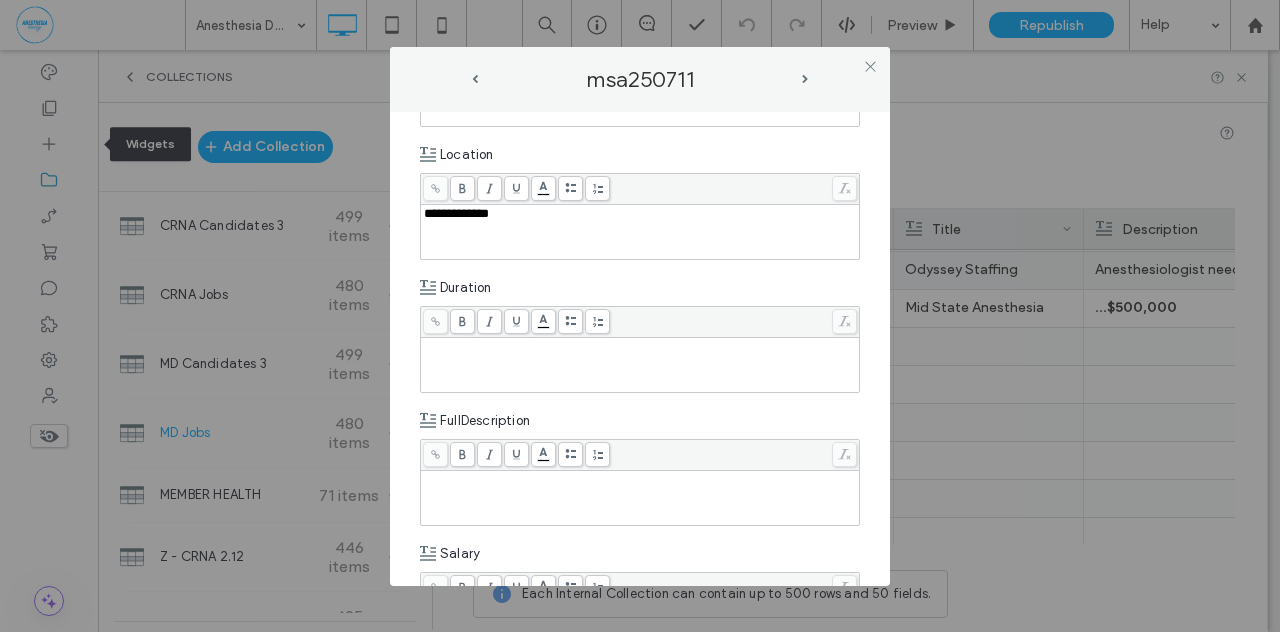 click at bounding box center [640, 365] 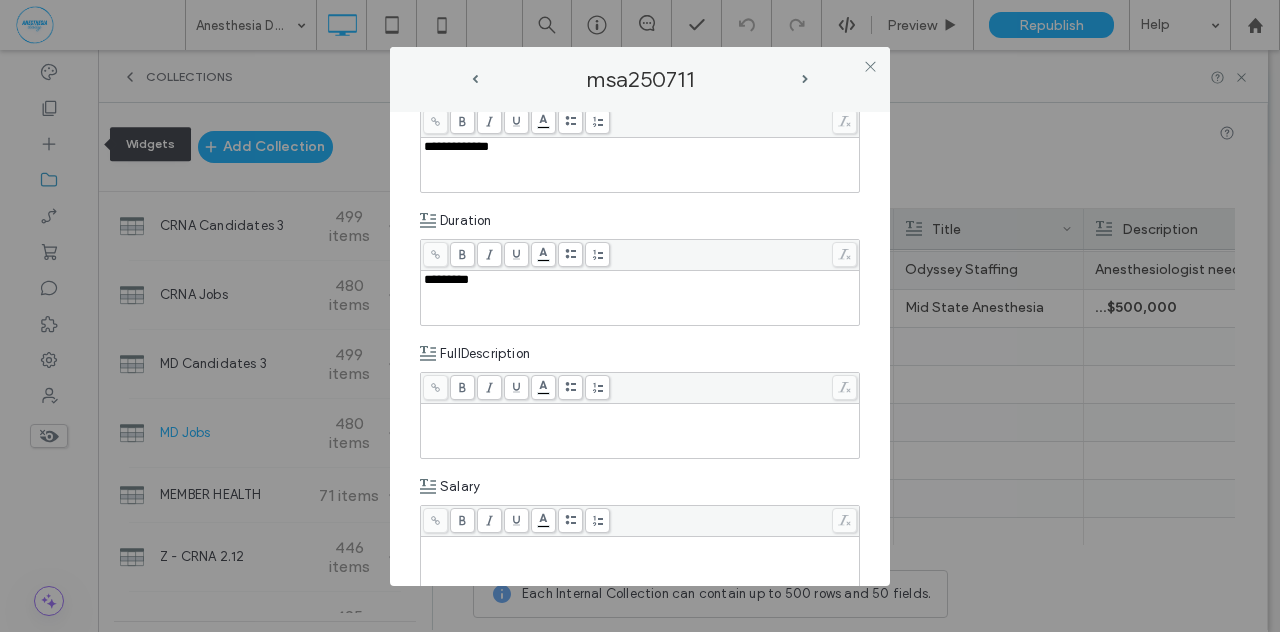 scroll, scrollTop: 552, scrollLeft: 0, axis: vertical 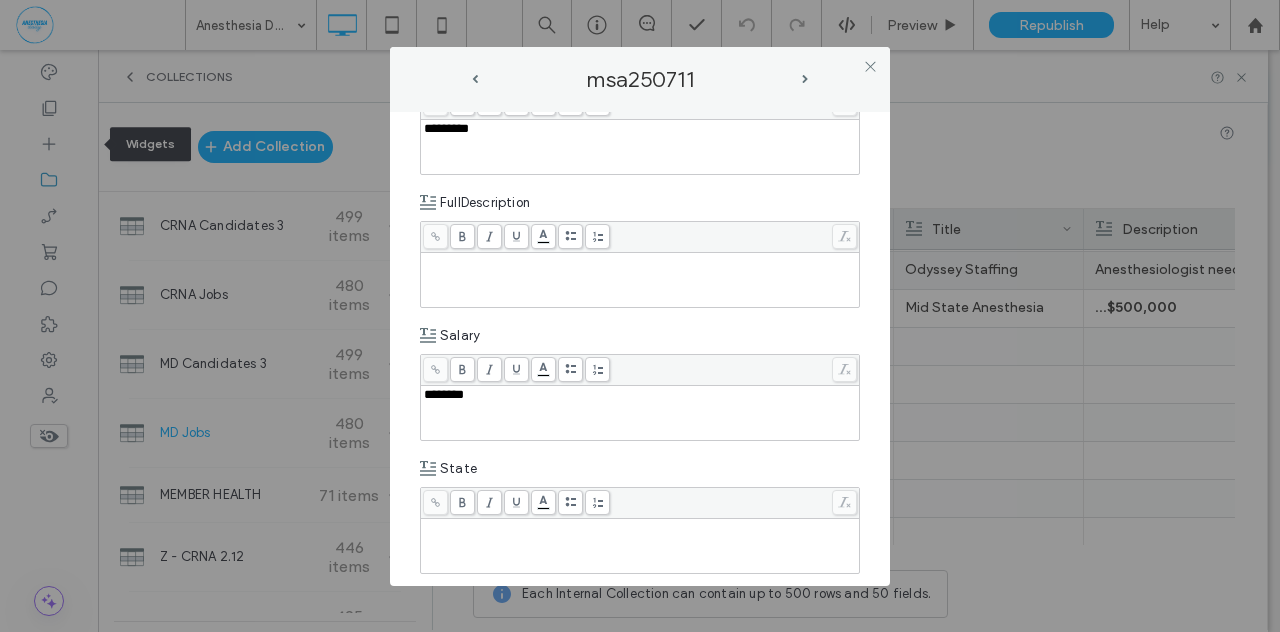 click at bounding box center (640, 546) 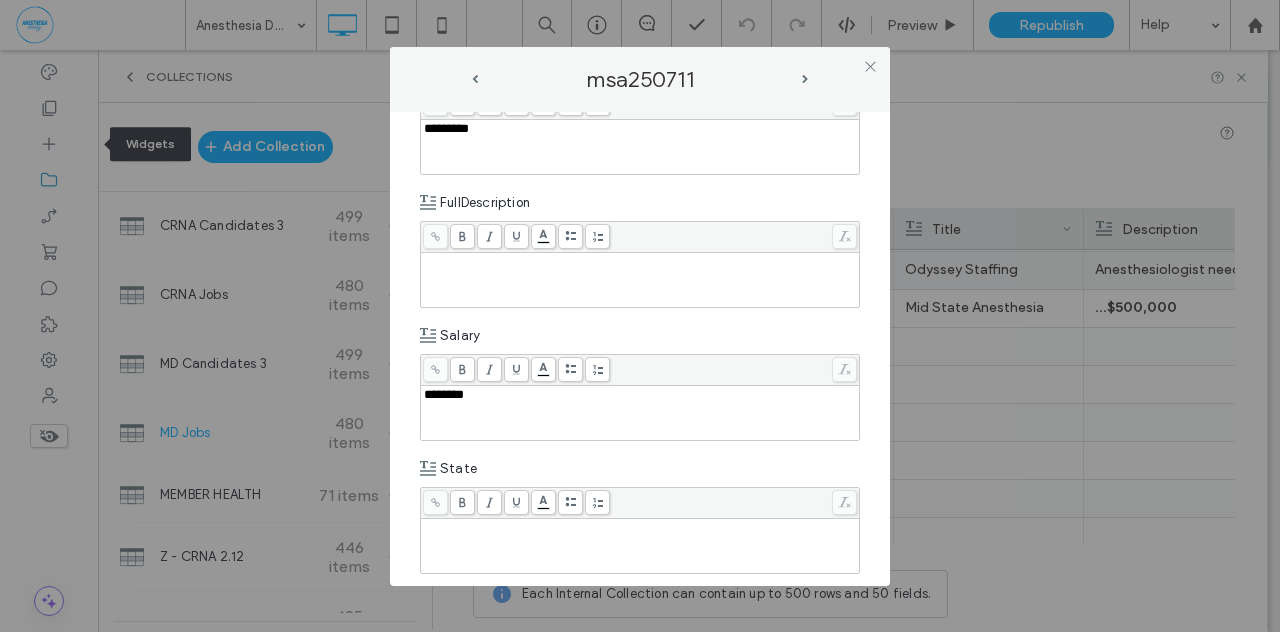 type 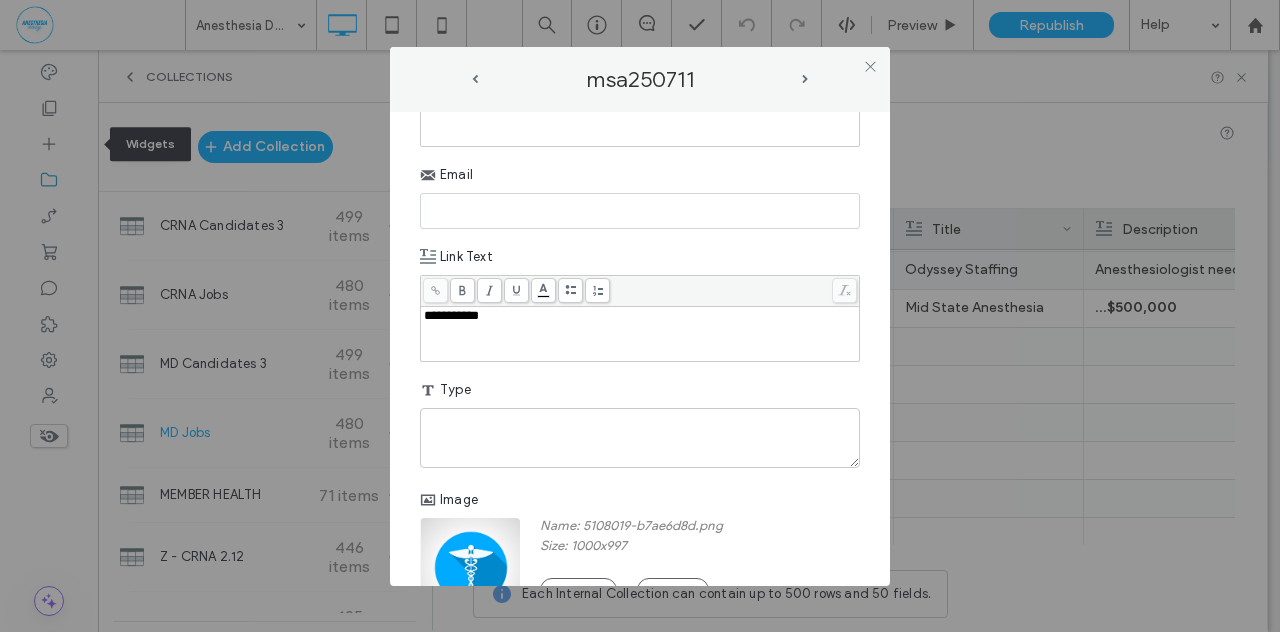 scroll, scrollTop: 1112, scrollLeft: 0, axis: vertical 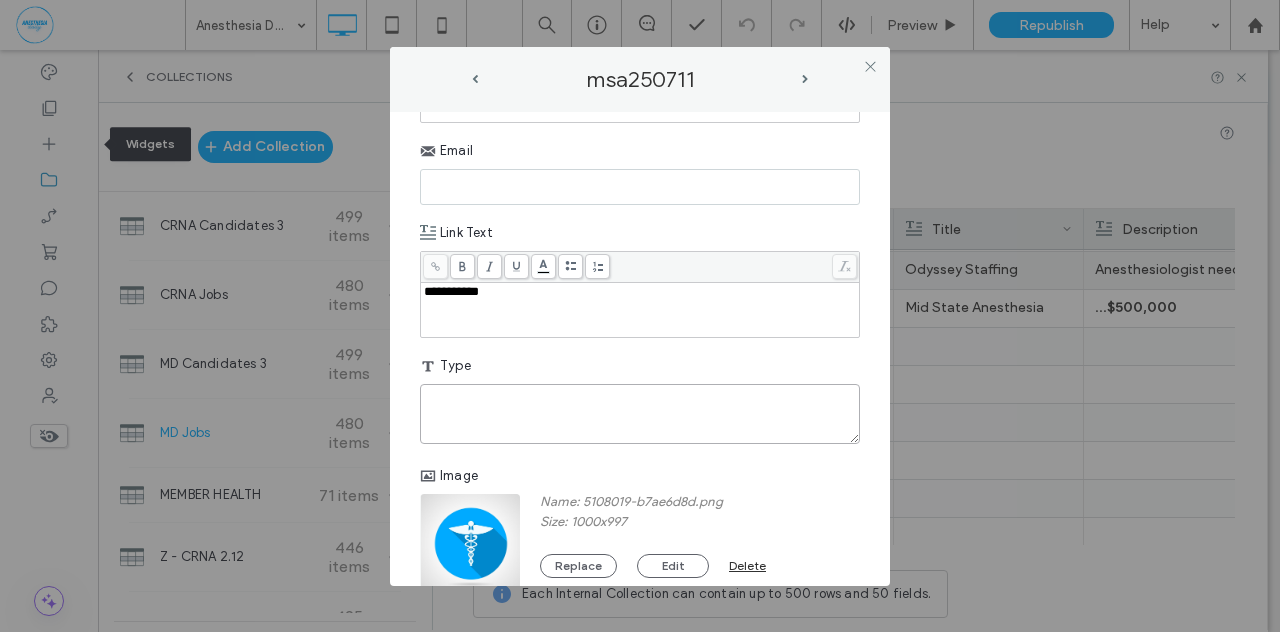 click at bounding box center [640, 414] 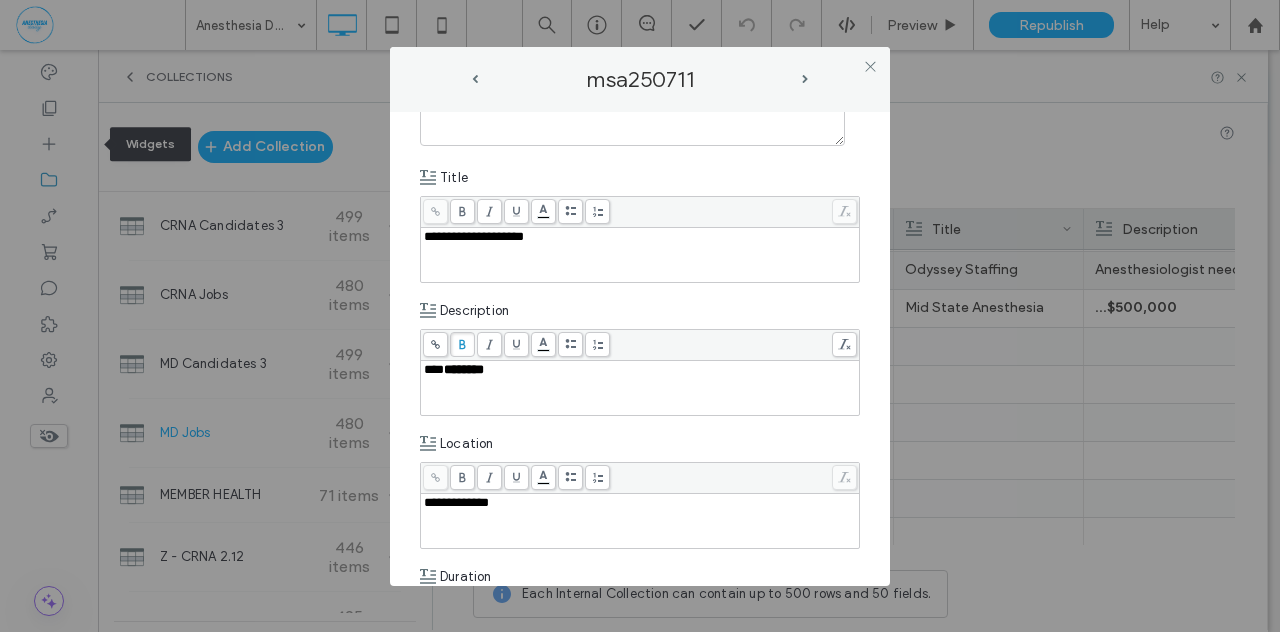 scroll, scrollTop: 0, scrollLeft: 0, axis: both 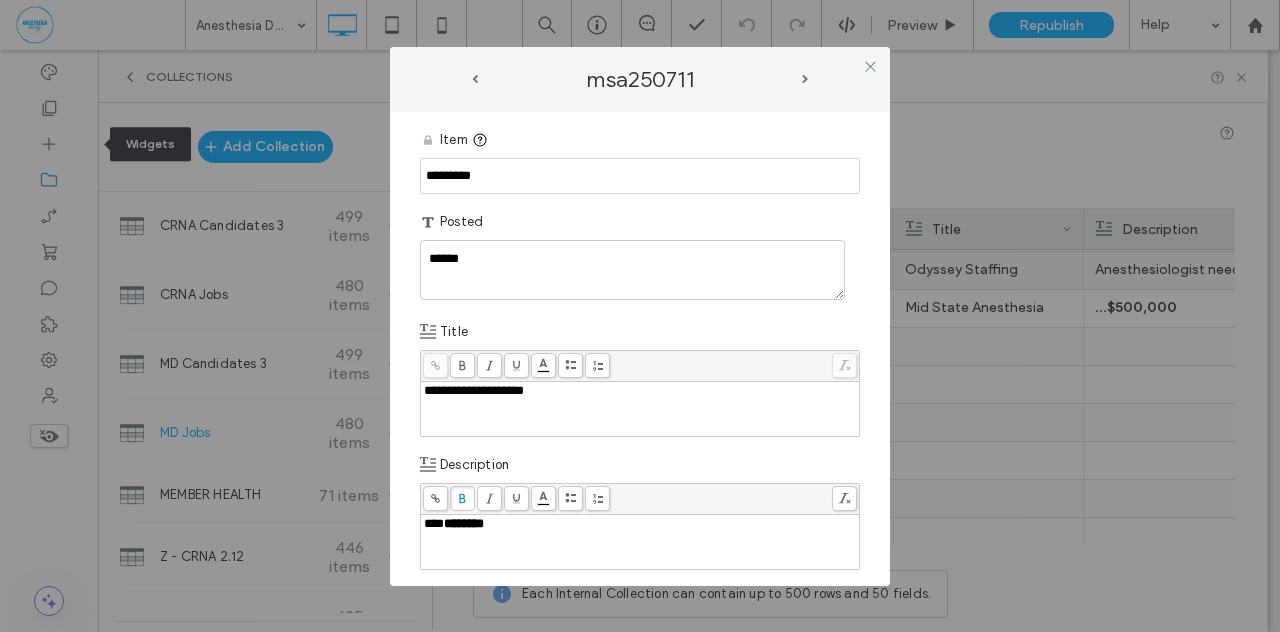 type on "**" 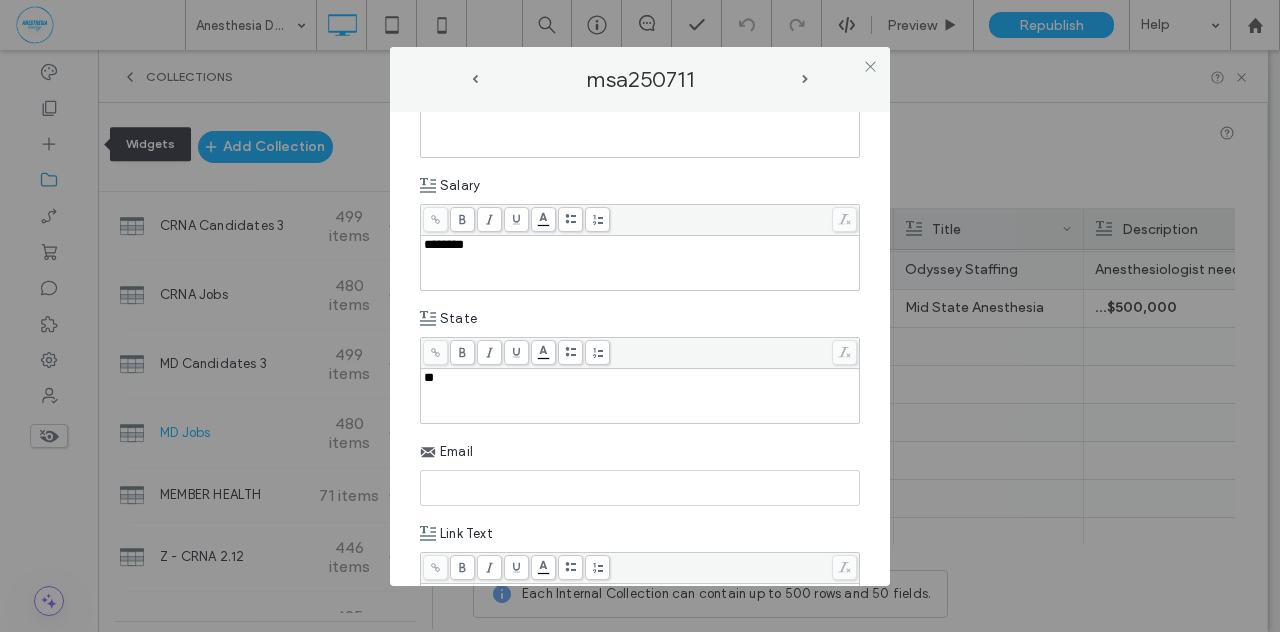 scroll, scrollTop: 816, scrollLeft: 0, axis: vertical 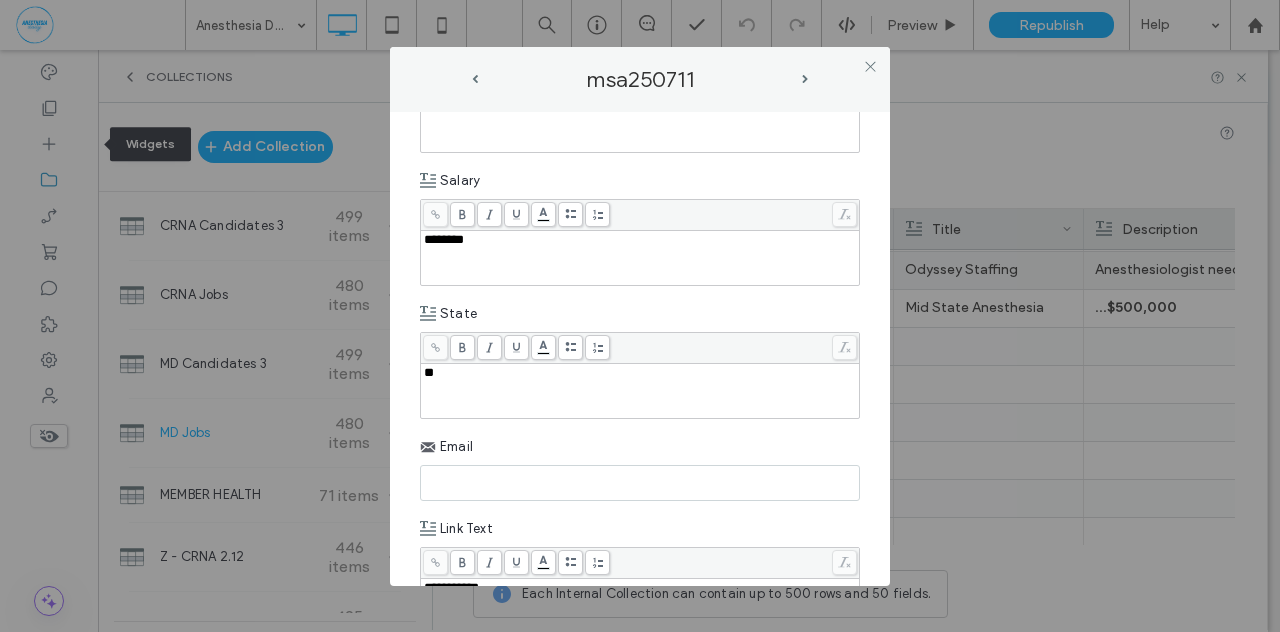 paste on "**********" 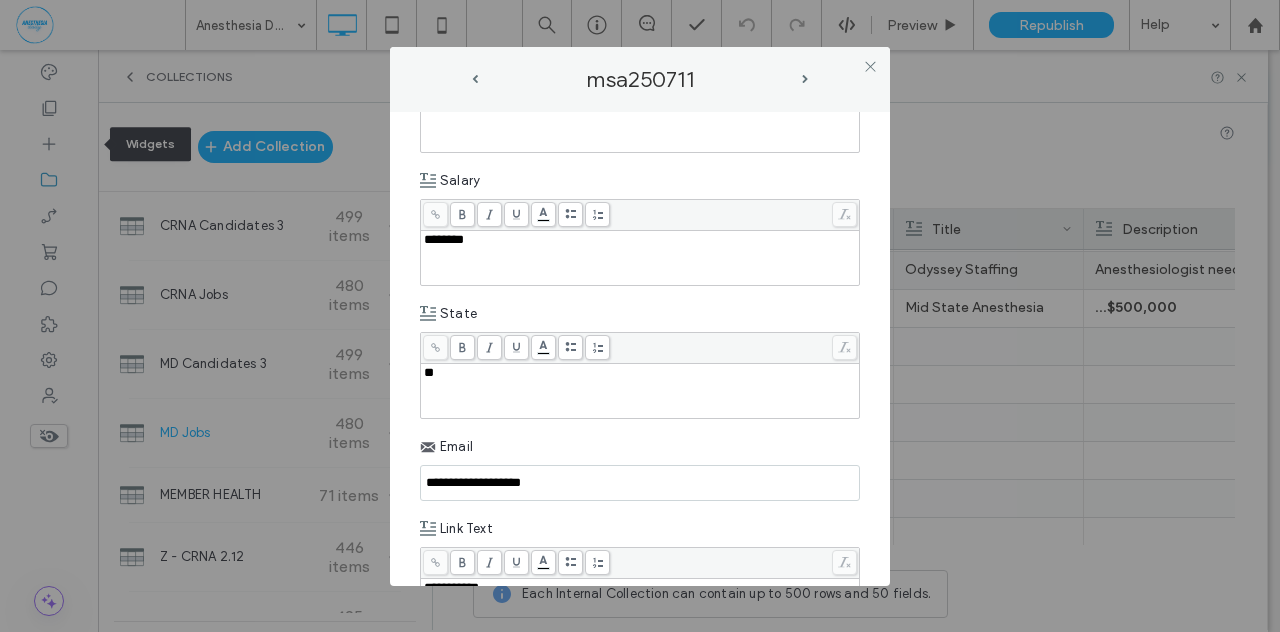 type on "**********" 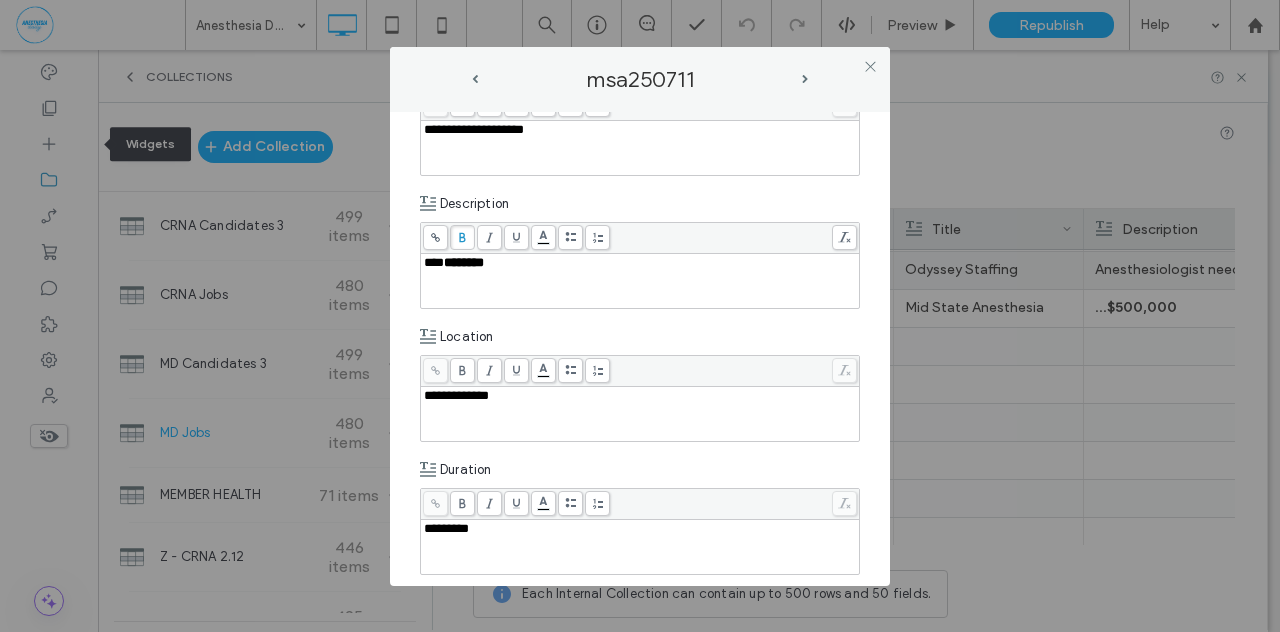 scroll, scrollTop: 256, scrollLeft: 0, axis: vertical 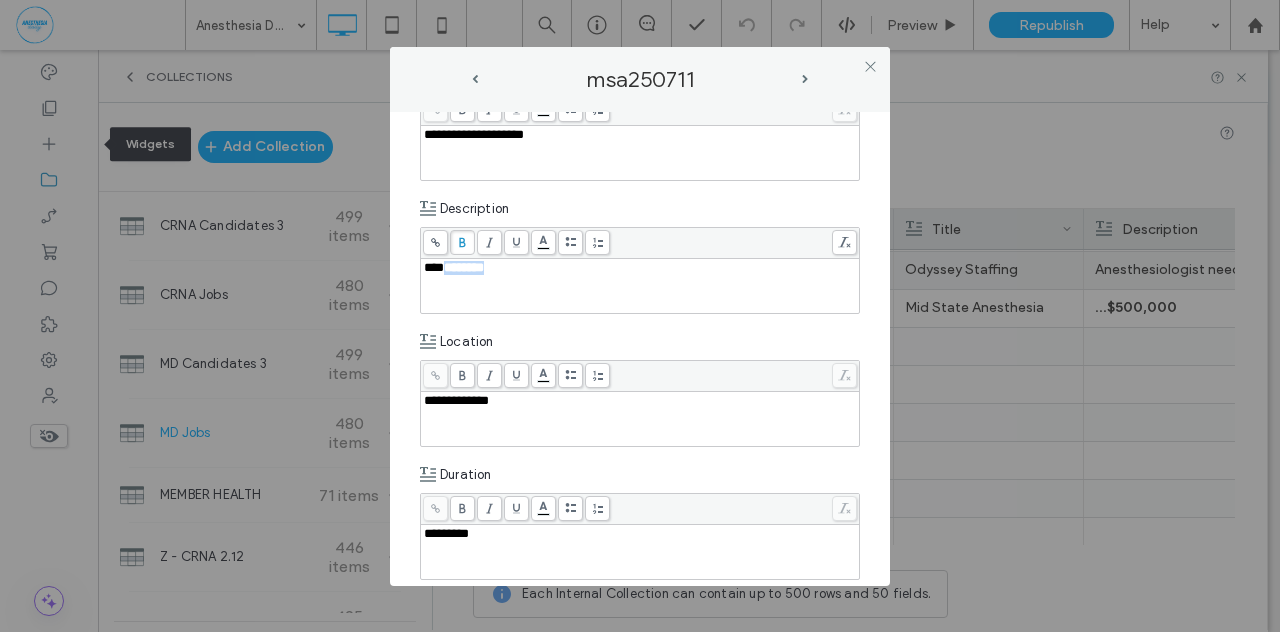 click on "***" at bounding box center [434, 267] 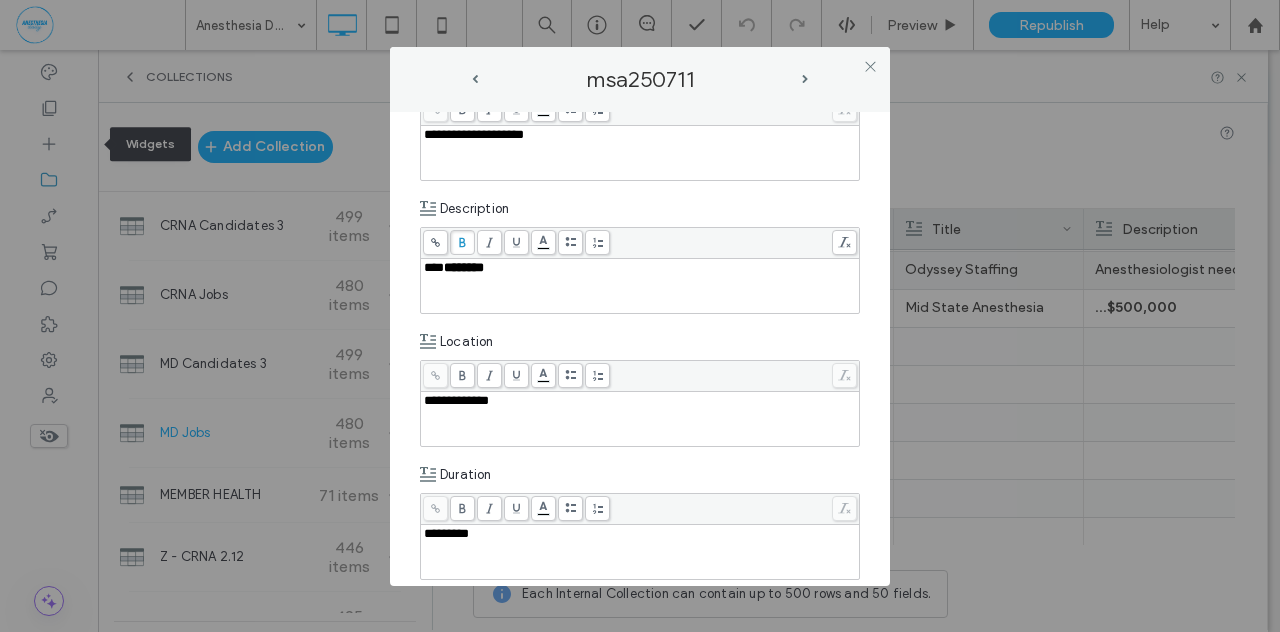 click on "***" at bounding box center (434, 267) 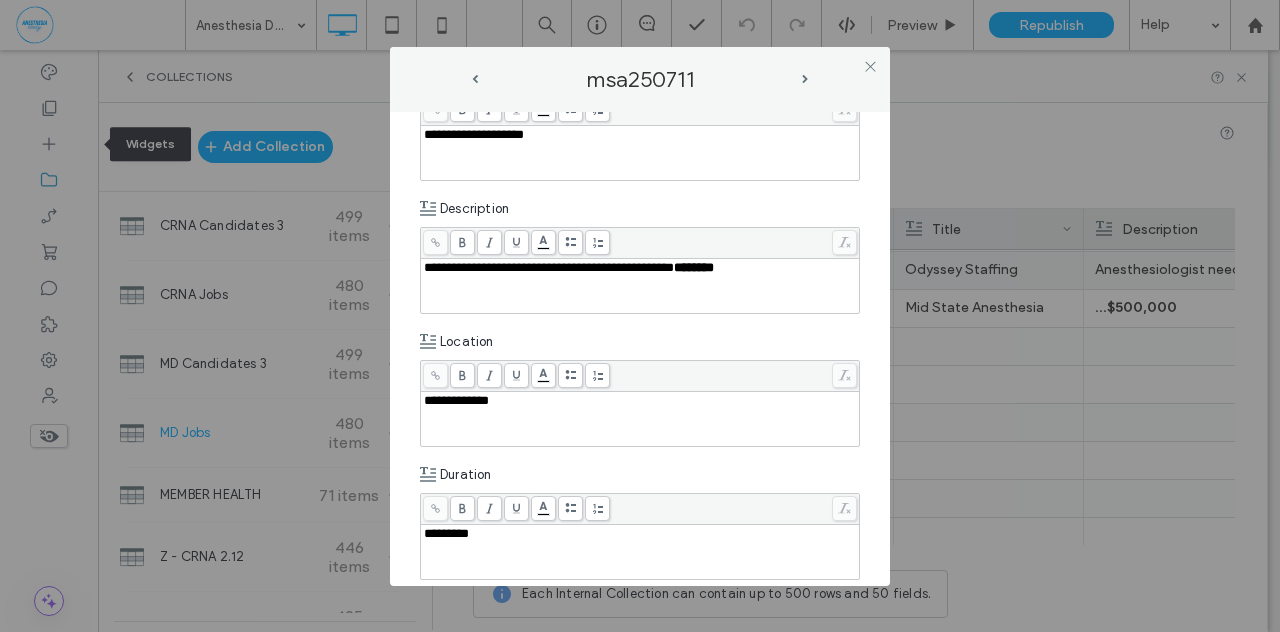 click on "**********" at bounding box center [549, 267] 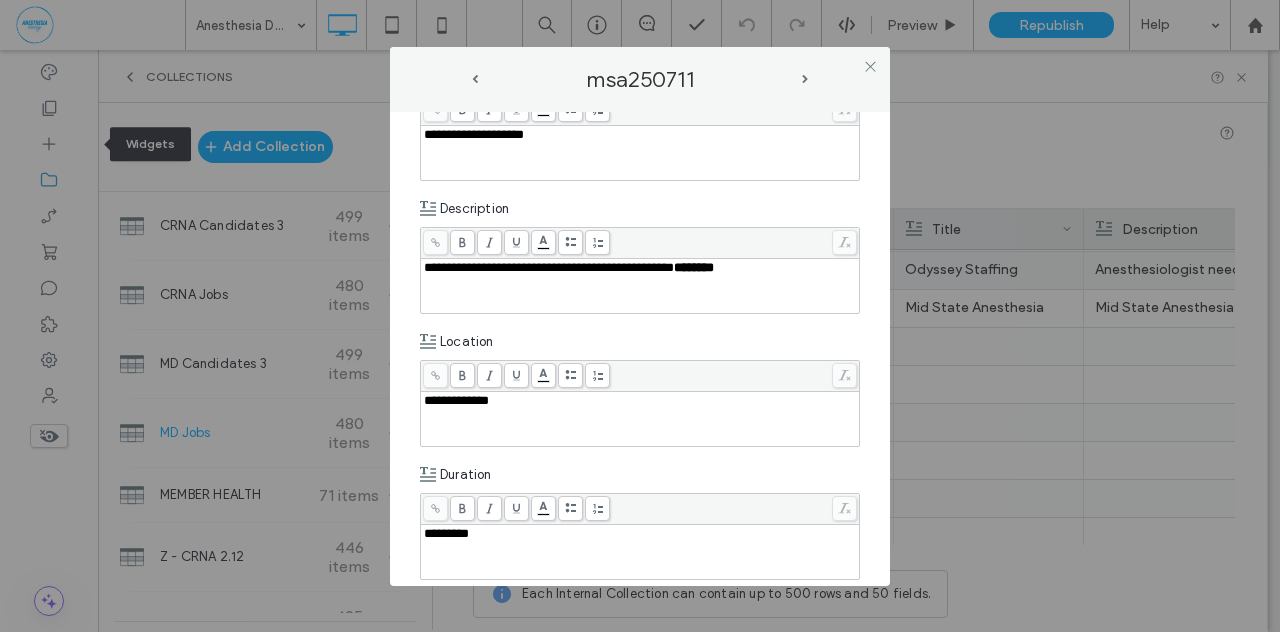 click on "**********" at bounding box center [549, 267] 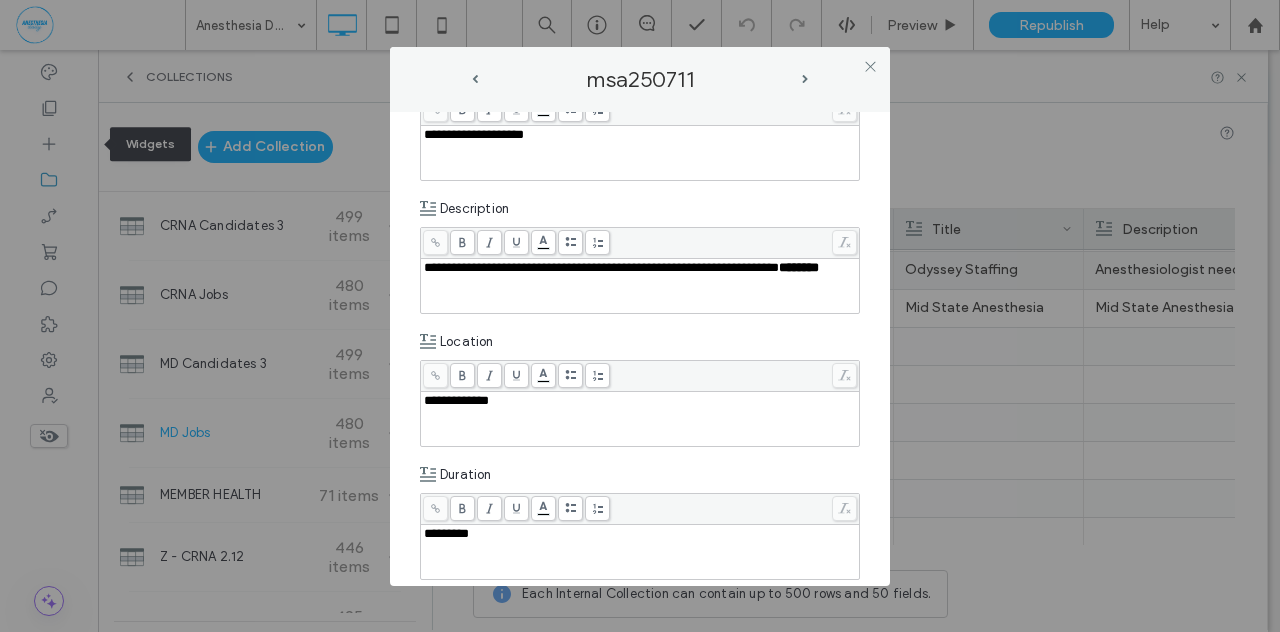 click on "**********" at bounding box center [601, 267] 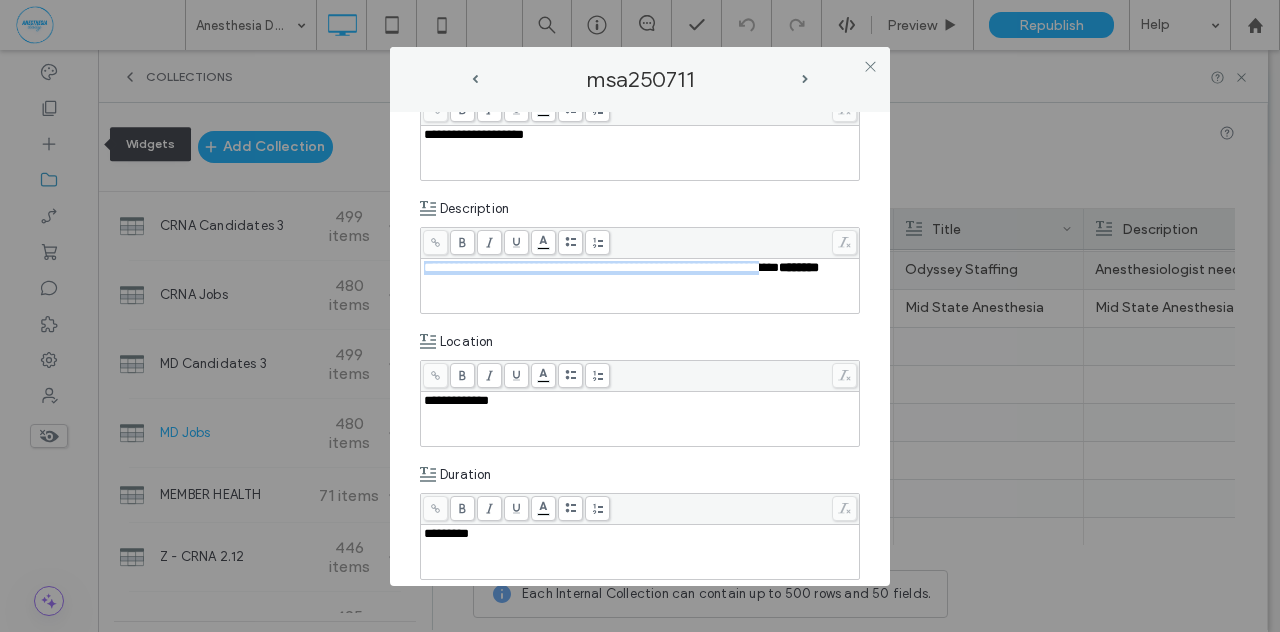drag, startPoint x: 424, startPoint y: 261, endPoint x: 838, endPoint y: 266, distance: 414.03018 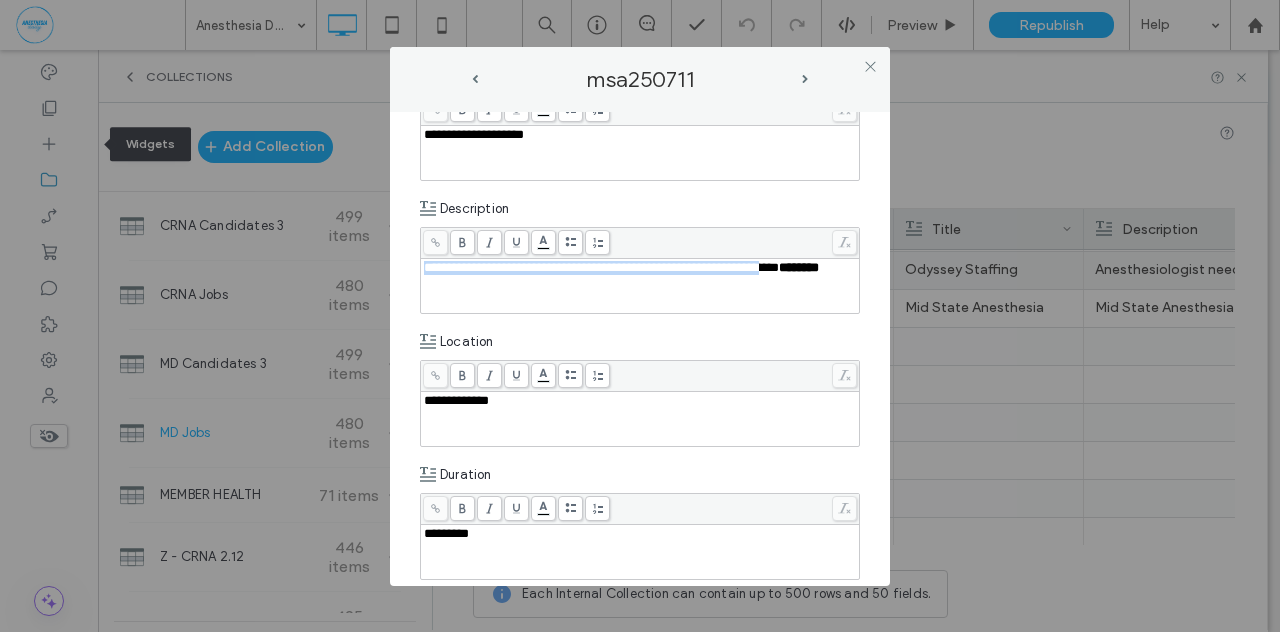 click on "**********" at bounding box center [640, 268] 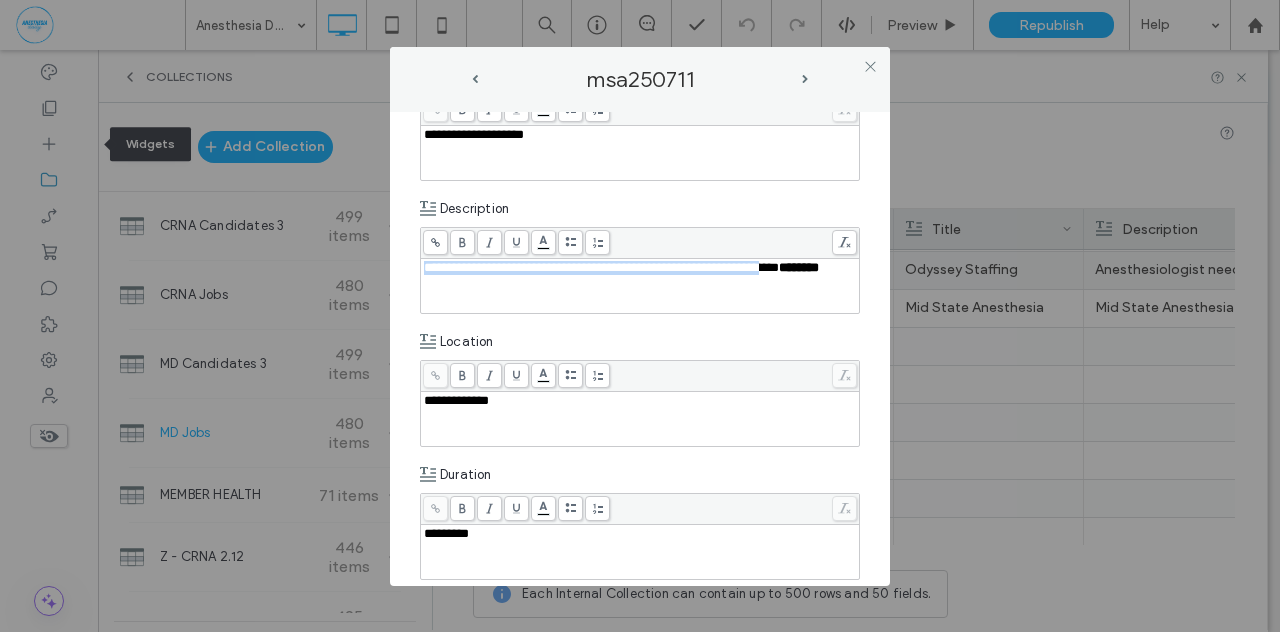 copy on "**********" 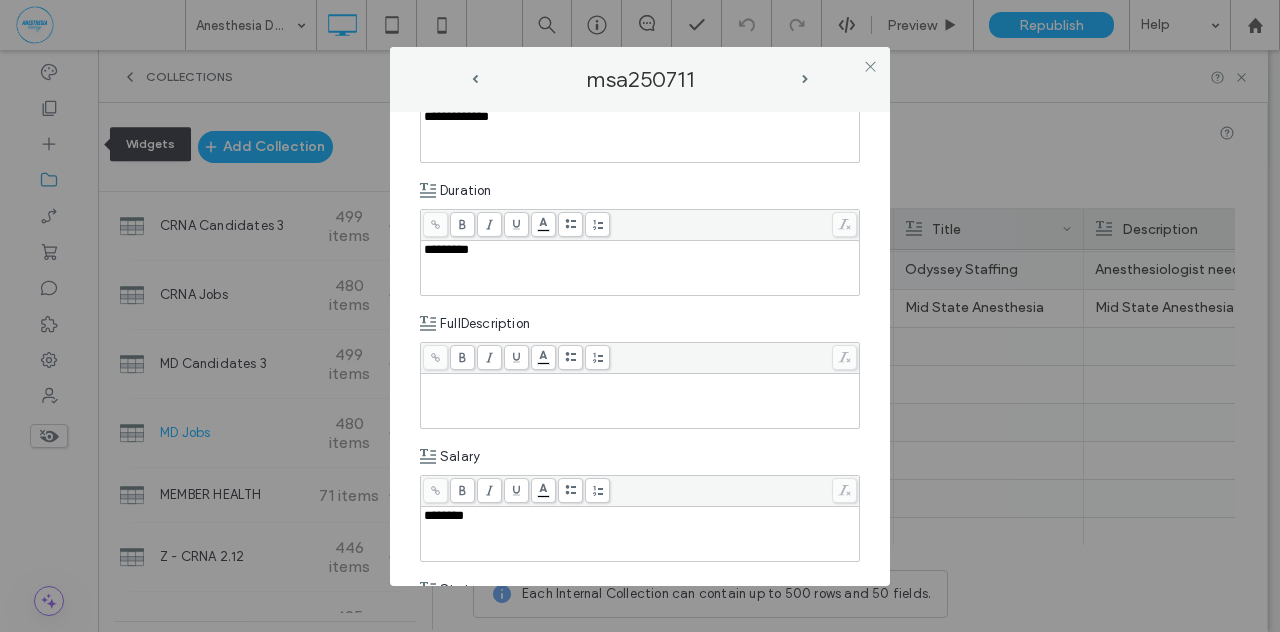 scroll, scrollTop: 528, scrollLeft: 0, axis: vertical 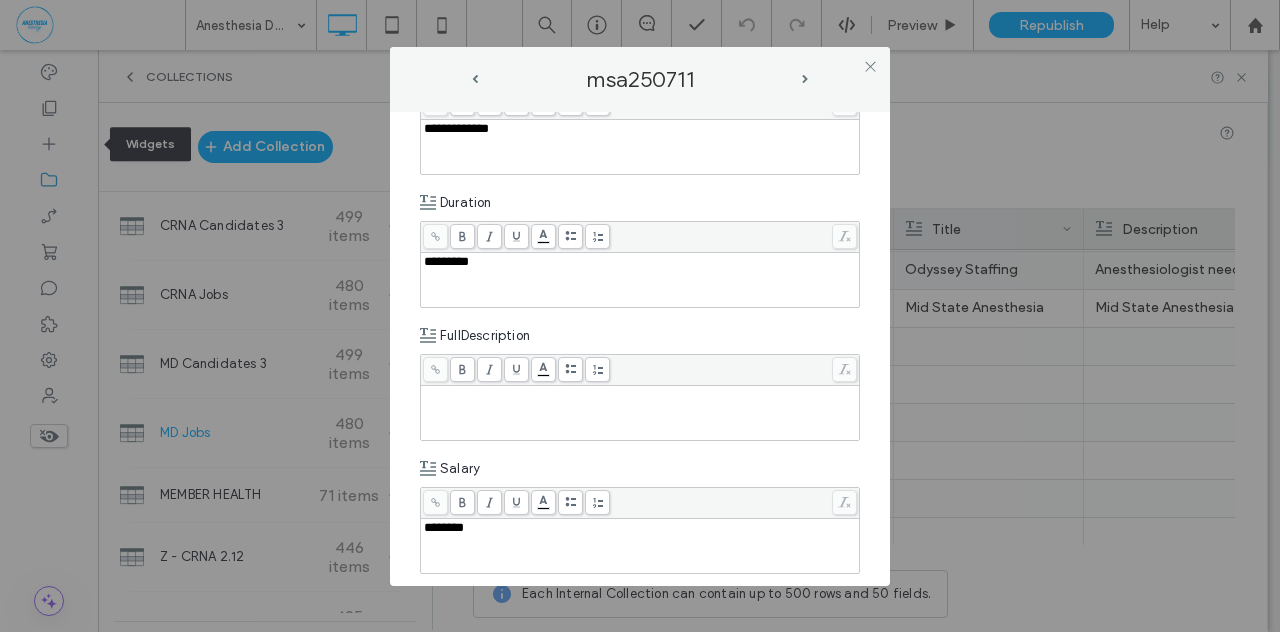 paste 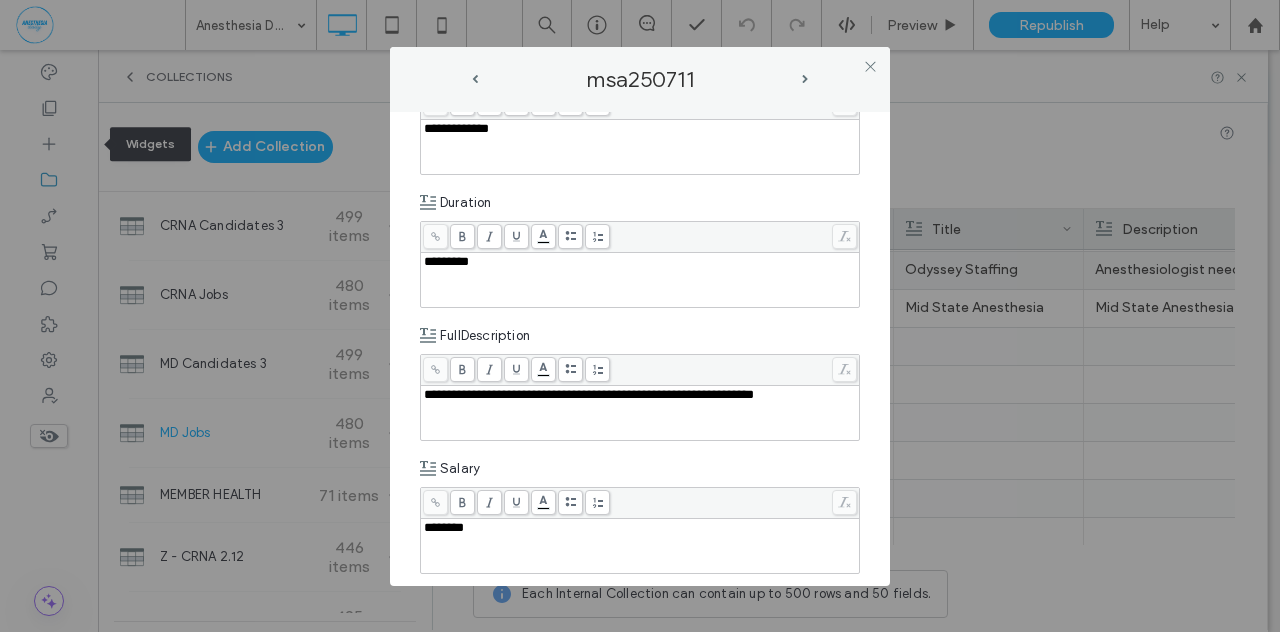 type 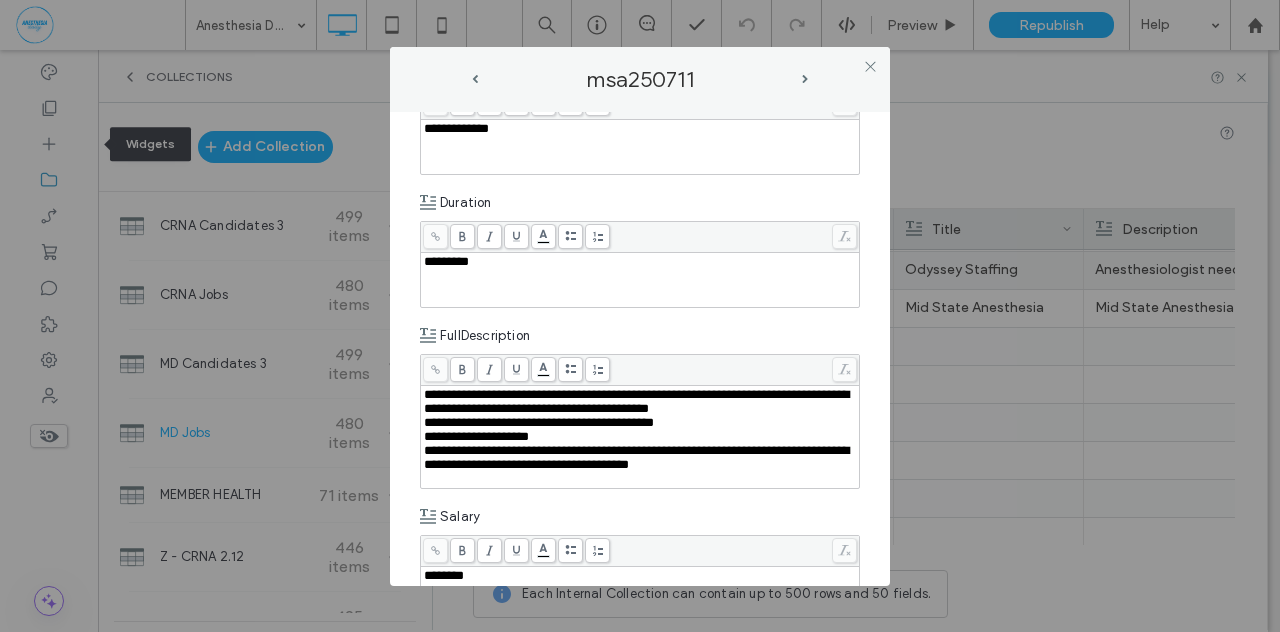 drag, startPoint x: 432, startPoint y: 422, endPoint x: 493, endPoint y: 434, distance: 62.169125 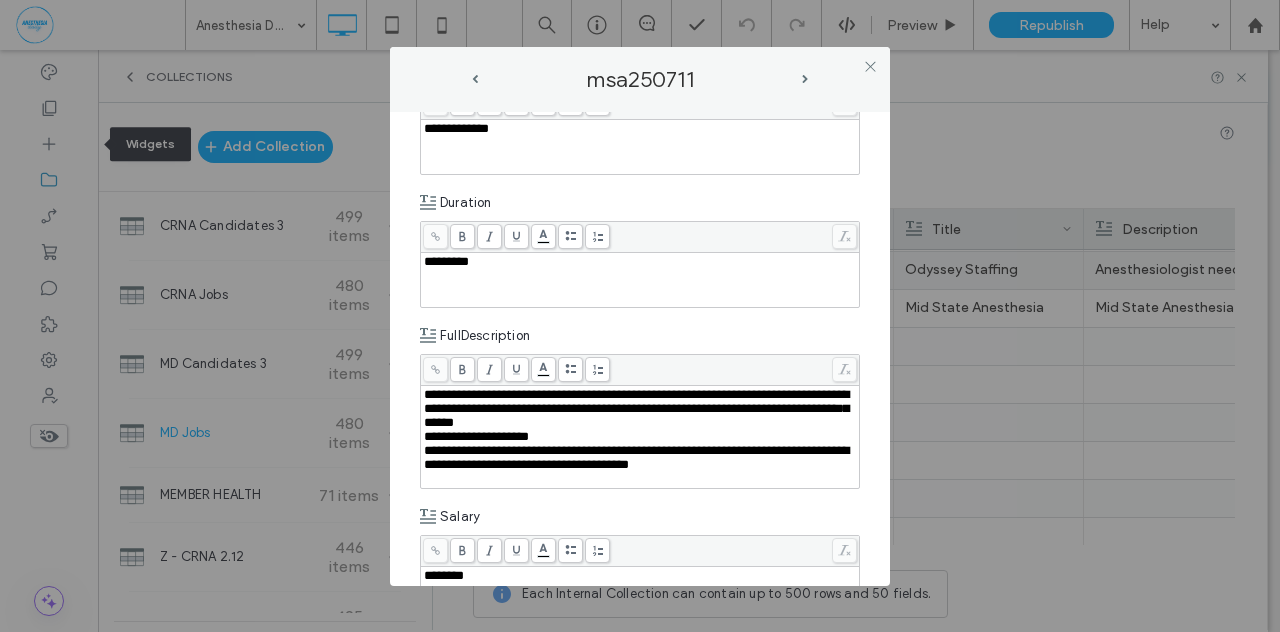 click on "**********" at bounding box center (476, 436) 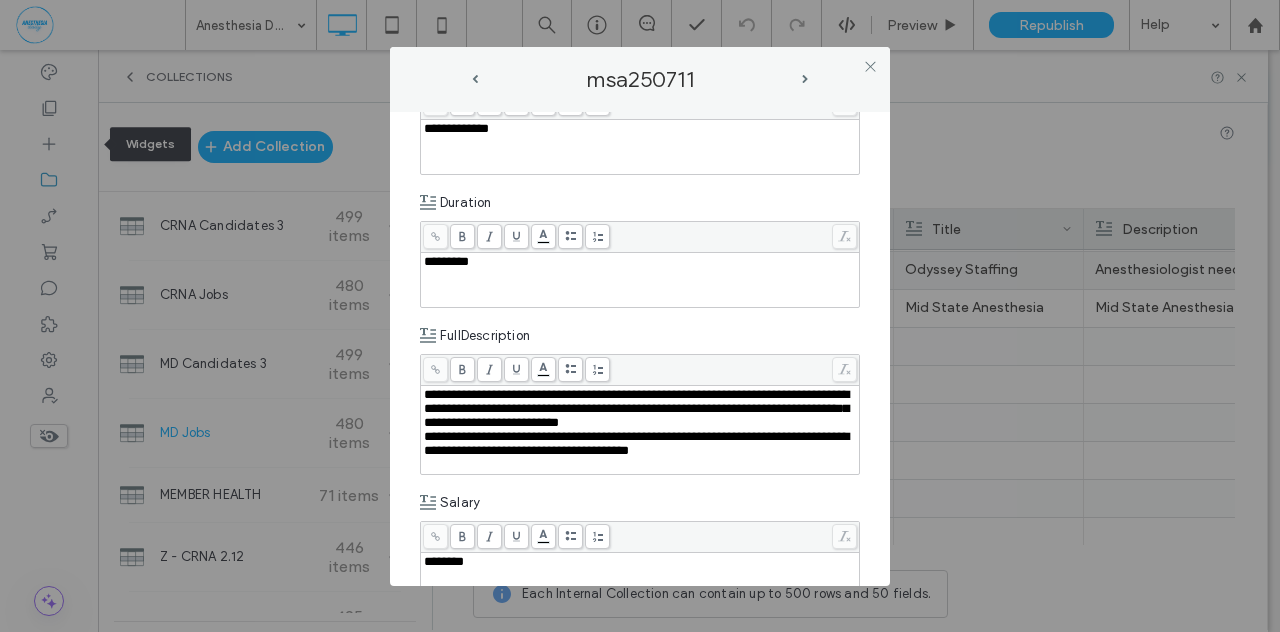 click on "**********" at bounding box center (636, 443) 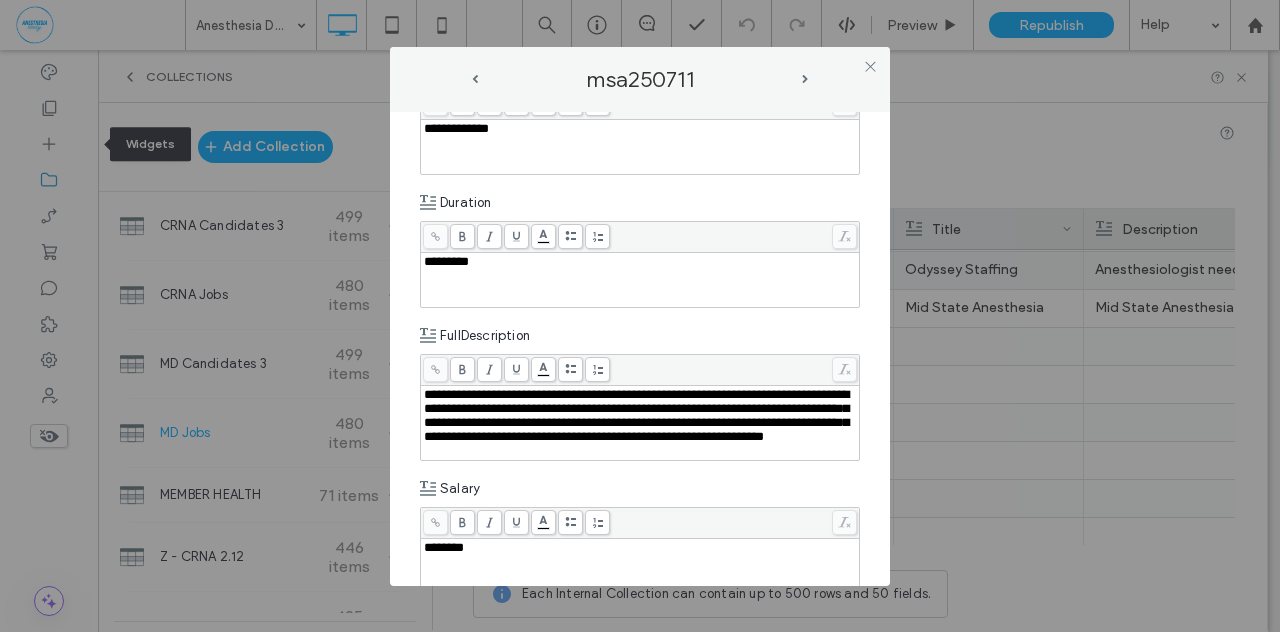click on "**********" at bounding box center [640, 416] 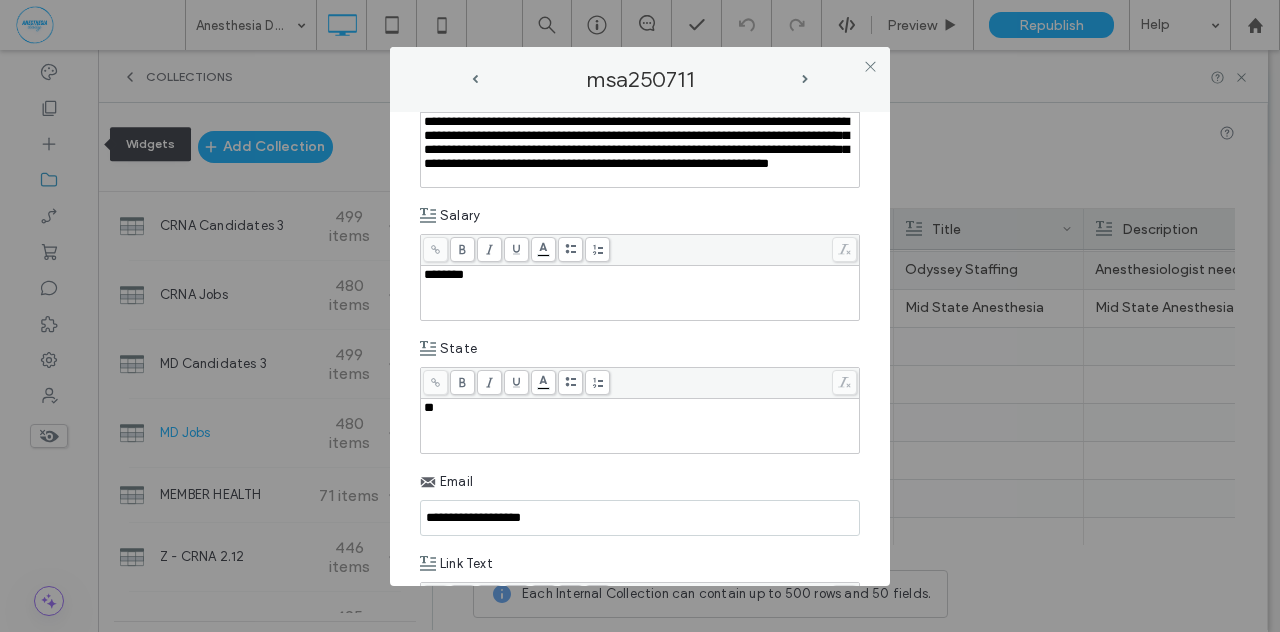 scroll, scrollTop: 1318, scrollLeft: 0, axis: vertical 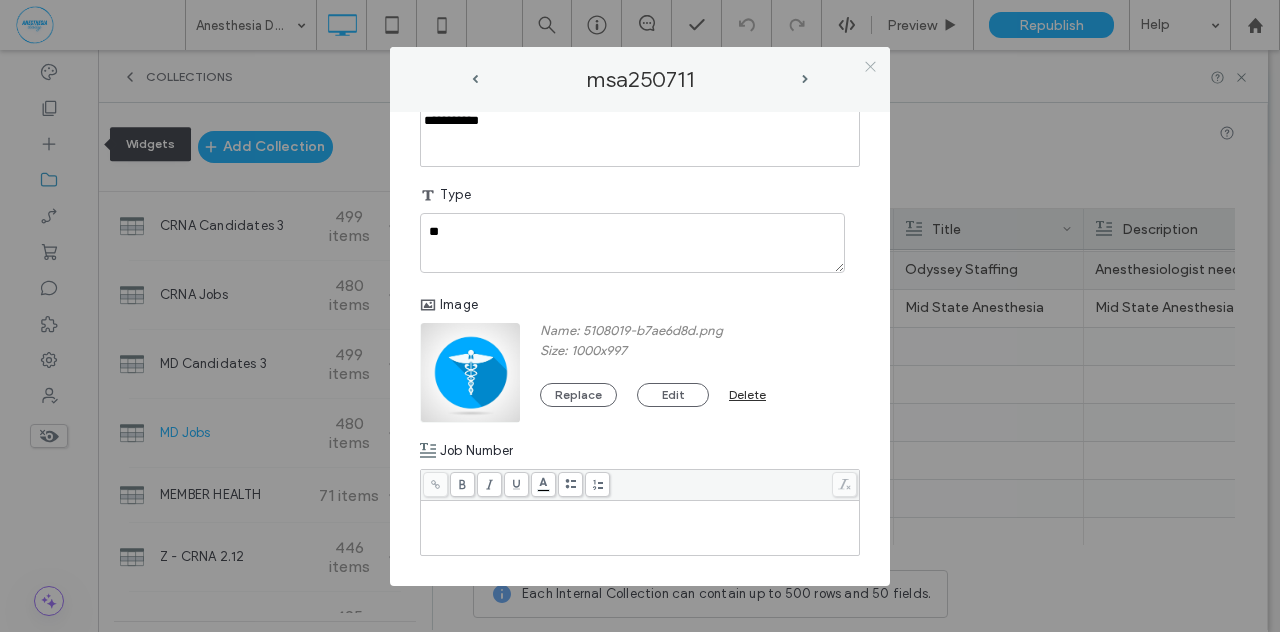click 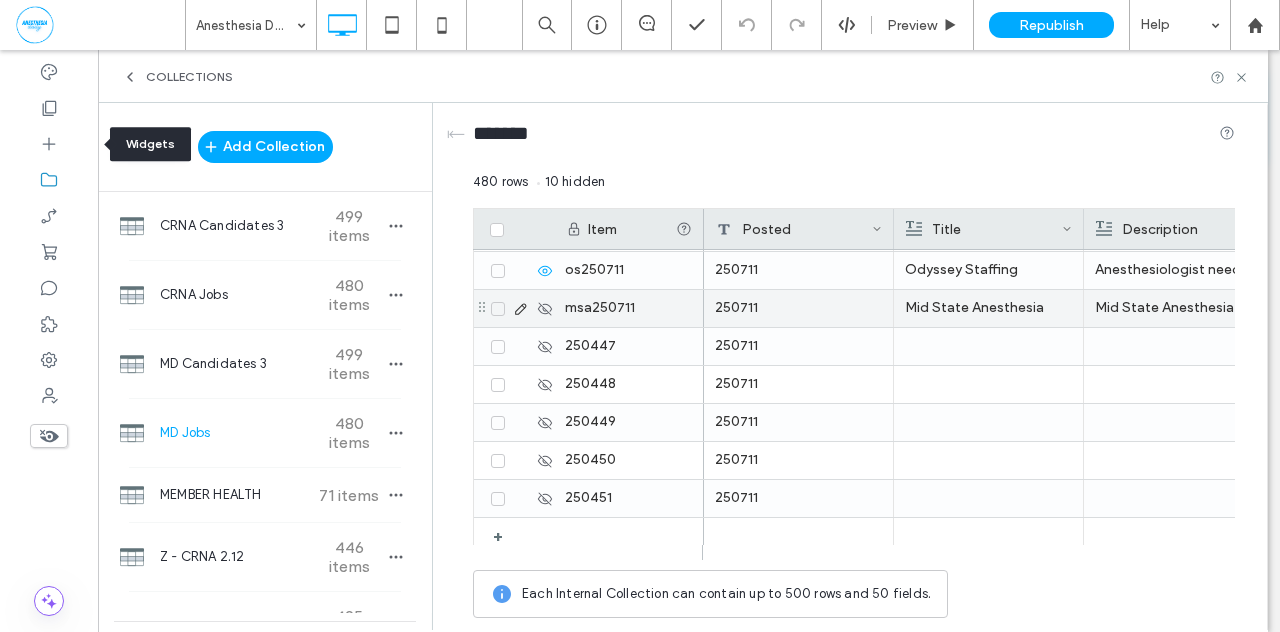 click 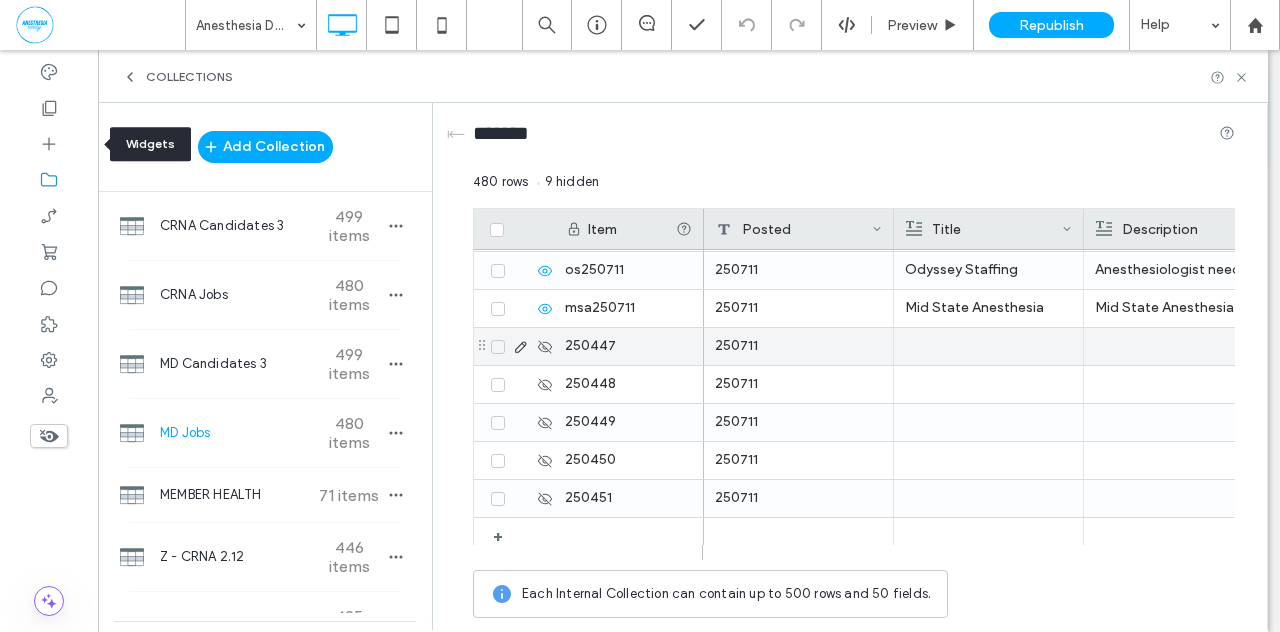 click 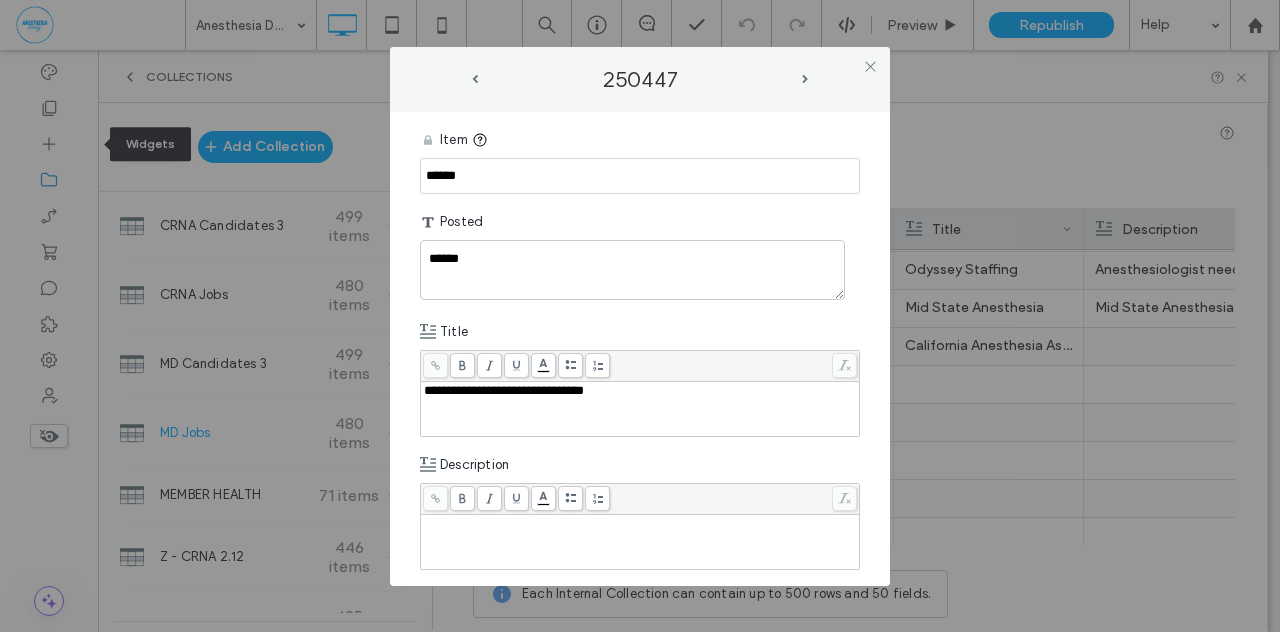 drag, startPoint x: 475, startPoint y: 173, endPoint x: 338, endPoint y: 191, distance: 138.17743 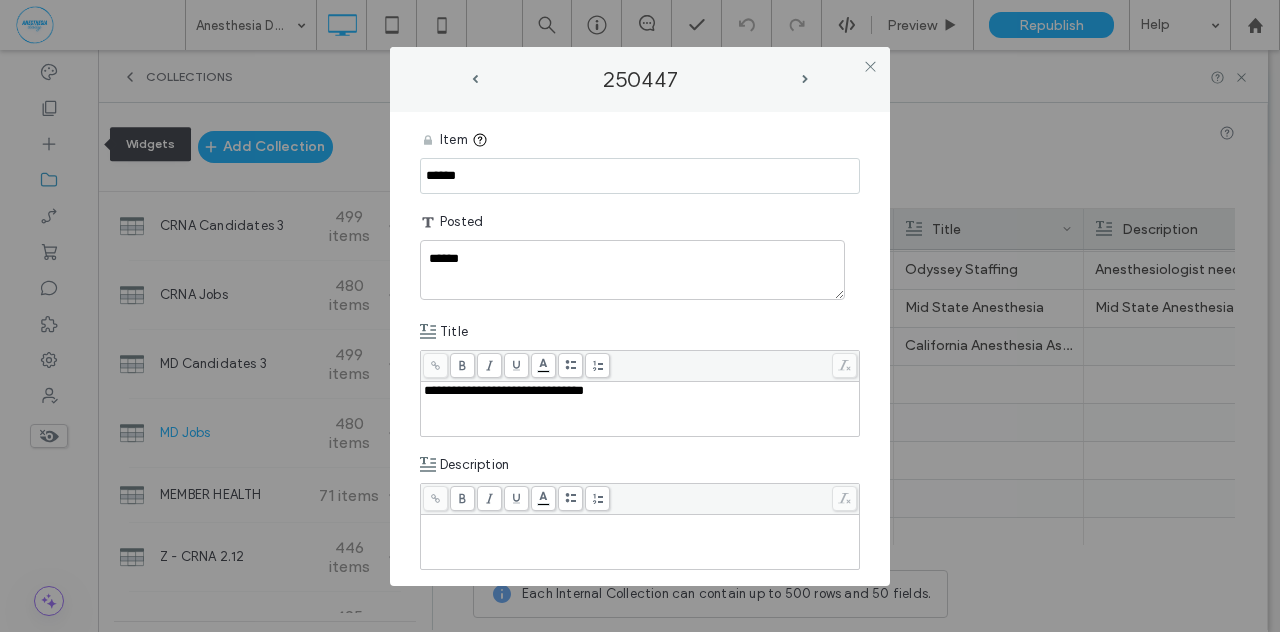 click on "**********" at bounding box center (640, 316) 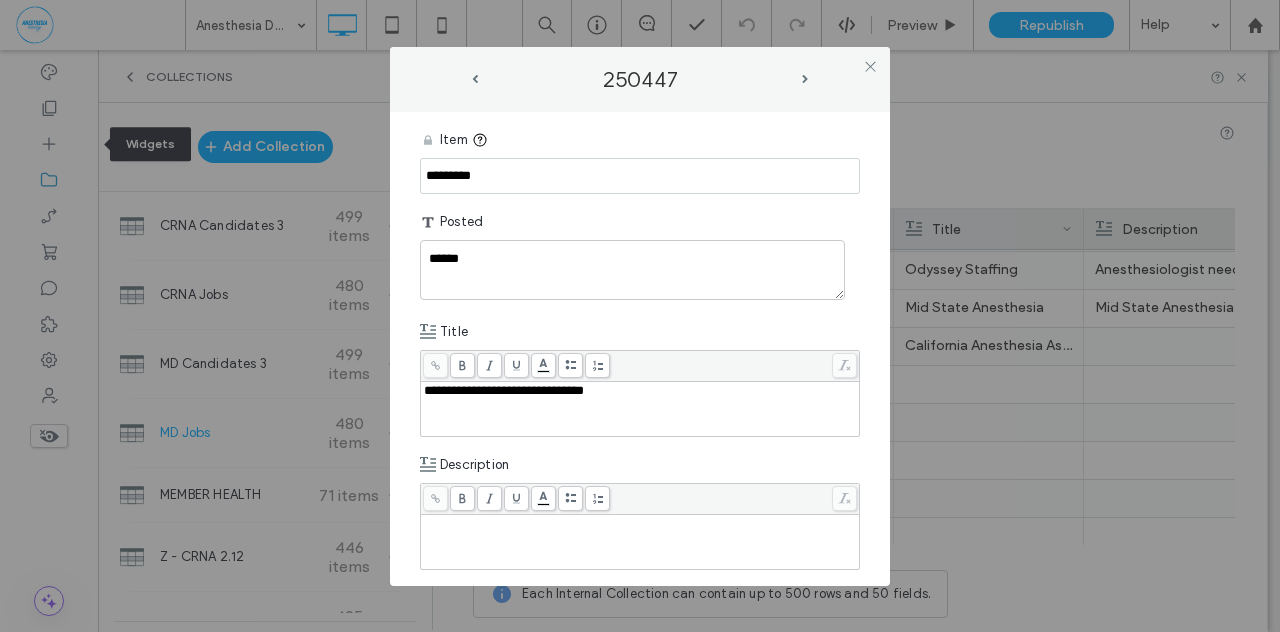 type on "*********" 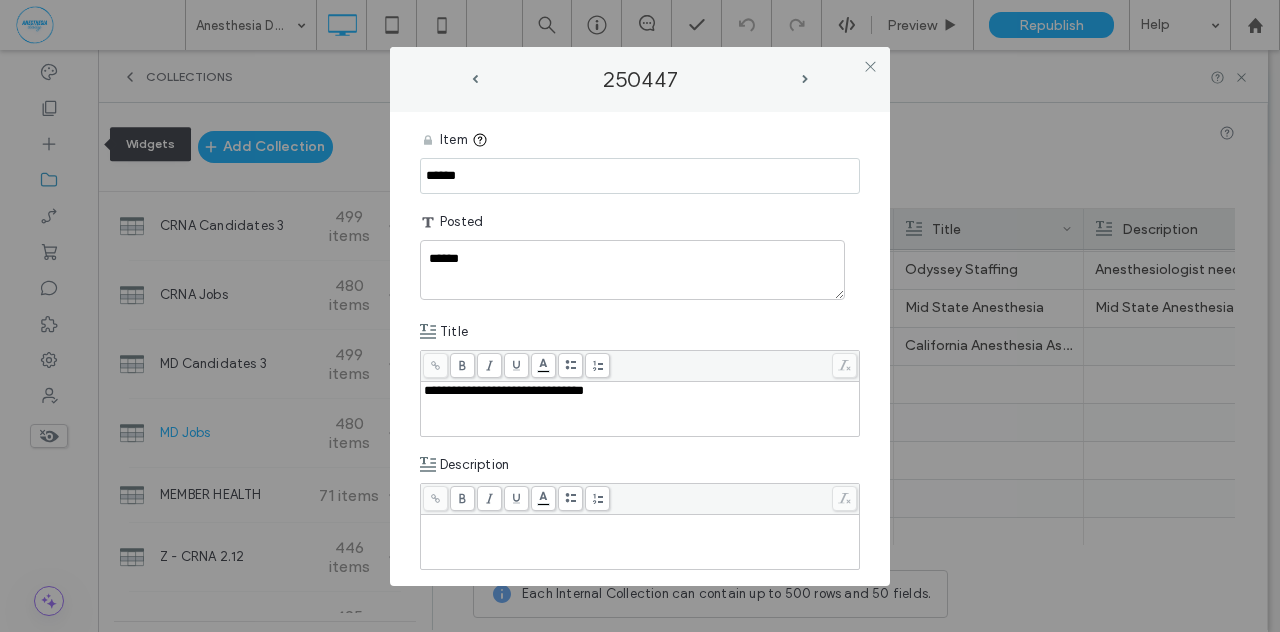 drag, startPoint x: 462, startPoint y: 180, endPoint x: 254, endPoint y: 181, distance: 208.00241 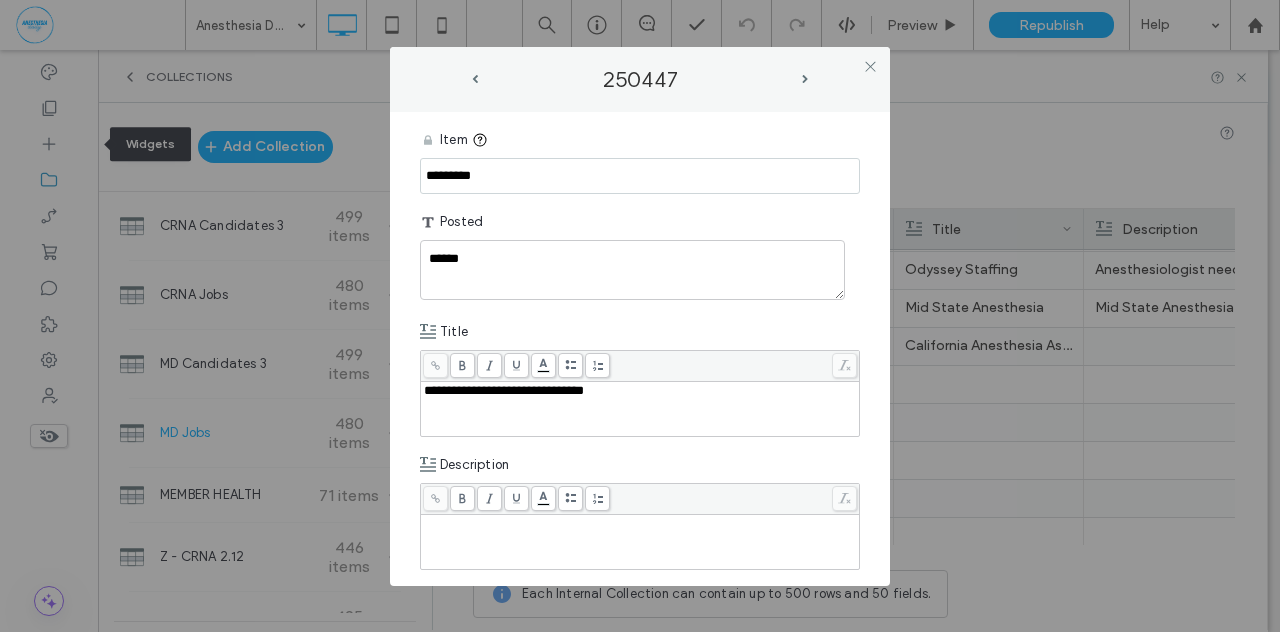 type on "*********" 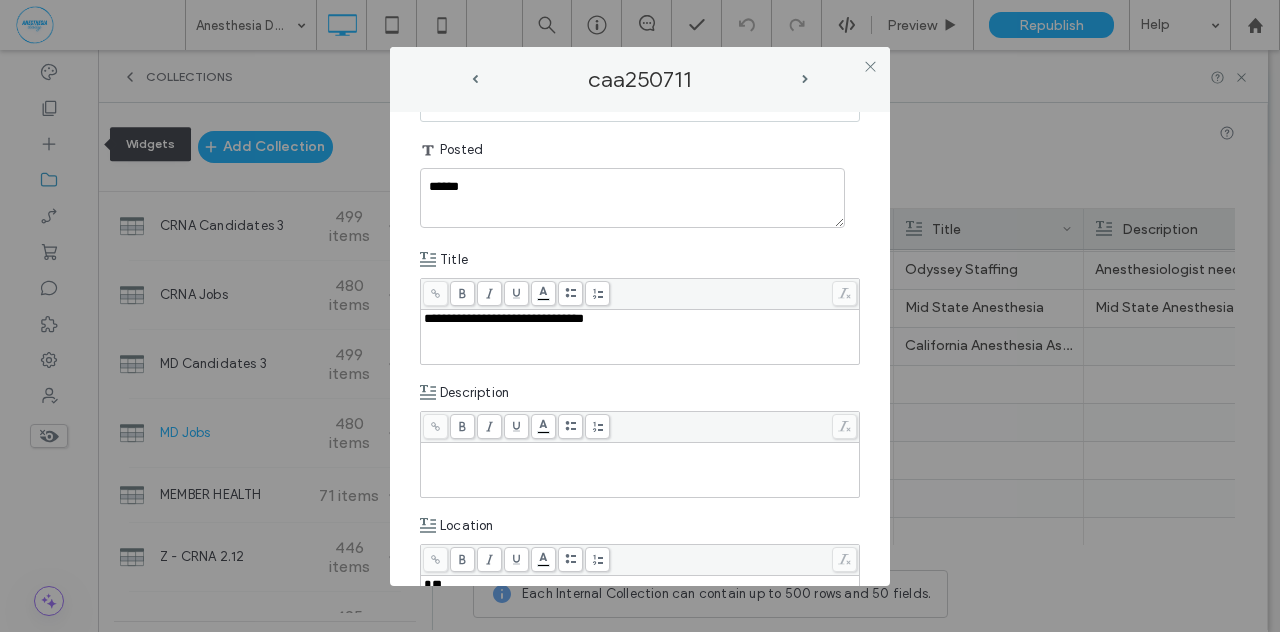 scroll, scrollTop: 116, scrollLeft: 0, axis: vertical 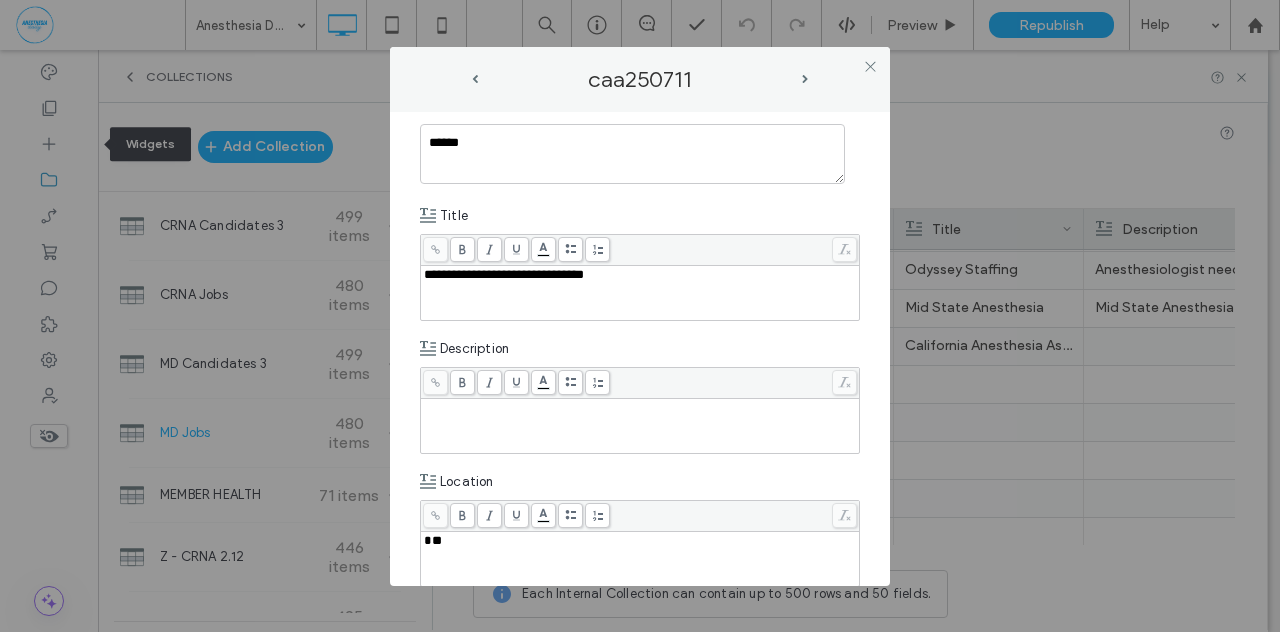 click at bounding box center (640, 408) 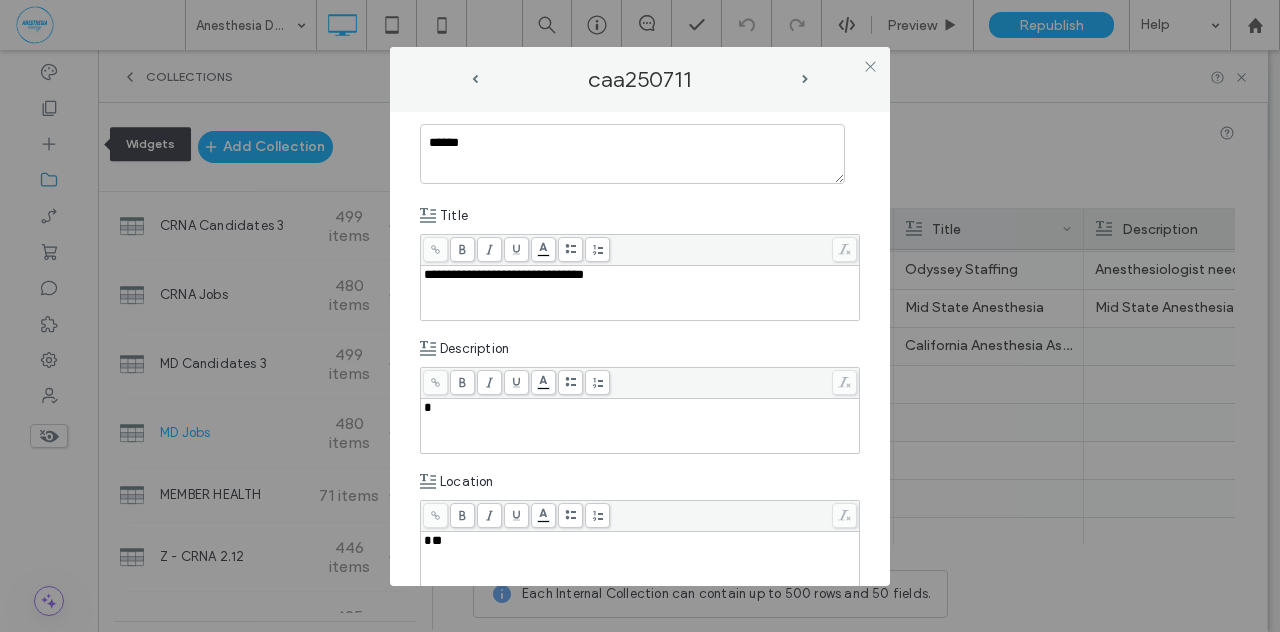 type 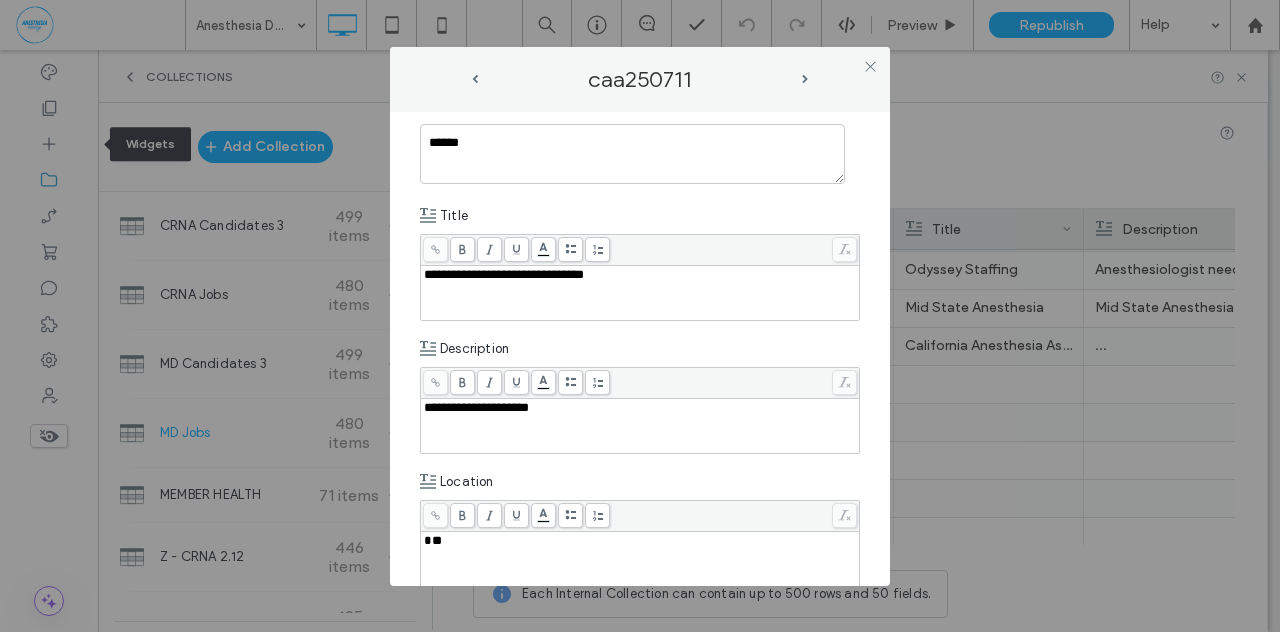 click on "**********" at bounding box center [476, 407] 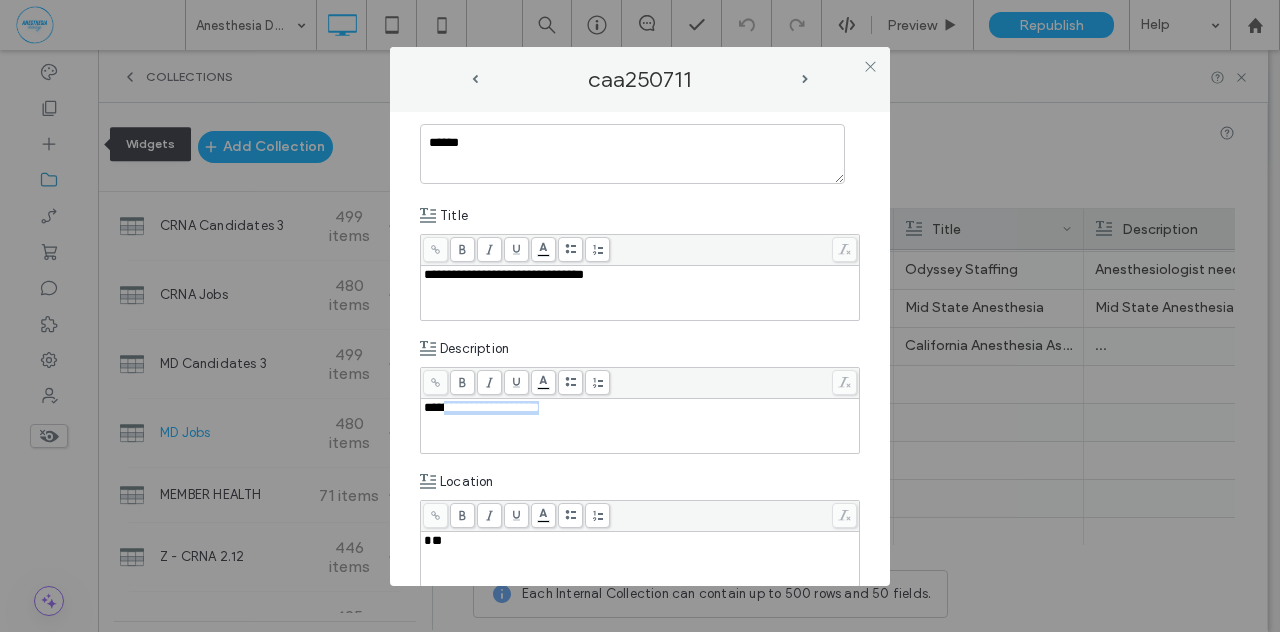 drag, startPoint x: 437, startPoint y: 406, endPoint x: 570, endPoint y: 401, distance: 133.09395 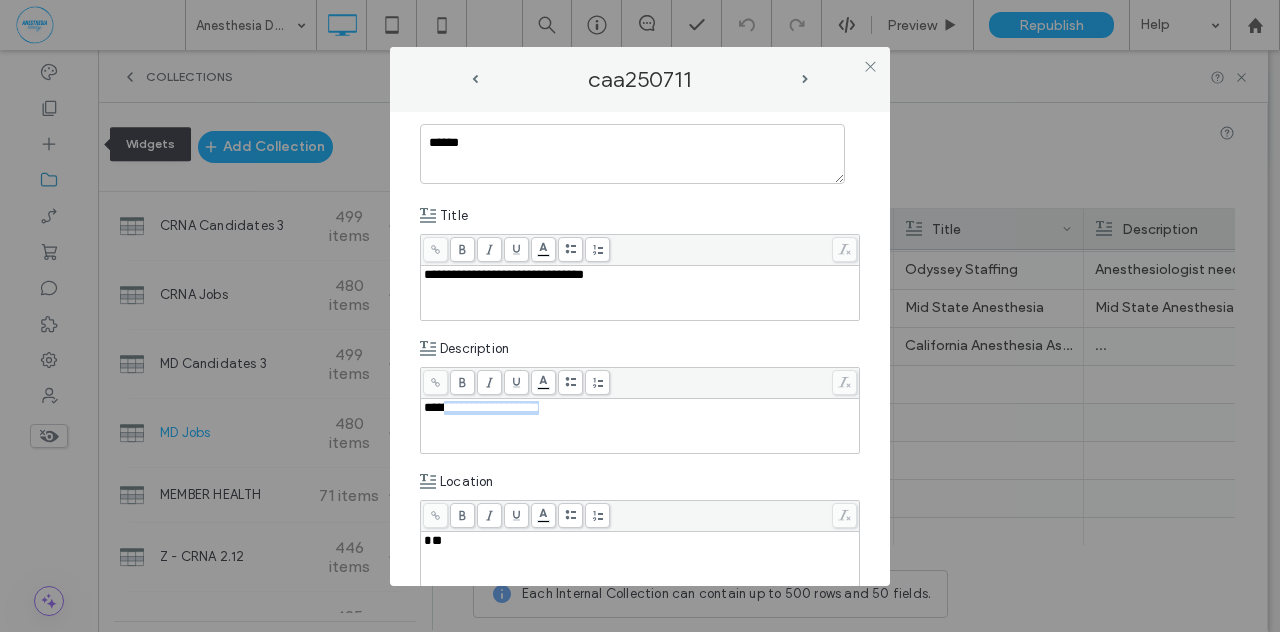click on "**********" at bounding box center [640, 408] 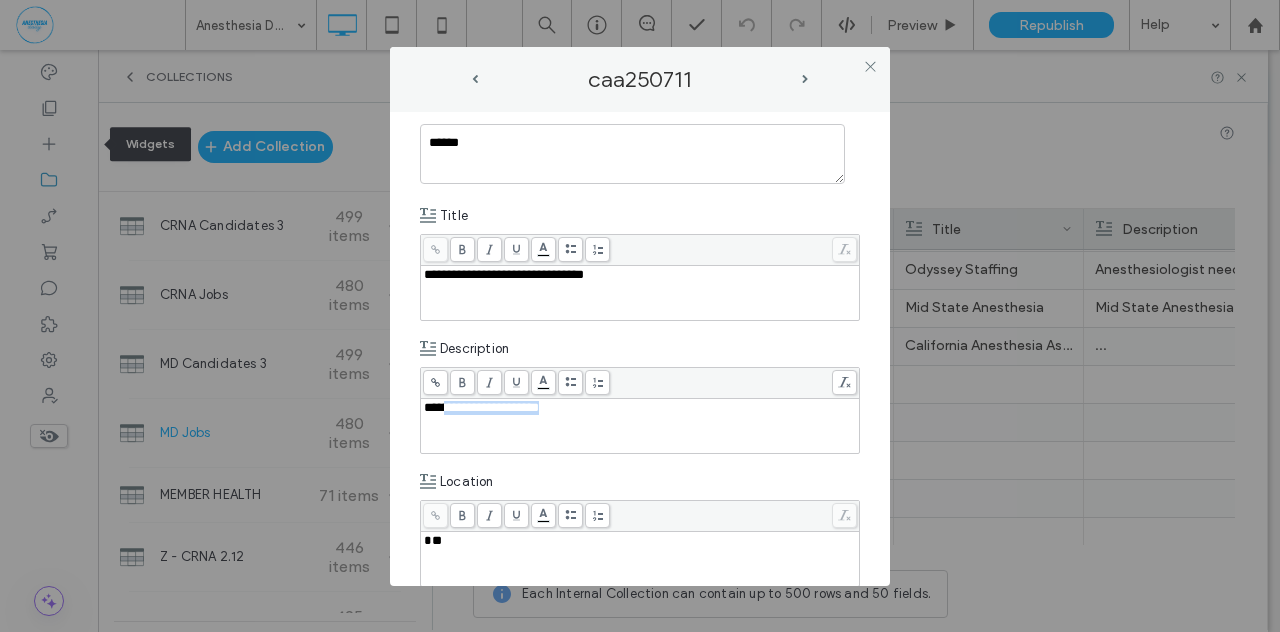 copy on "**********" 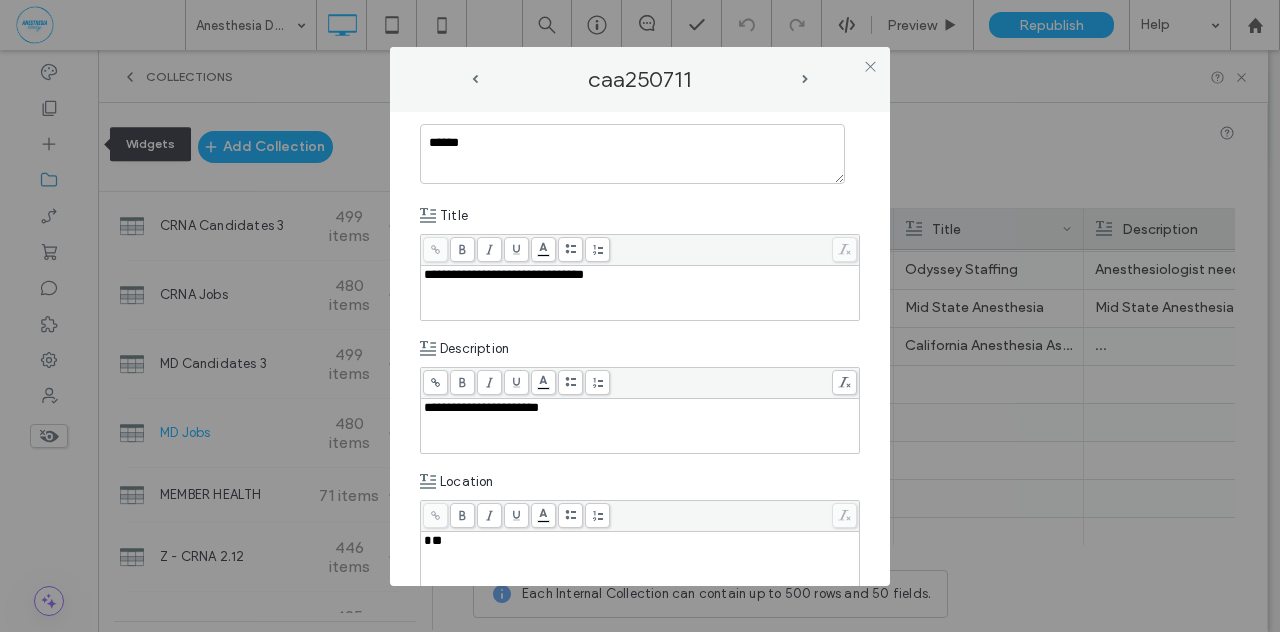 click at bounding box center (462, 382) 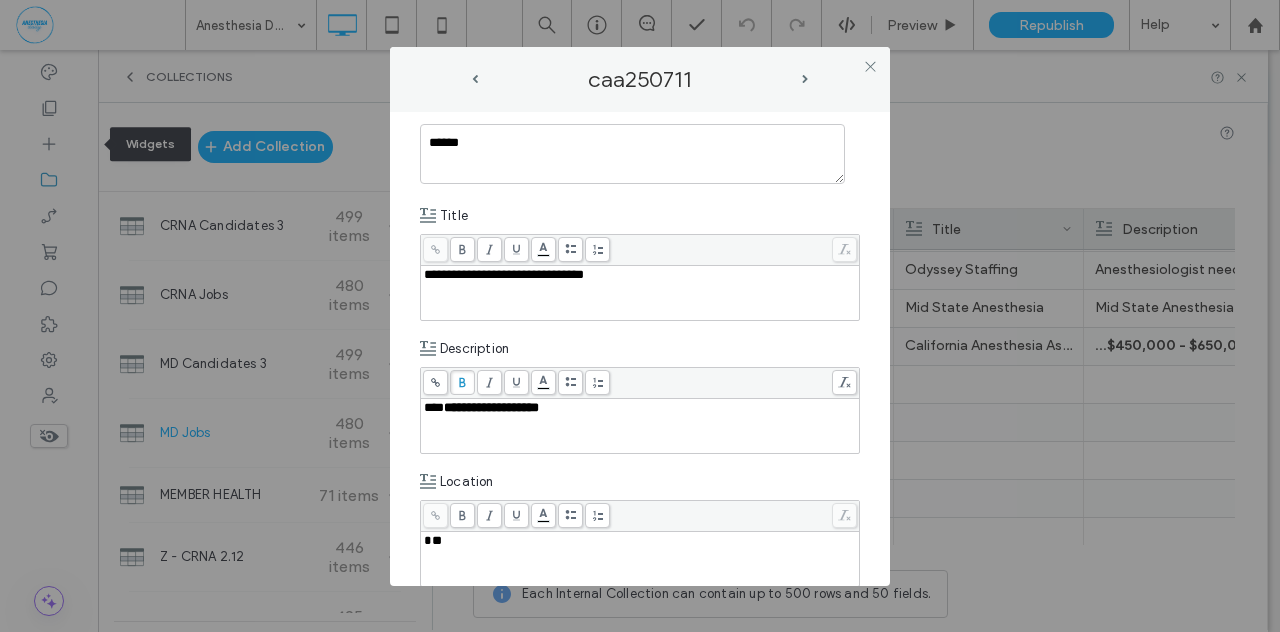 click on "**" at bounding box center (433, 540) 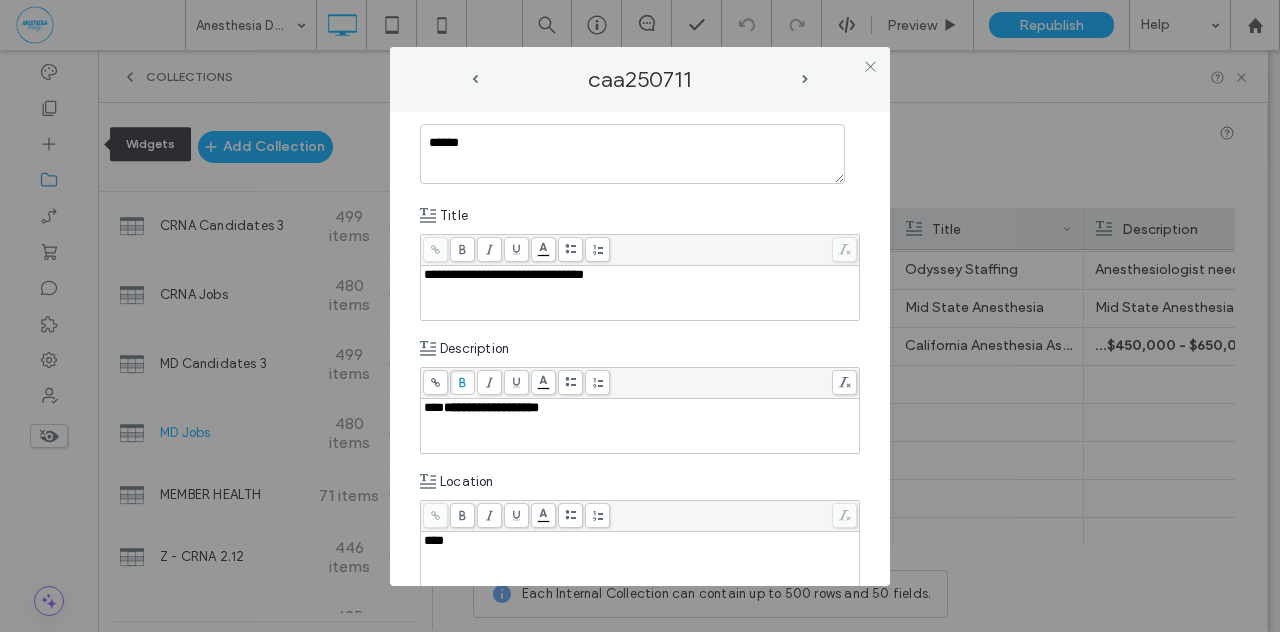 type 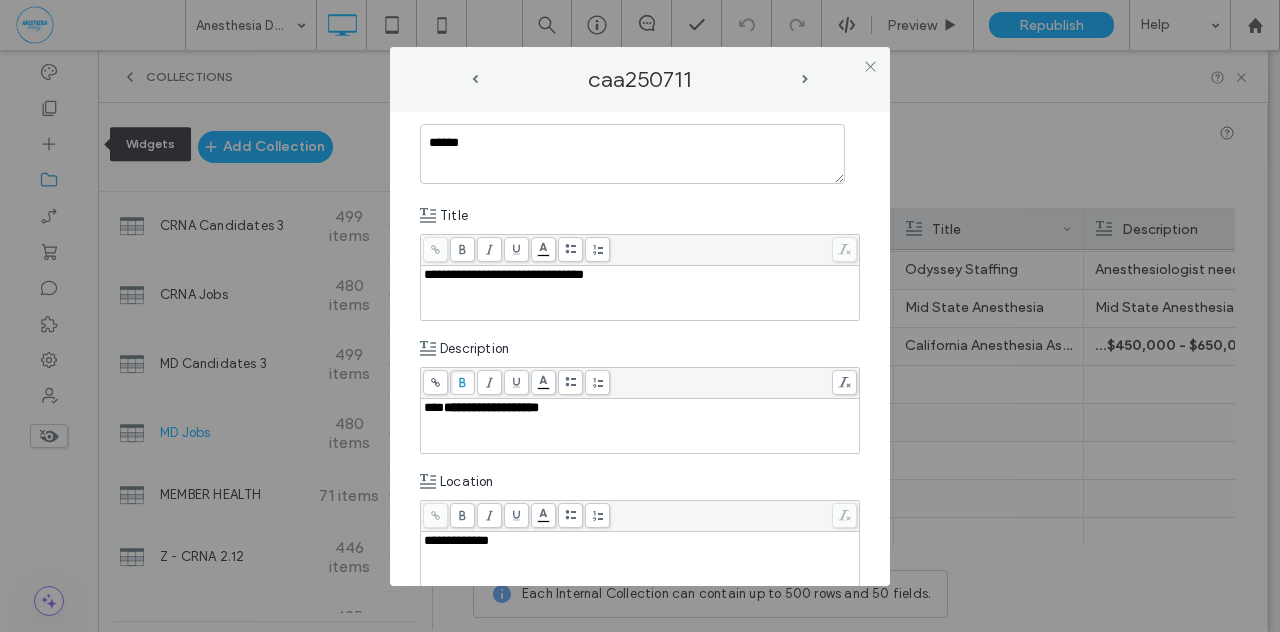 scroll, scrollTop: 438, scrollLeft: 0, axis: vertical 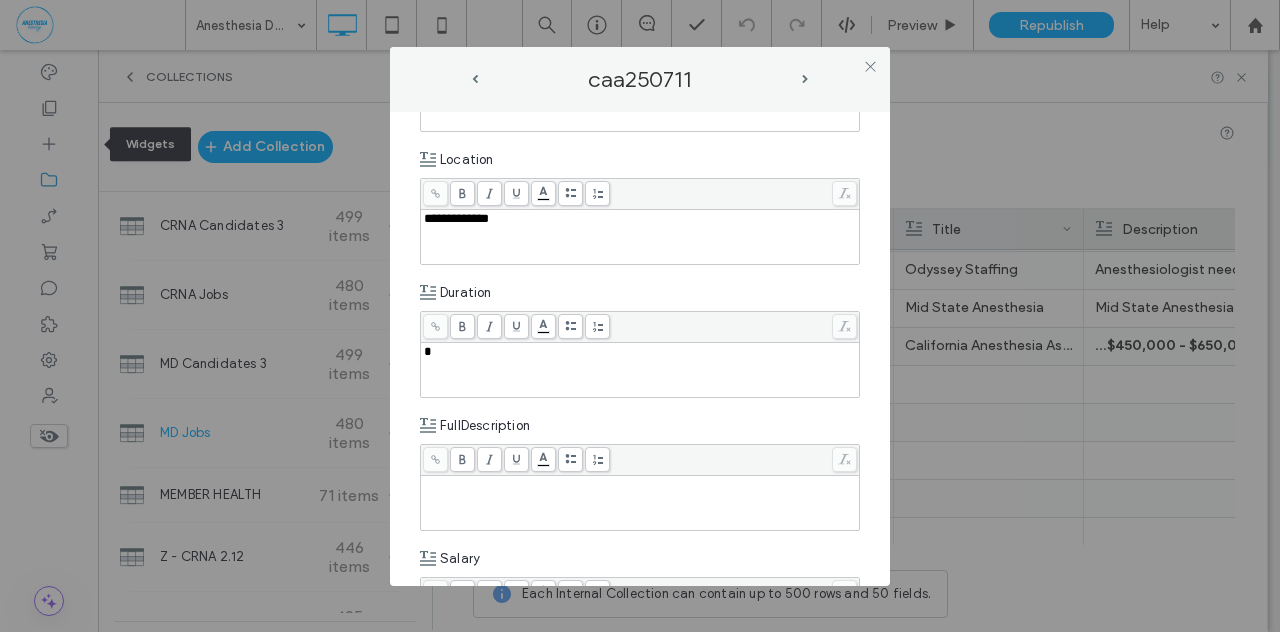 type 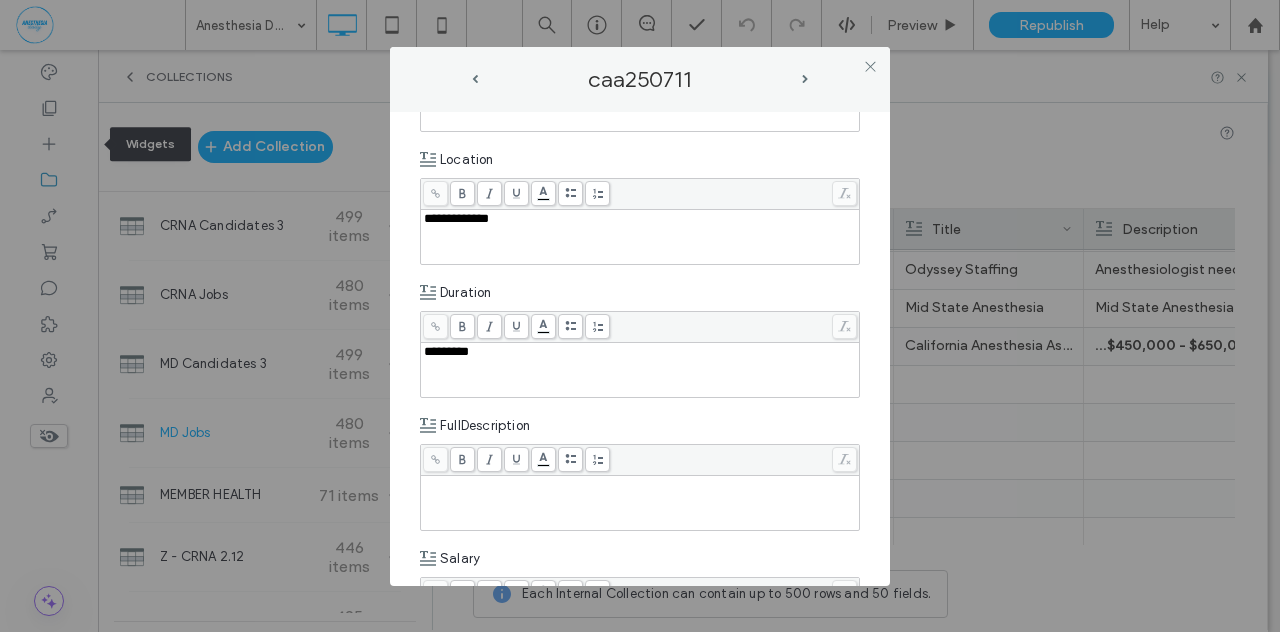 scroll, scrollTop: 702, scrollLeft: 0, axis: vertical 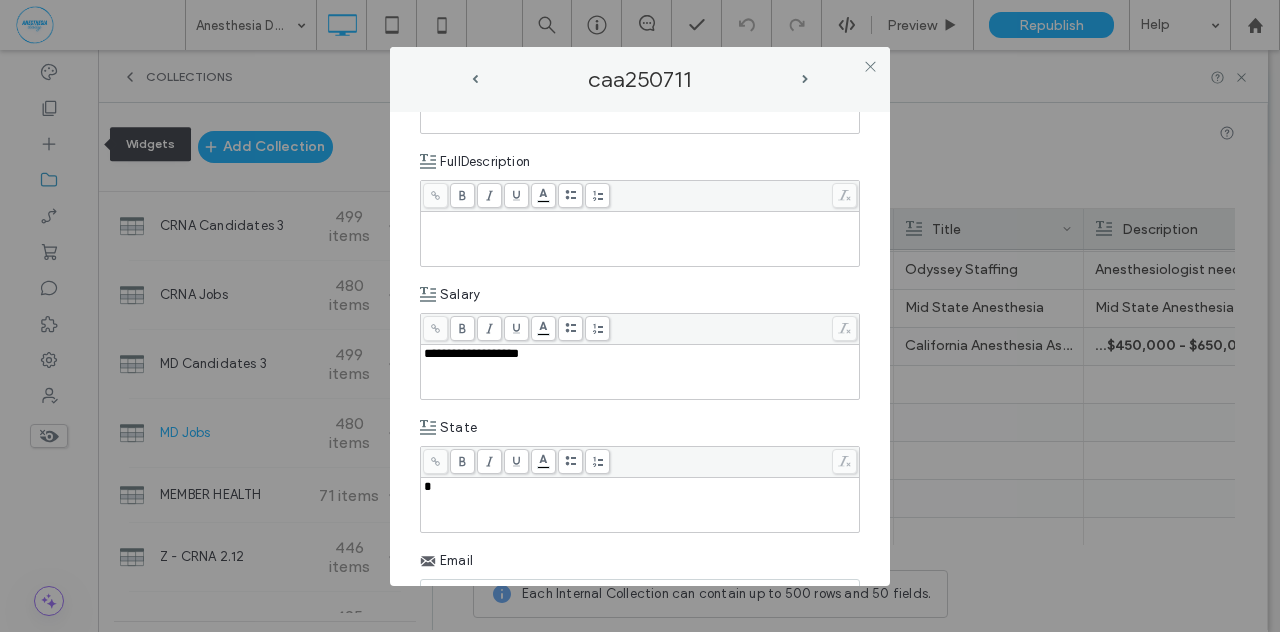 type 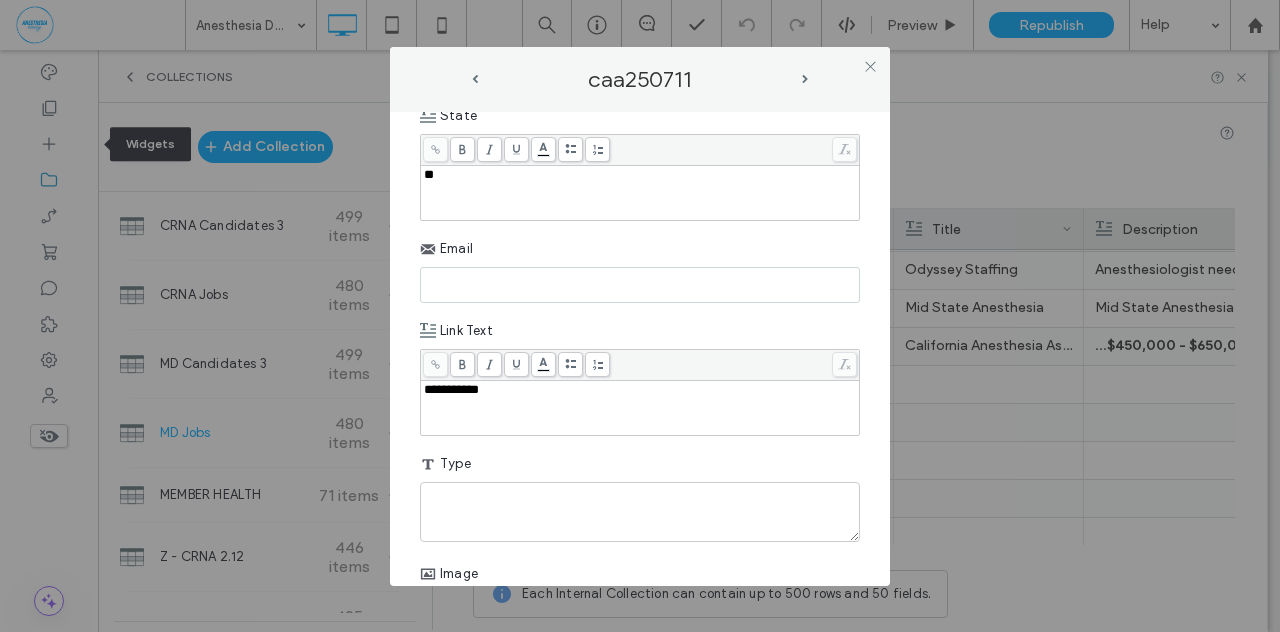 scroll, scrollTop: 1020, scrollLeft: 0, axis: vertical 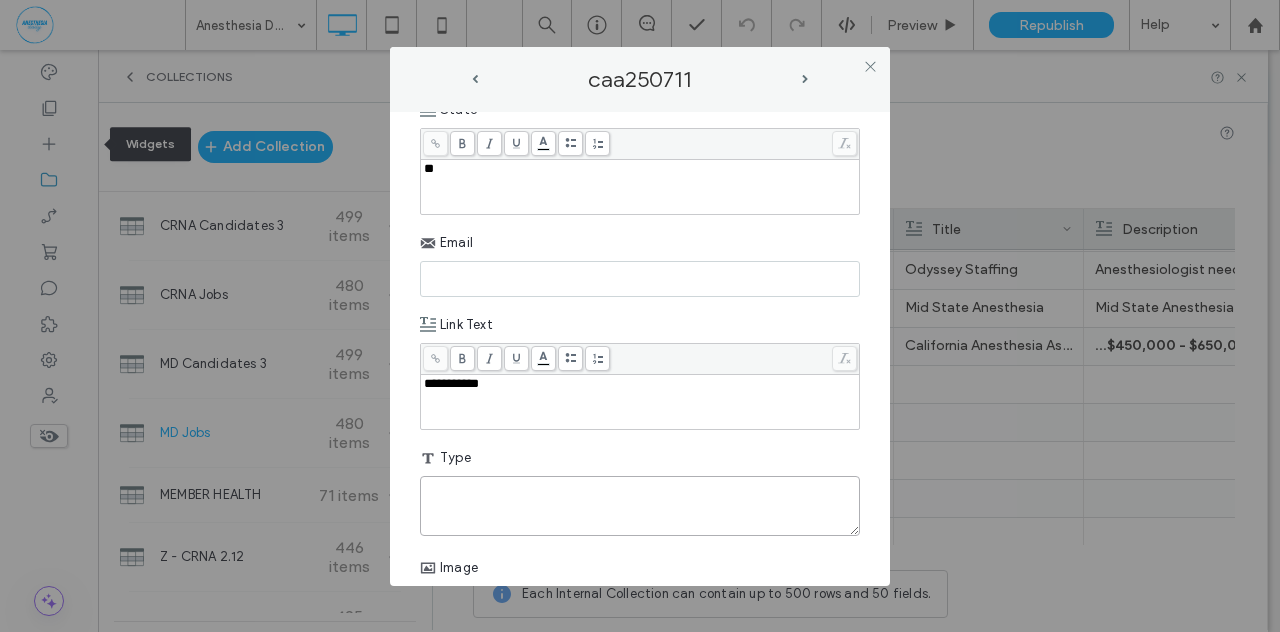 click at bounding box center [640, 506] 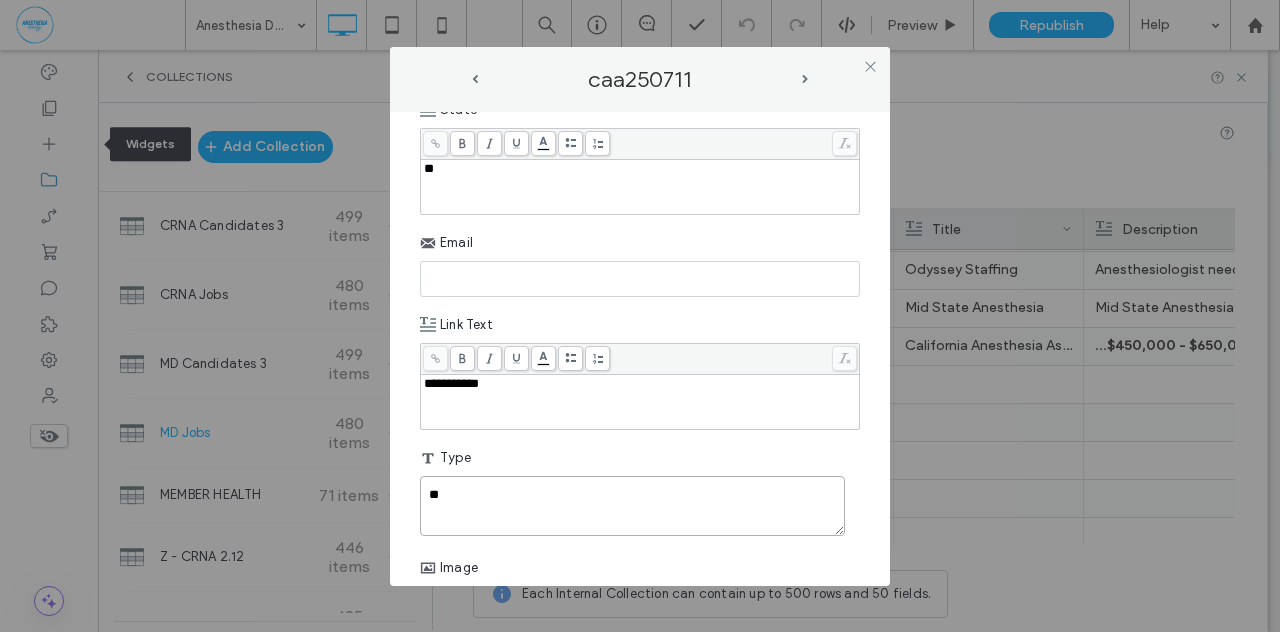 type on "**" 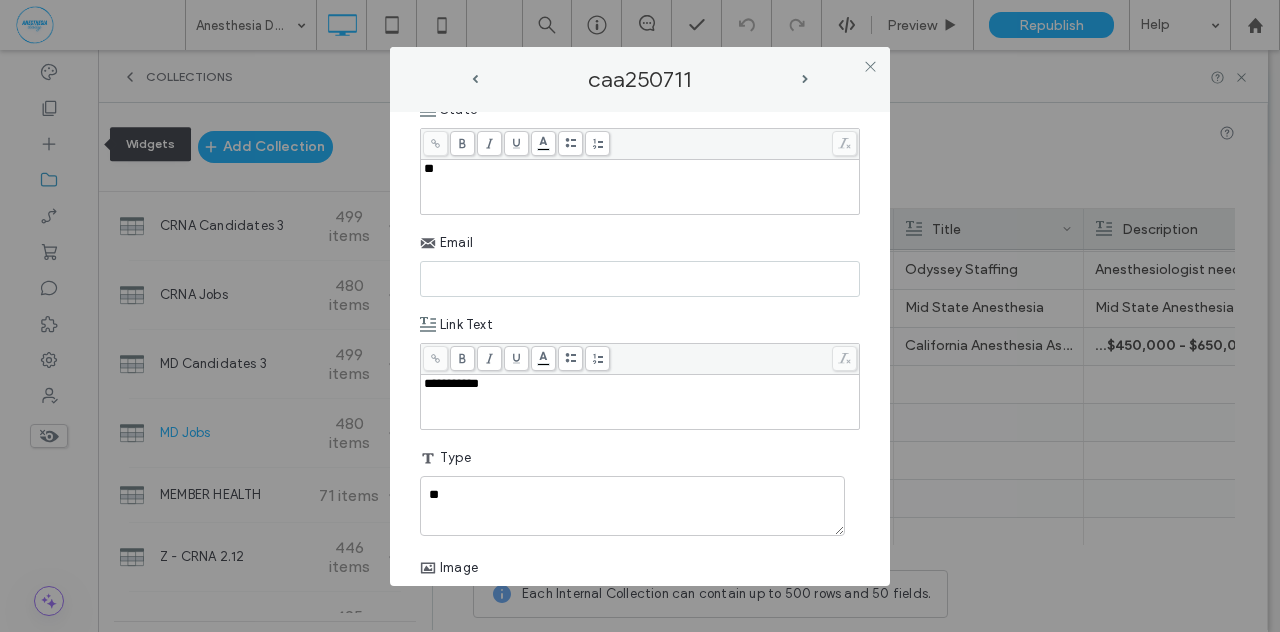 click at bounding box center (640, 279) 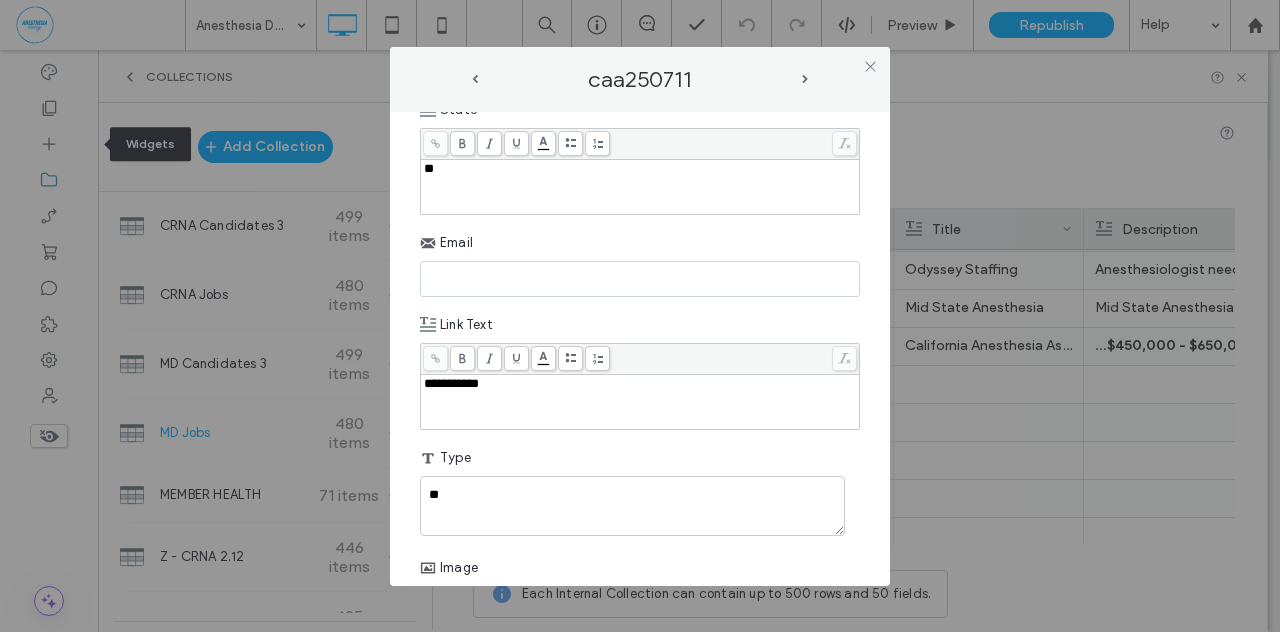 paste on "**********" 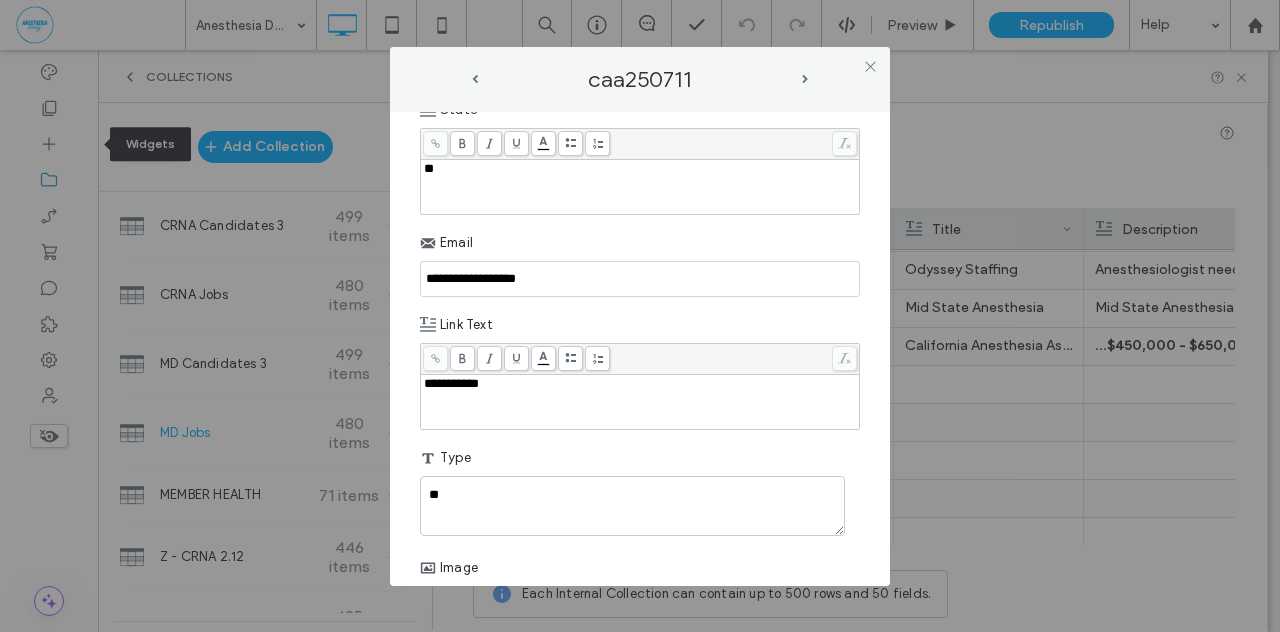 type on "**********" 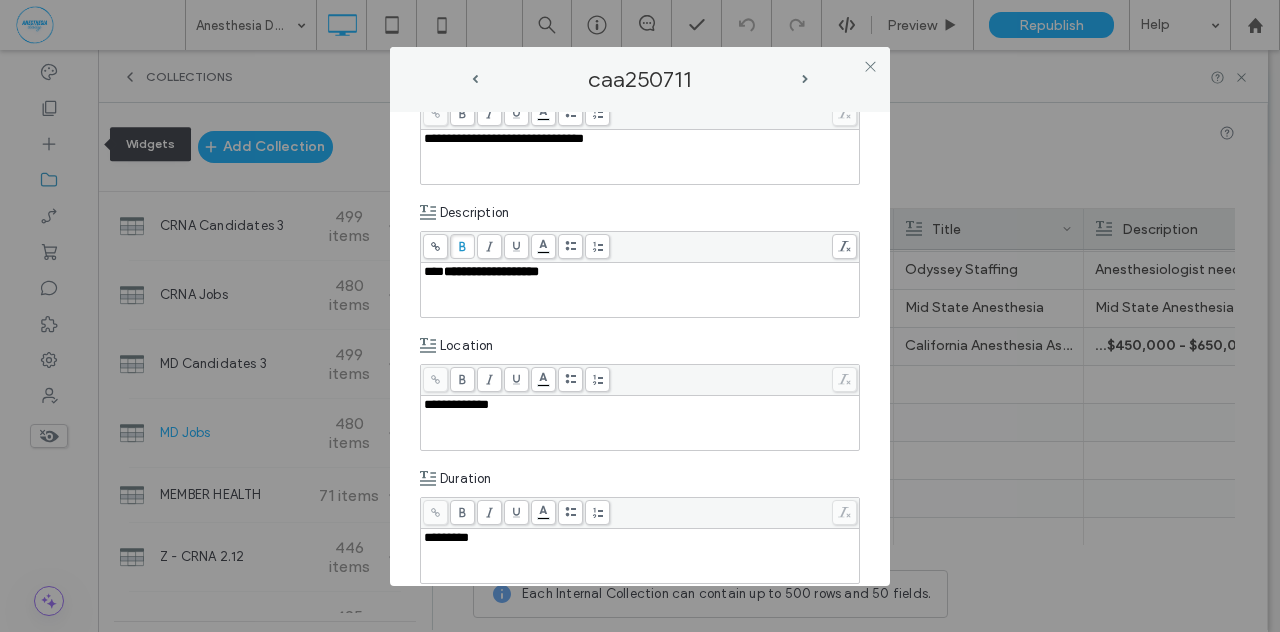scroll, scrollTop: 220, scrollLeft: 0, axis: vertical 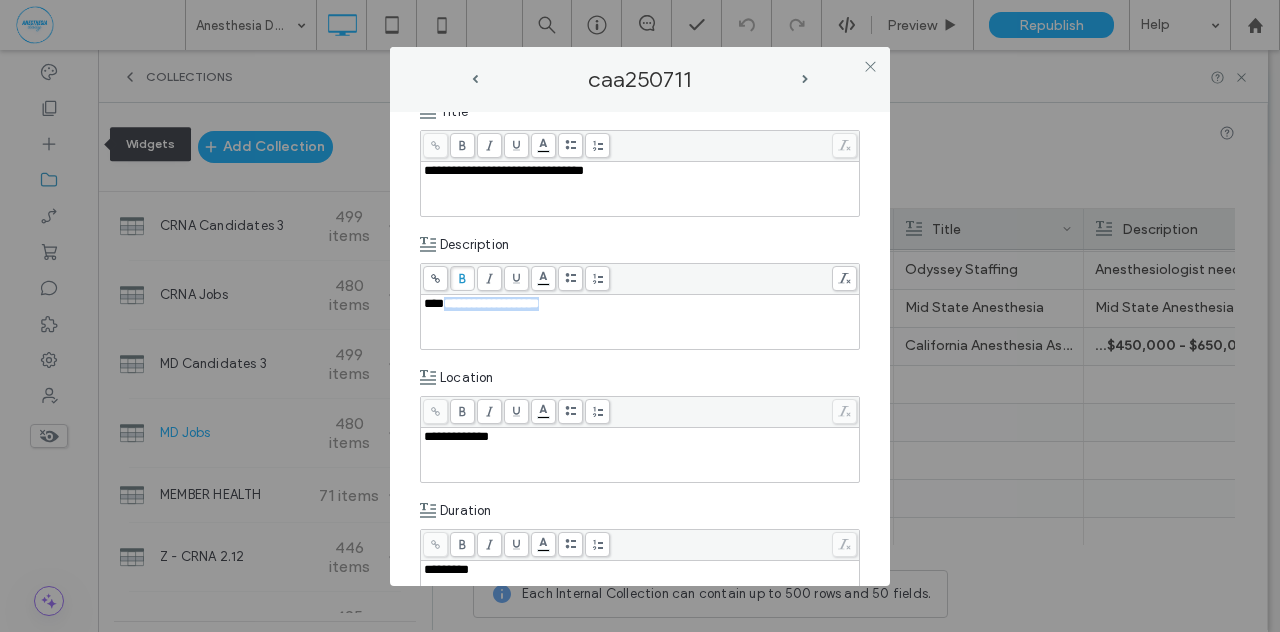 click on "***" at bounding box center (434, 303) 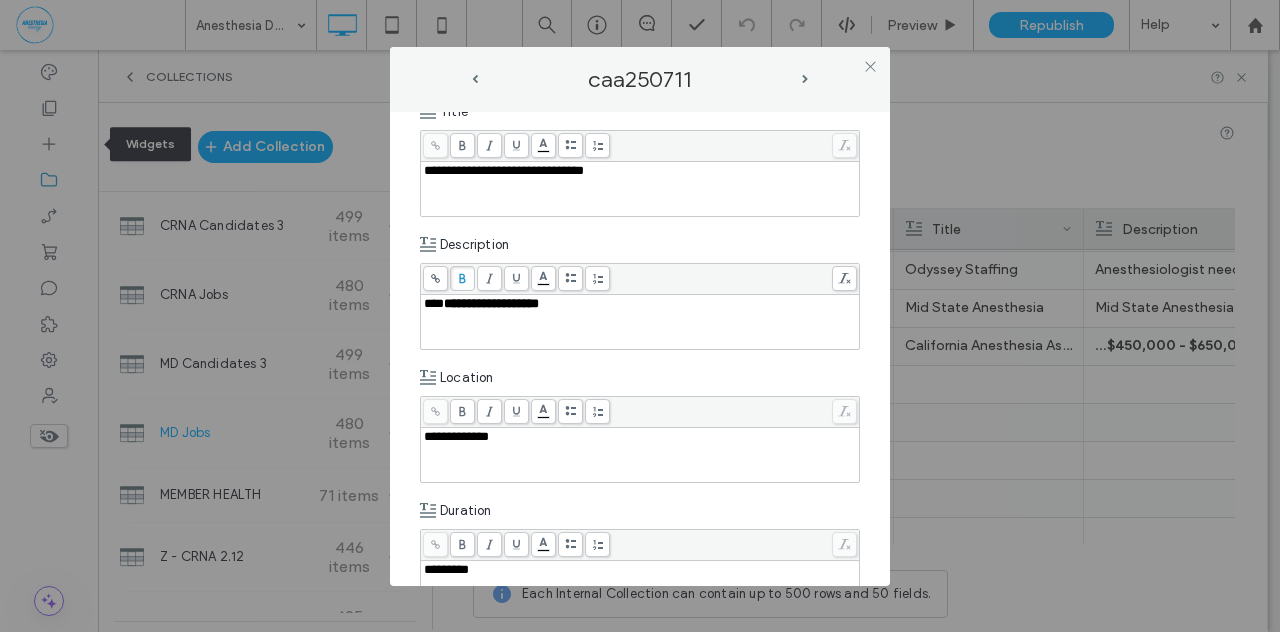 click on "***" at bounding box center [434, 303] 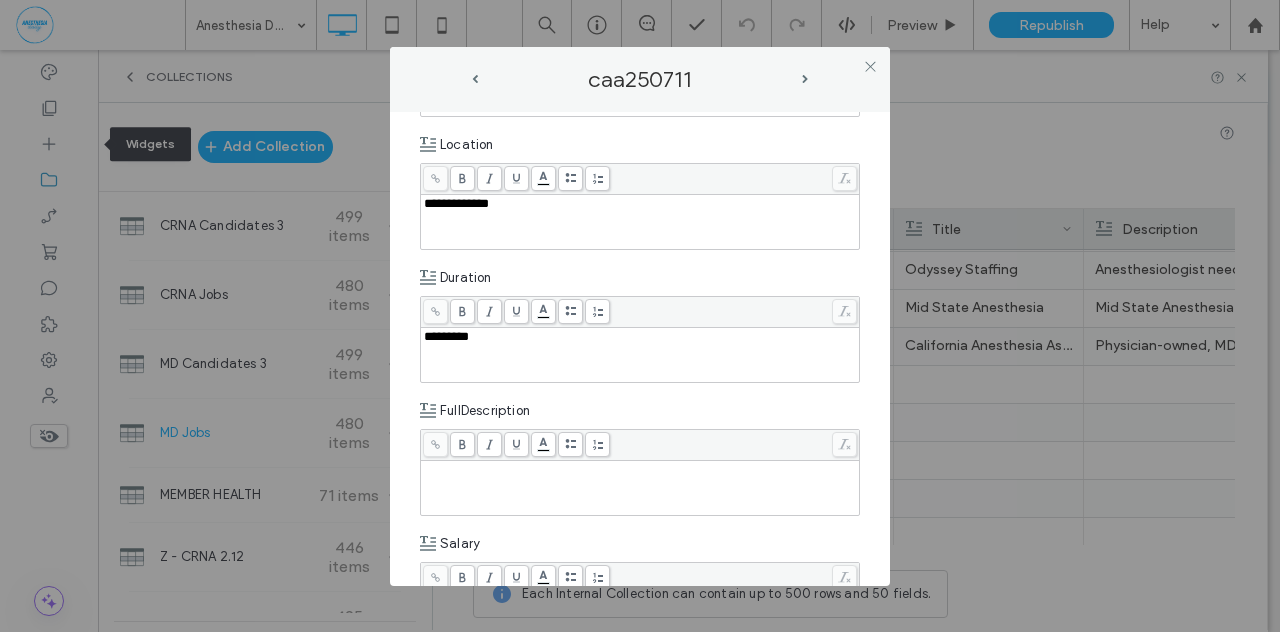 scroll, scrollTop: 460, scrollLeft: 0, axis: vertical 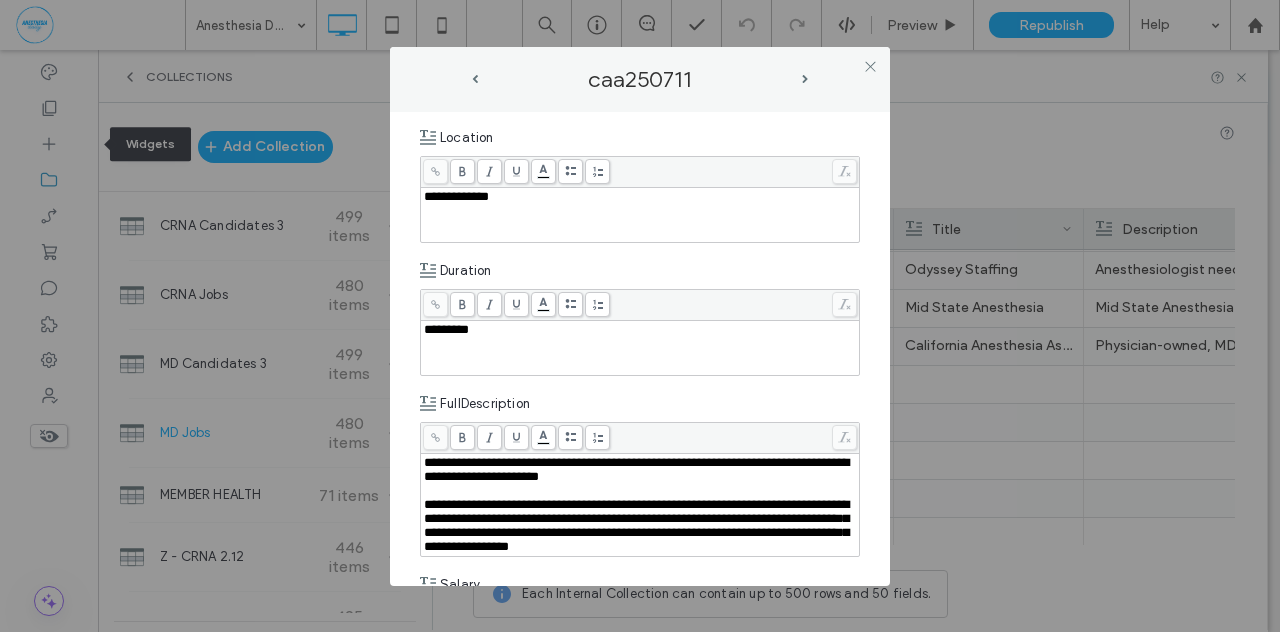 click on "**********" at bounding box center [636, 525] 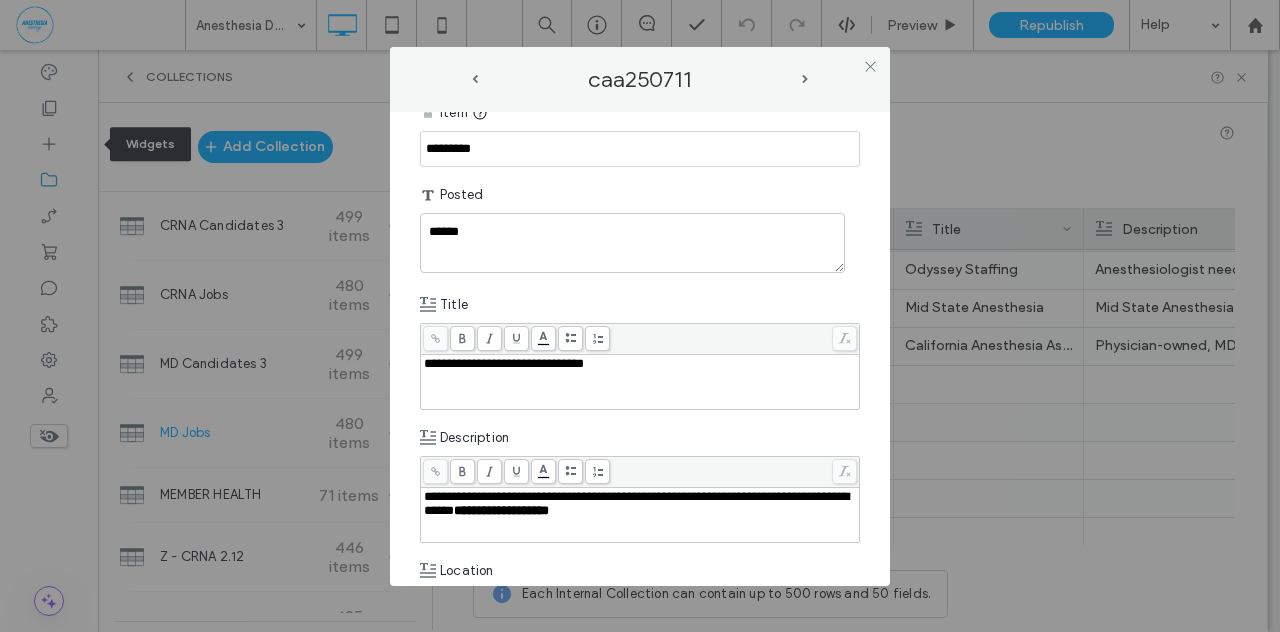 scroll, scrollTop: 0, scrollLeft: 0, axis: both 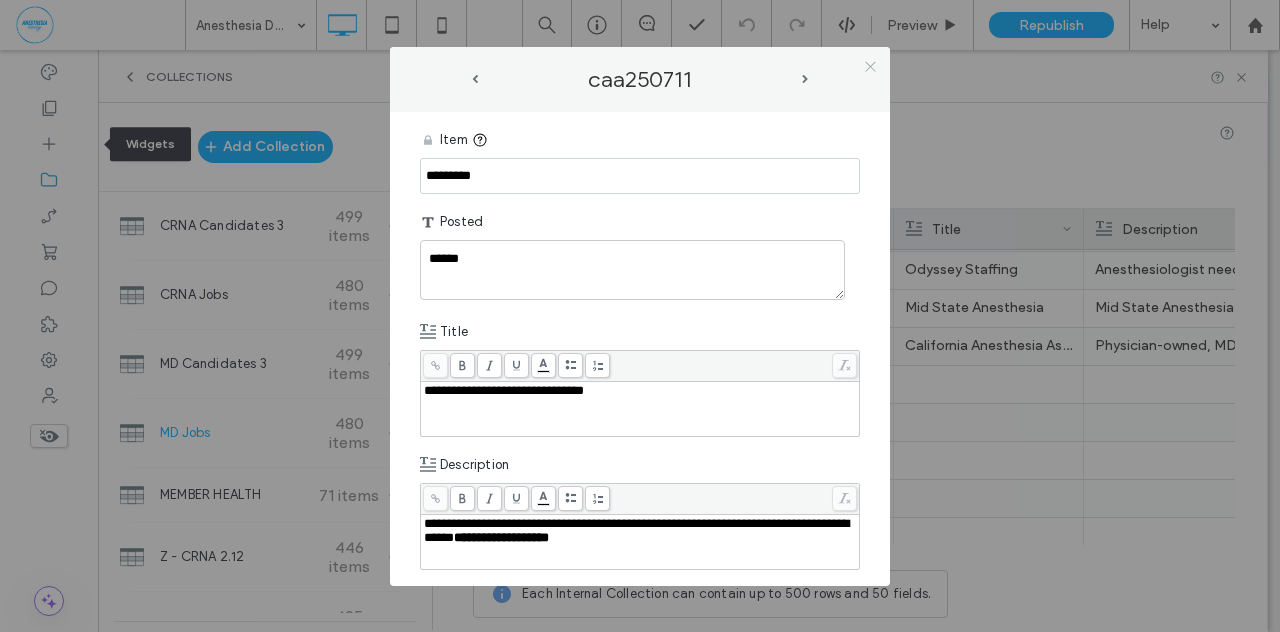 click 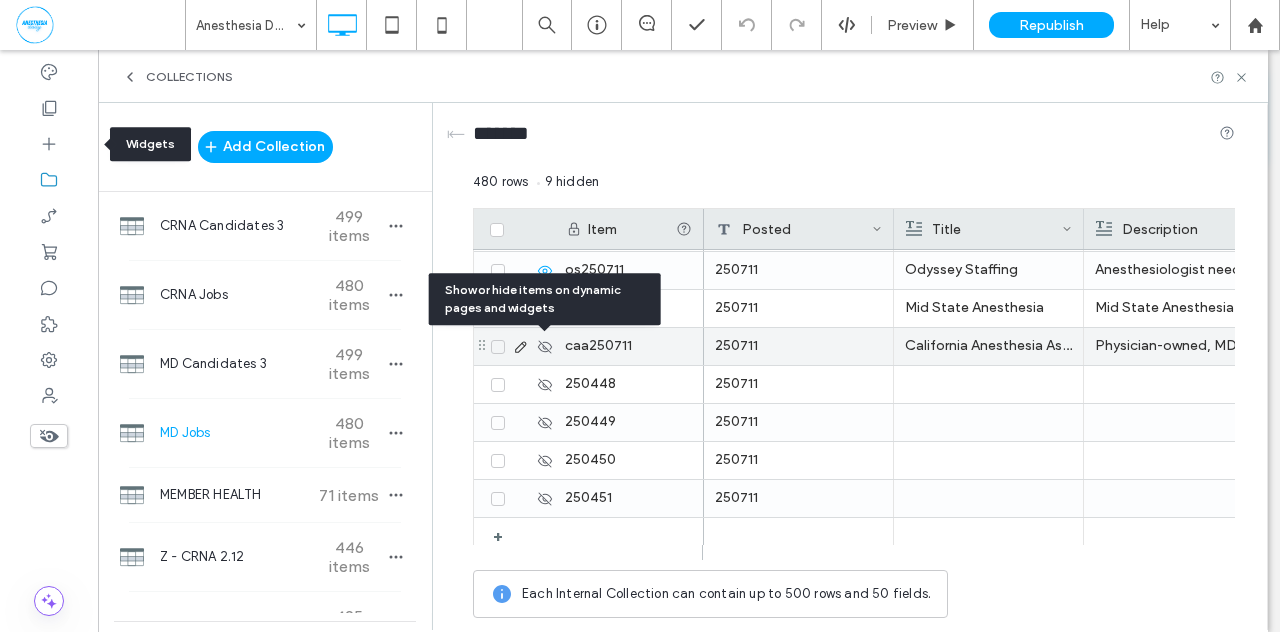 click 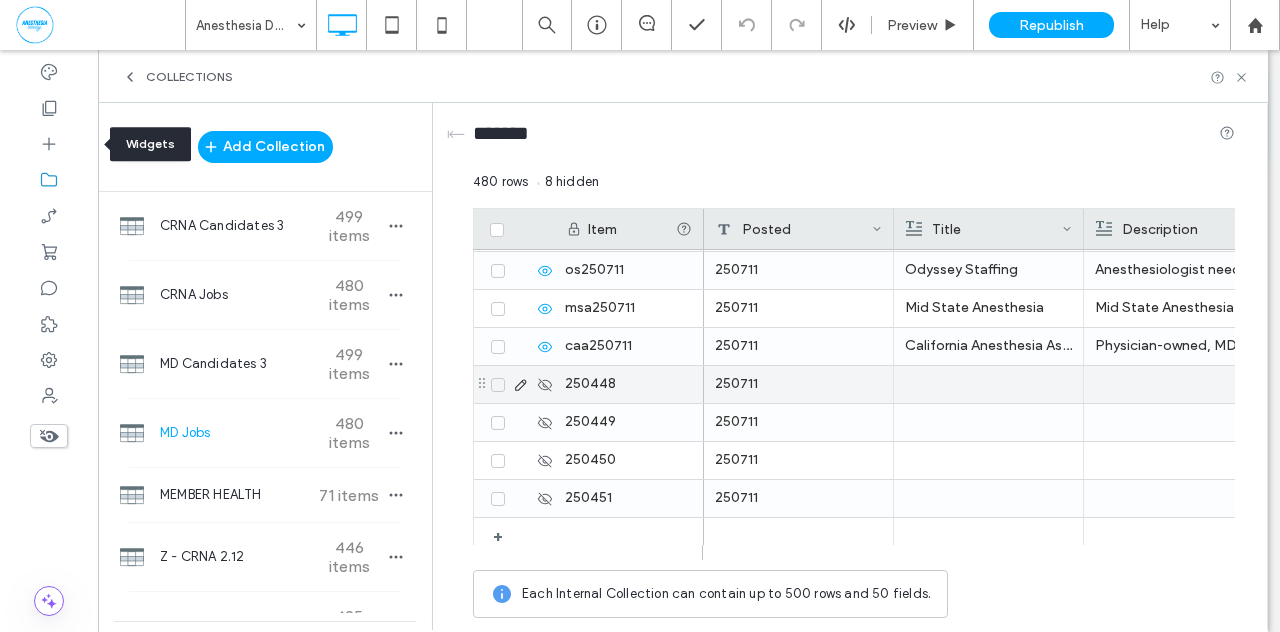 click 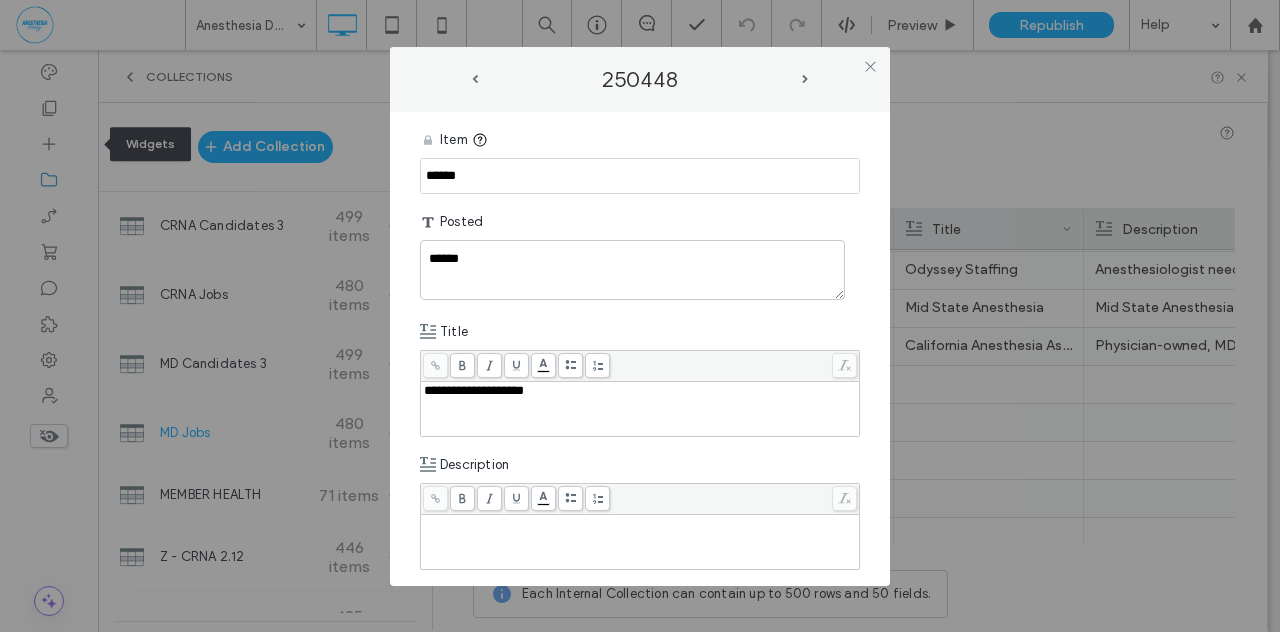 drag, startPoint x: 490, startPoint y: 180, endPoint x: 300, endPoint y: 169, distance: 190.31816 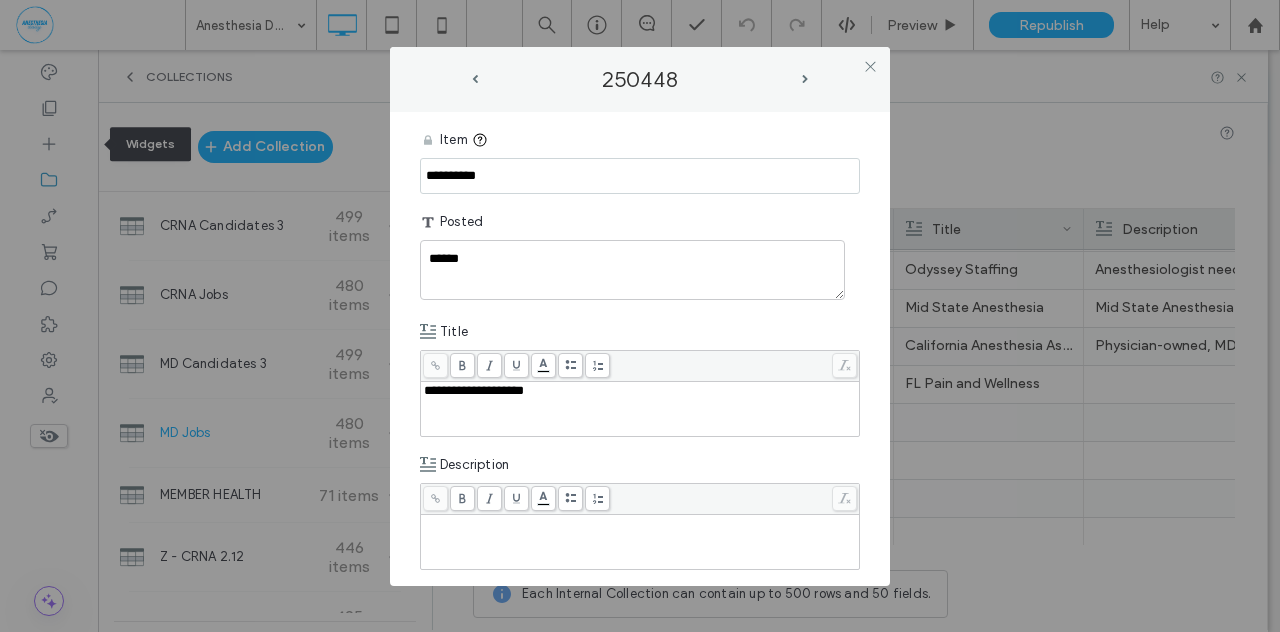 type on "**********" 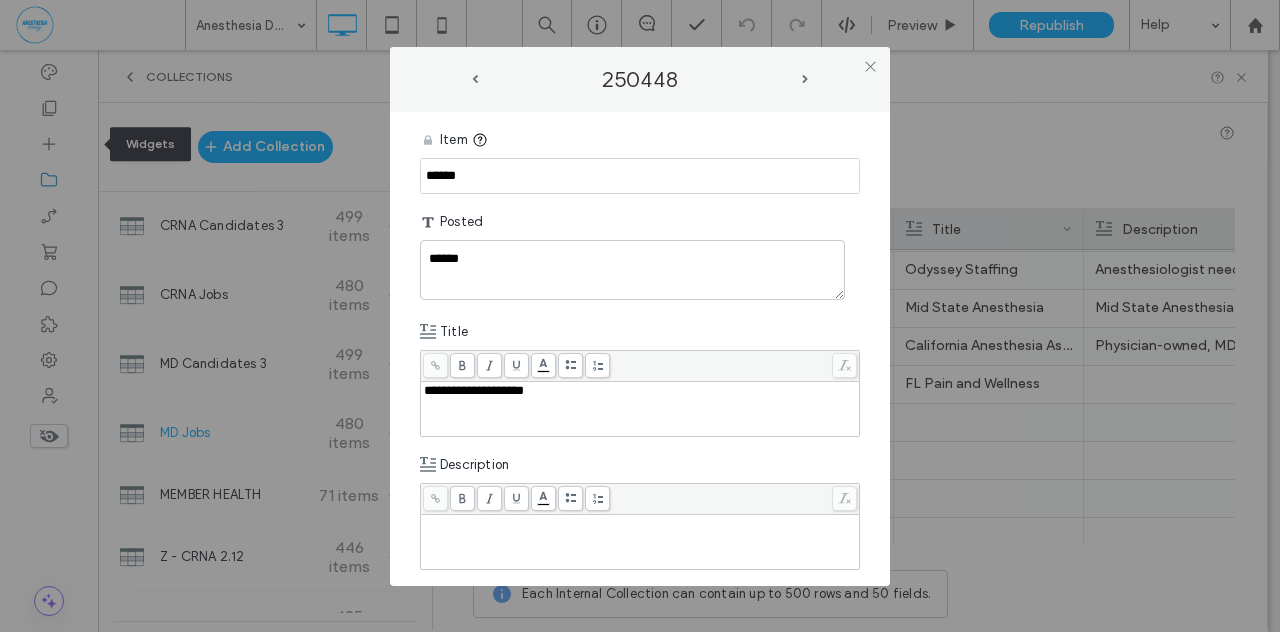 drag, startPoint x: 410, startPoint y: 169, endPoint x: 358, endPoint y: 167, distance: 52.03845 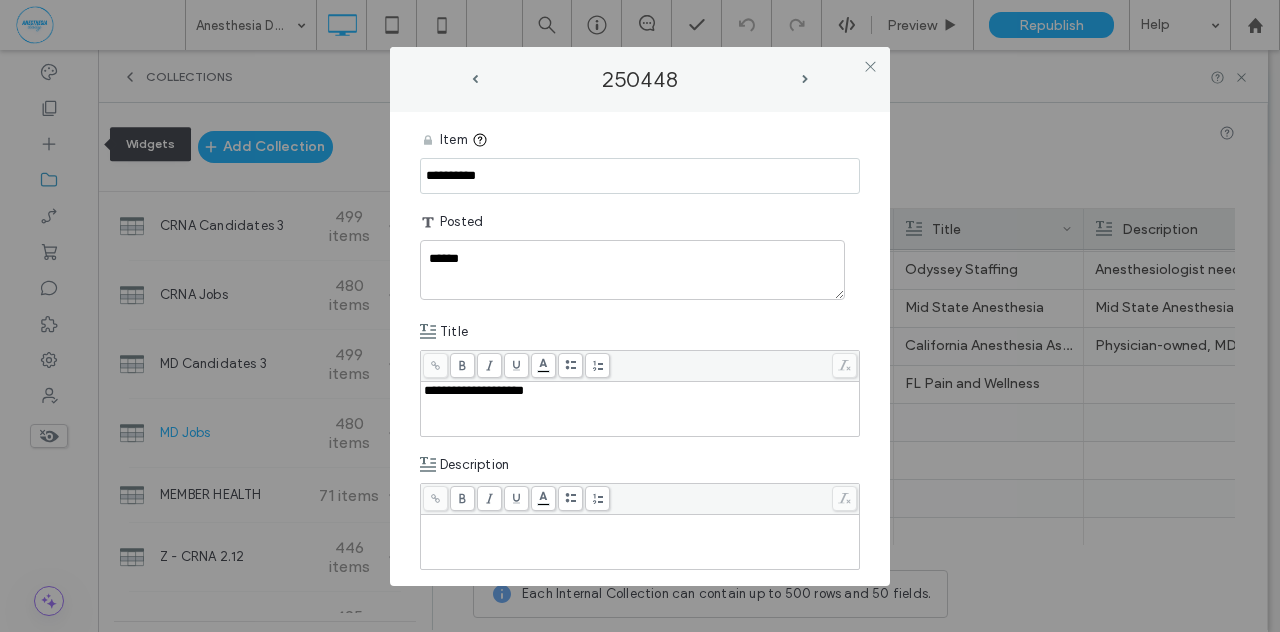 type on "**********" 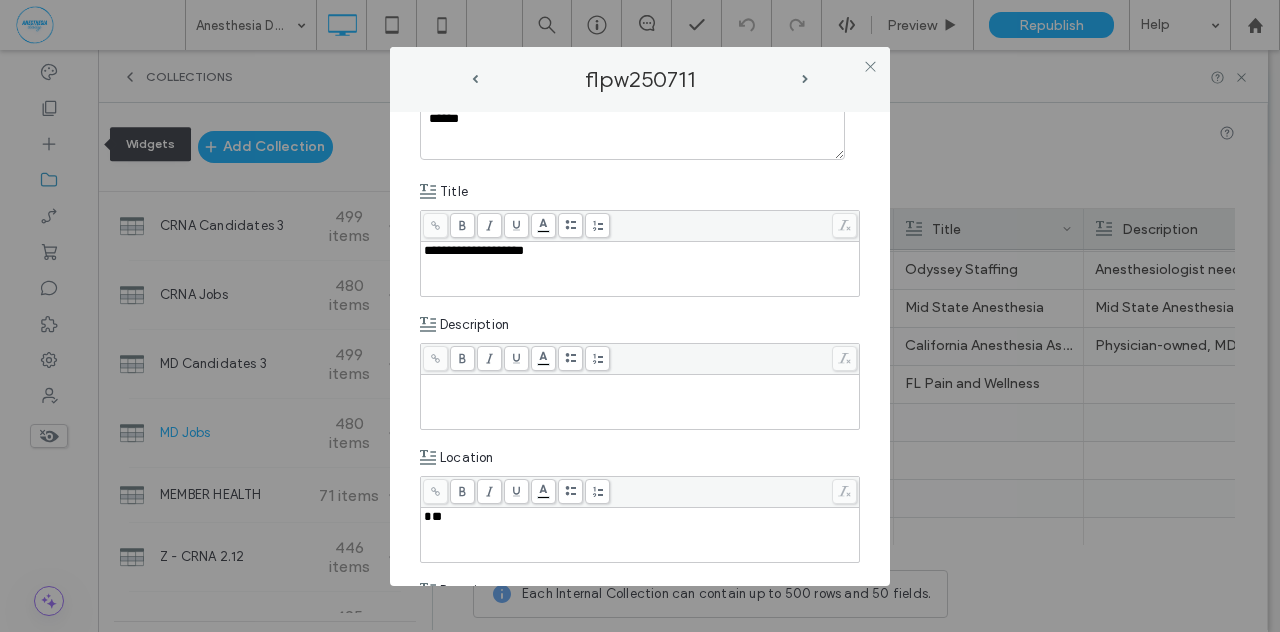scroll, scrollTop: 186, scrollLeft: 0, axis: vertical 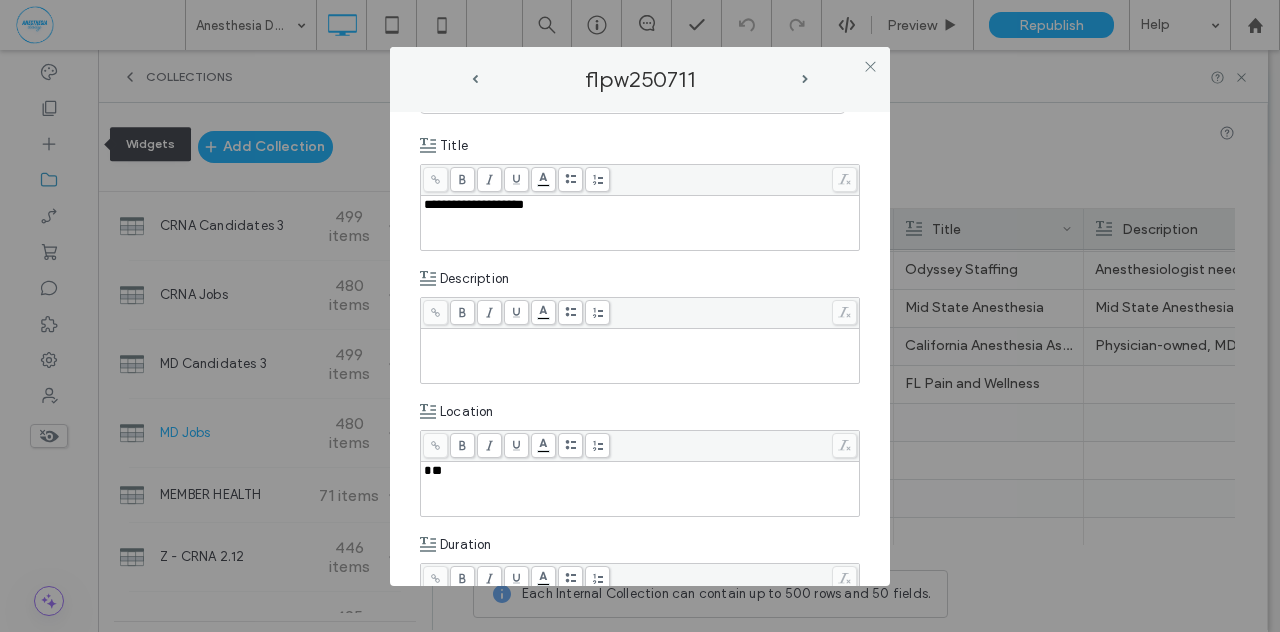 click at bounding box center (640, 338) 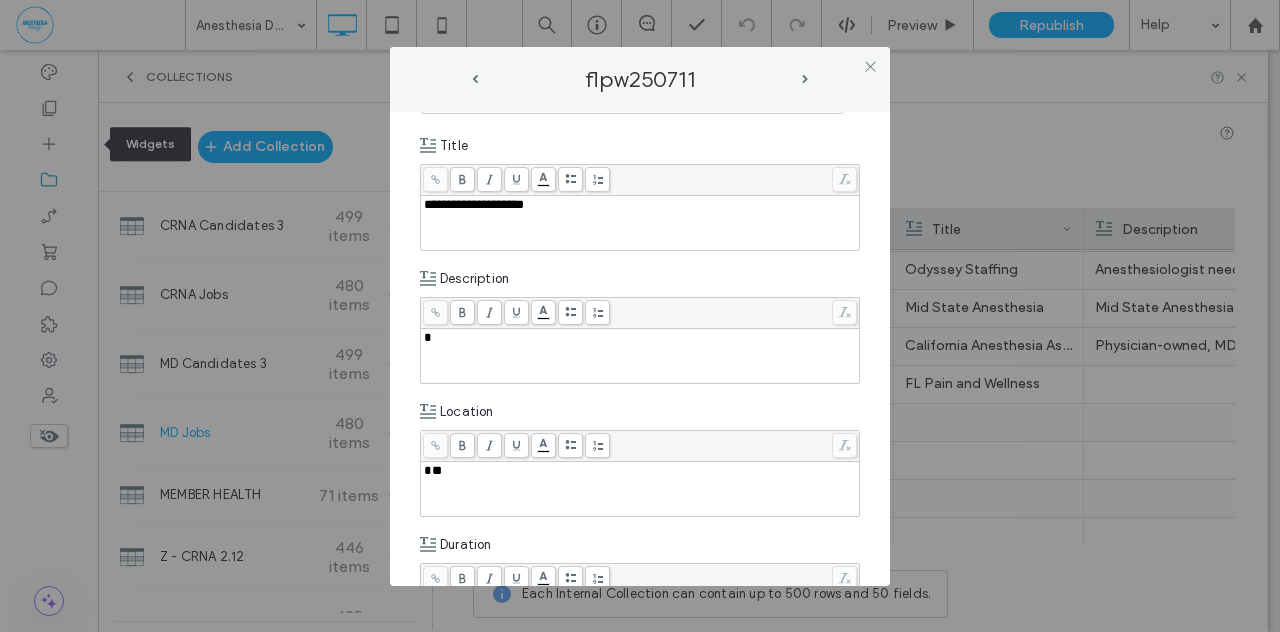 type 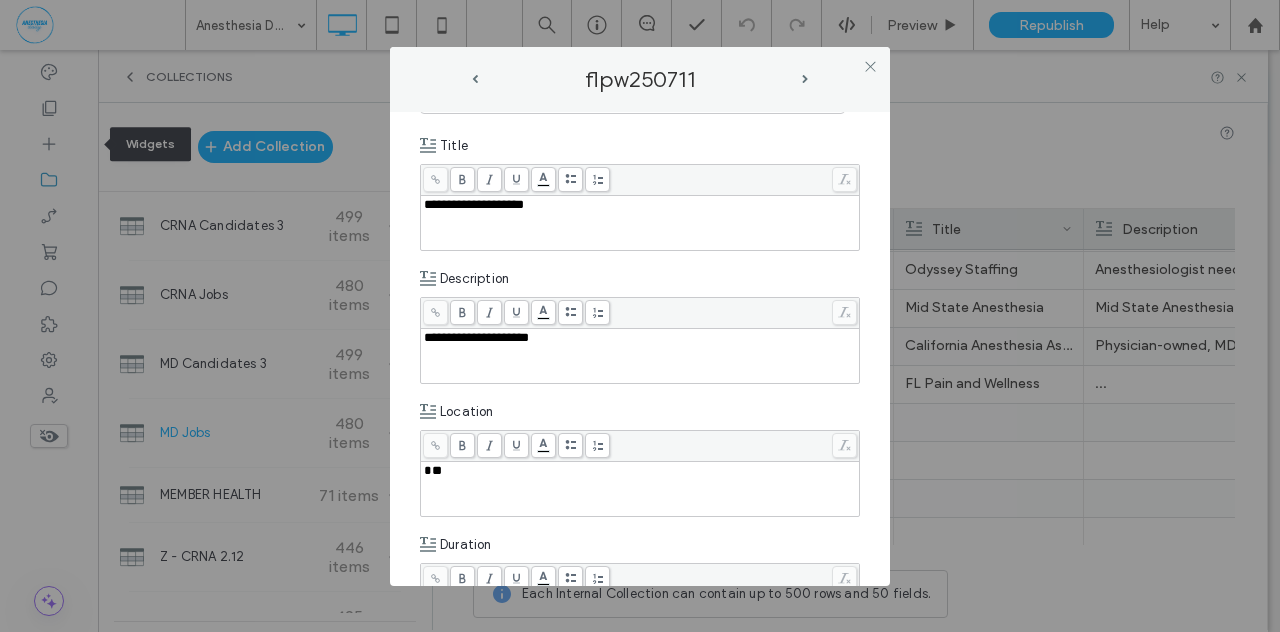 click on "**********" at bounding box center (476, 337) 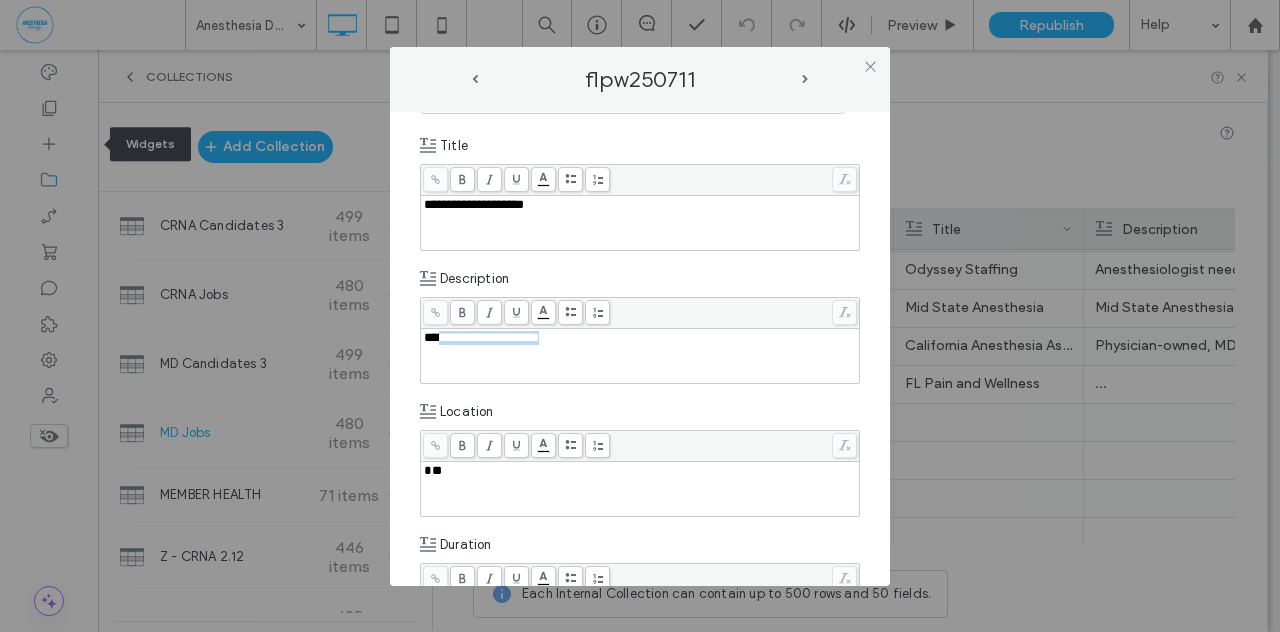 drag, startPoint x: 435, startPoint y: 336, endPoint x: 567, endPoint y: 335, distance: 132.00378 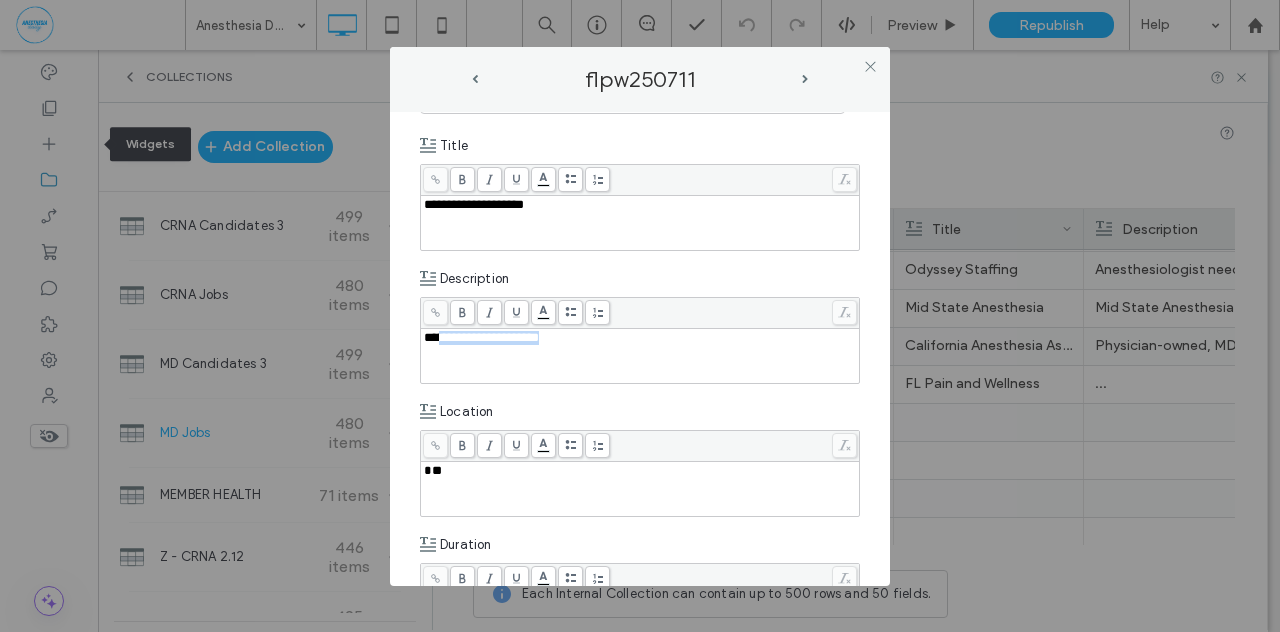 click on "**********" at bounding box center [640, 338] 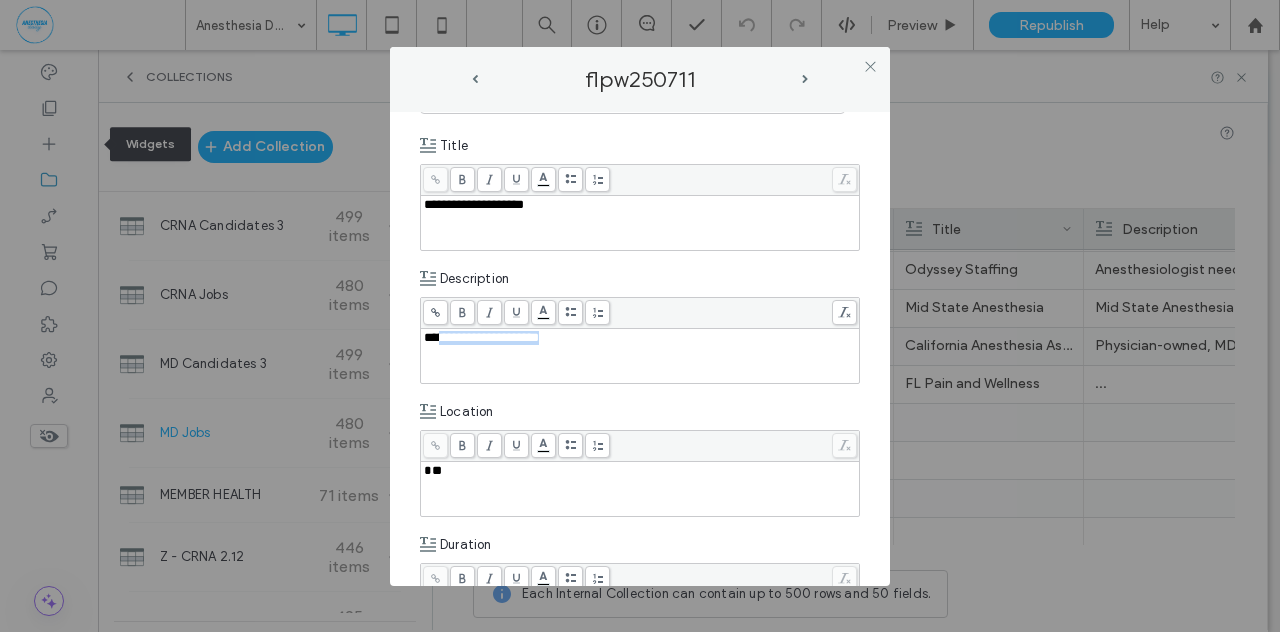 copy on "**********" 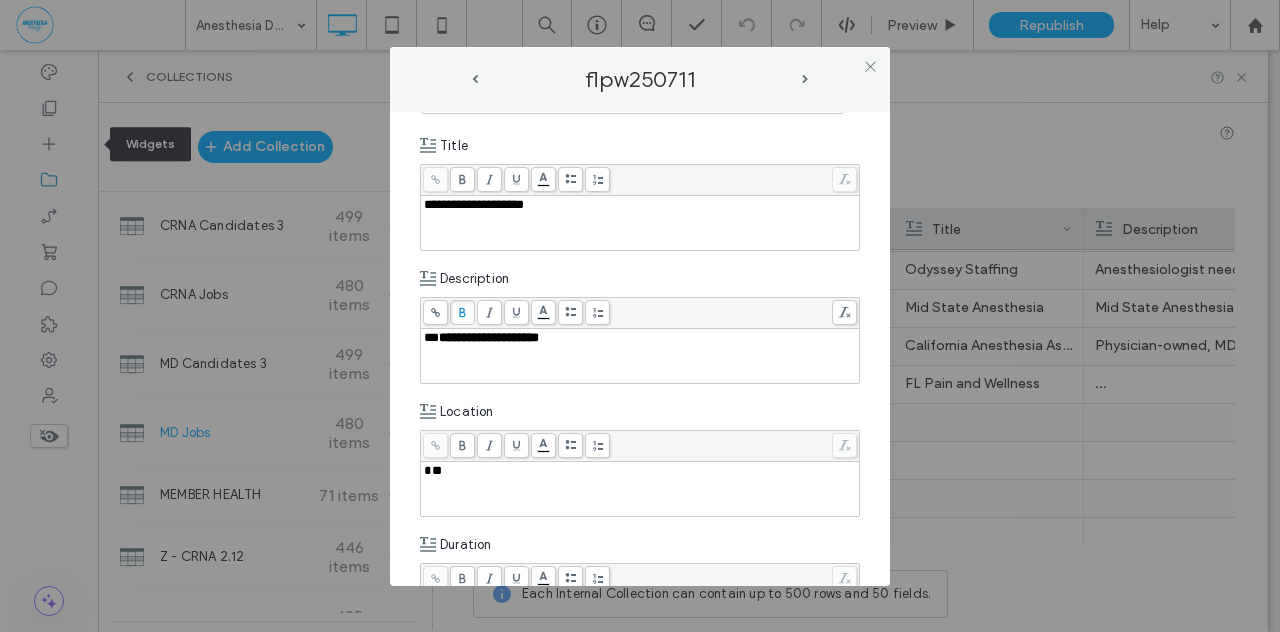 click 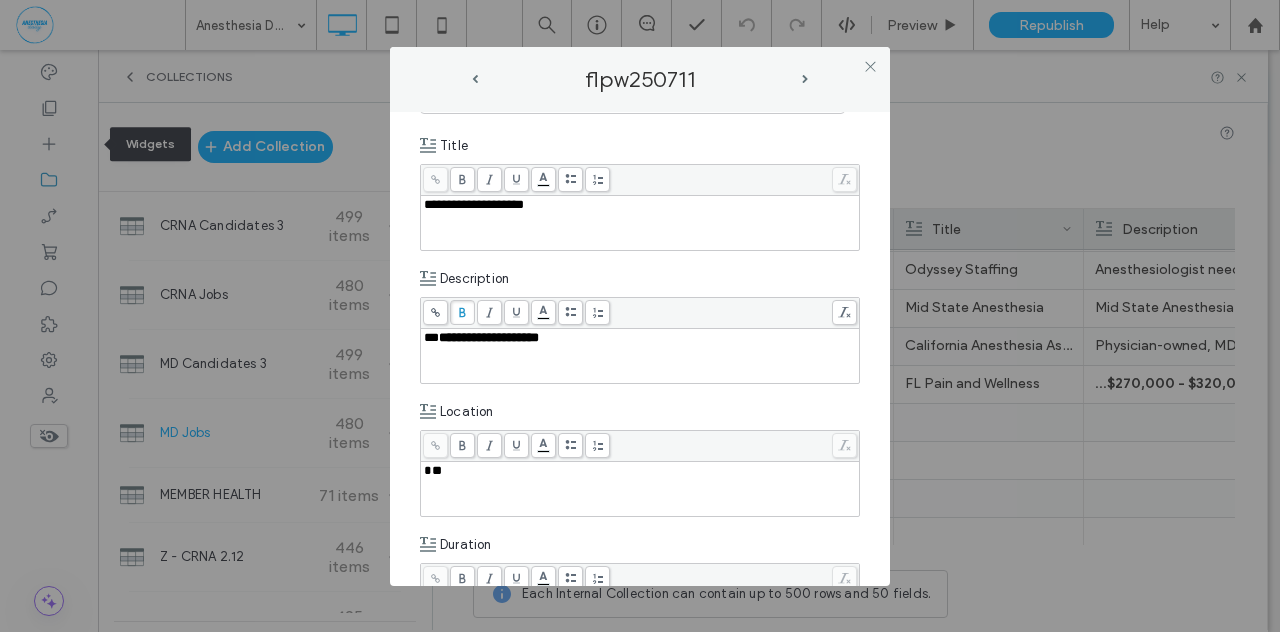 click on "**" at bounding box center [433, 470] 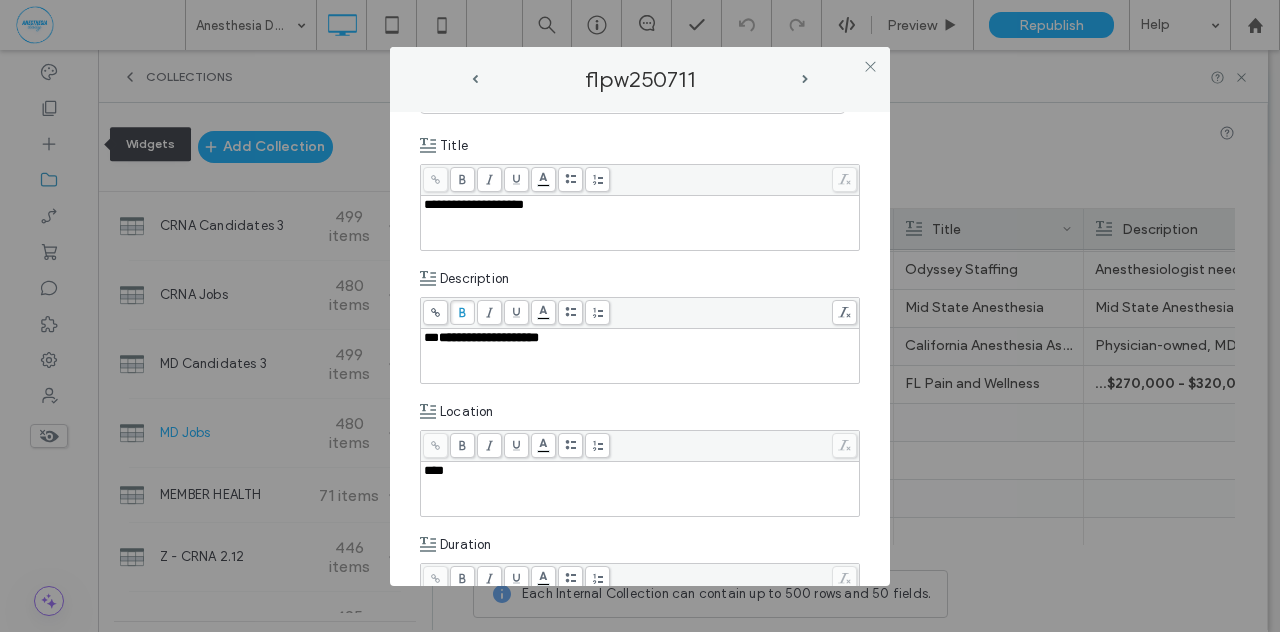 type 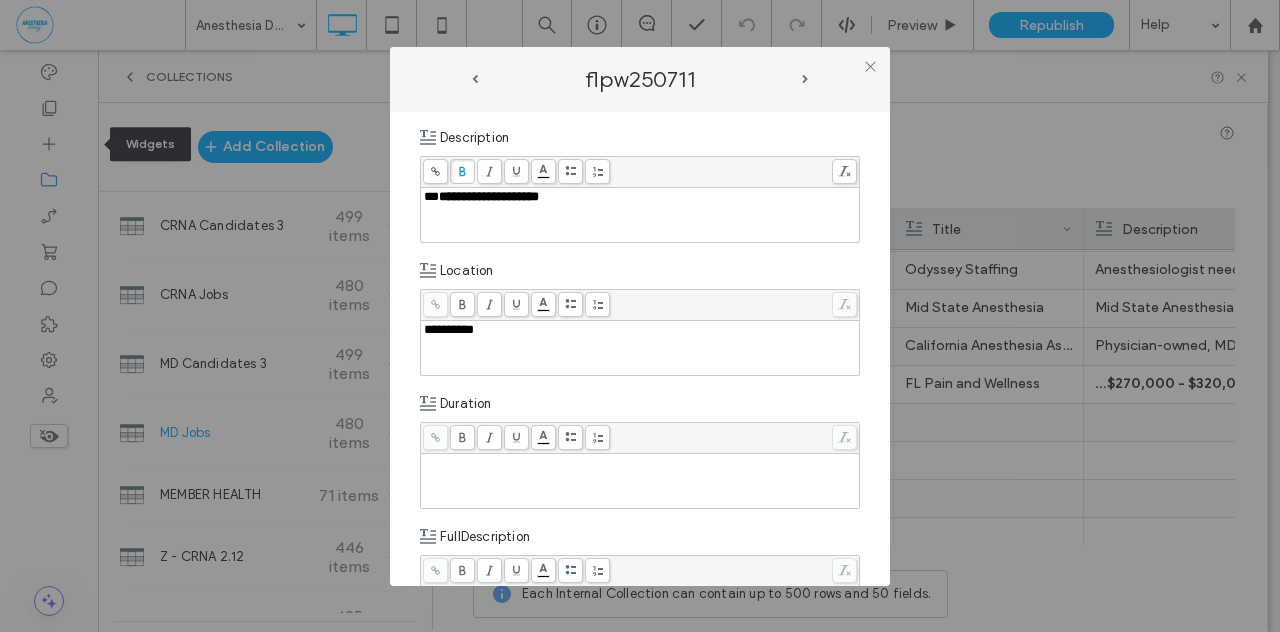 scroll, scrollTop: 396, scrollLeft: 0, axis: vertical 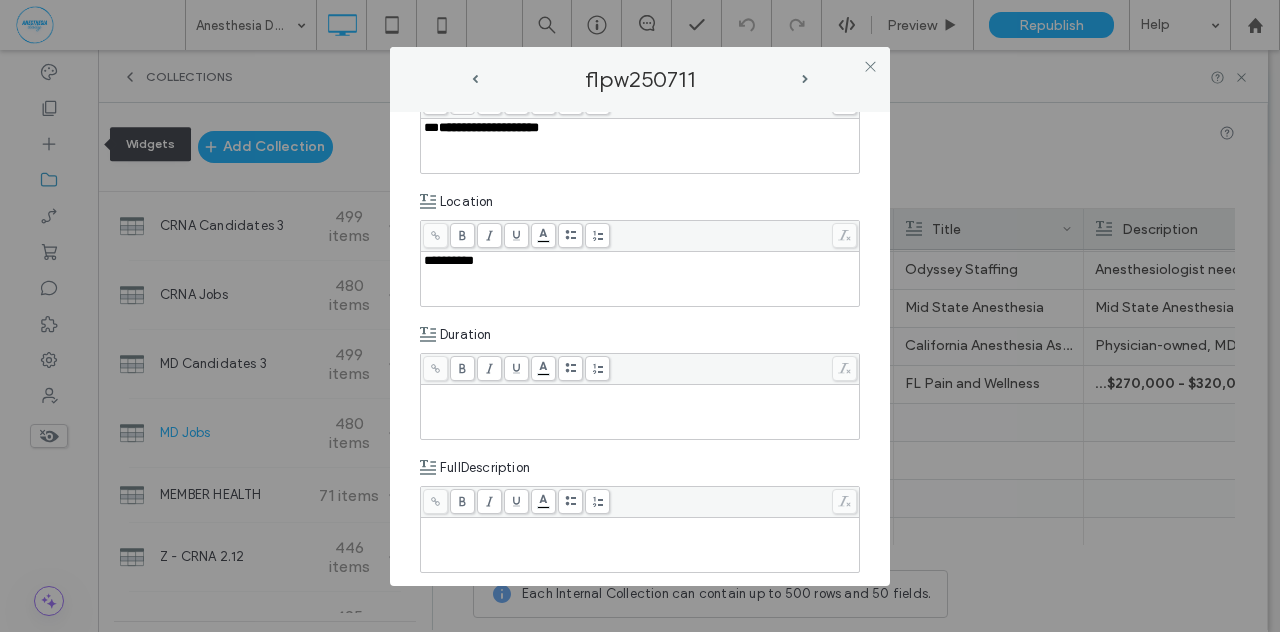click at bounding box center (640, 394) 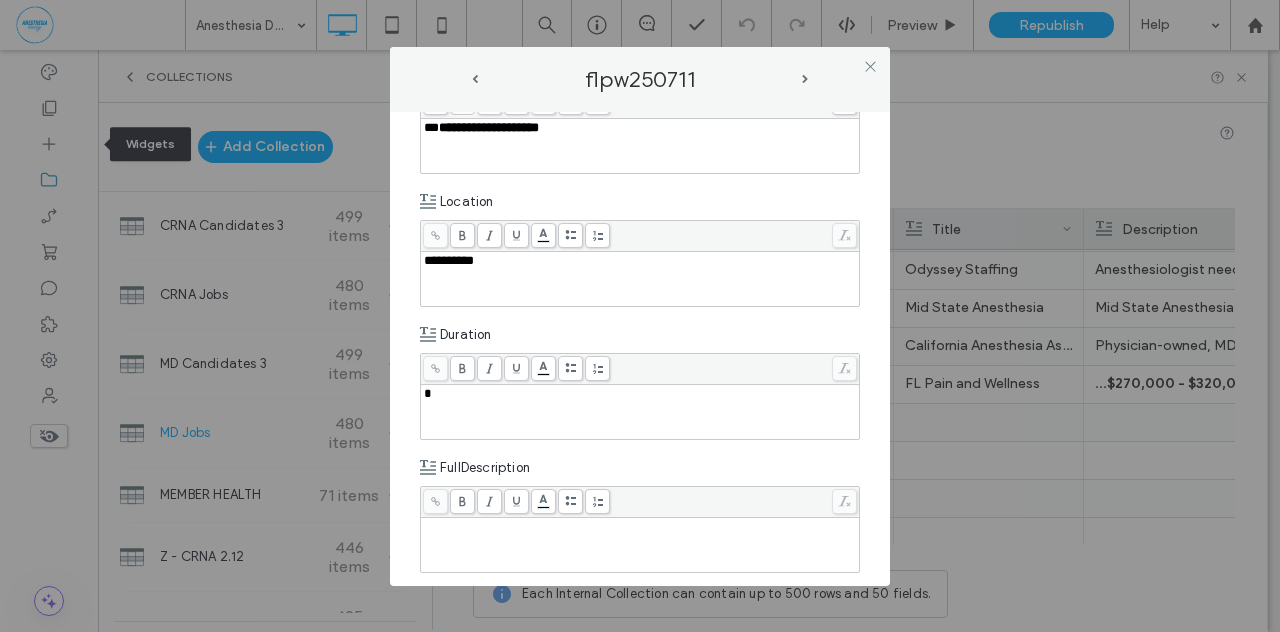 type 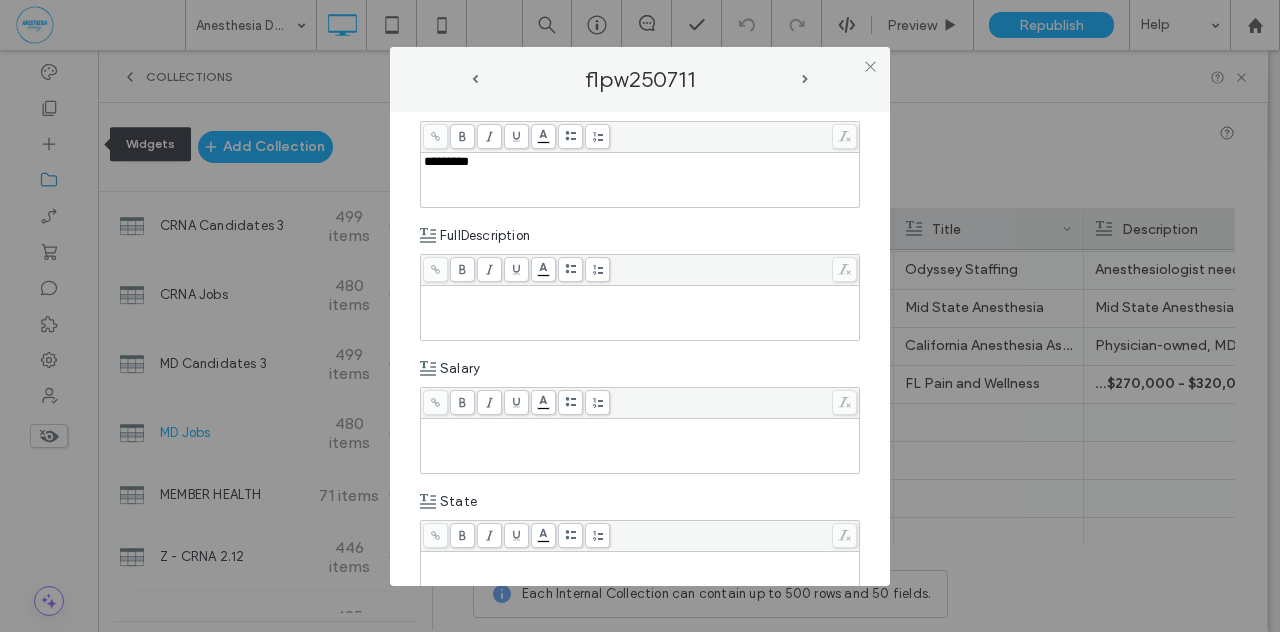 scroll, scrollTop: 661, scrollLeft: 0, axis: vertical 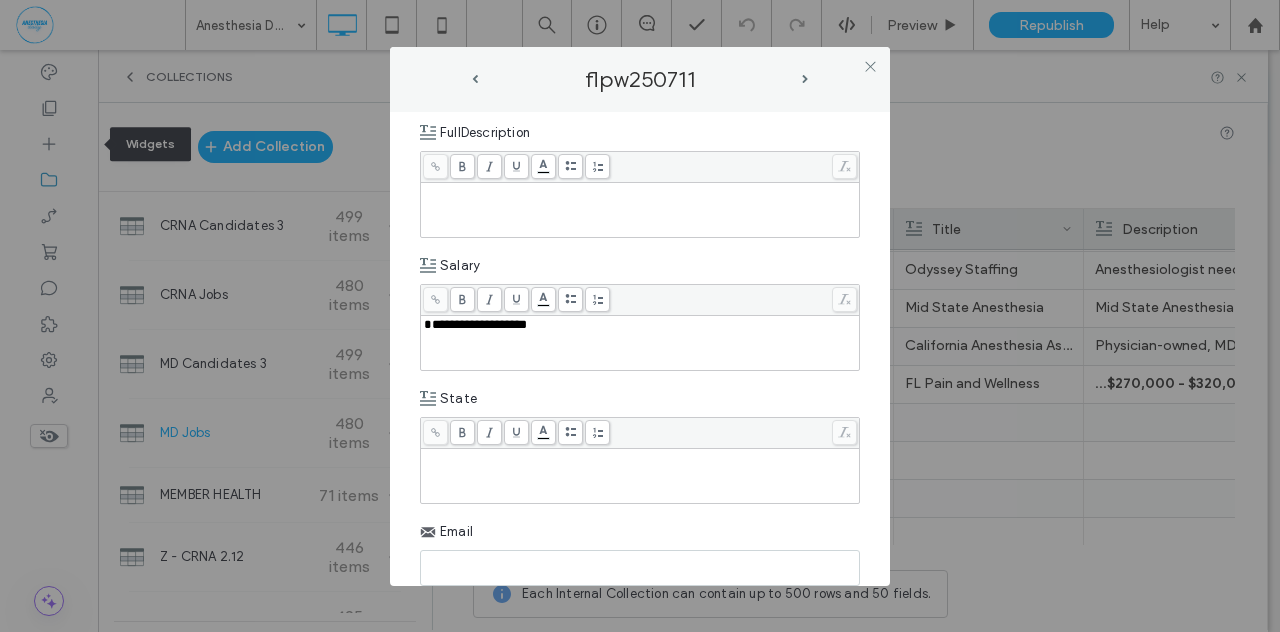 click at bounding box center [640, 458] 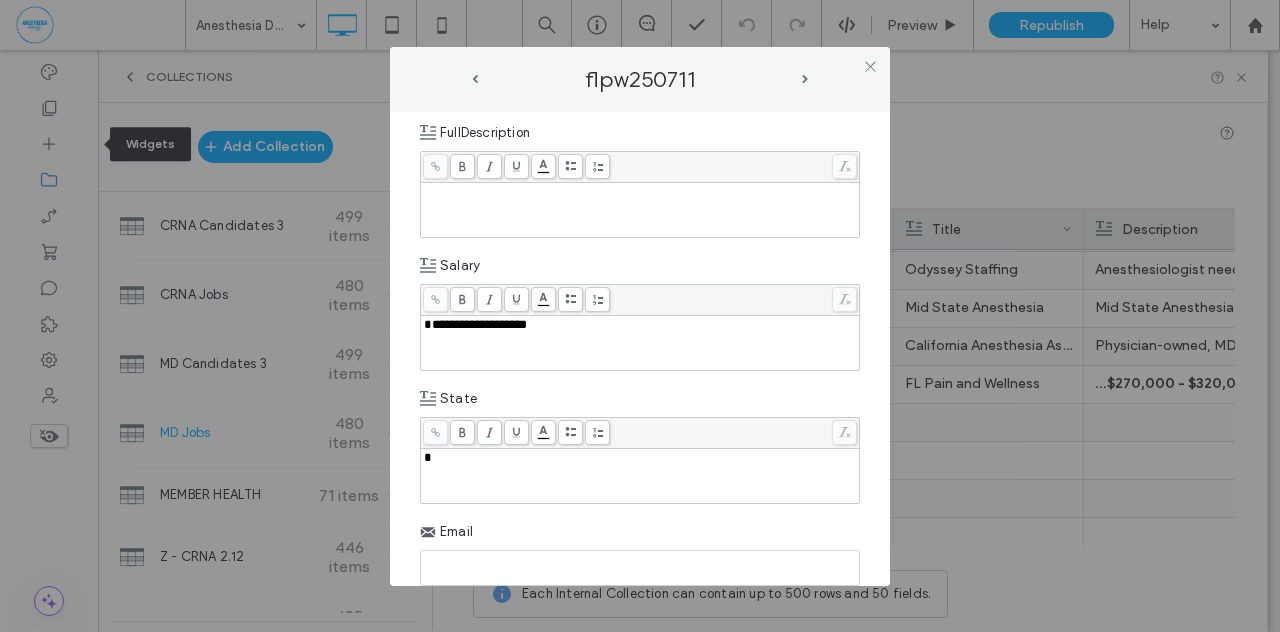 type 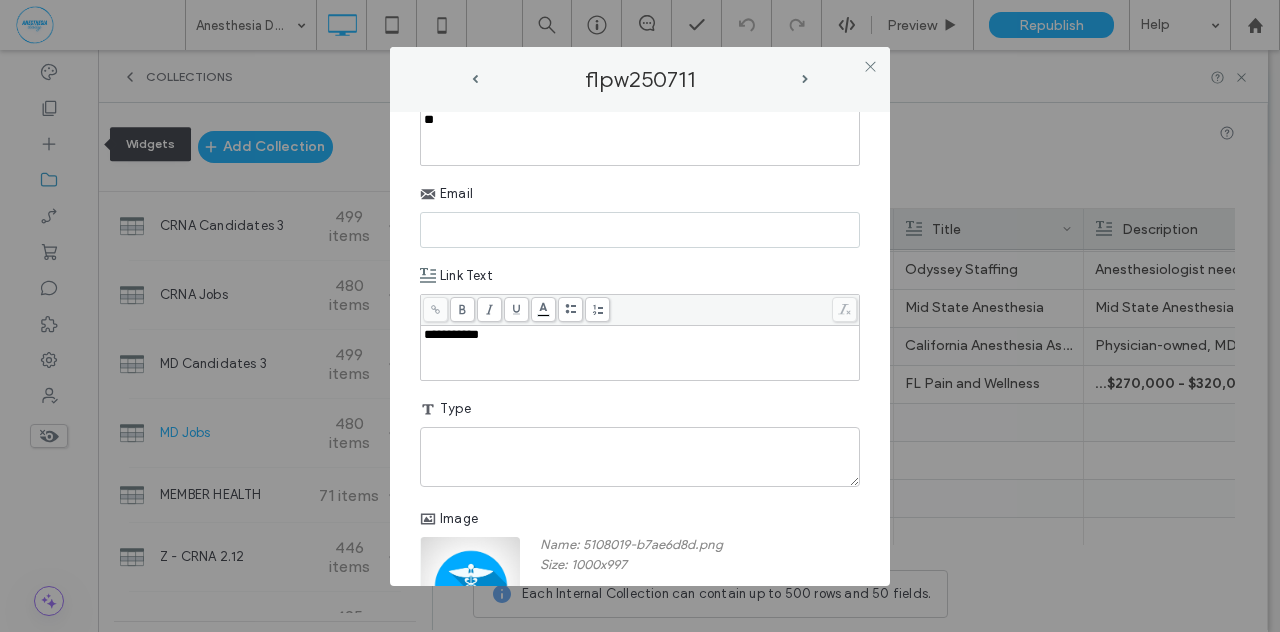 scroll, scrollTop: 1088, scrollLeft: 0, axis: vertical 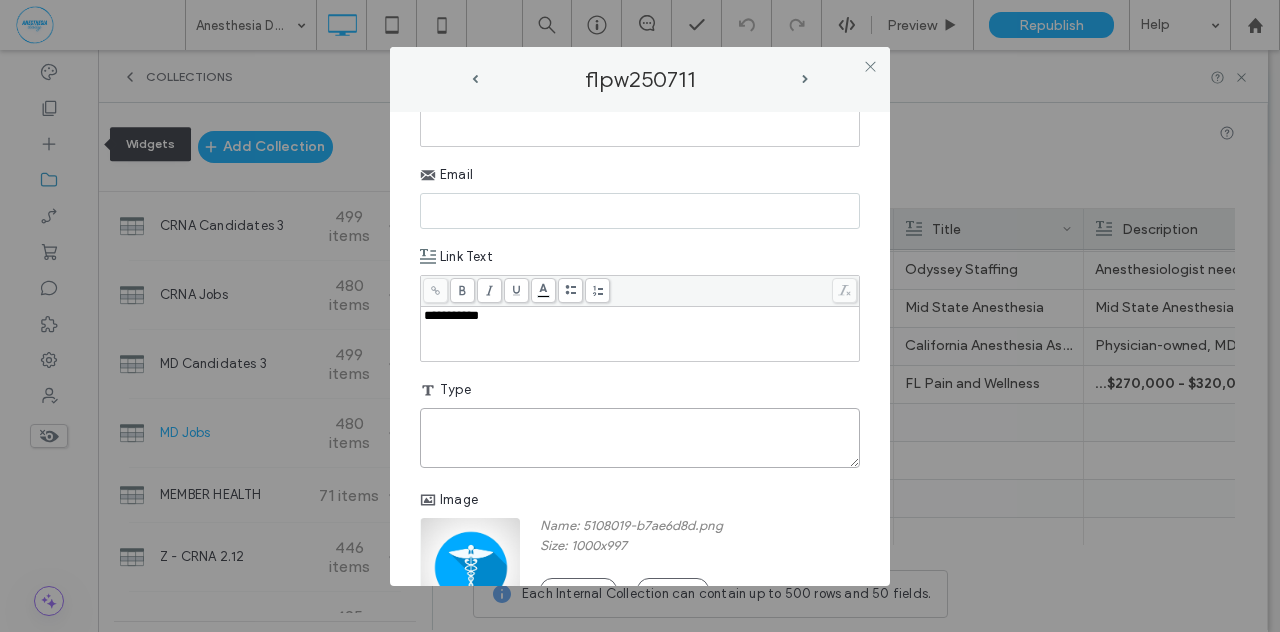 click at bounding box center [640, 438] 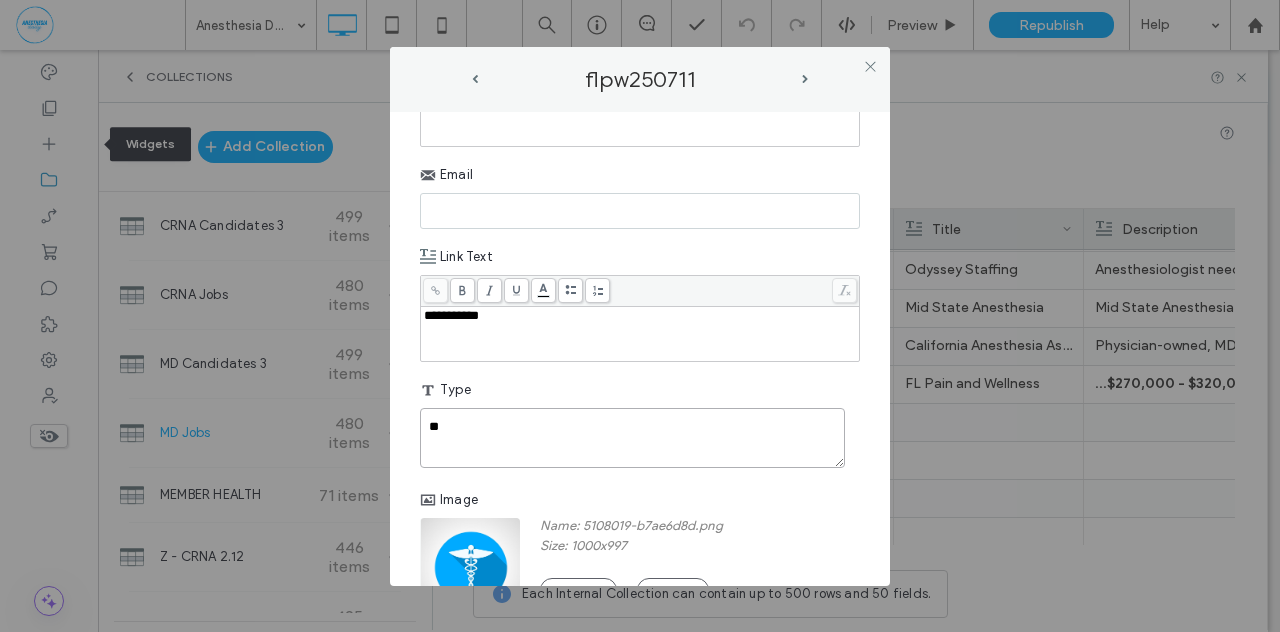 type on "**" 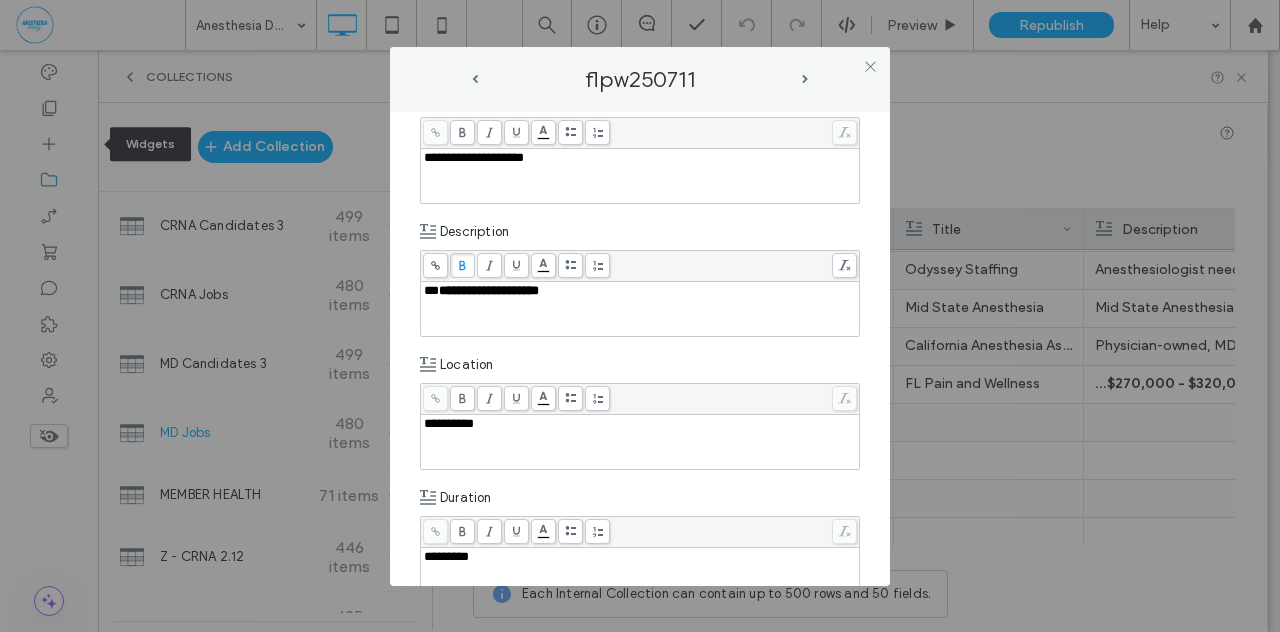 scroll, scrollTop: 0, scrollLeft: 0, axis: both 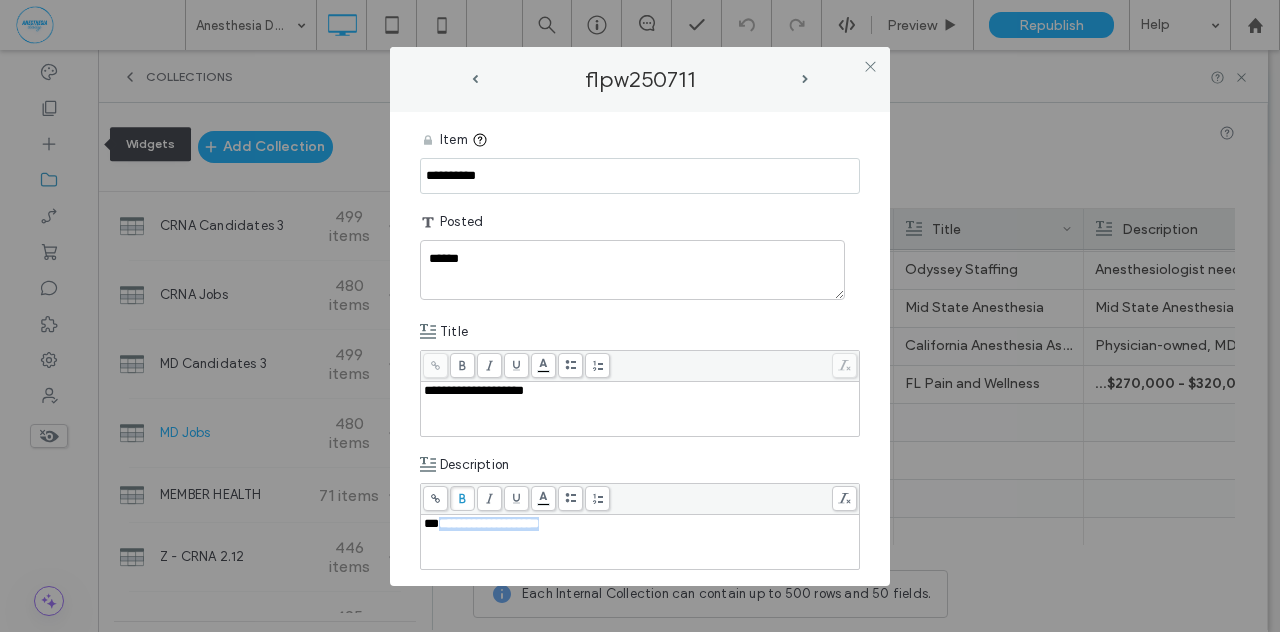 click on "***" at bounding box center [431, 523] 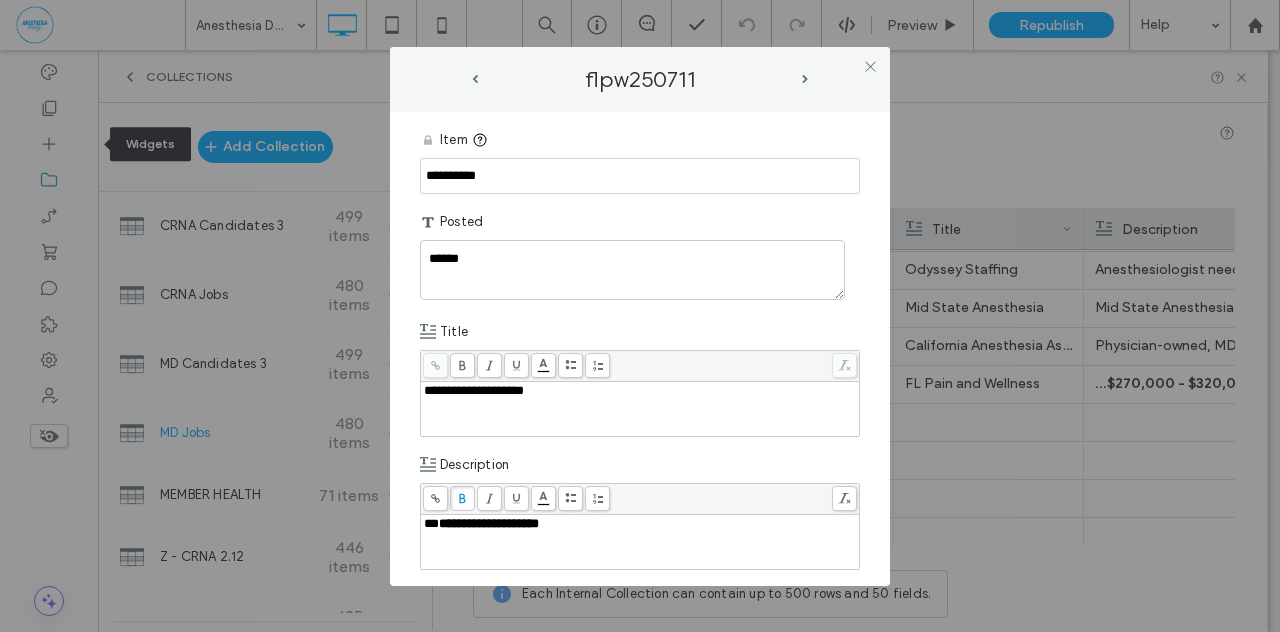 click on "***" at bounding box center (431, 523) 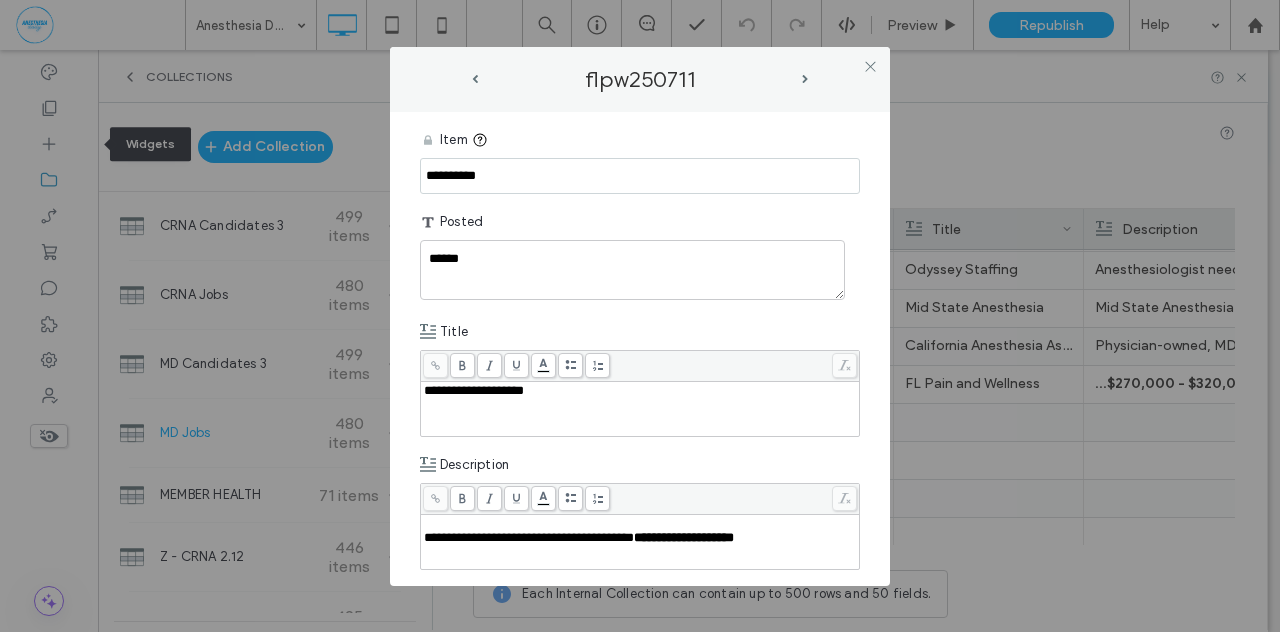 click on "**********" at bounding box center (529, 537) 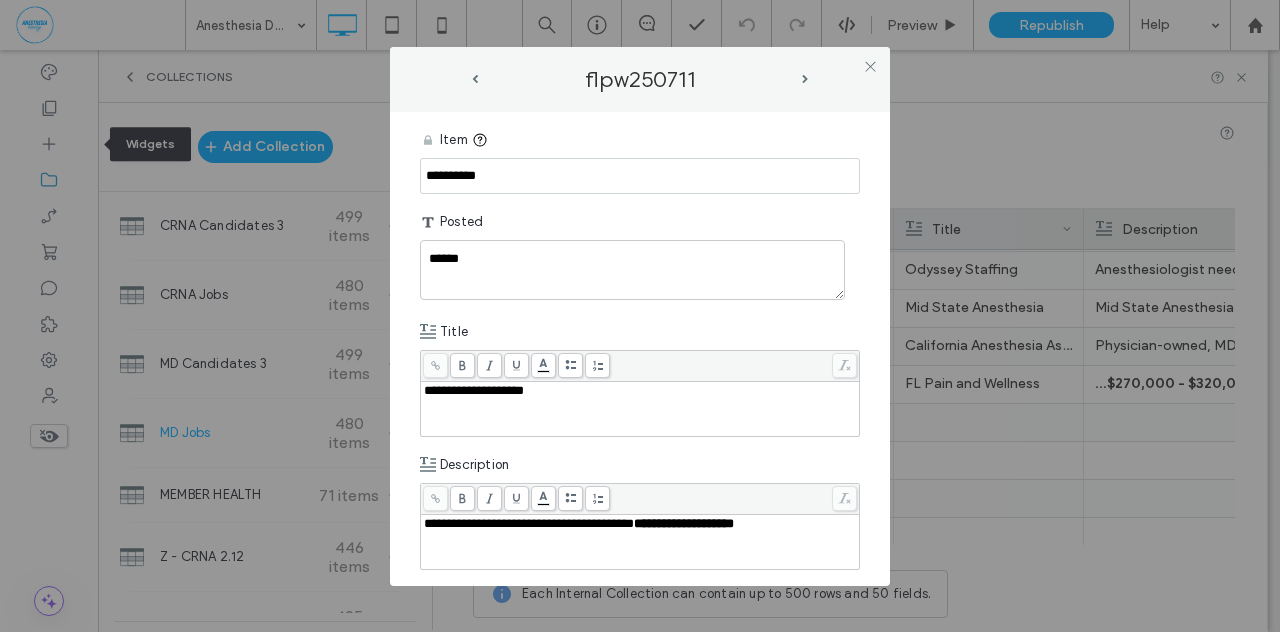 click on "**********" at bounding box center [529, 523] 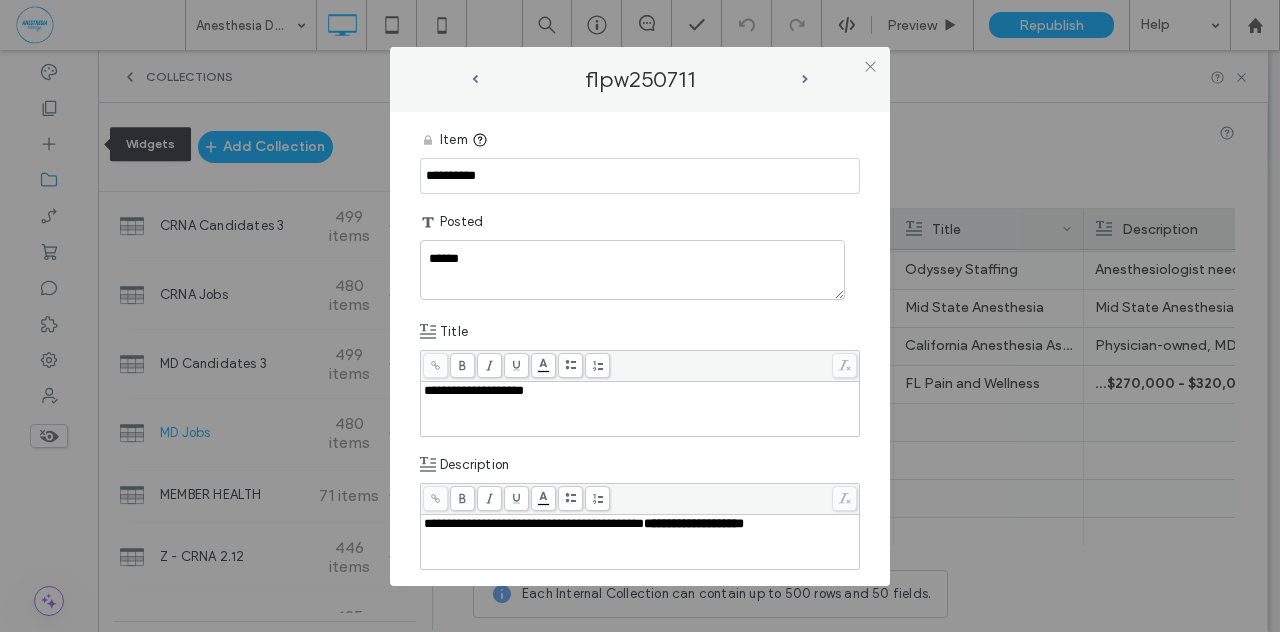 click on "**********" at bounding box center (534, 523) 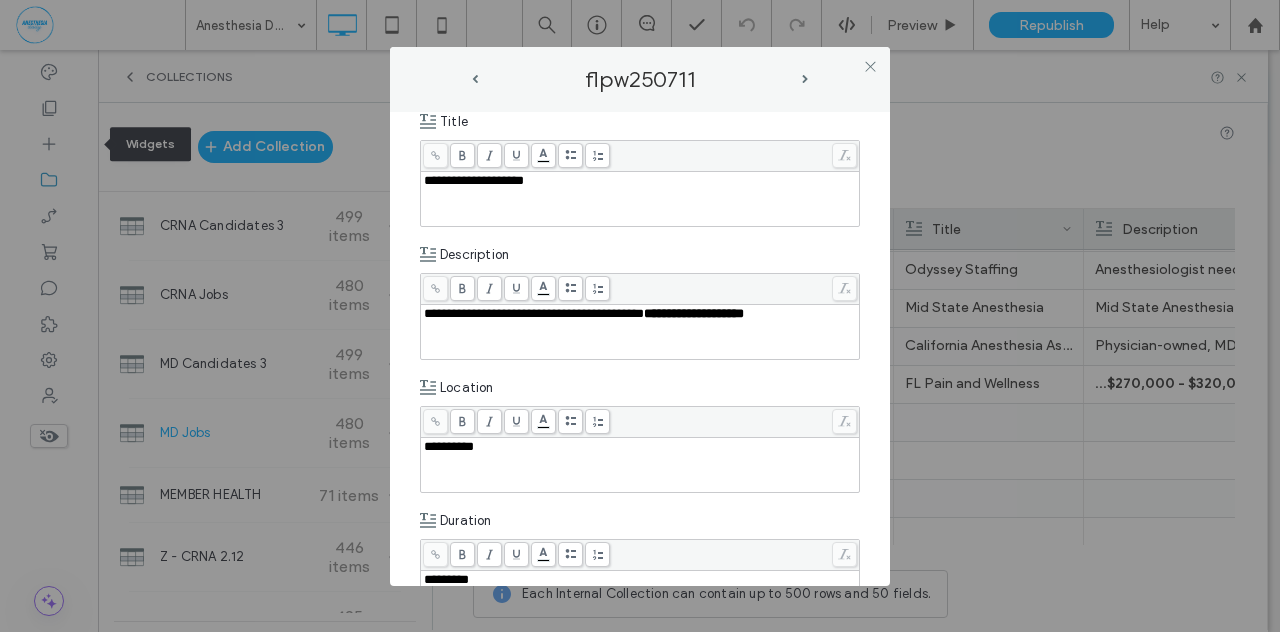 scroll, scrollTop: 342, scrollLeft: 0, axis: vertical 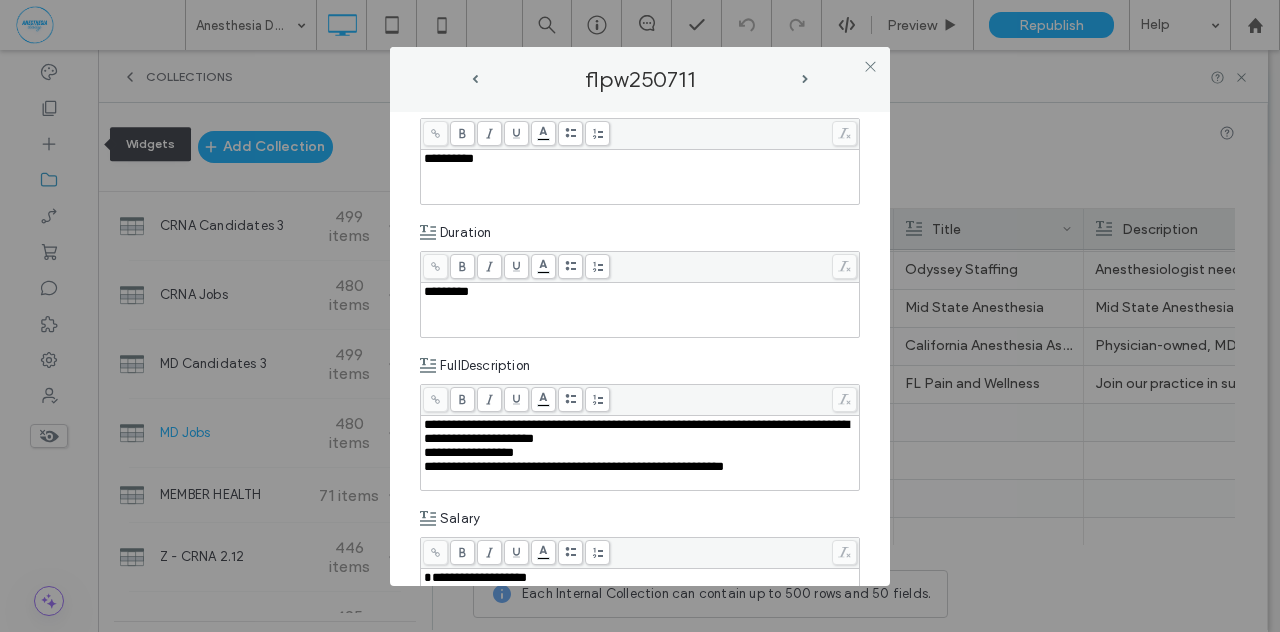 click on "**********" at bounding box center [574, 466] 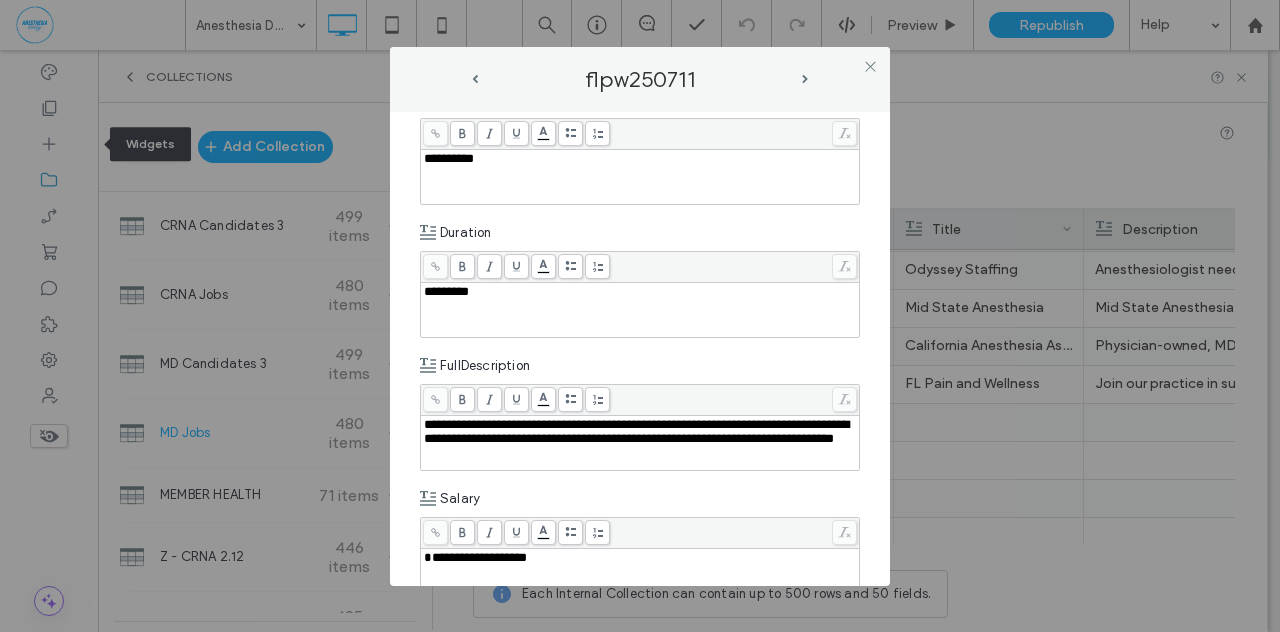 type 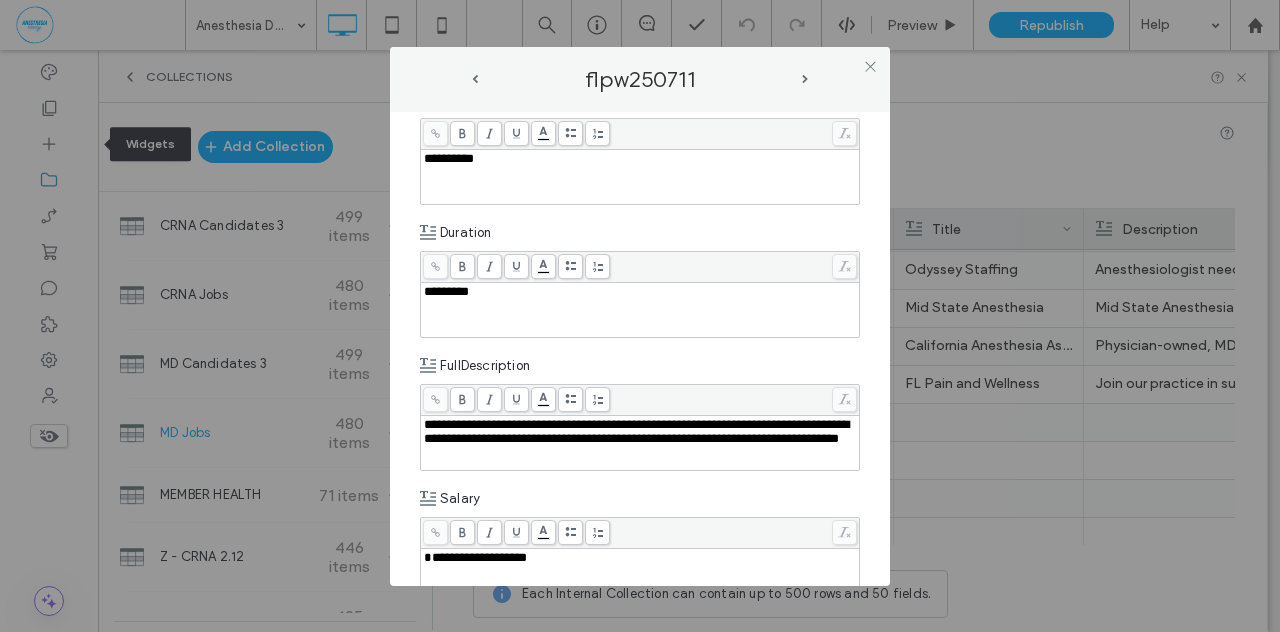 click on "**********" at bounding box center [640, 432] 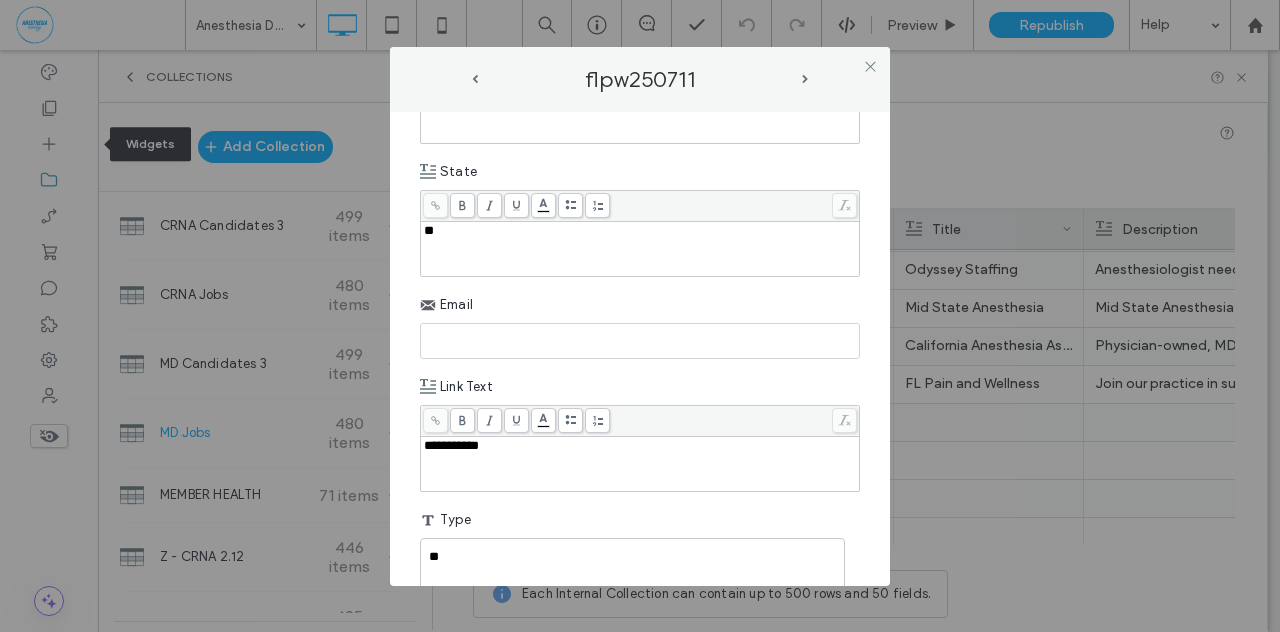 scroll, scrollTop: 960, scrollLeft: 0, axis: vertical 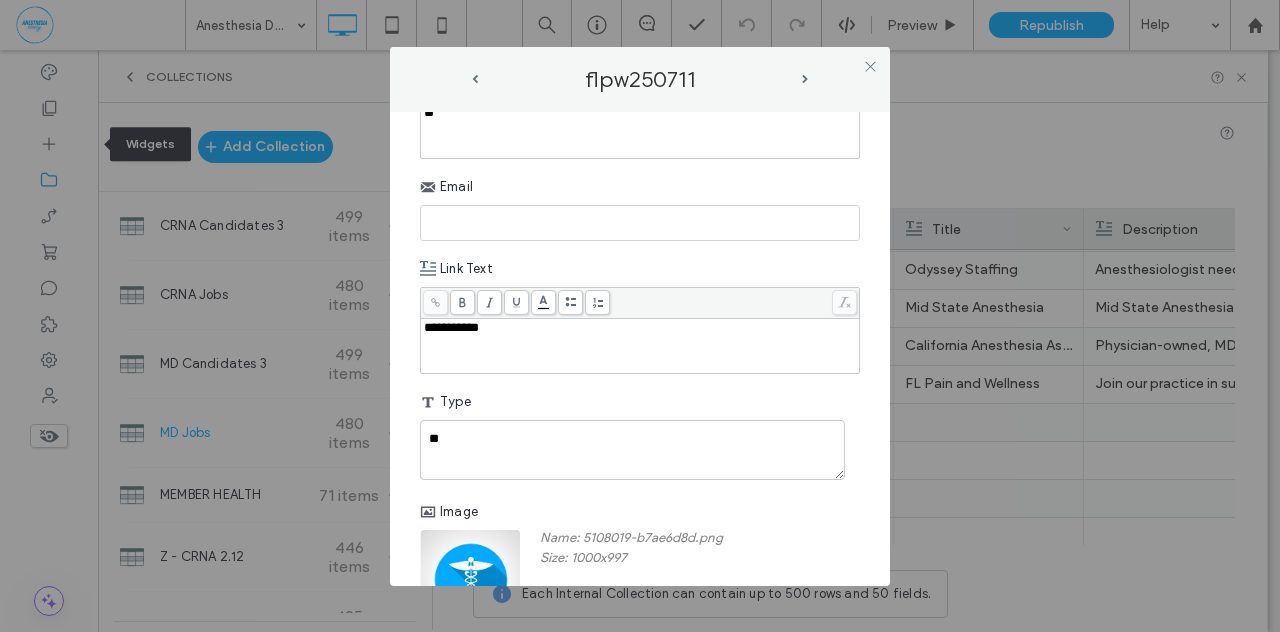 paste on "**********" 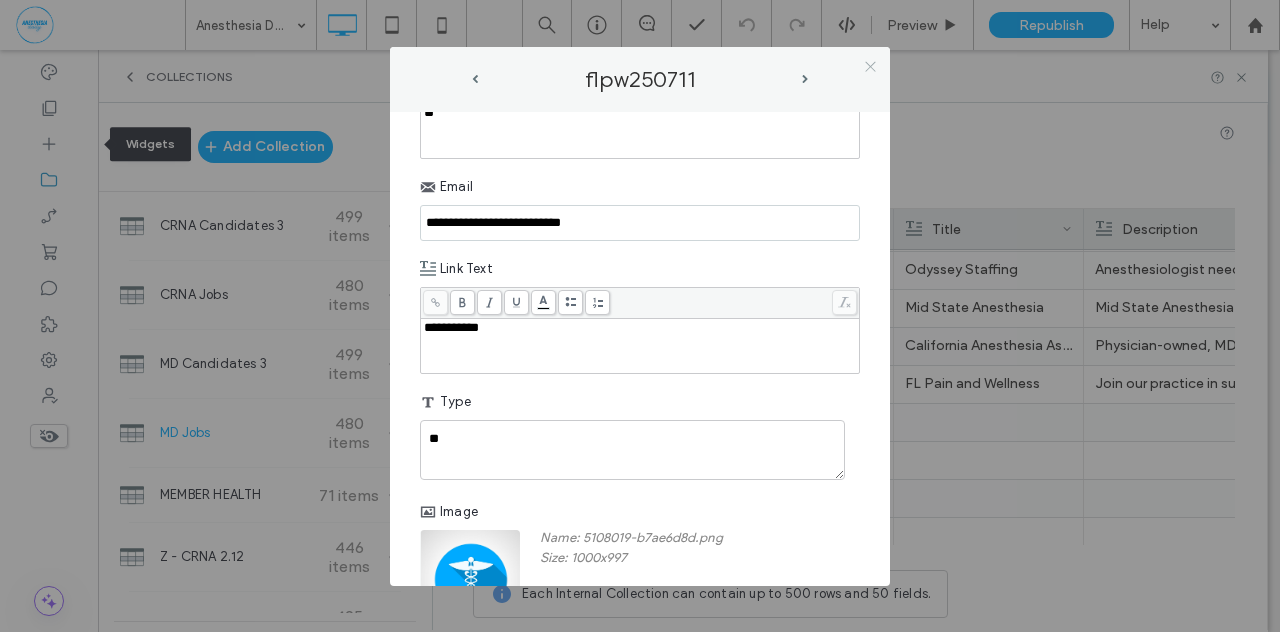 type on "**********" 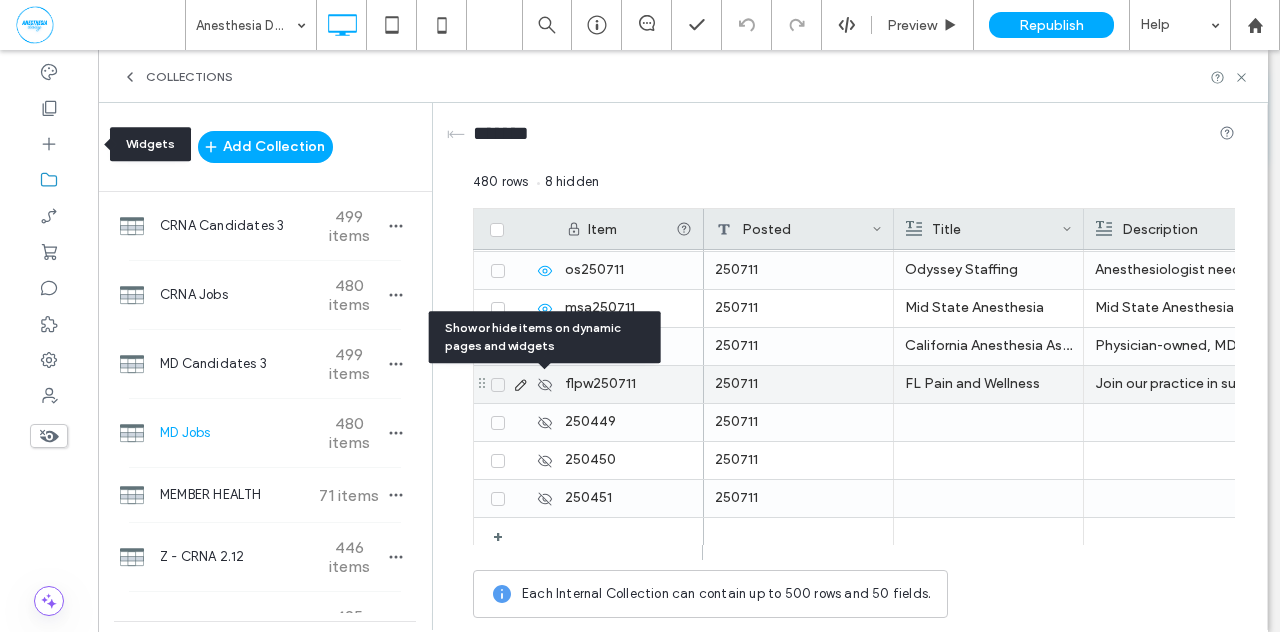 click 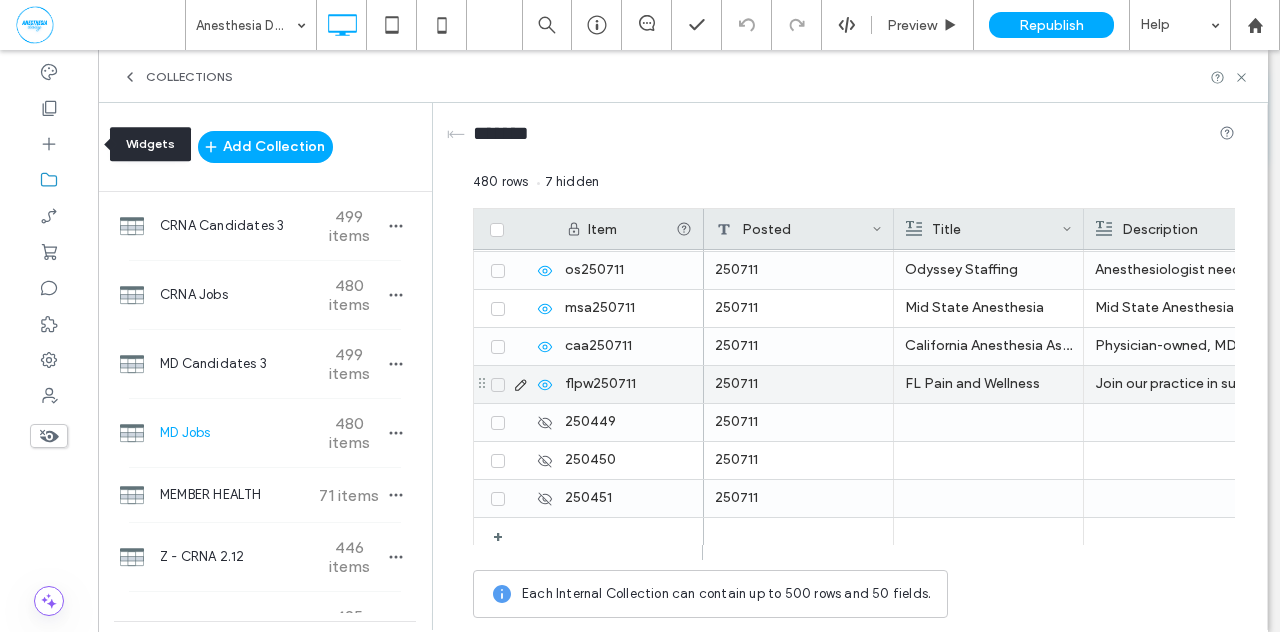 scroll, scrollTop: 17981, scrollLeft: 0, axis: vertical 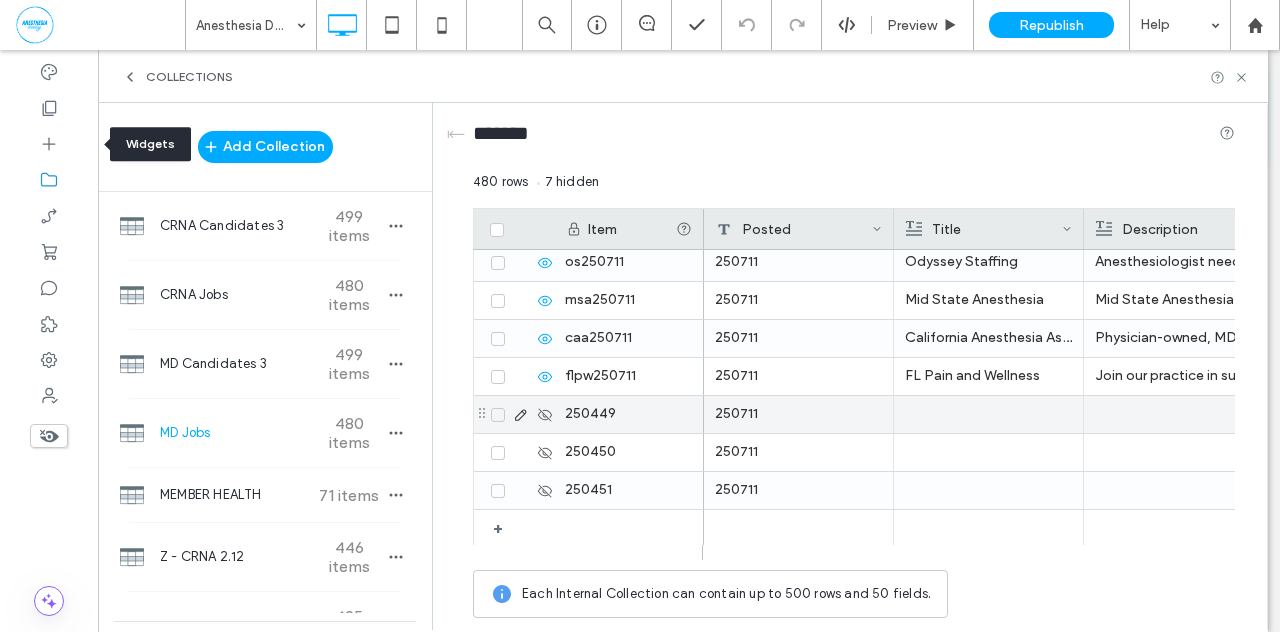 click 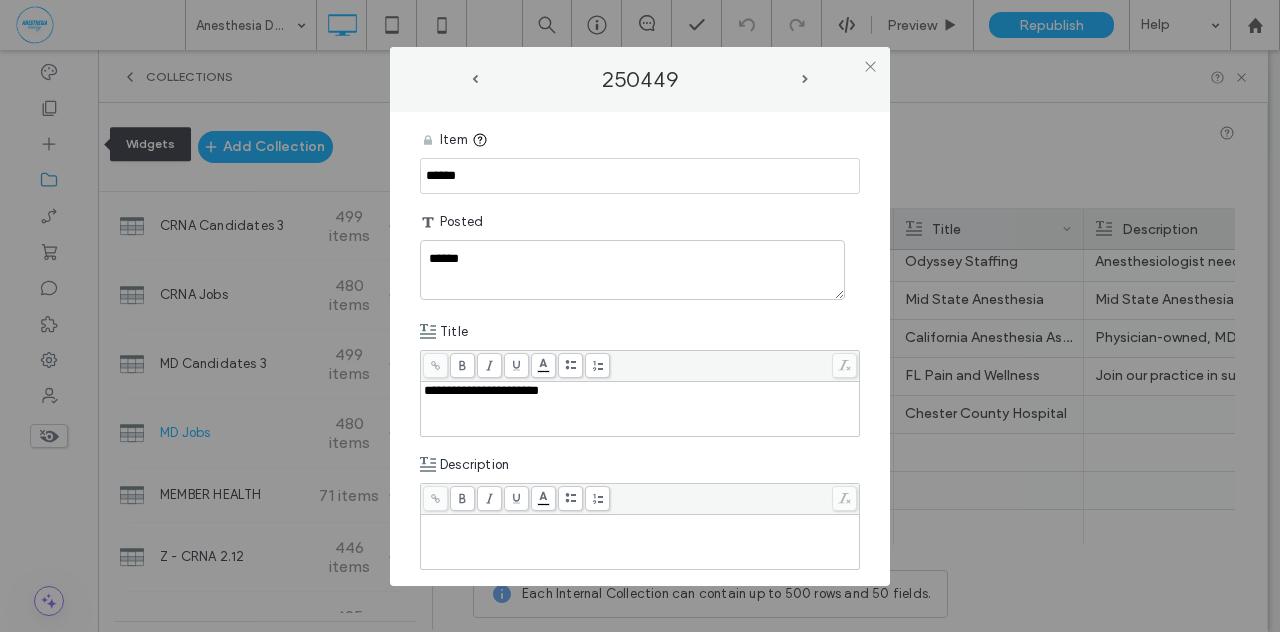 drag, startPoint x: 480, startPoint y: 176, endPoint x: 310, endPoint y: 167, distance: 170.23807 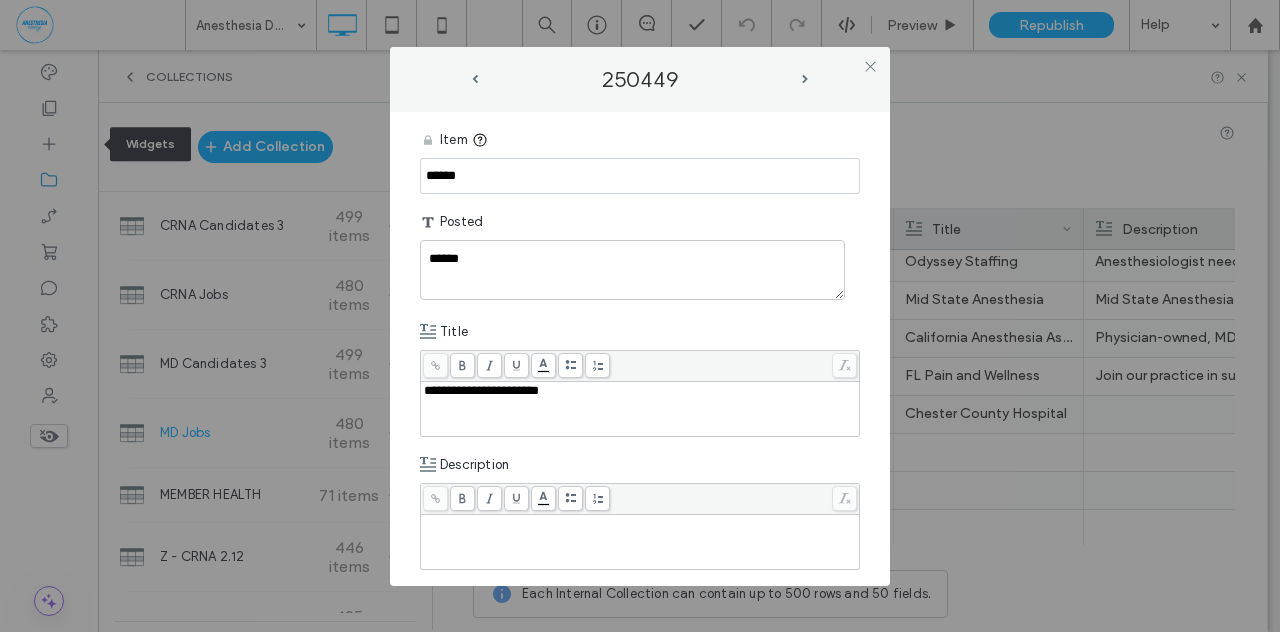click on "**********" at bounding box center [640, 316] 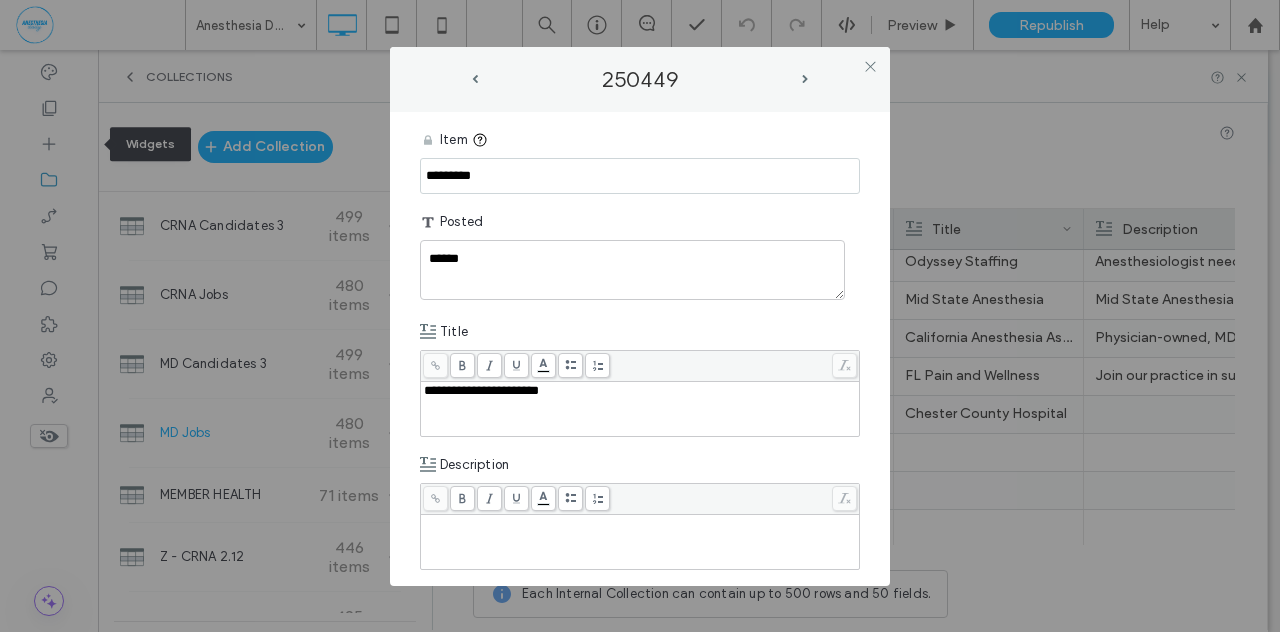 type on "*********" 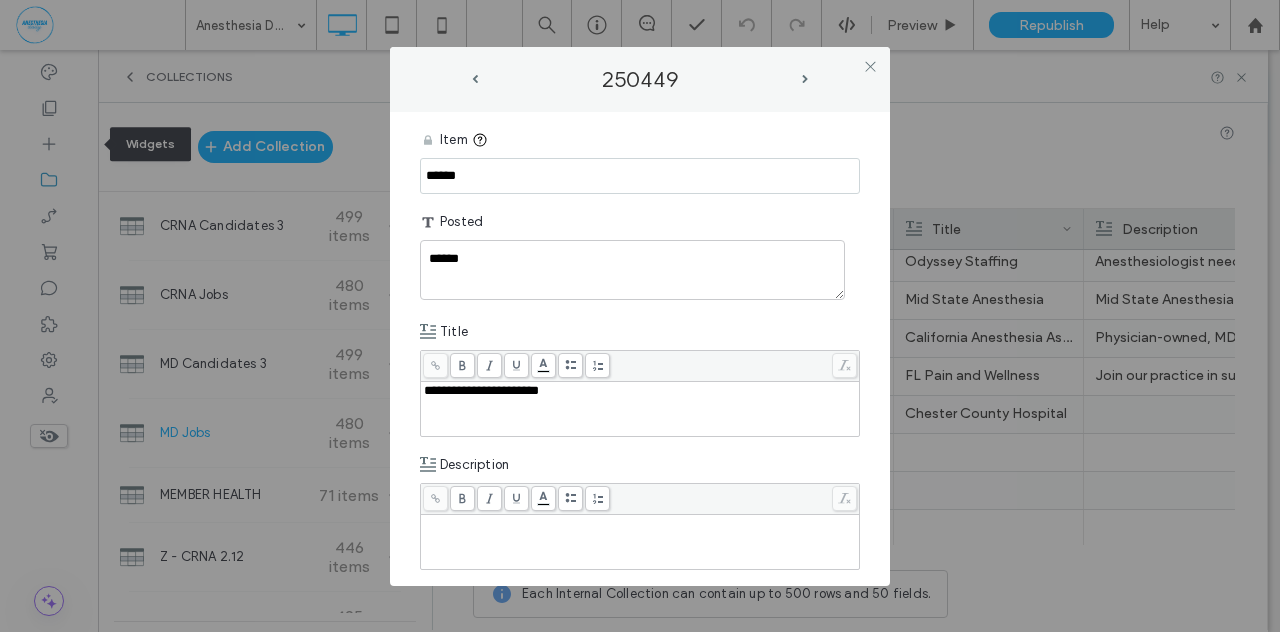 drag, startPoint x: 479, startPoint y: 176, endPoint x: 272, endPoint y: 179, distance: 207.02174 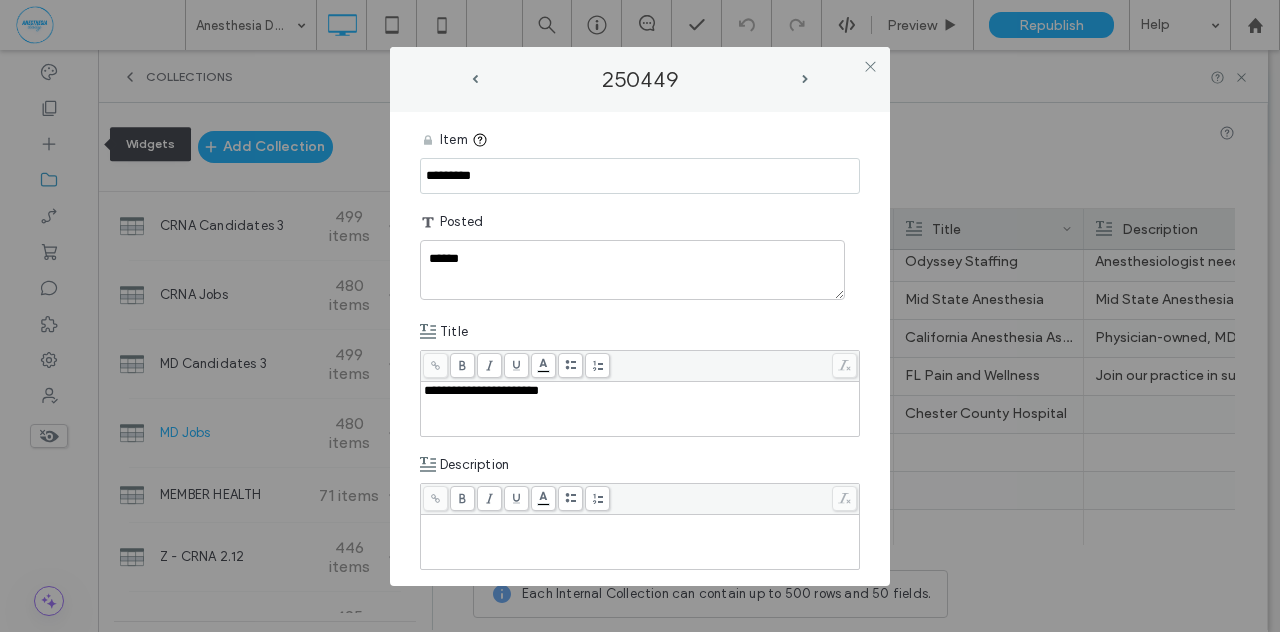 type on "*********" 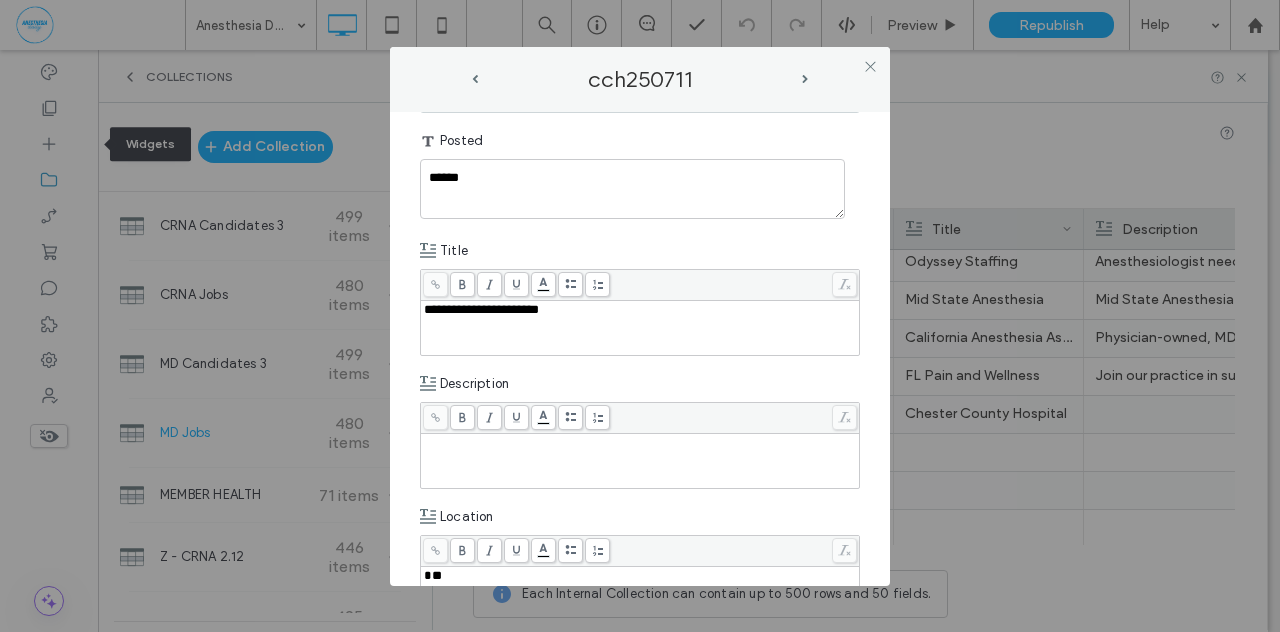 scroll, scrollTop: 194, scrollLeft: 0, axis: vertical 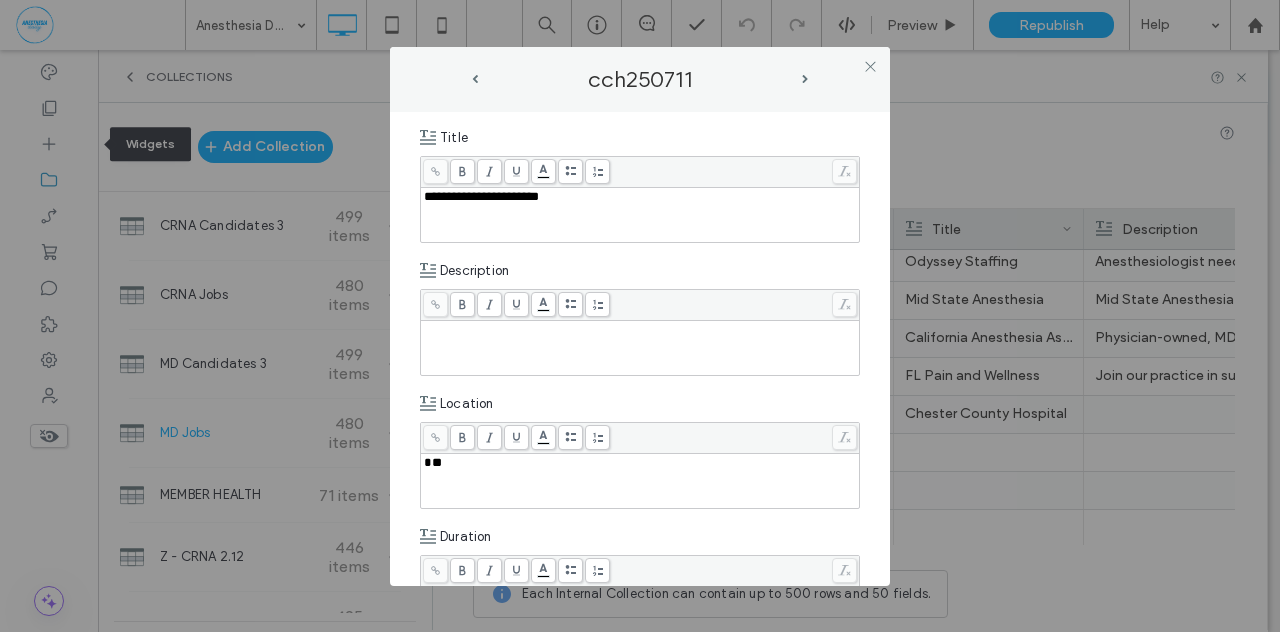 click at bounding box center [640, 330] 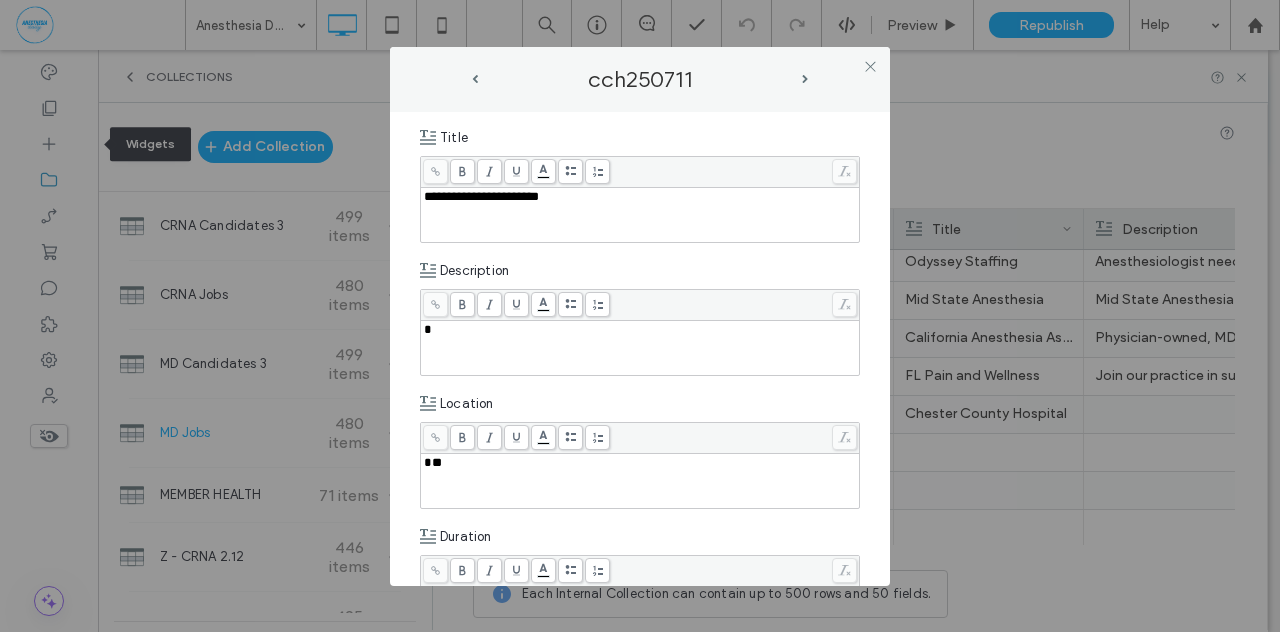 type 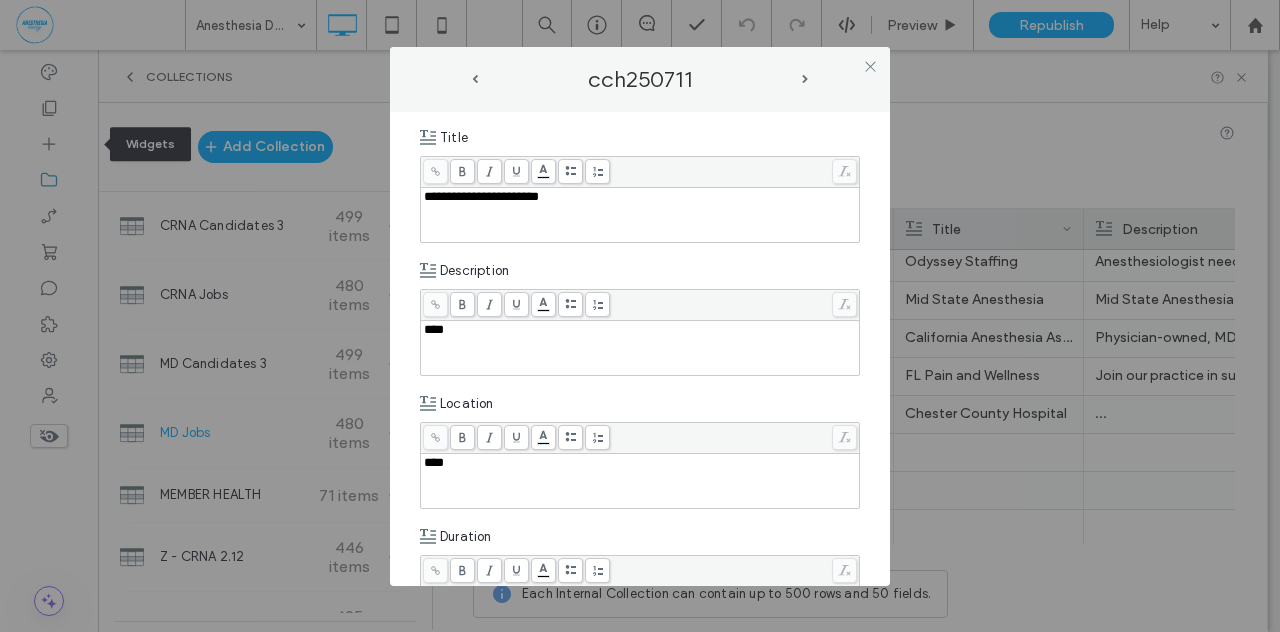 type 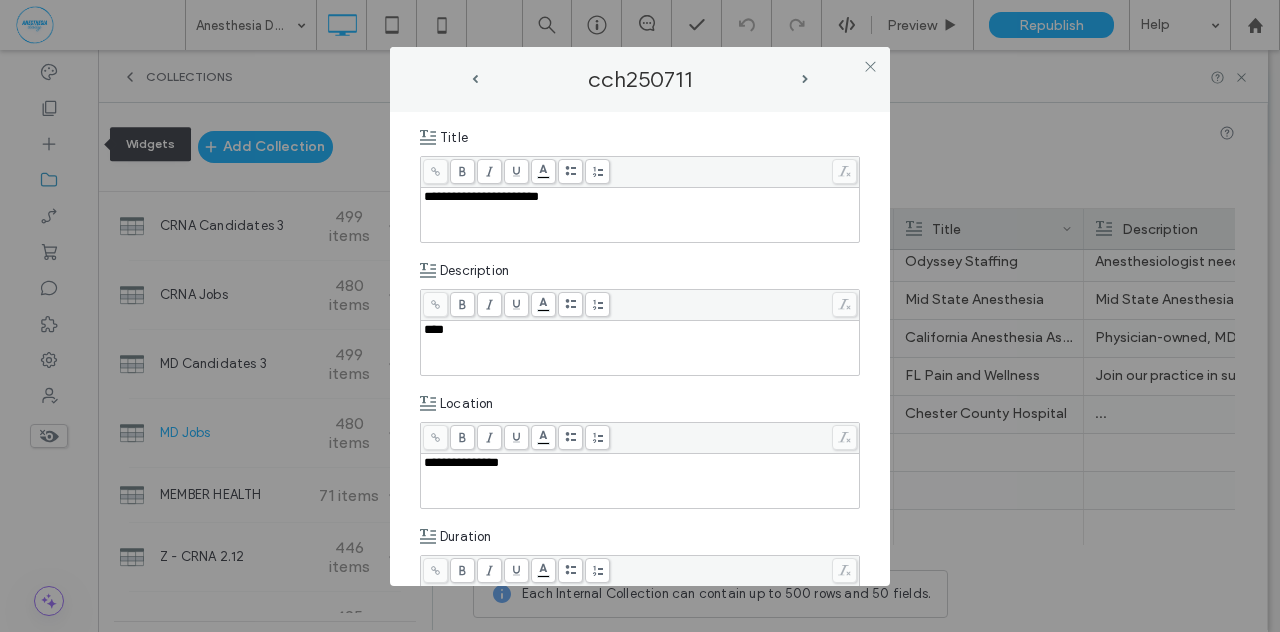 scroll, scrollTop: 209, scrollLeft: 0, axis: vertical 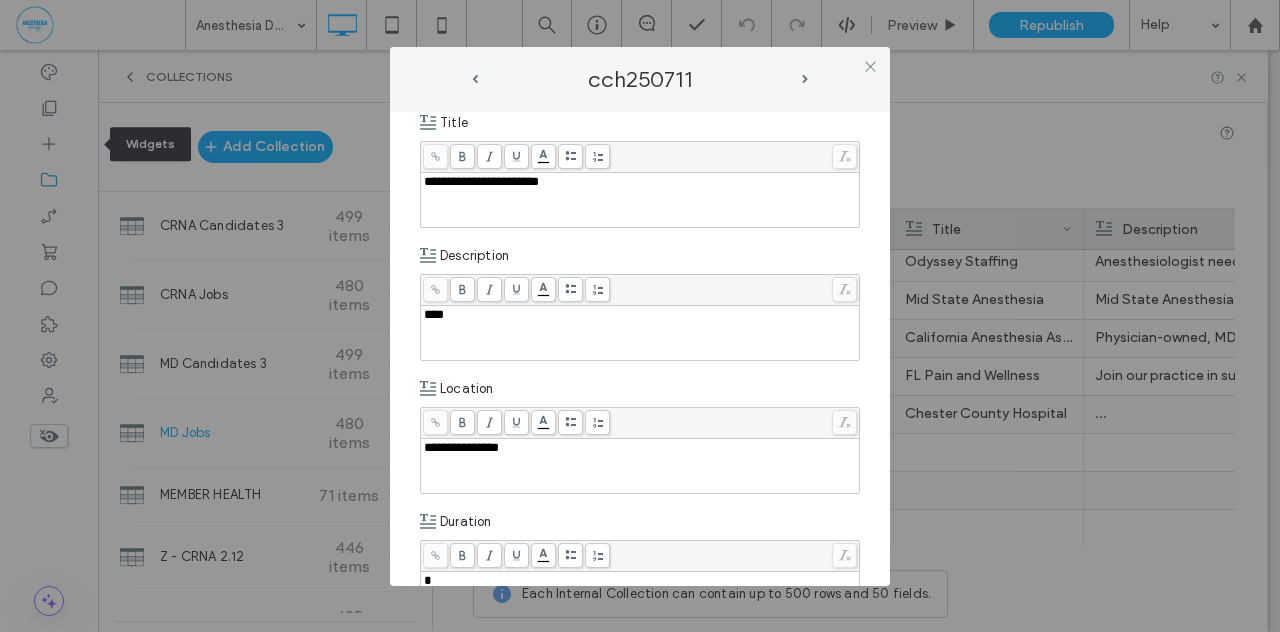 type 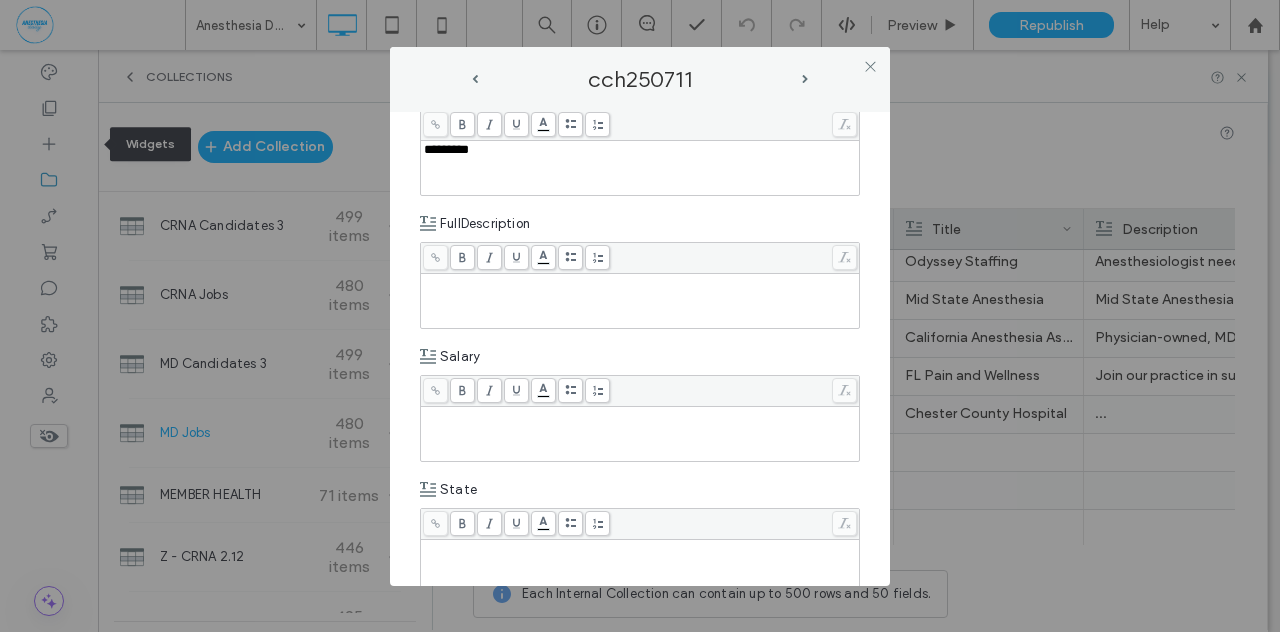 scroll, scrollTop: 699, scrollLeft: 0, axis: vertical 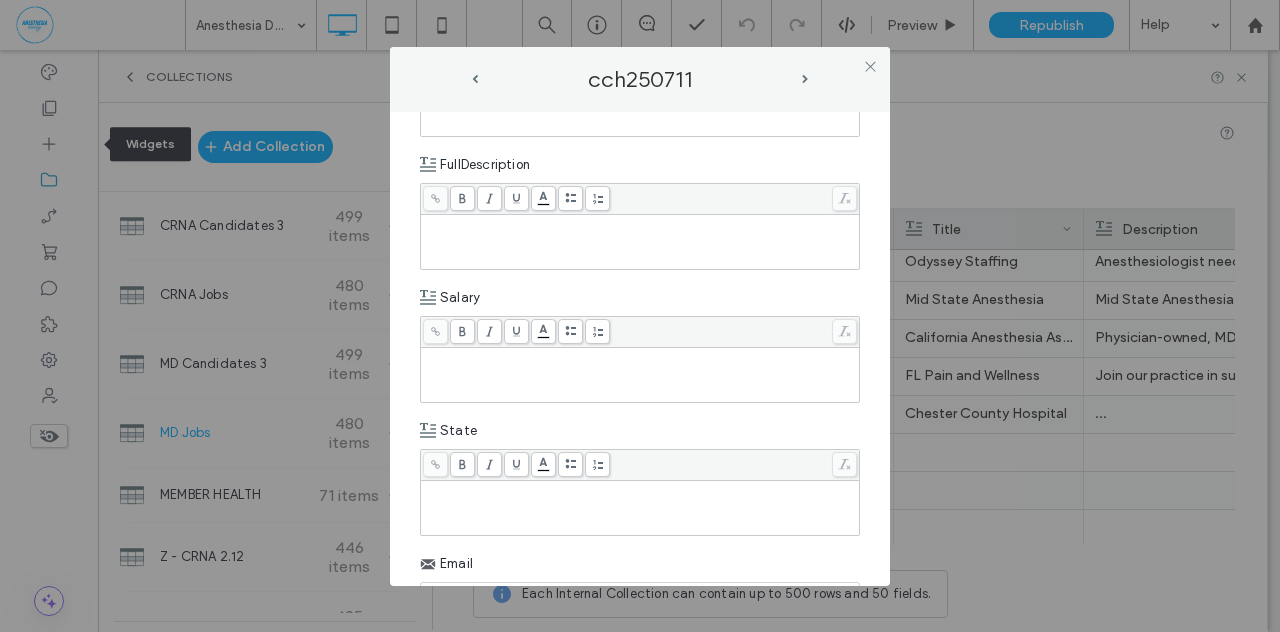 click at bounding box center [640, 508] 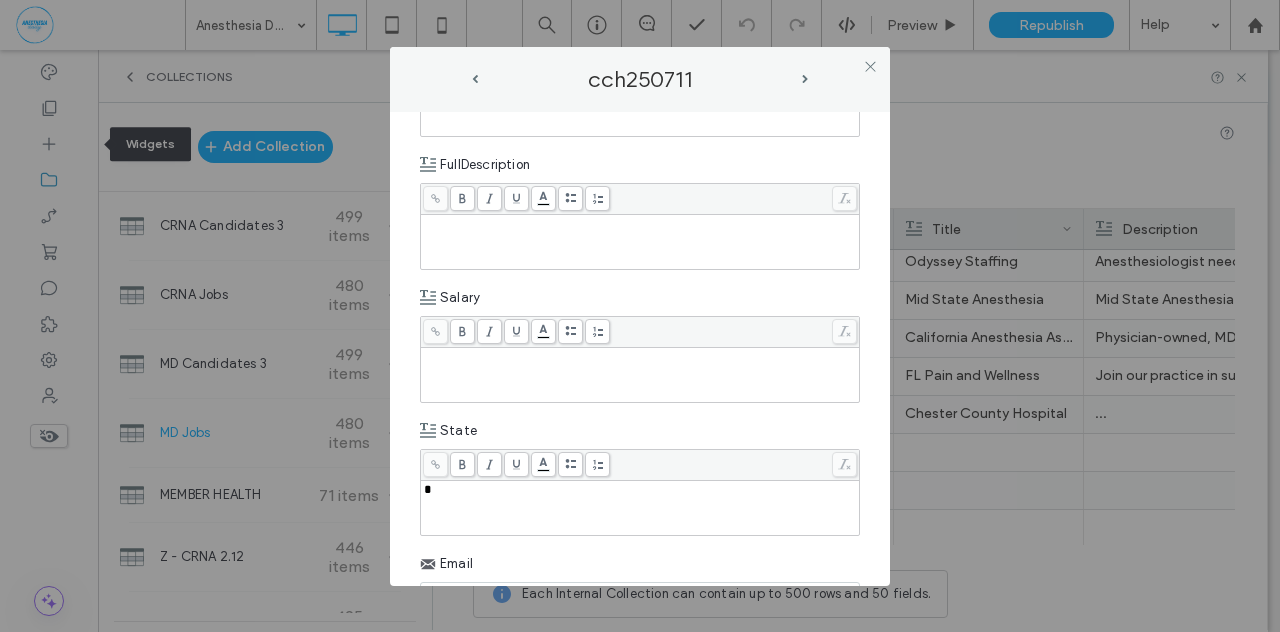type 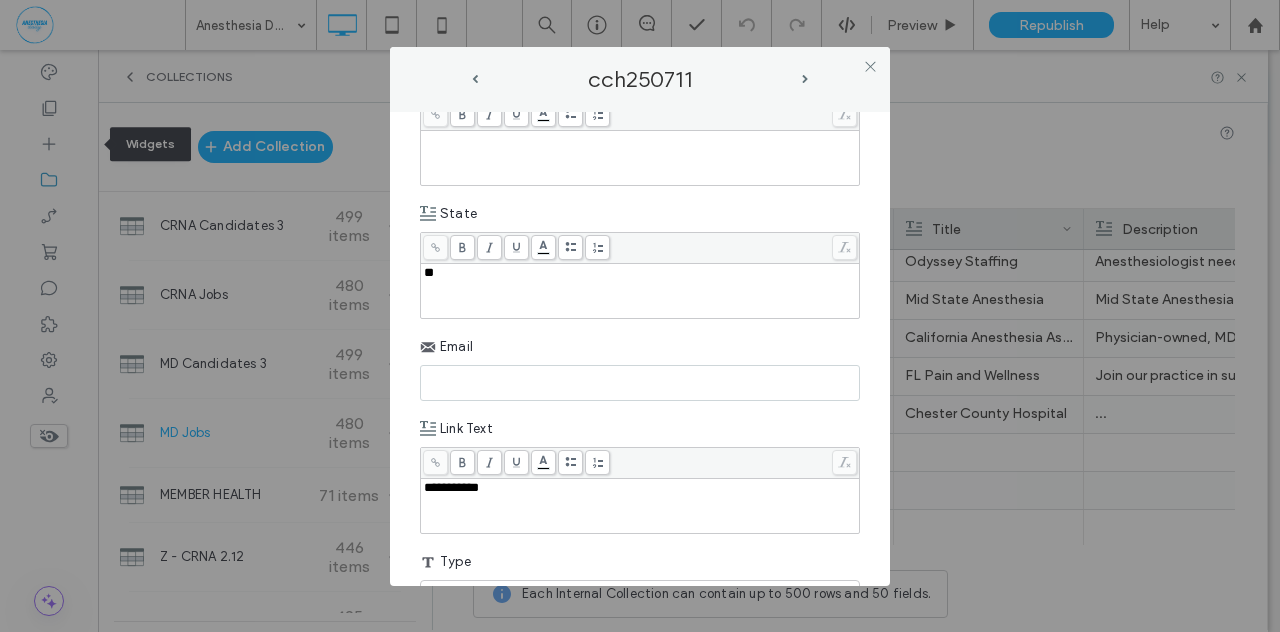scroll, scrollTop: 1272, scrollLeft: 0, axis: vertical 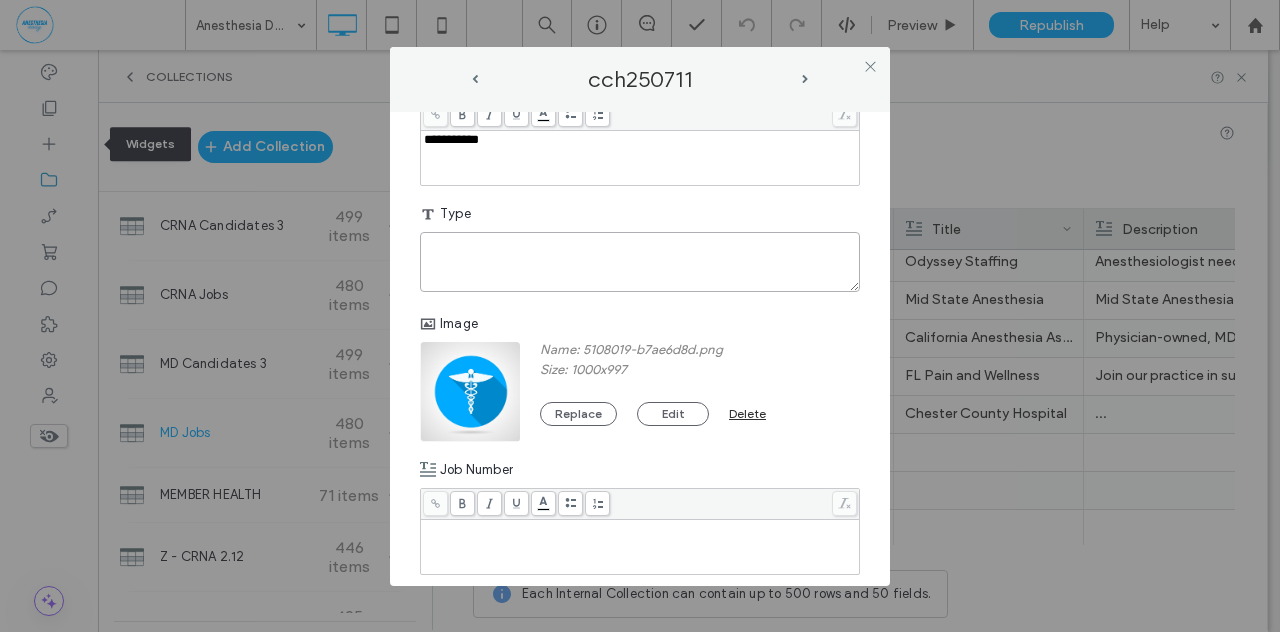 click at bounding box center (640, 262) 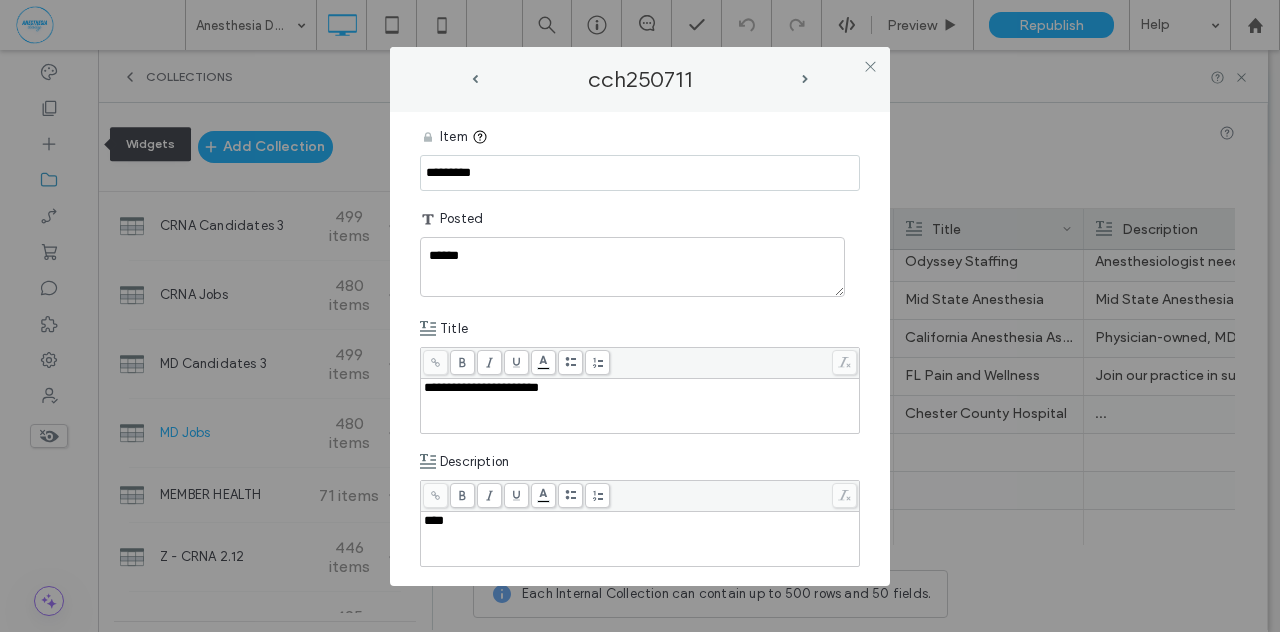 scroll, scrollTop: 0, scrollLeft: 0, axis: both 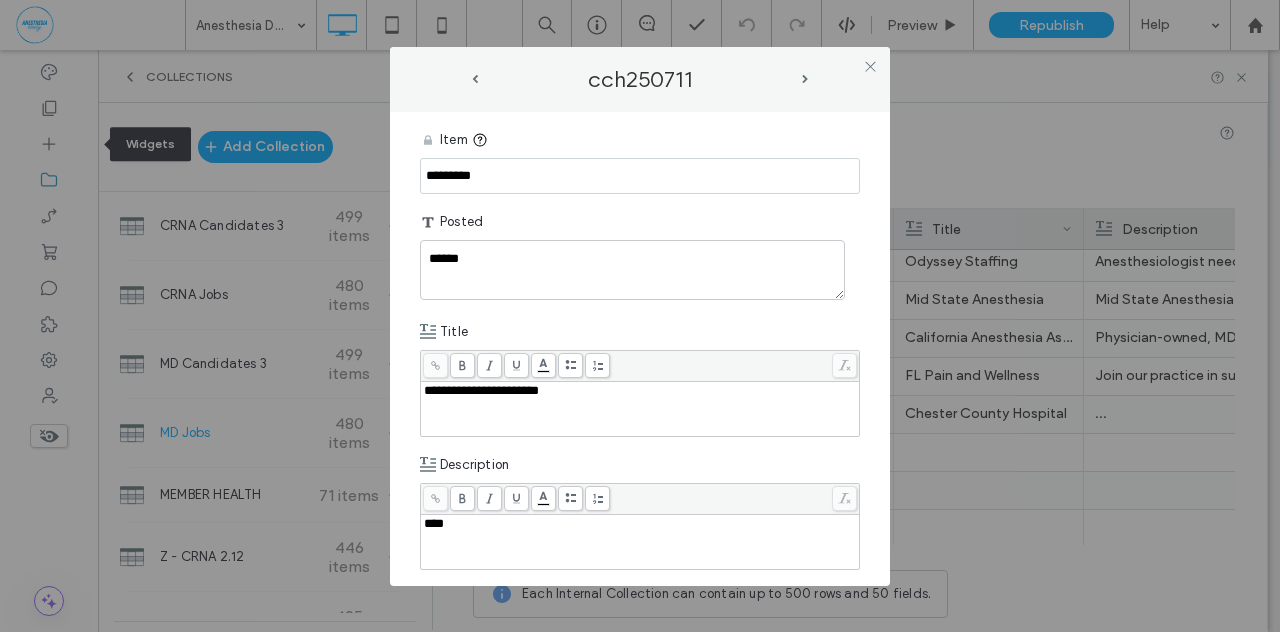 type on "**" 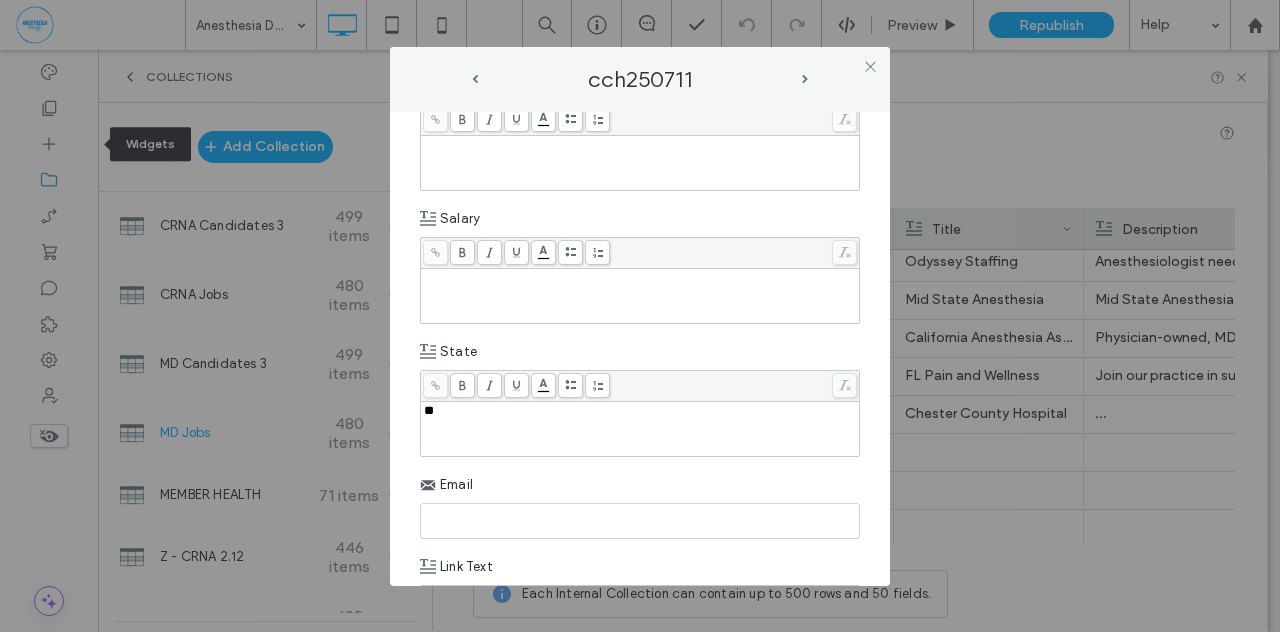scroll, scrollTop: 964, scrollLeft: 0, axis: vertical 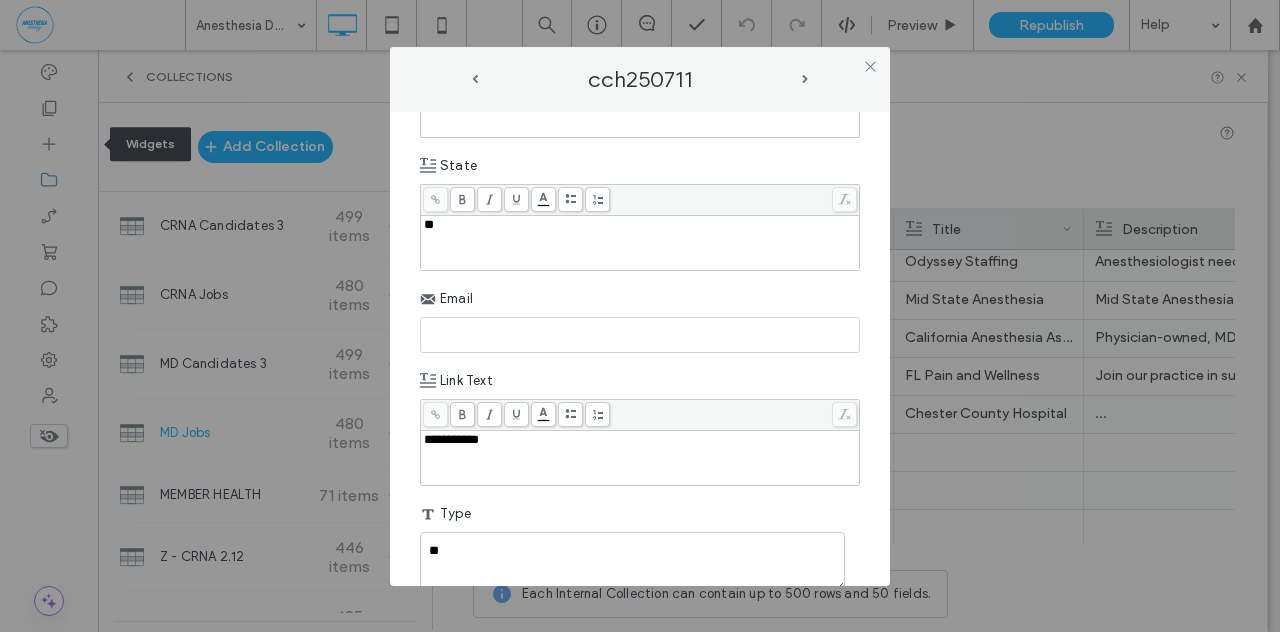 paste on "**********" 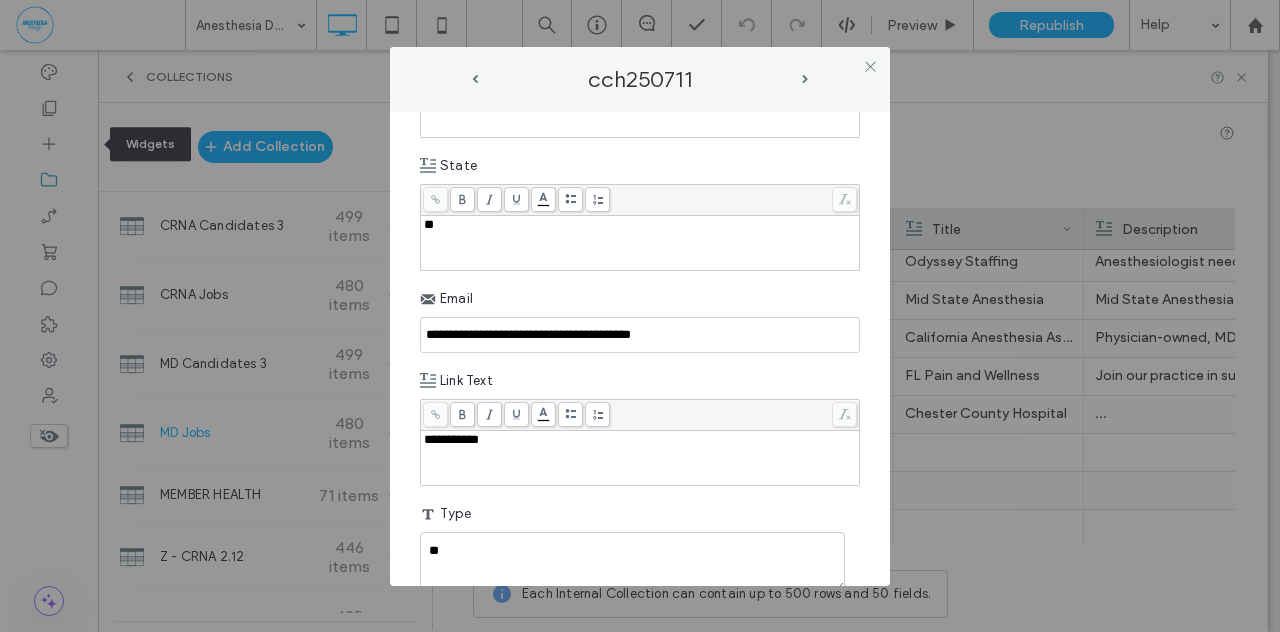 type on "**********" 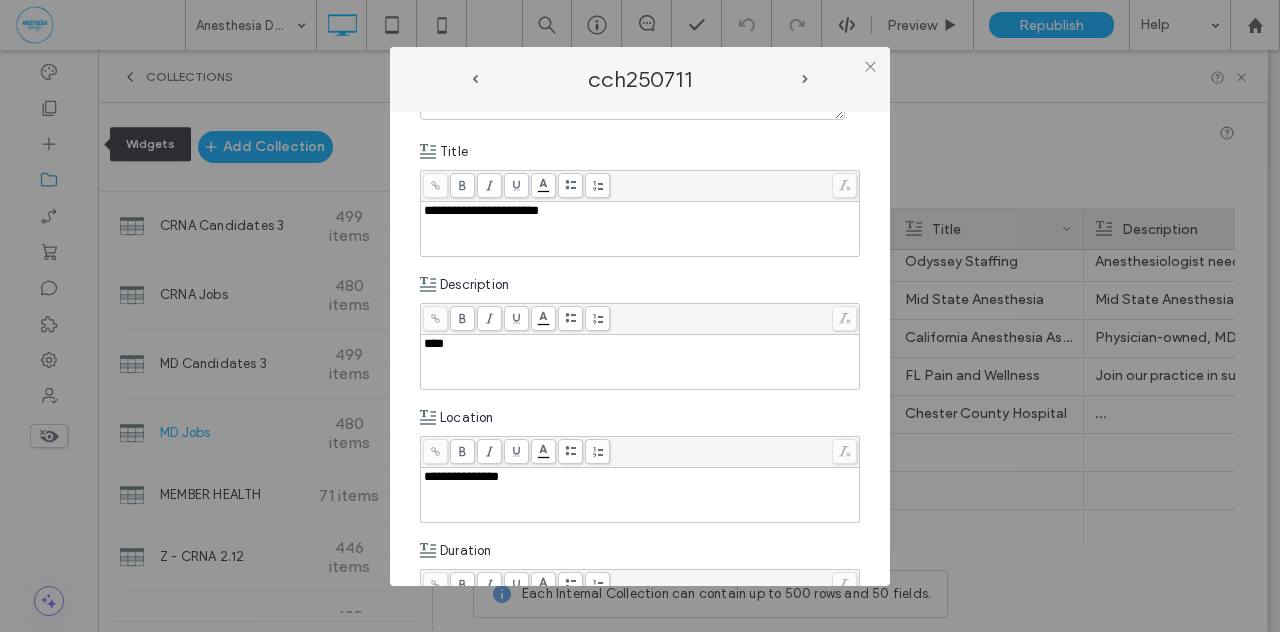 scroll, scrollTop: 178, scrollLeft: 0, axis: vertical 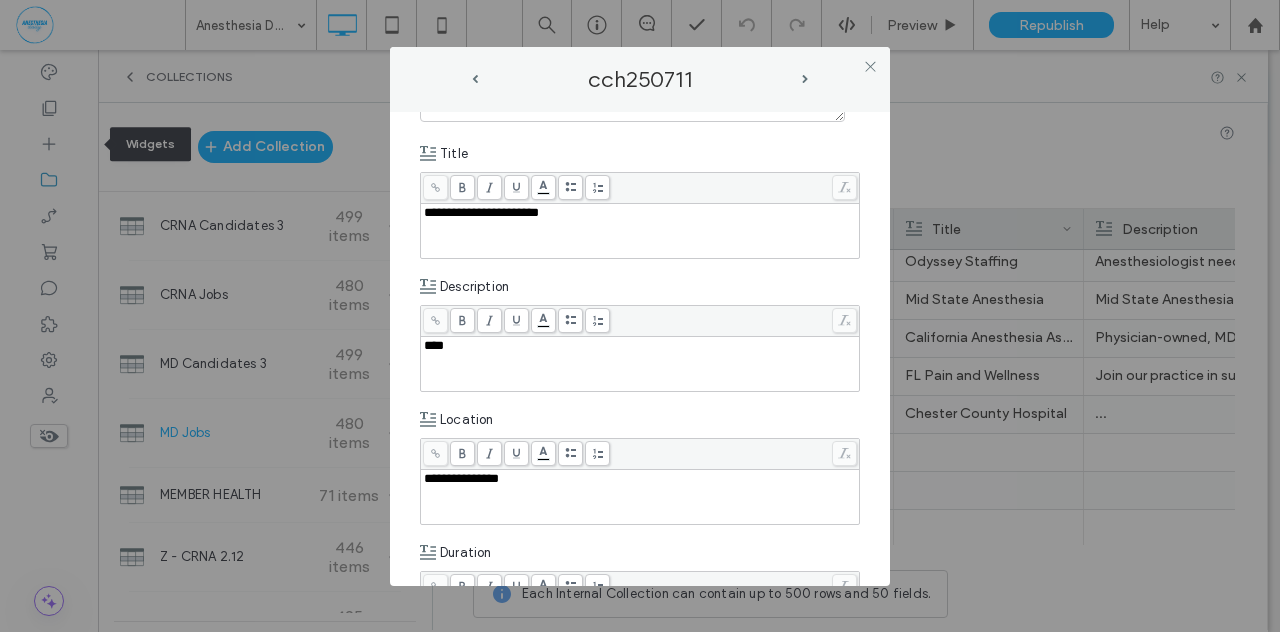 click on "***" at bounding box center [434, 345] 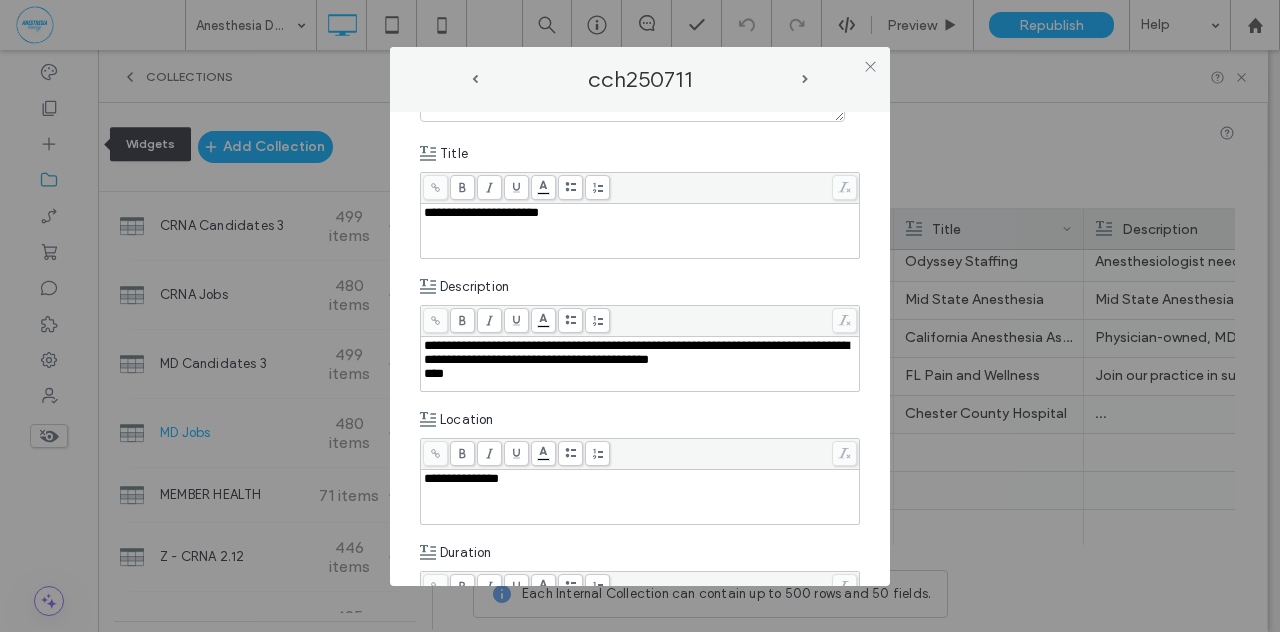 click on "**********" at bounding box center [636, 352] 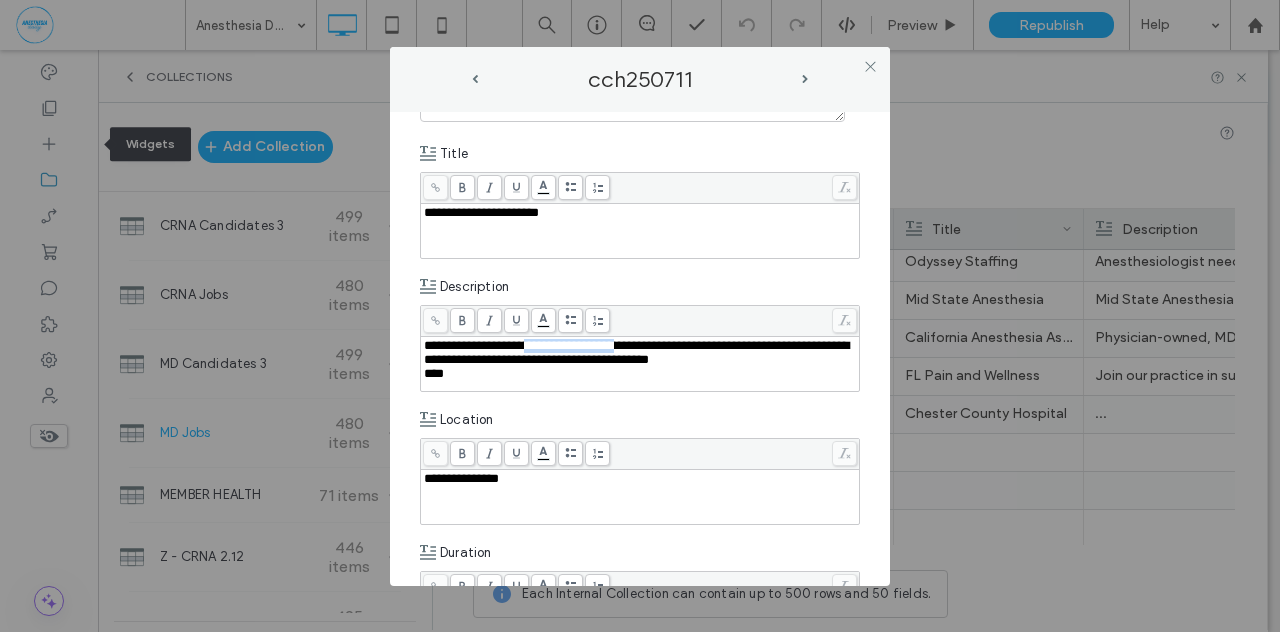 drag, startPoint x: 651, startPoint y: 344, endPoint x: 546, endPoint y: 338, distance: 105.17129 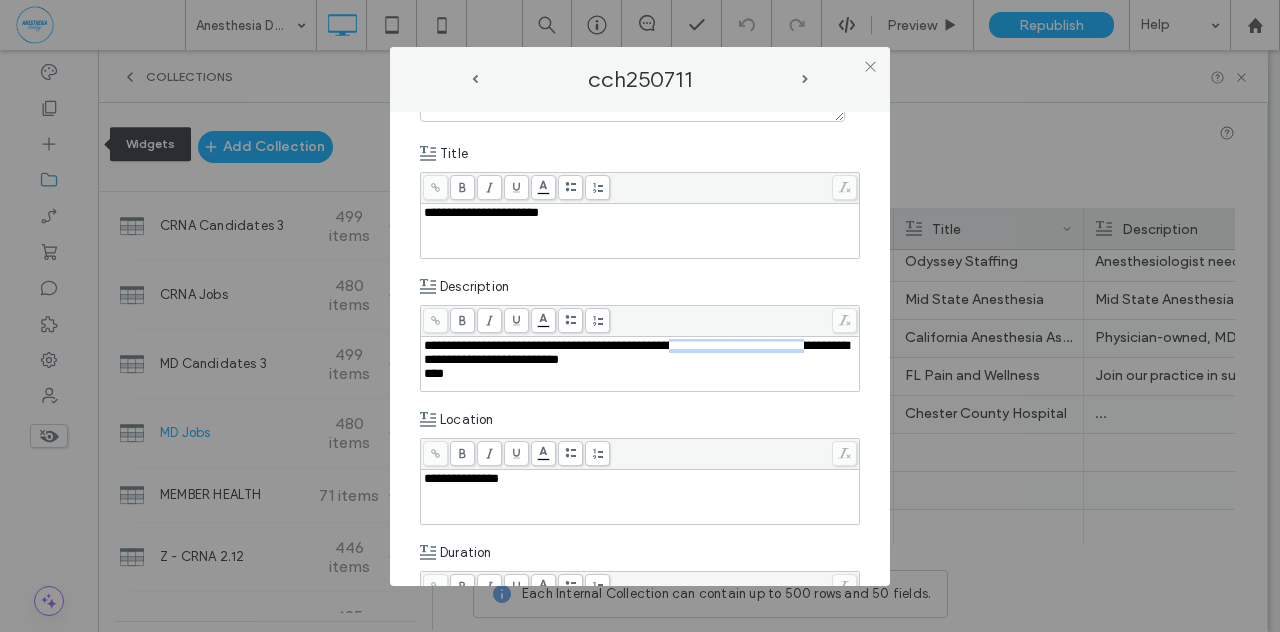 drag, startPoint x: 710, startPoint y: 343, endPoint x: 491, endPoint y: 359, distance: 219.5837 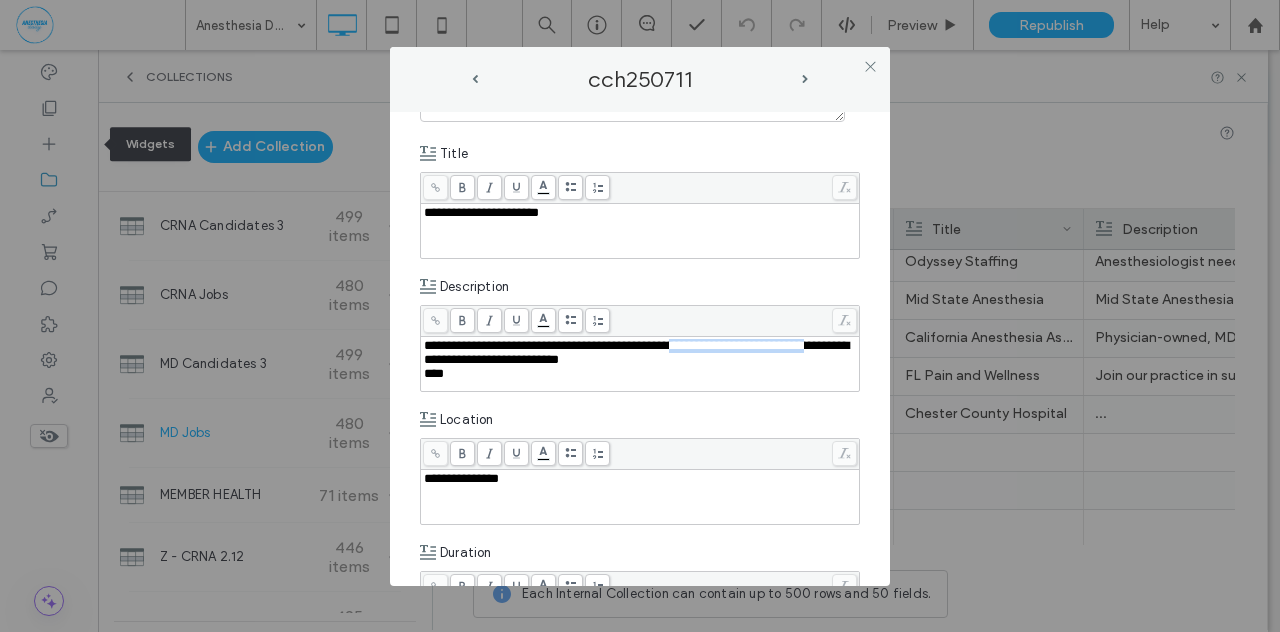 click on "**********" at bounding box center (636, 352) 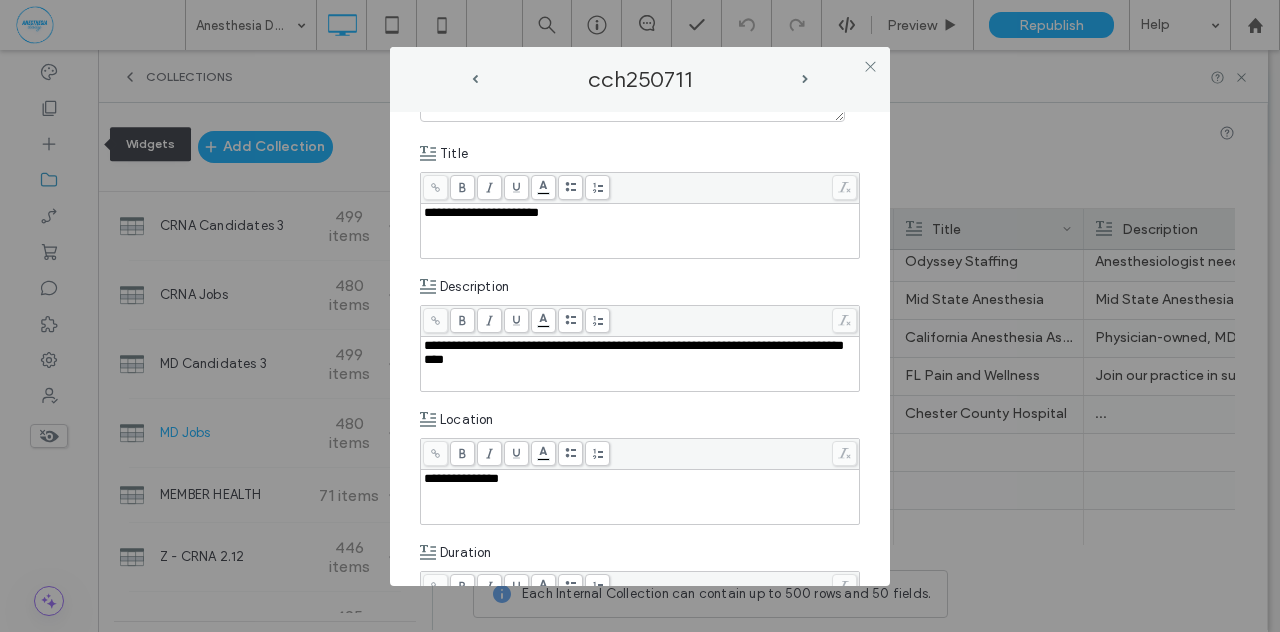 click on "**********" at bounding box center [640, 346] 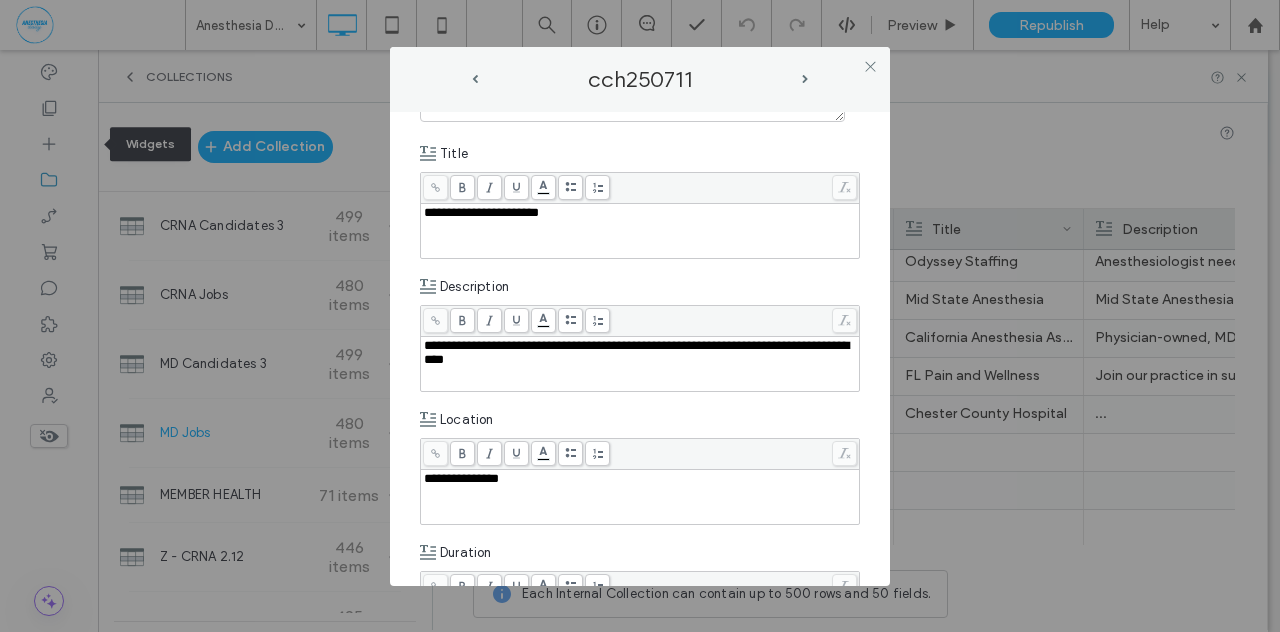 click on "**********" at bounding box center [640, 364] 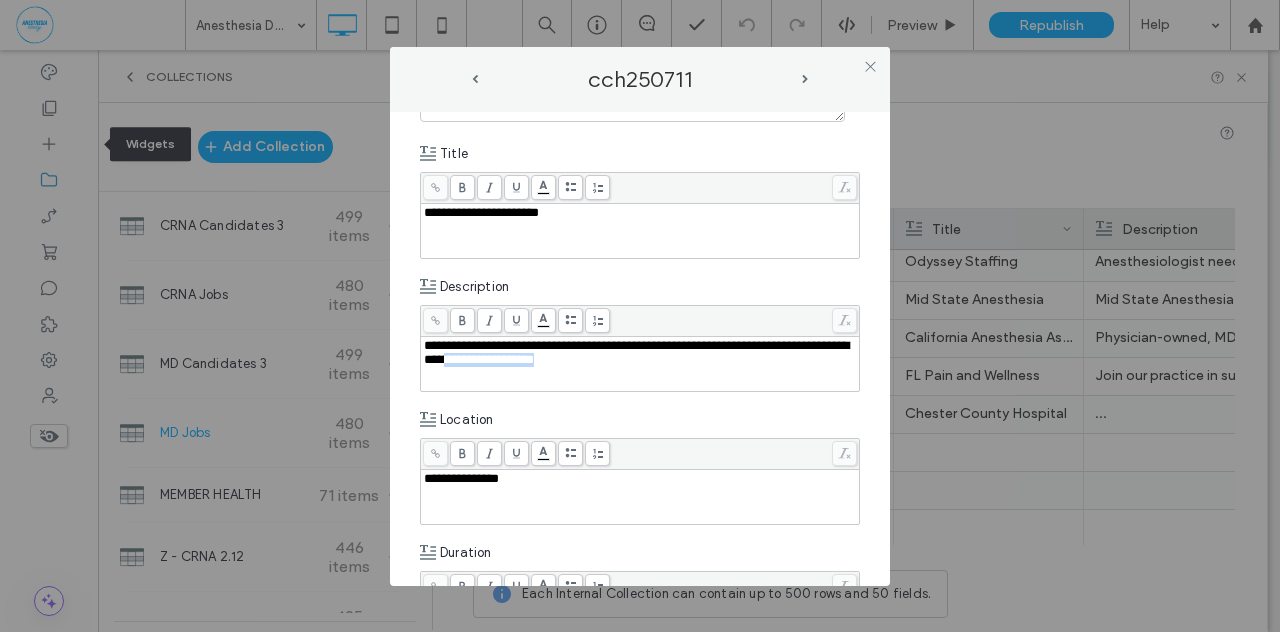 drag, startPoint x: 536, startPoint y: 359, endPoint x: 646, endPoint y: 356, distance: 110.0409 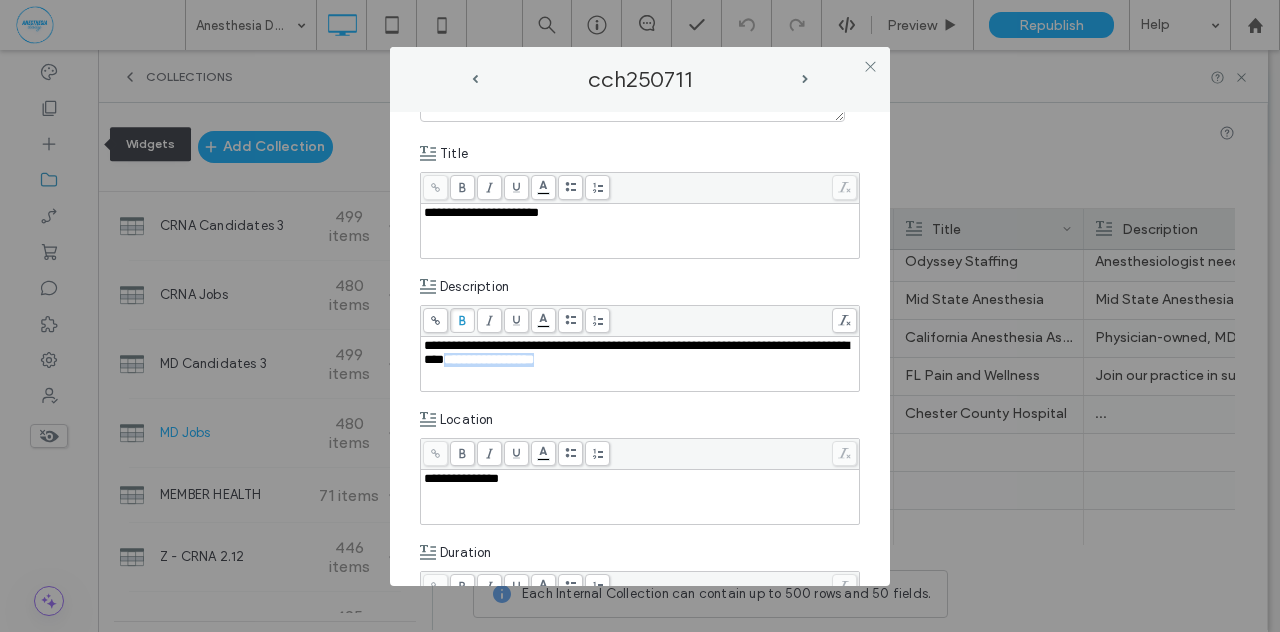 click 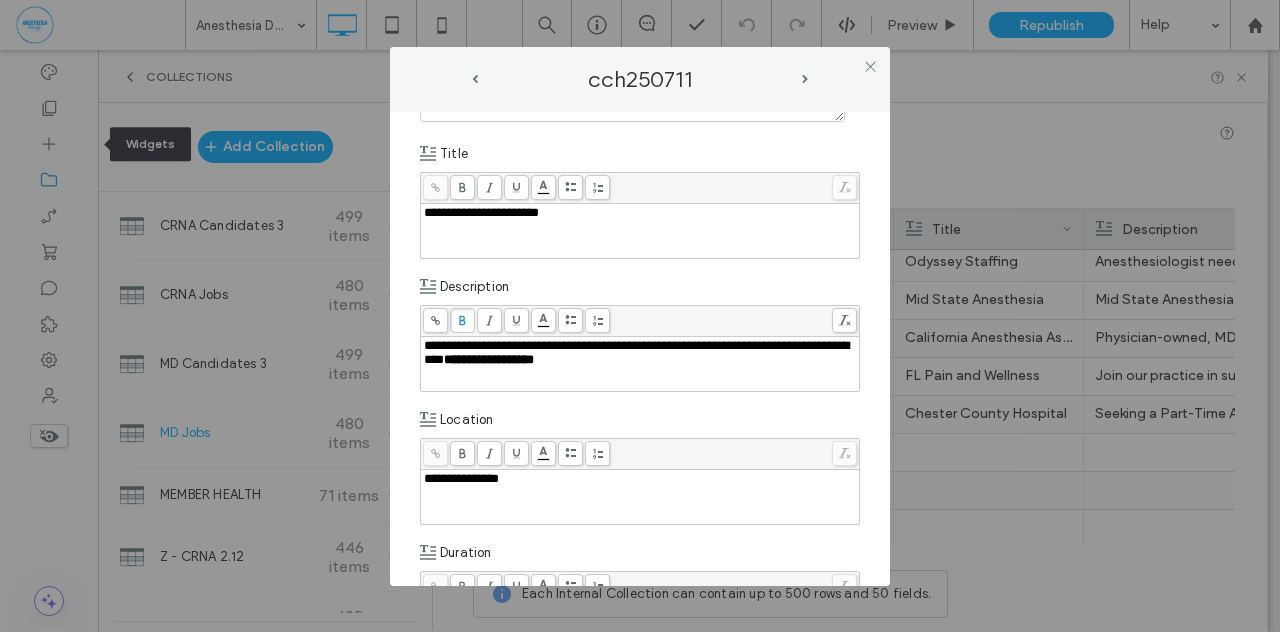 drag, startPoint x: 404, startPoint y: 329, endPoint x: 430, endPoint y: 330, distance: 26.019224 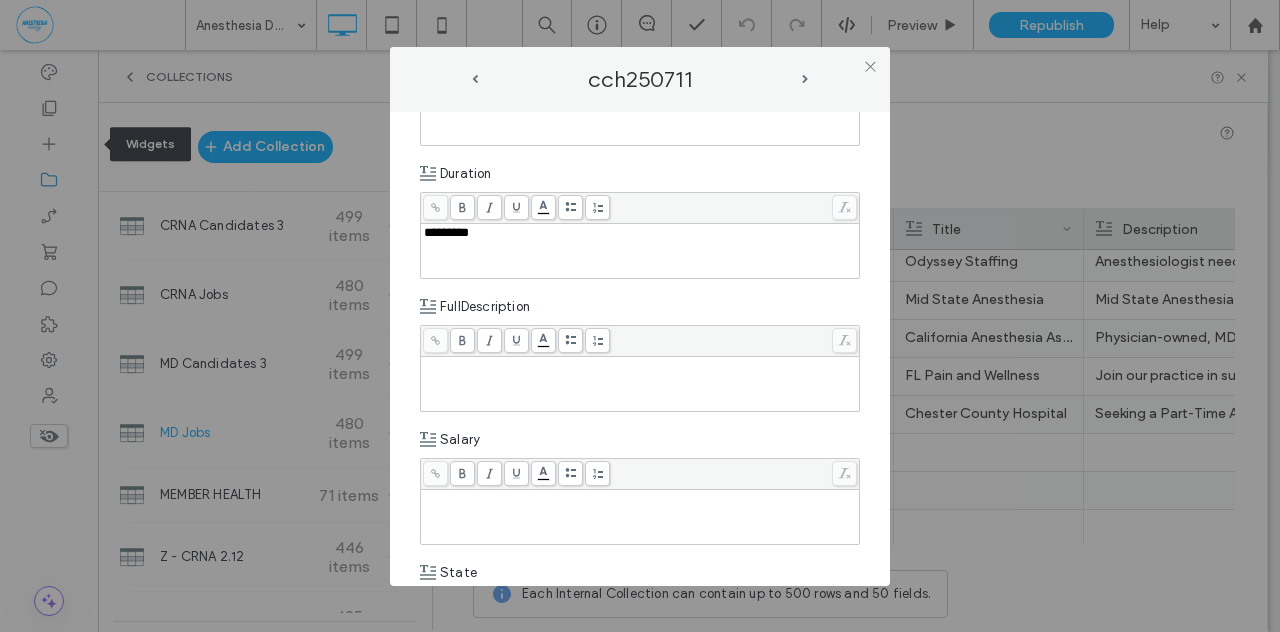 scroll, scrollTop: 568, scrollLeft: 0, axis: vertical 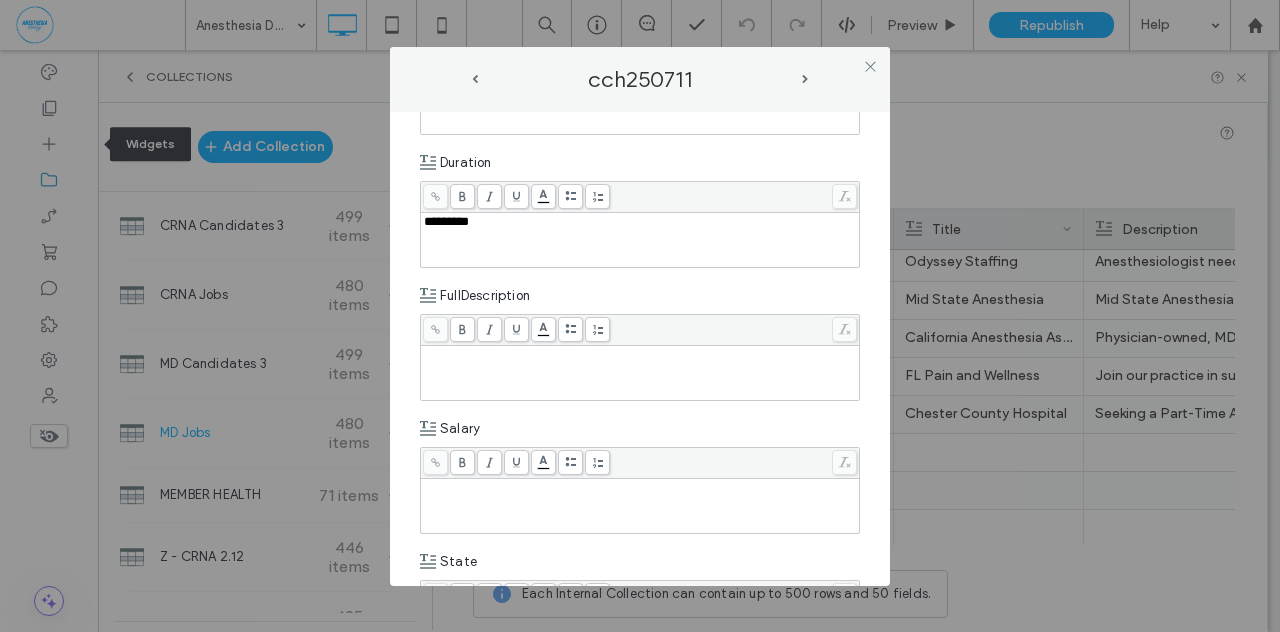 click at bounding box center (640, 488) 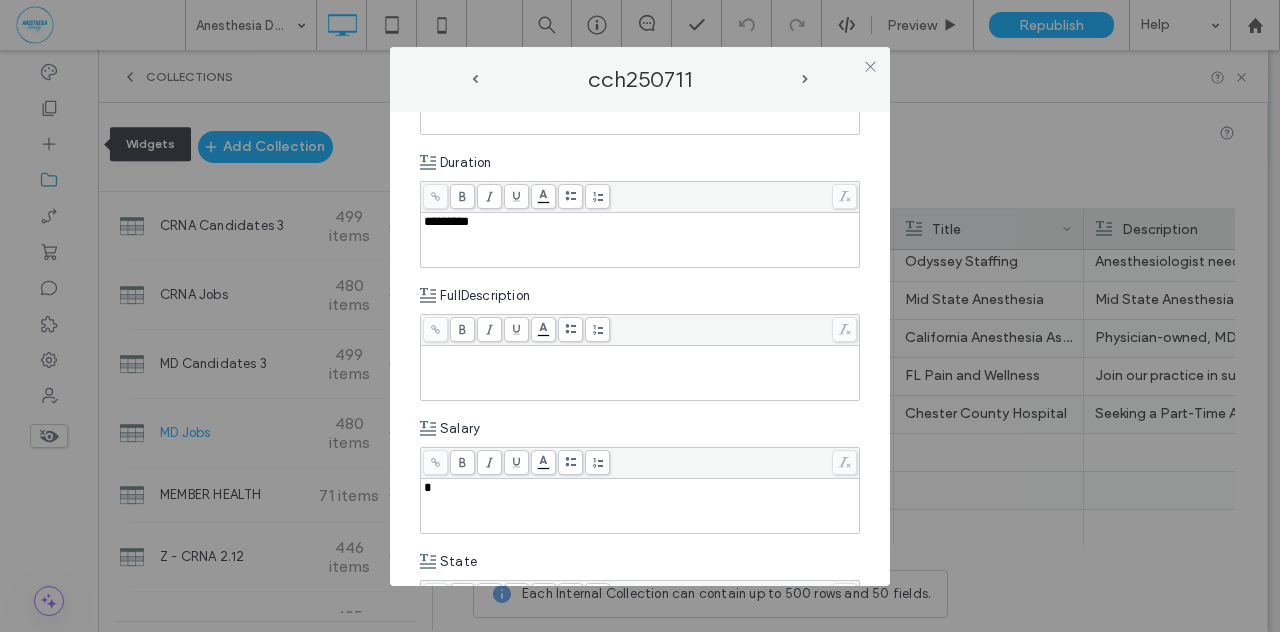 type 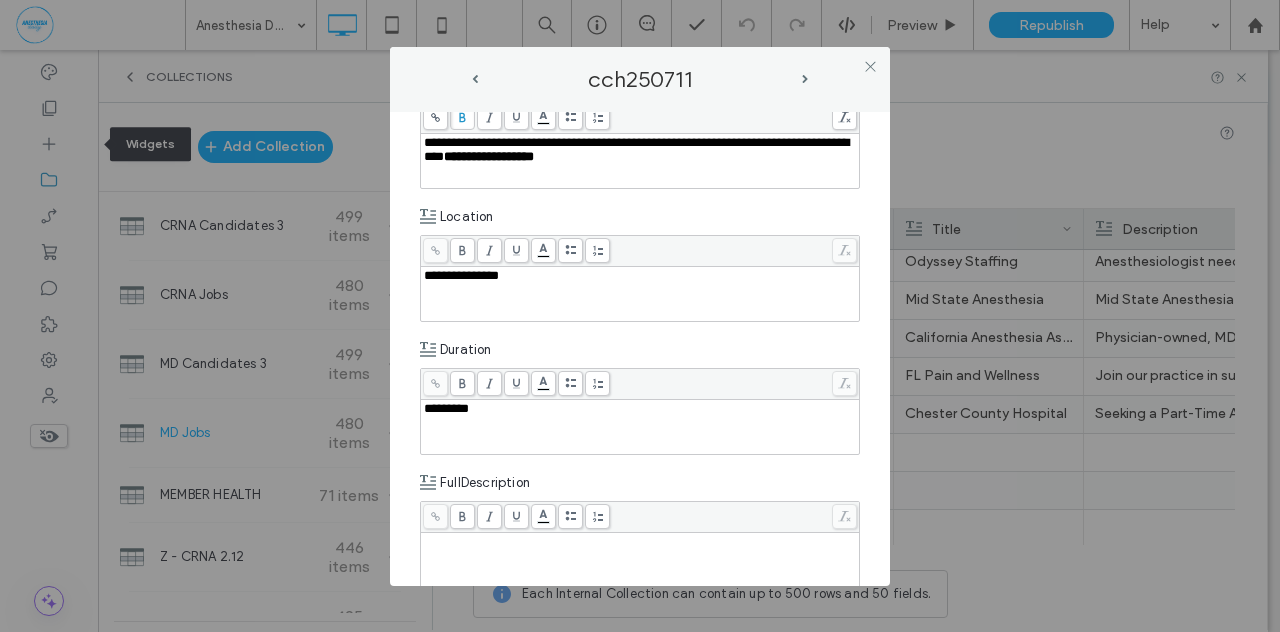 scroll, scrollTop: 404, scrollLeft: 0, axis: vertical 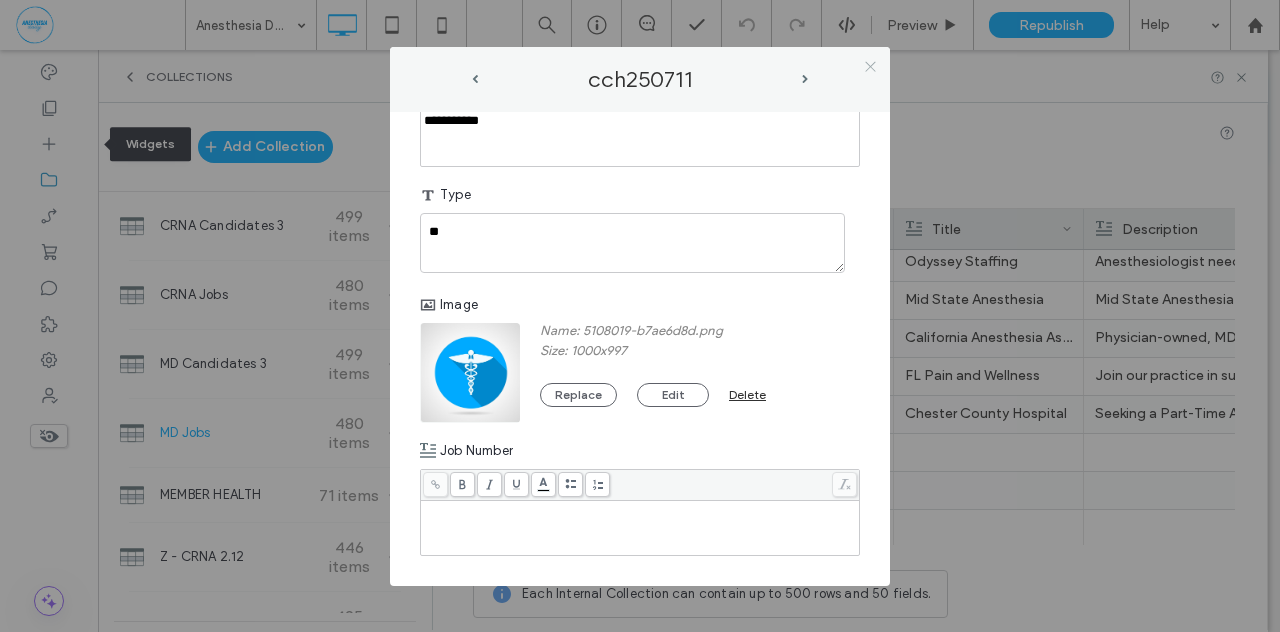 click 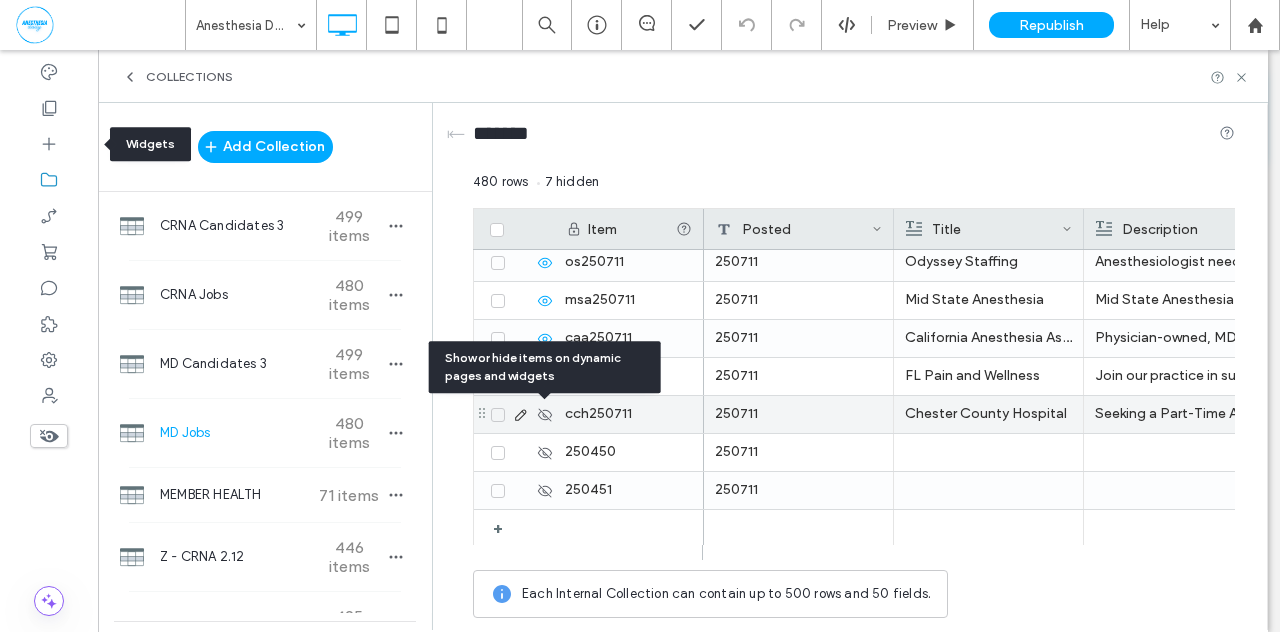 click 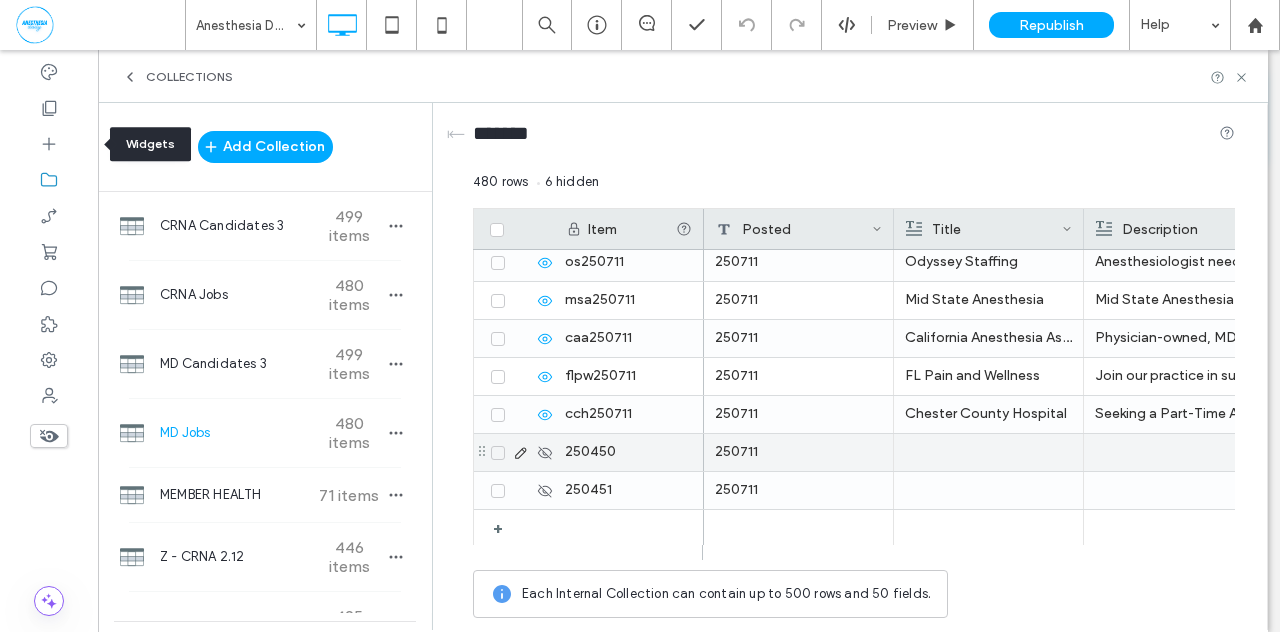 click 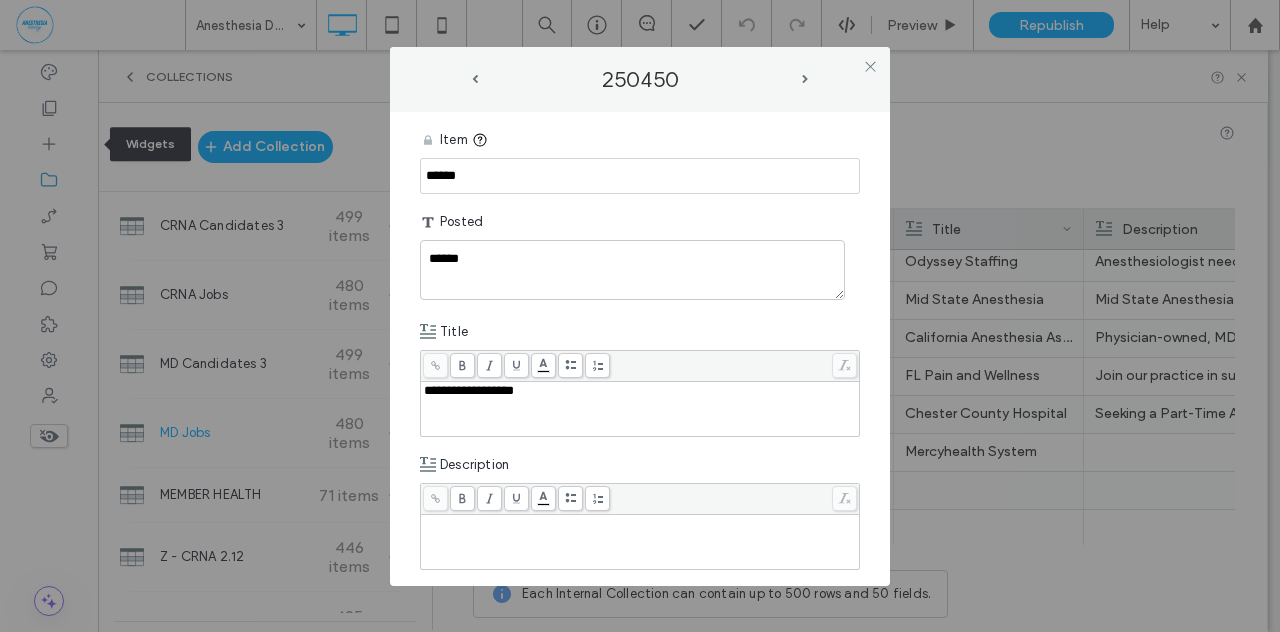 click on "**********" at bounding box center [640, 316] 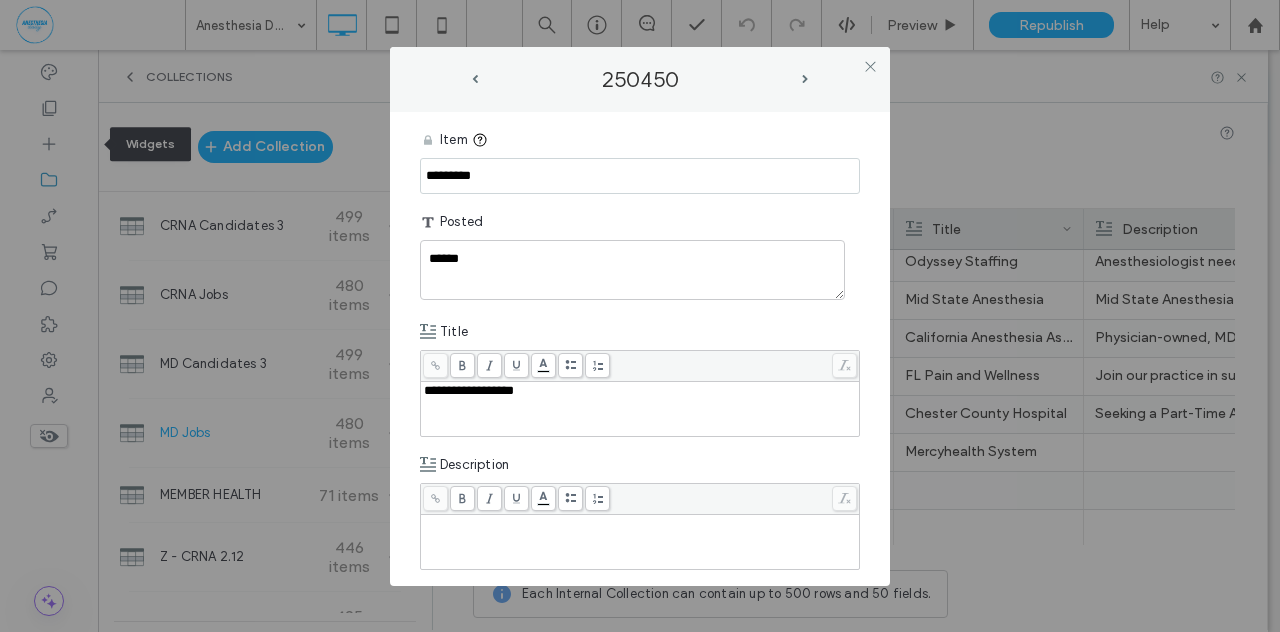 type on "*********" 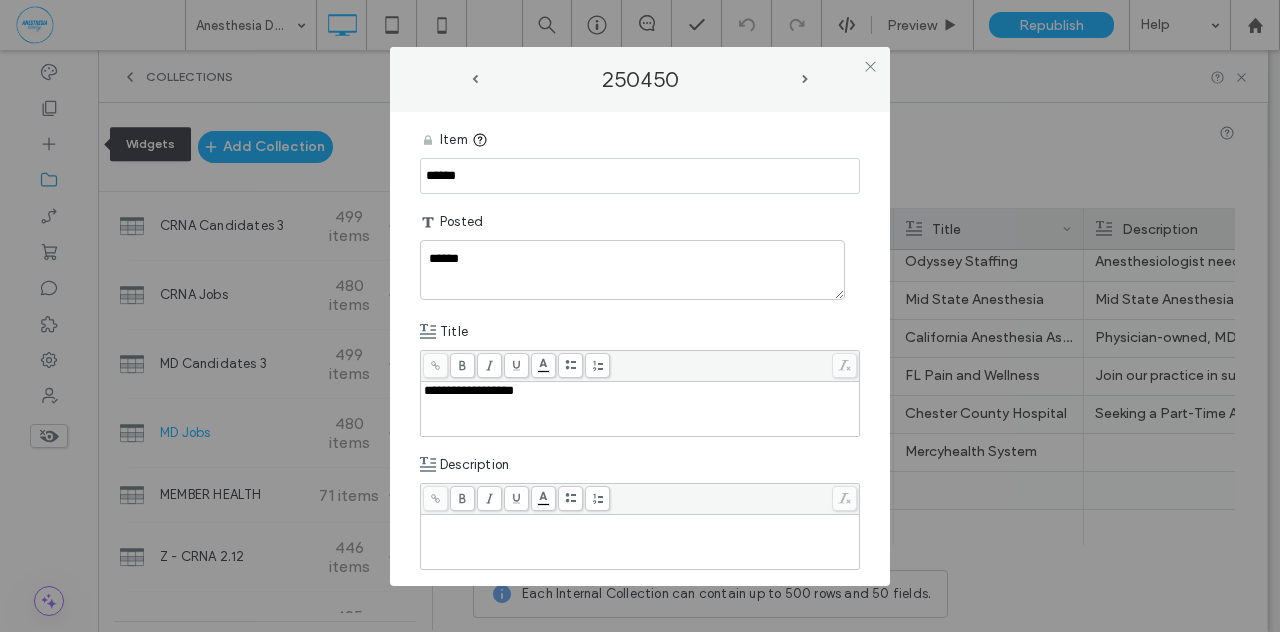 drag, startPoint x: 474, startPoint y: 177, endPoint x: 376, endPoint y: 173, distance: 98.0816 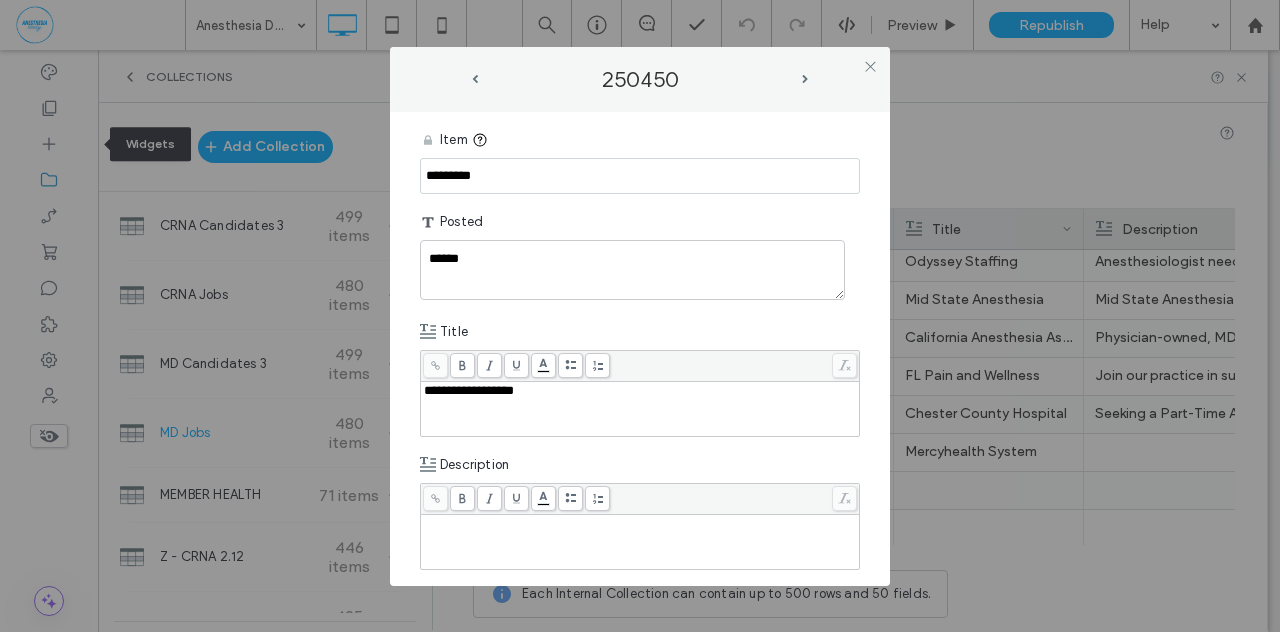type on "*********" 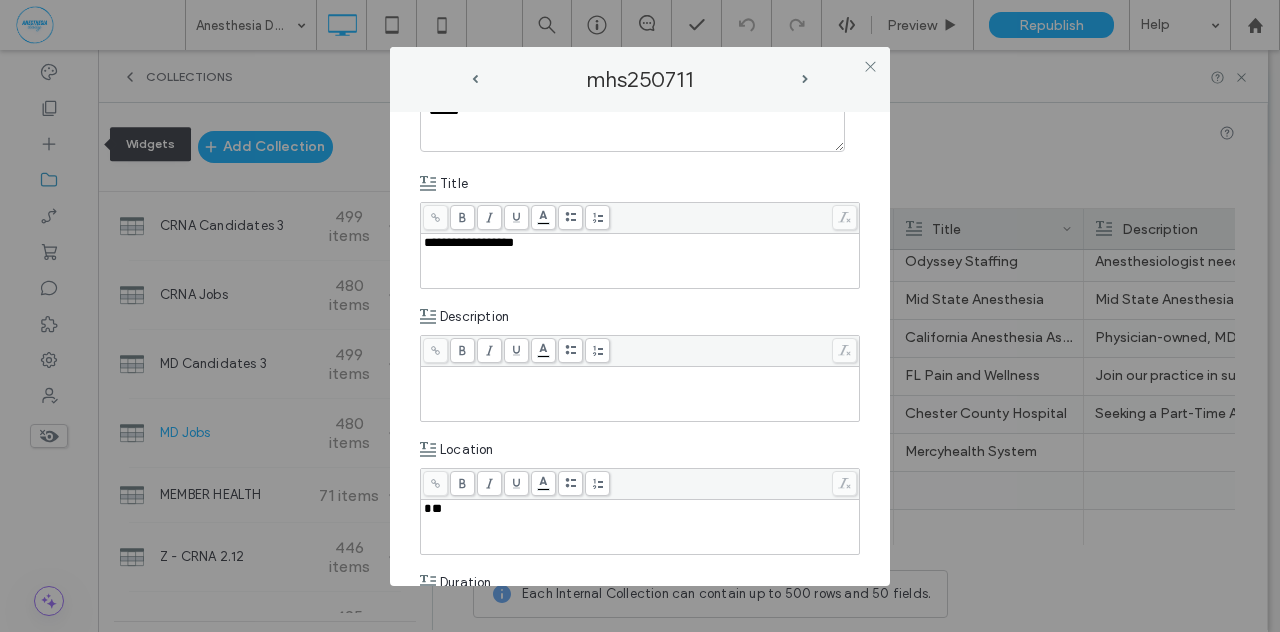 scroll, scrollTop: 202, scrollLeft: 0, axis: vertical 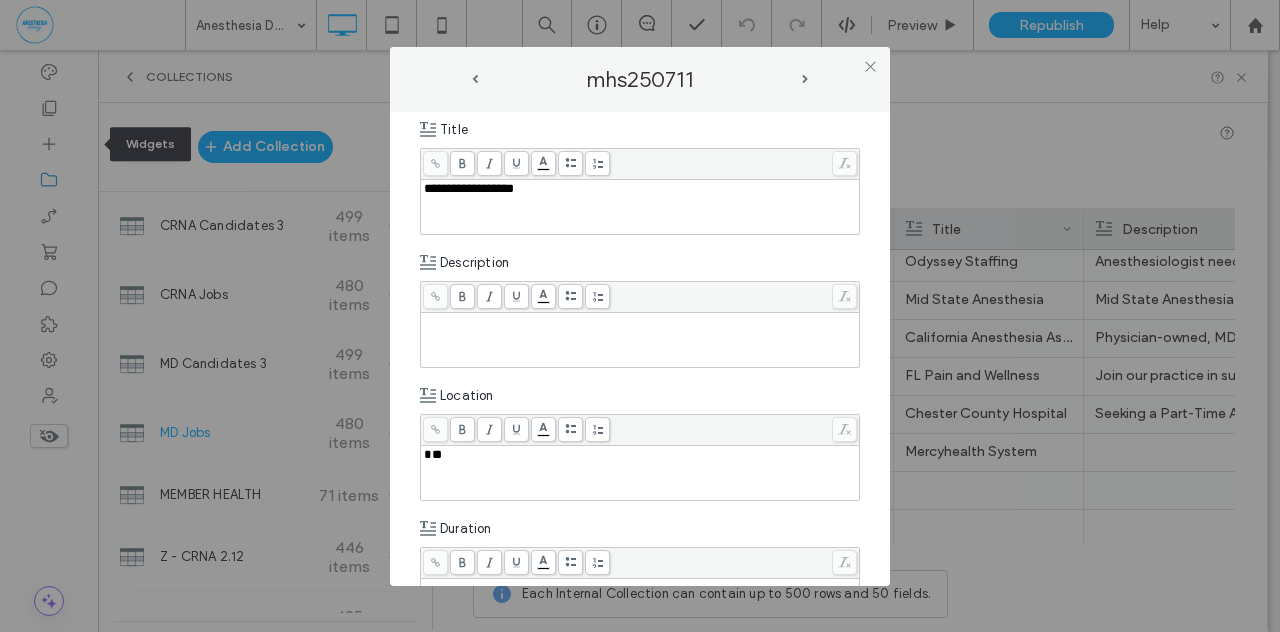 click at bounding box center [640, 340] 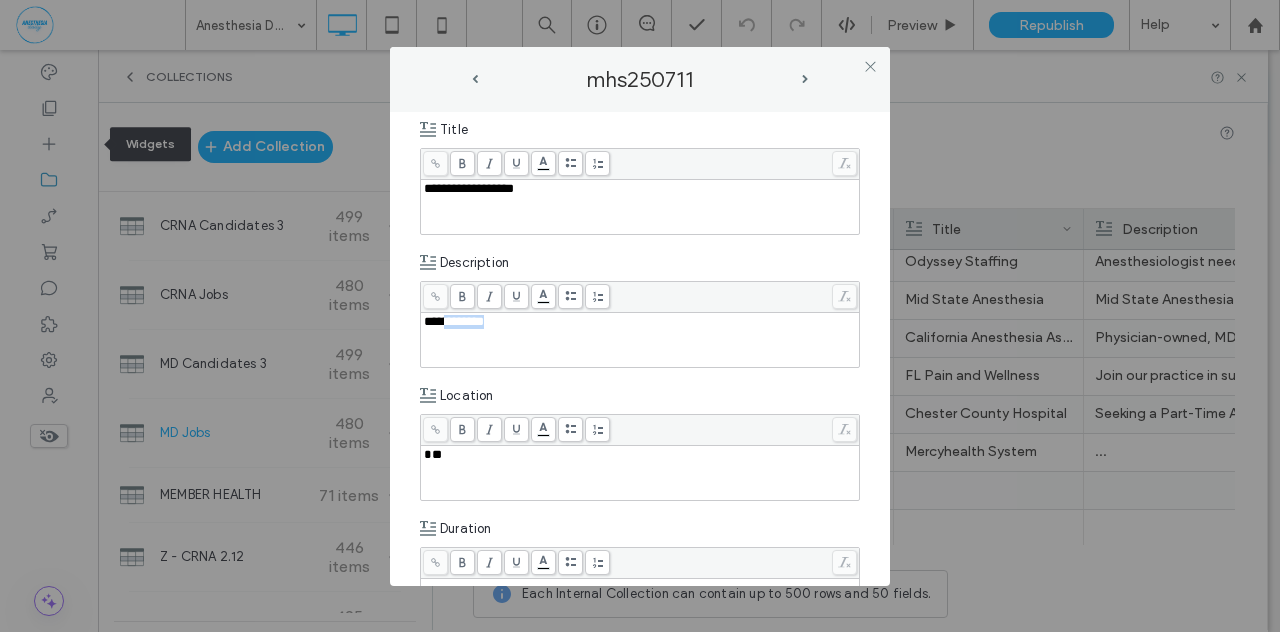 drag, startPoint x: 436, startPoint y: 316, endPoint x: 495, endPoint y: 319, distance: 59.07622 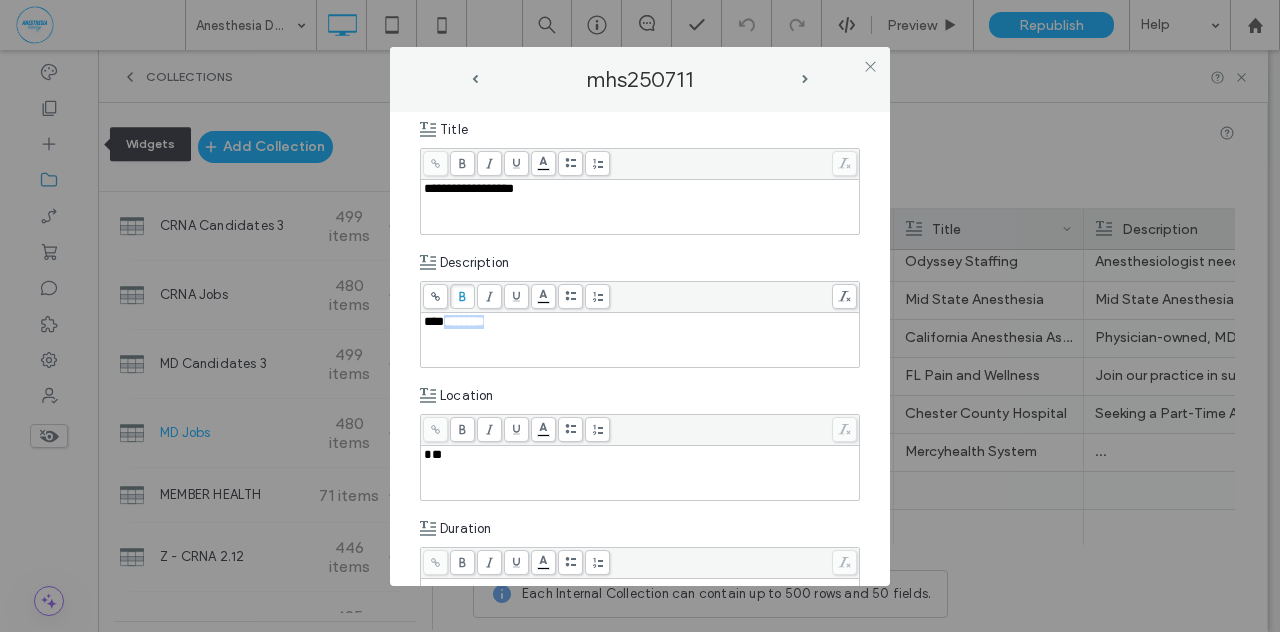 drag, startPoint x: 460, startPoint y: 291, endPoint x: 461, endPoint y: 313, distance: 22.022715 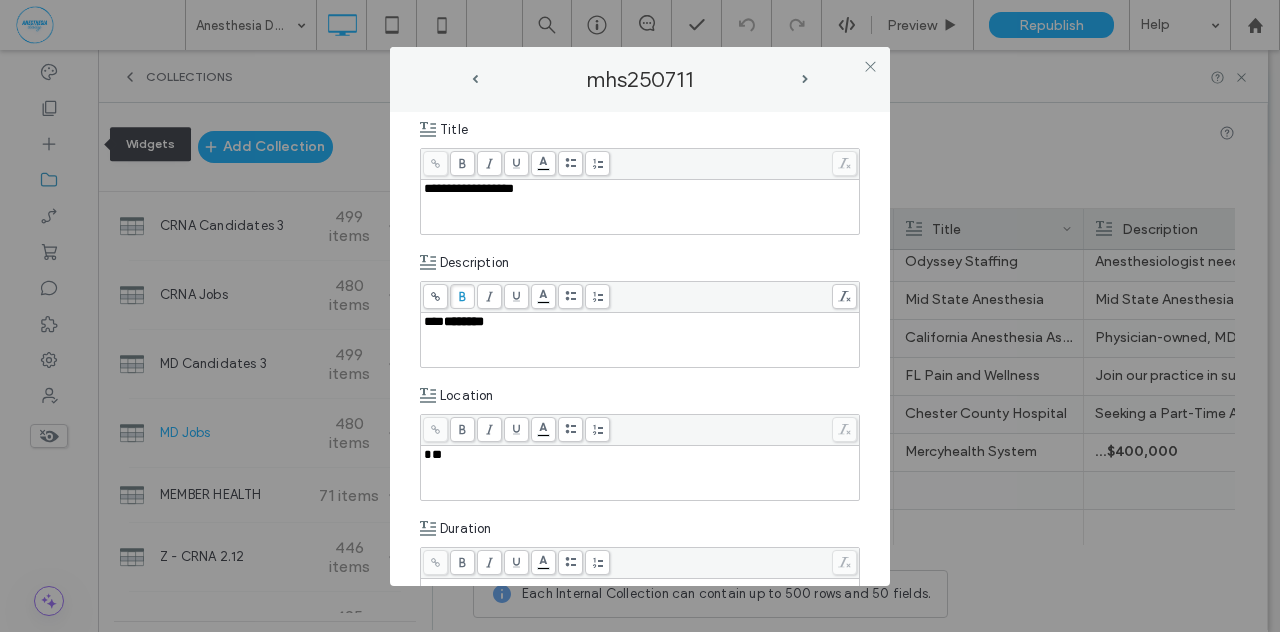 click on "**" at bounding box center [433, 454] 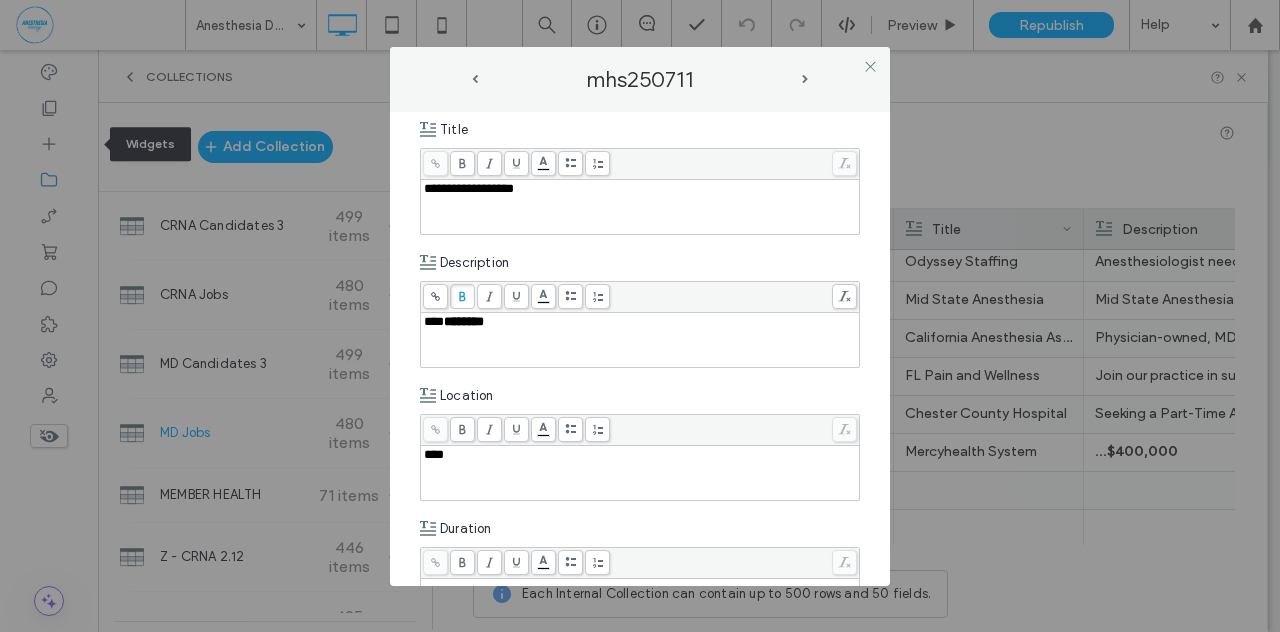 type 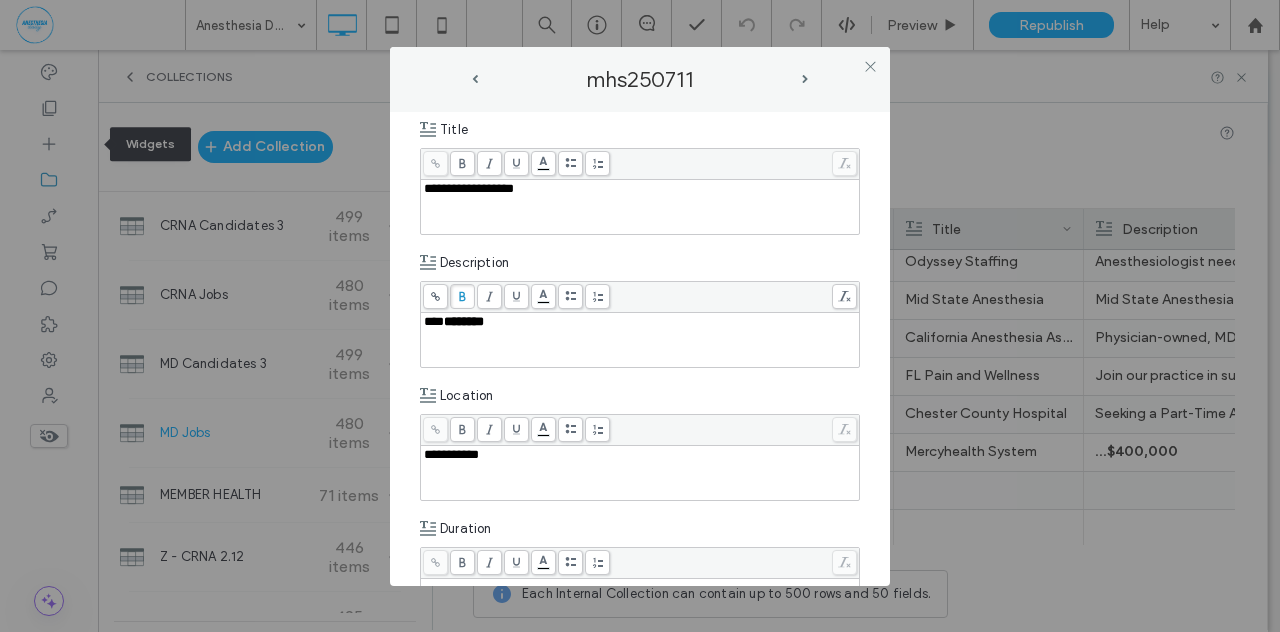 scroll, scrollTop: 209, scrollLeft: 0, axis: vertical 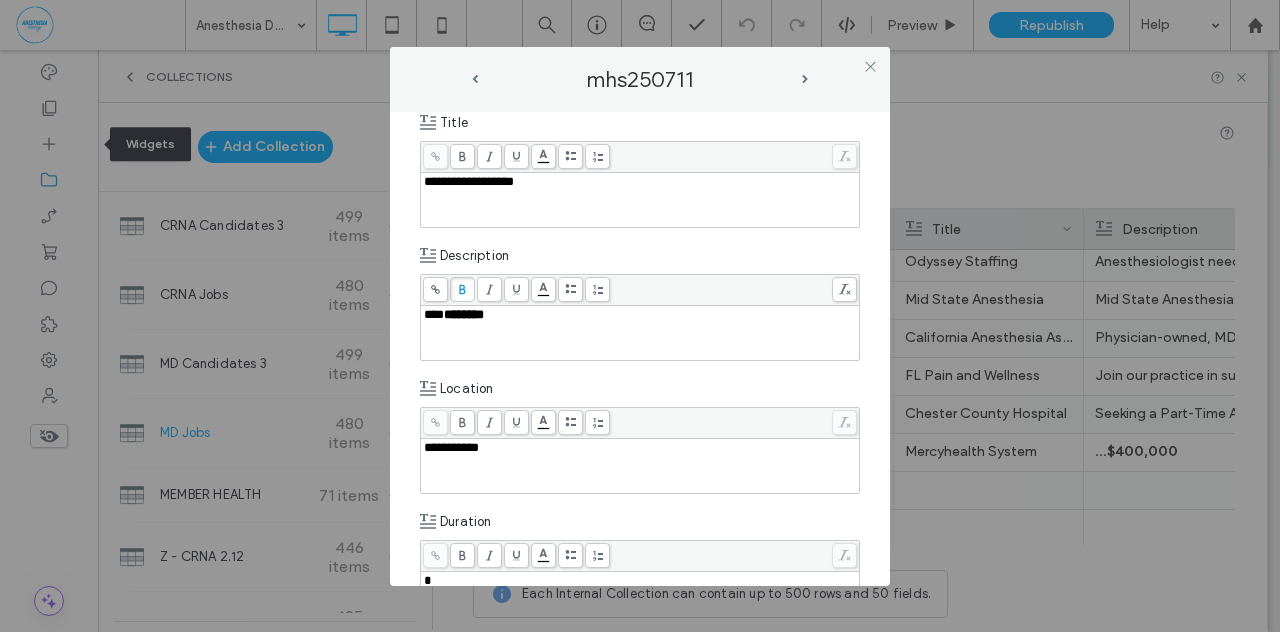 type 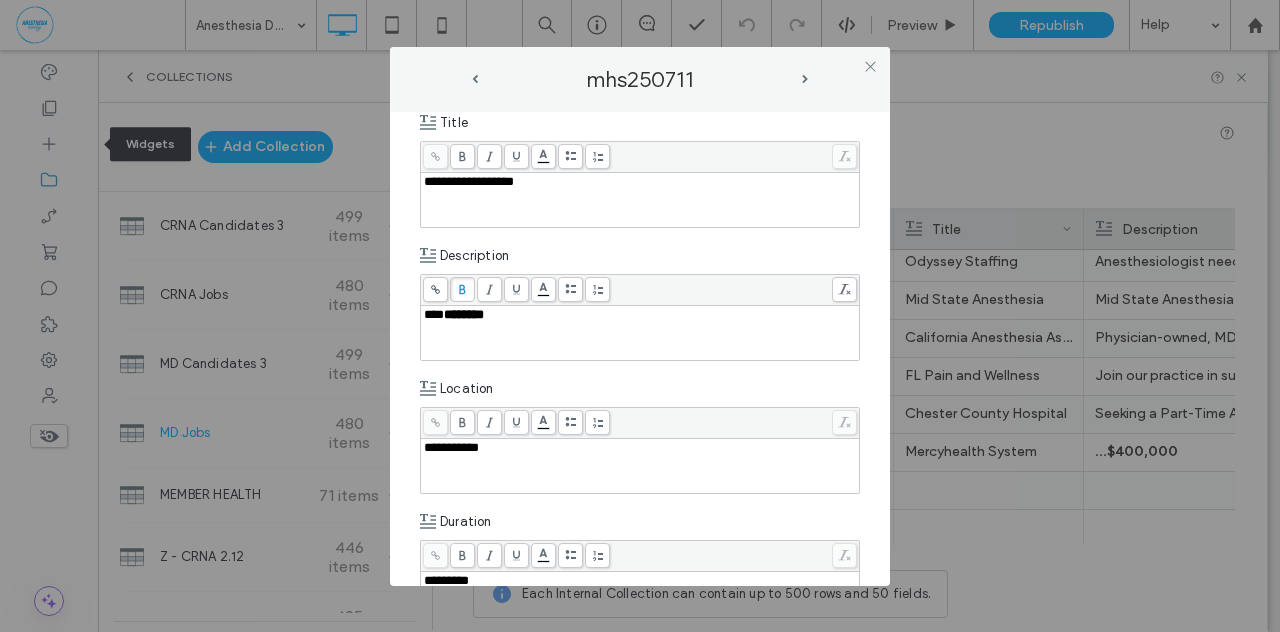 scroll, scrollTop: 570, scrollLeft: 0, axis: vertical 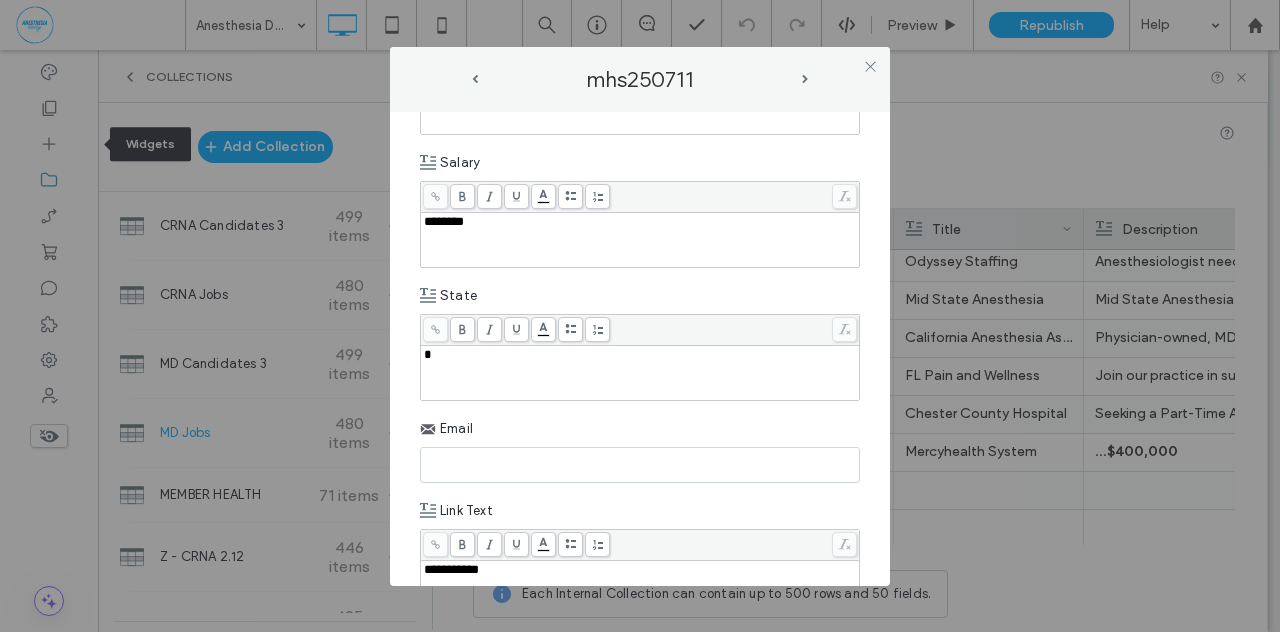 type 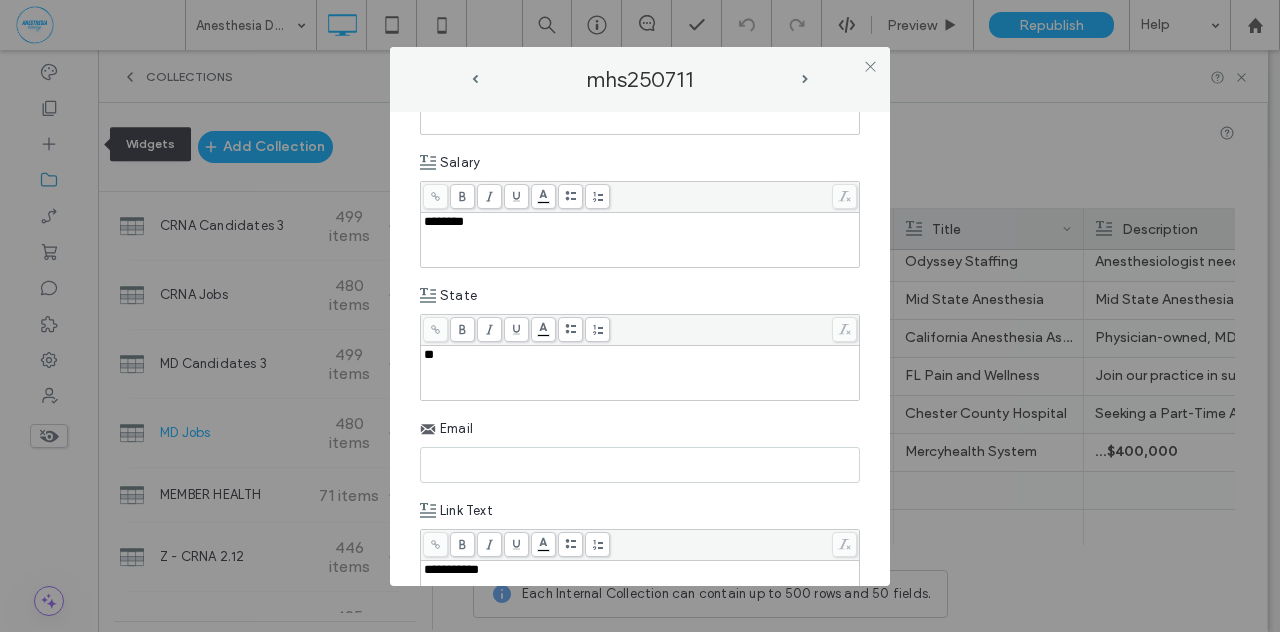 scroll, scrollTop: 1157, scrollLeft: 0, axis: vertical 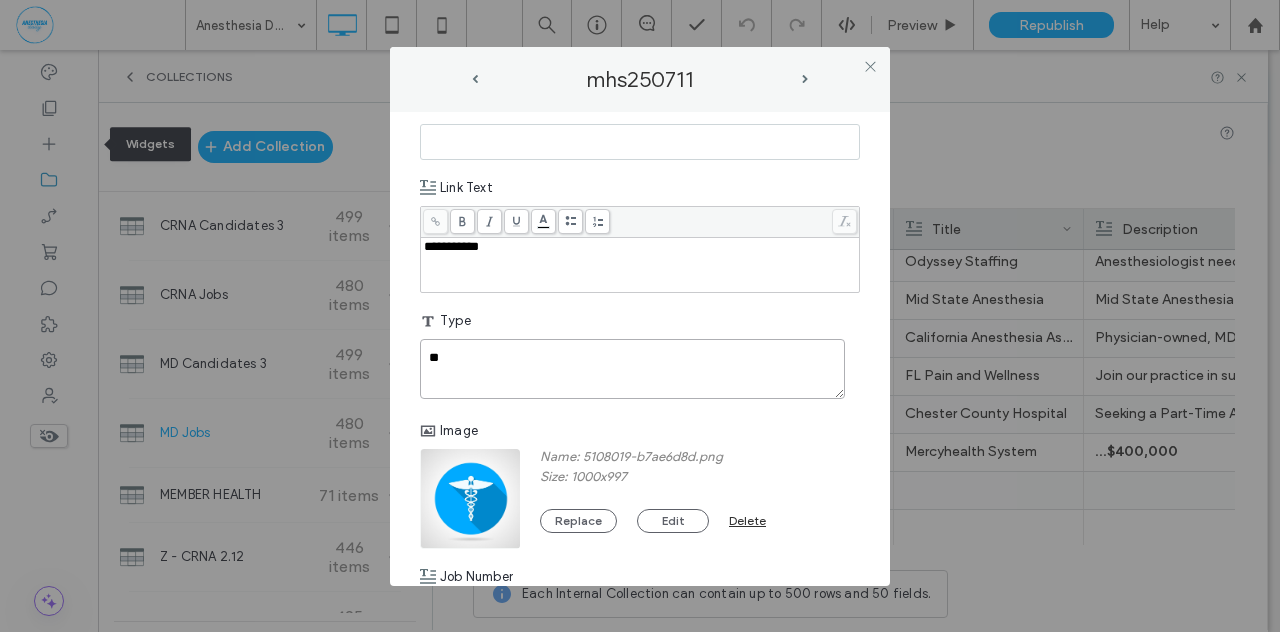 type on "**" 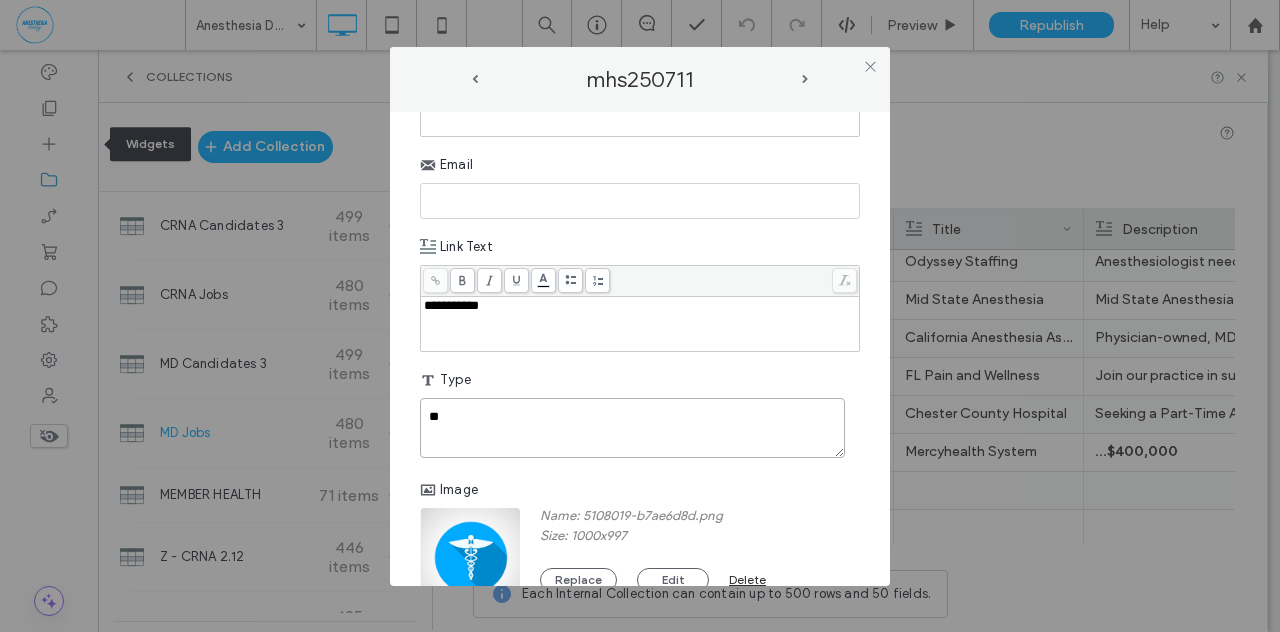scroll, scrollTop: 1095, scrollLeft: 0, axis: vertical 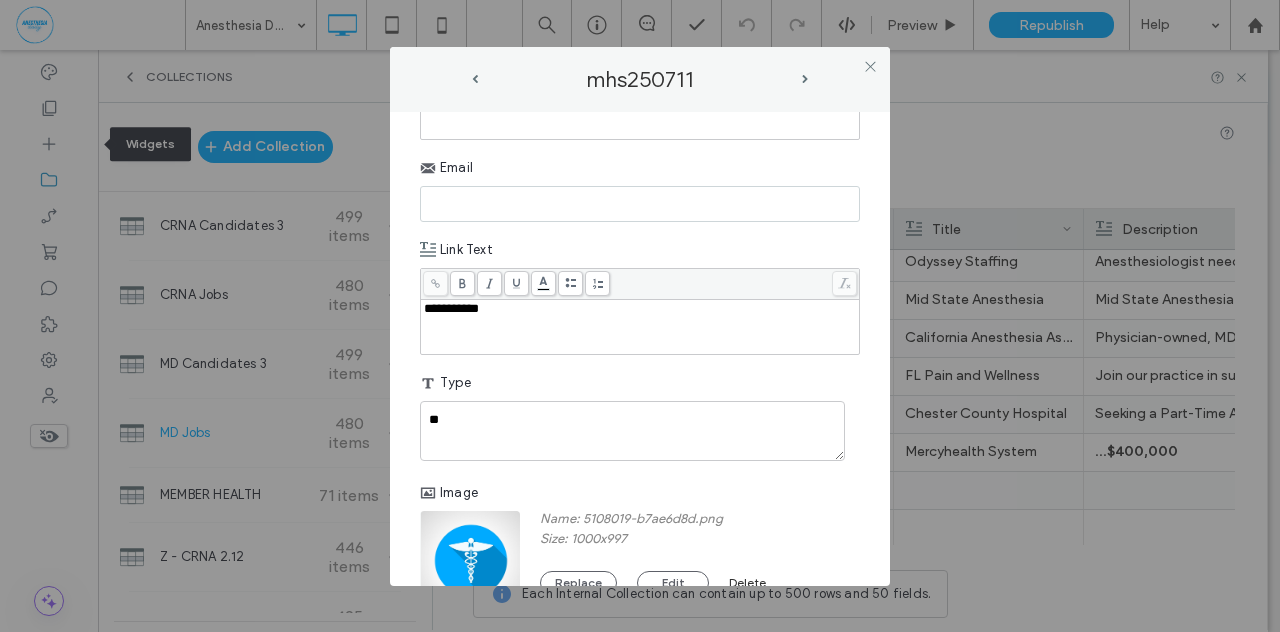 paste on "**********" 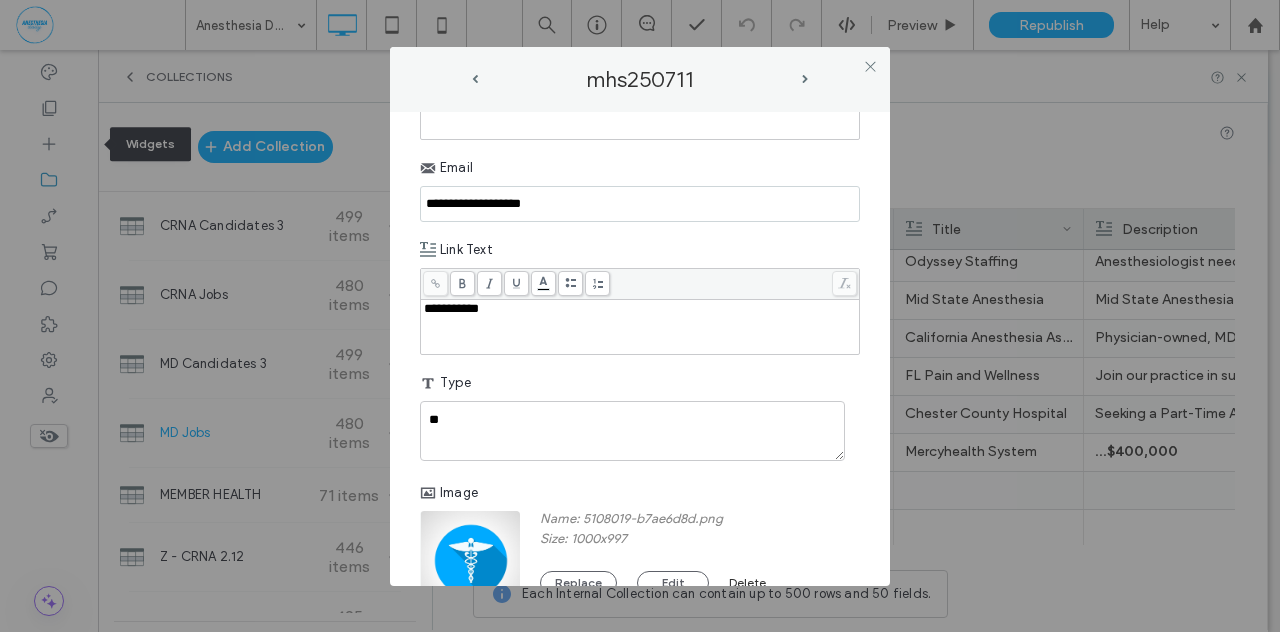 type on "**********" 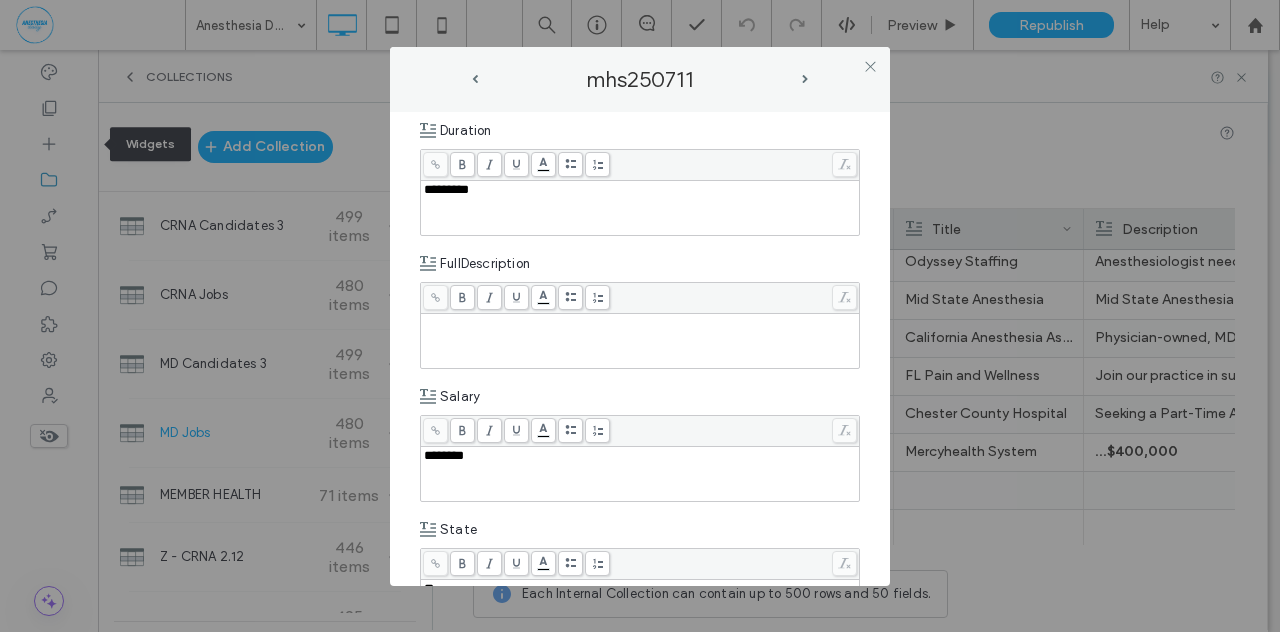 scroll, scrollTop: 597, scrollLeft: 0, axis: vertical 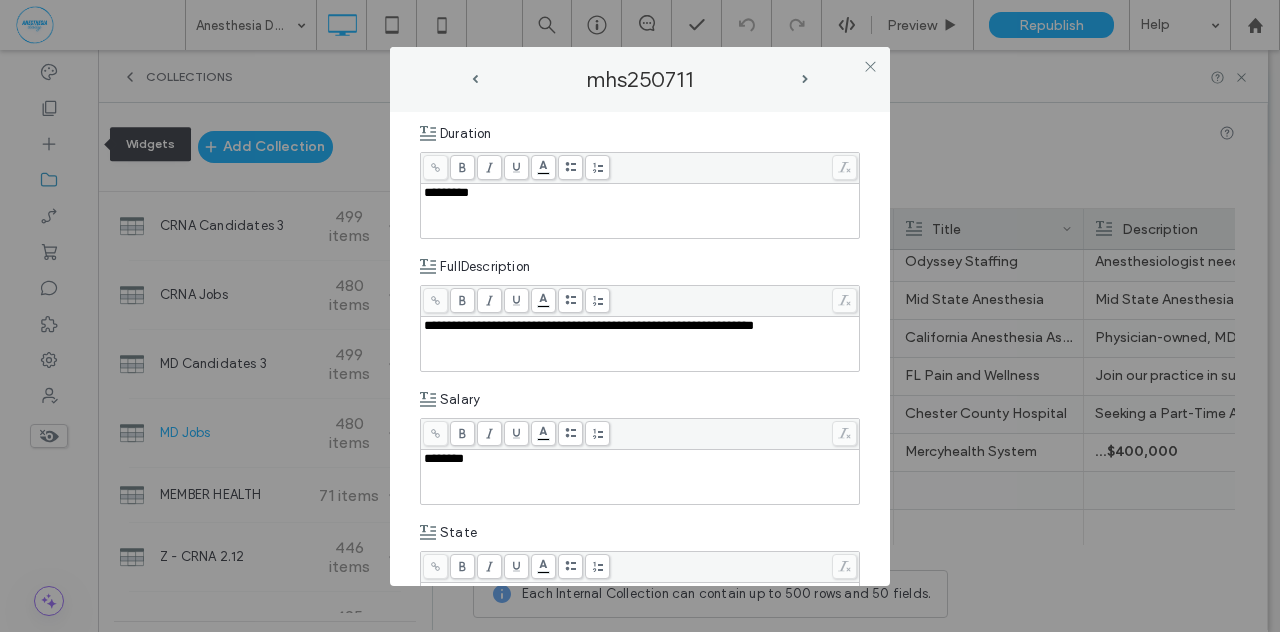 click on "**********" at bounding box center (589, 325) 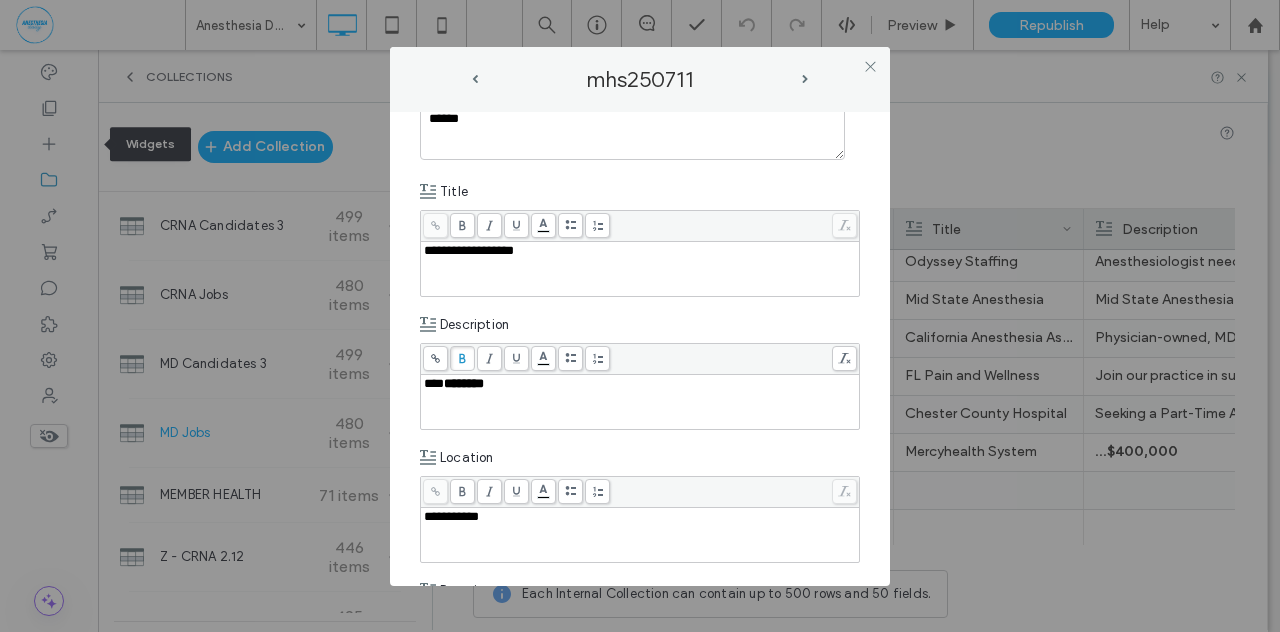 scroll, scrollTop: 171, scrollLeft: 0, axis: vertical 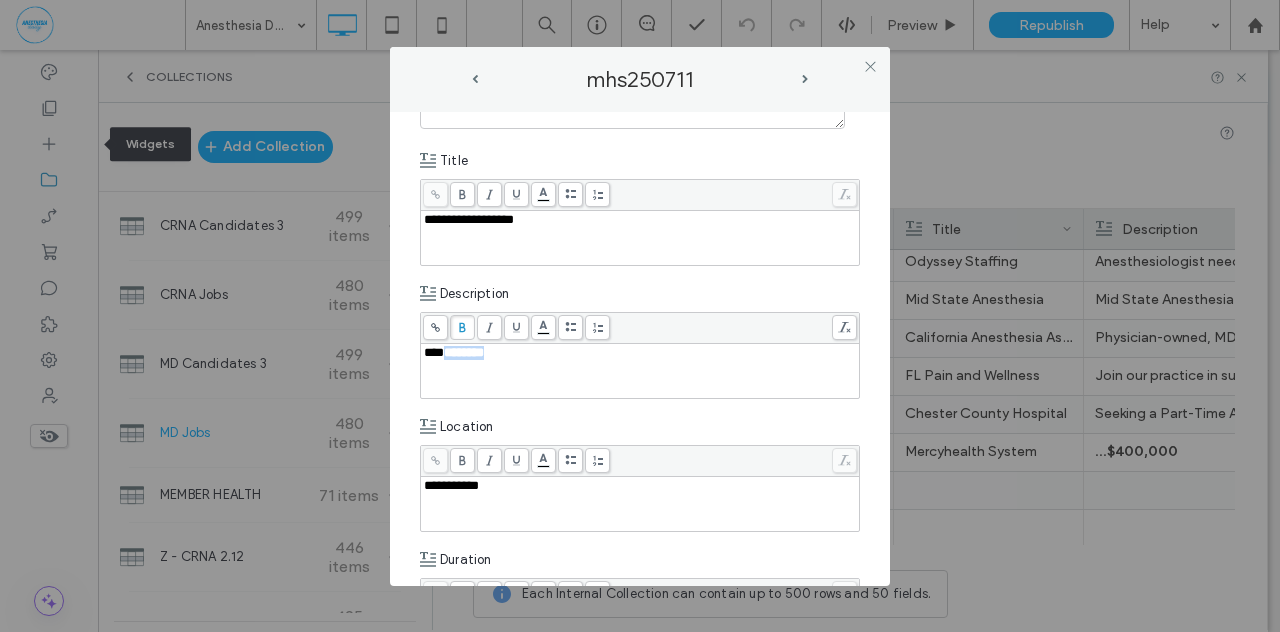click on "***" at bounding box center (434, 352) 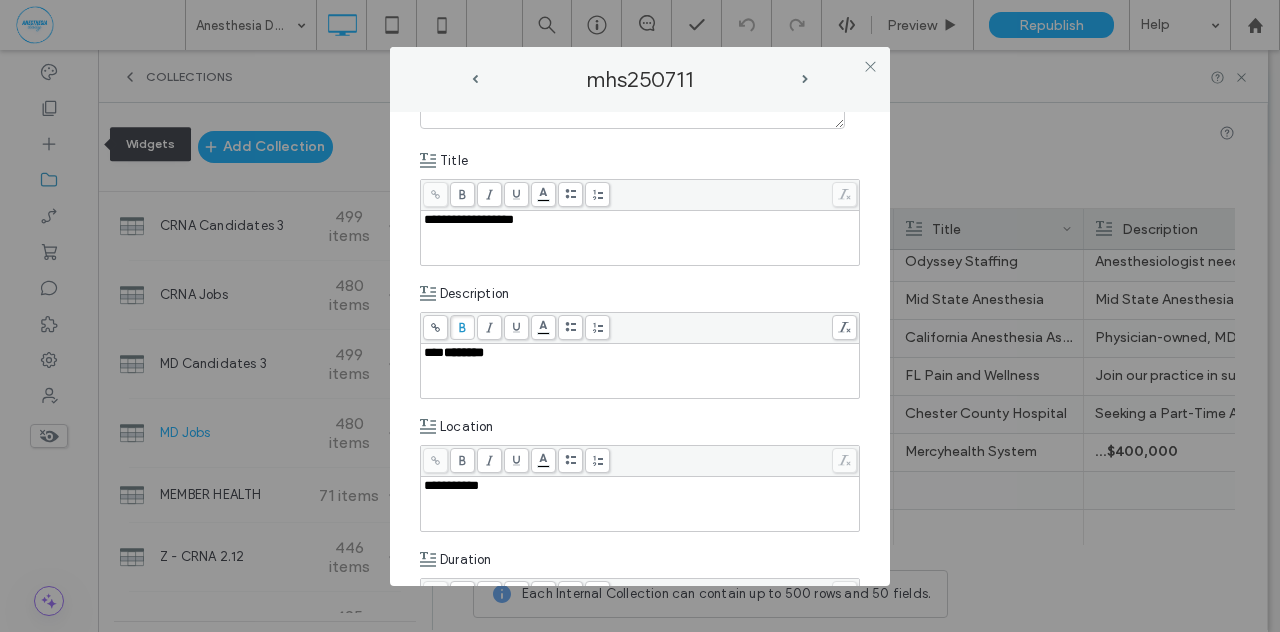 click on "***" at bounding box center [434, 352] 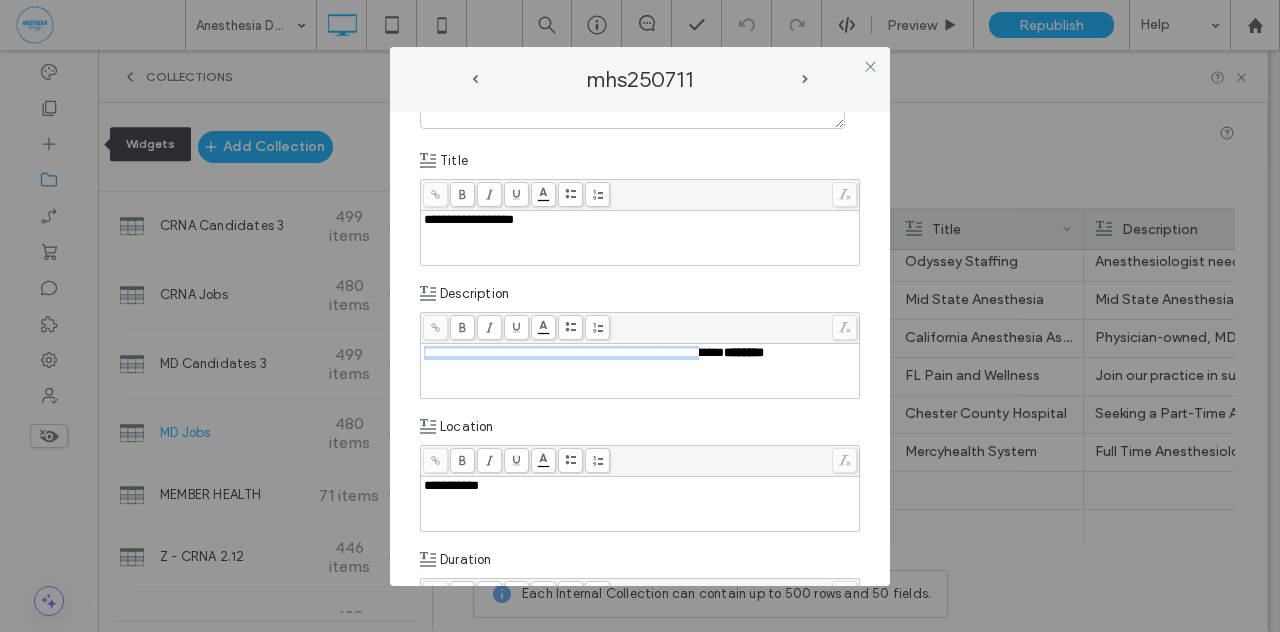 drag, startPoint x: 743, startPoint y: 353, endPoint x: 405, endPoint y: 347, distance: 338.05325 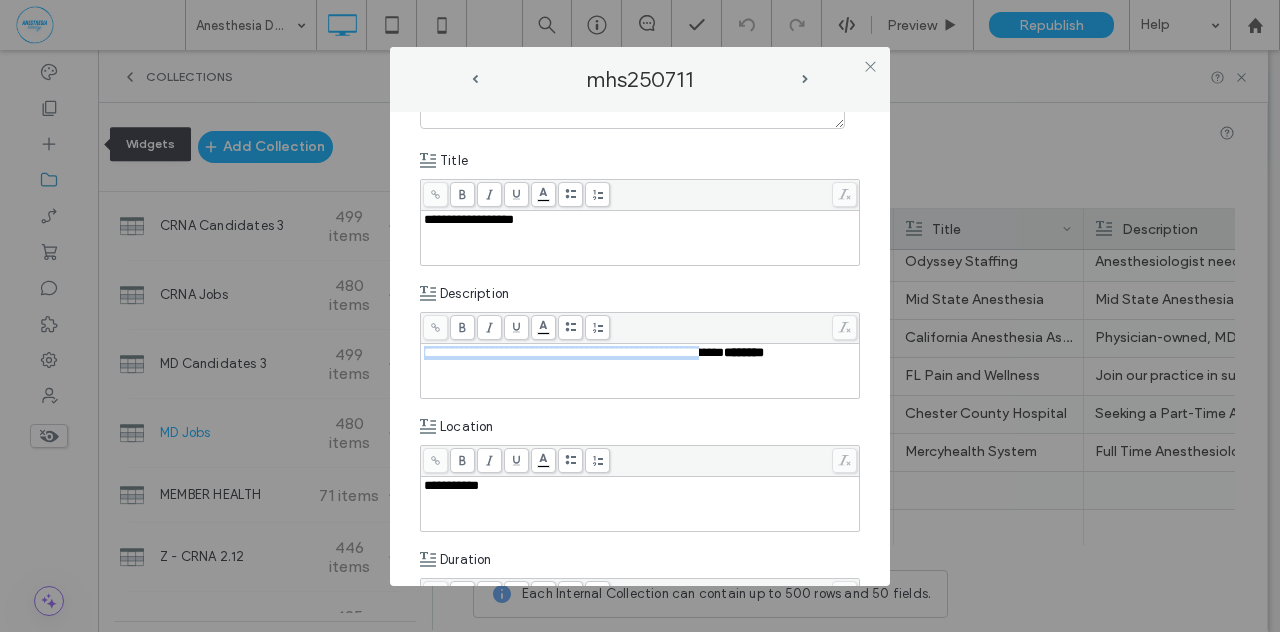 click on "**********" at bounding box center (640, 349) 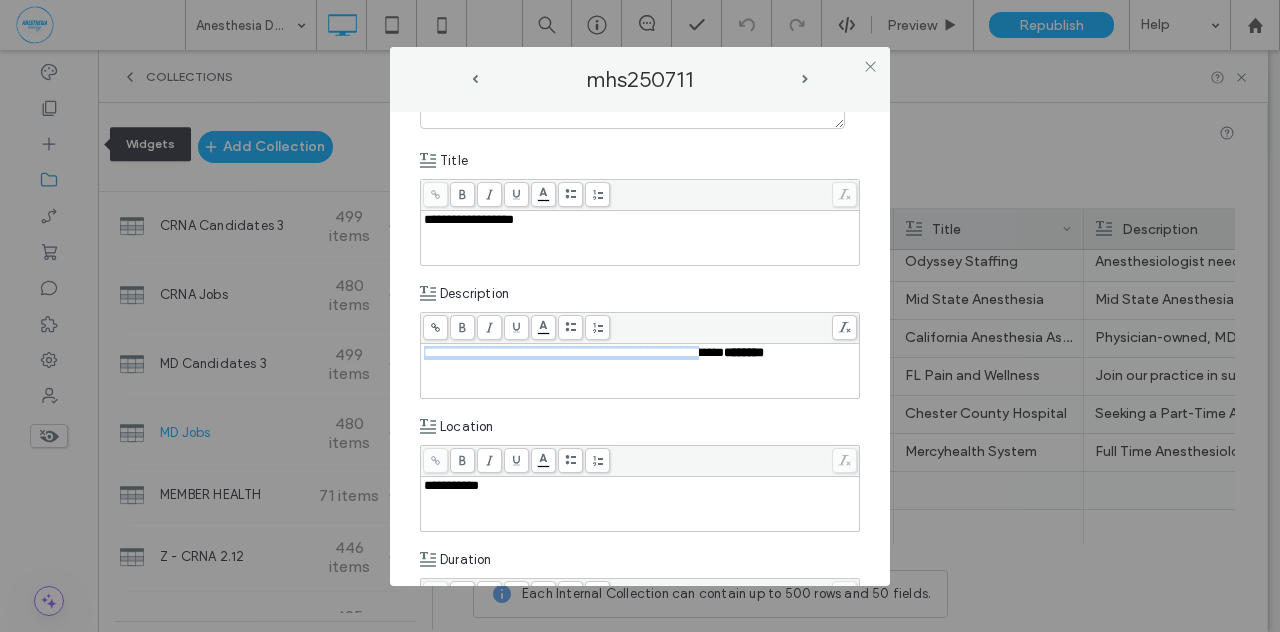 copy on "**********" 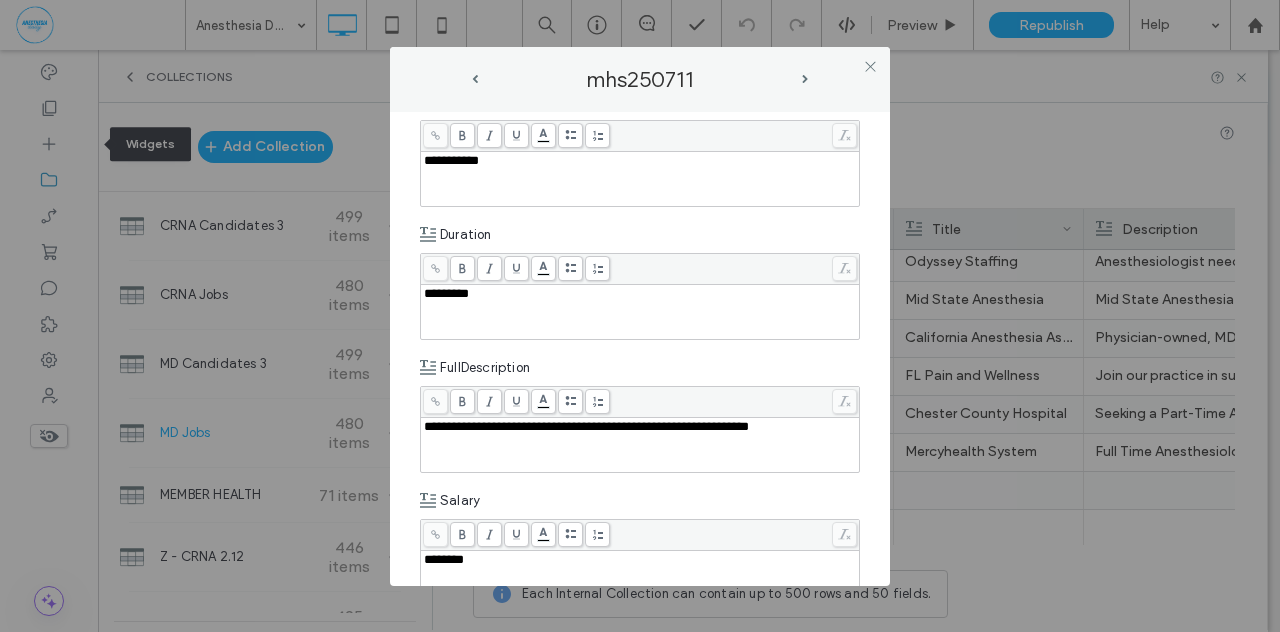 scroll, scrollTop: 528, scrollLeft: 0, axis: vertical 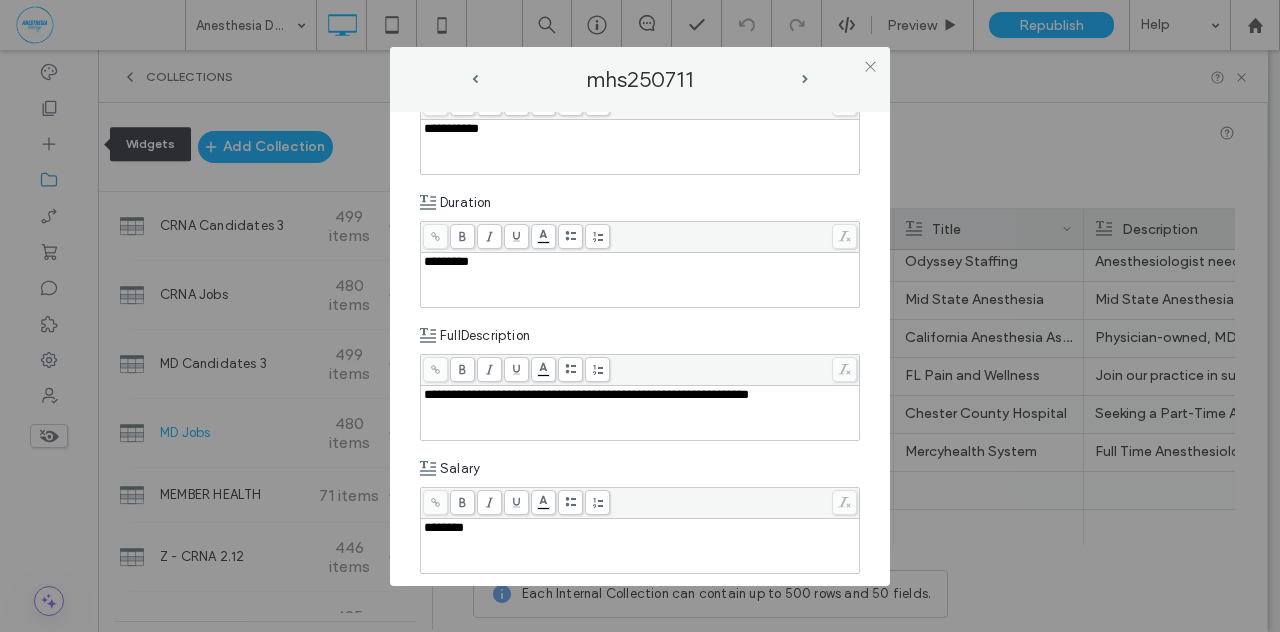 click on "**********" at bounding box center [586, 394] 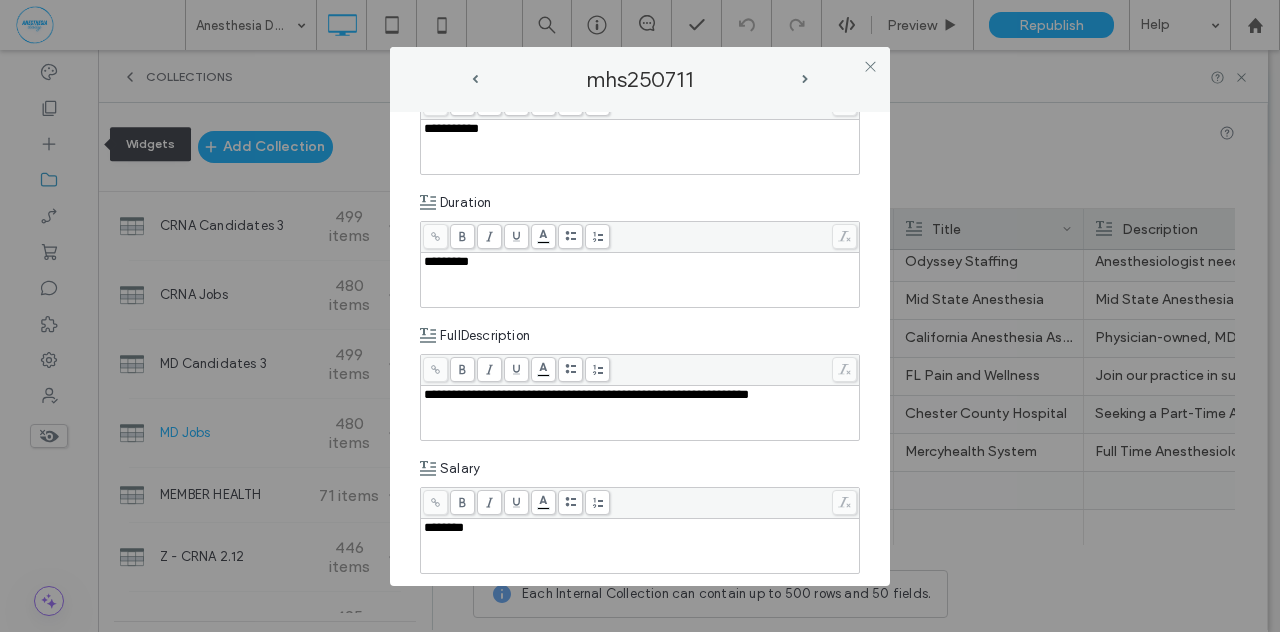 paste 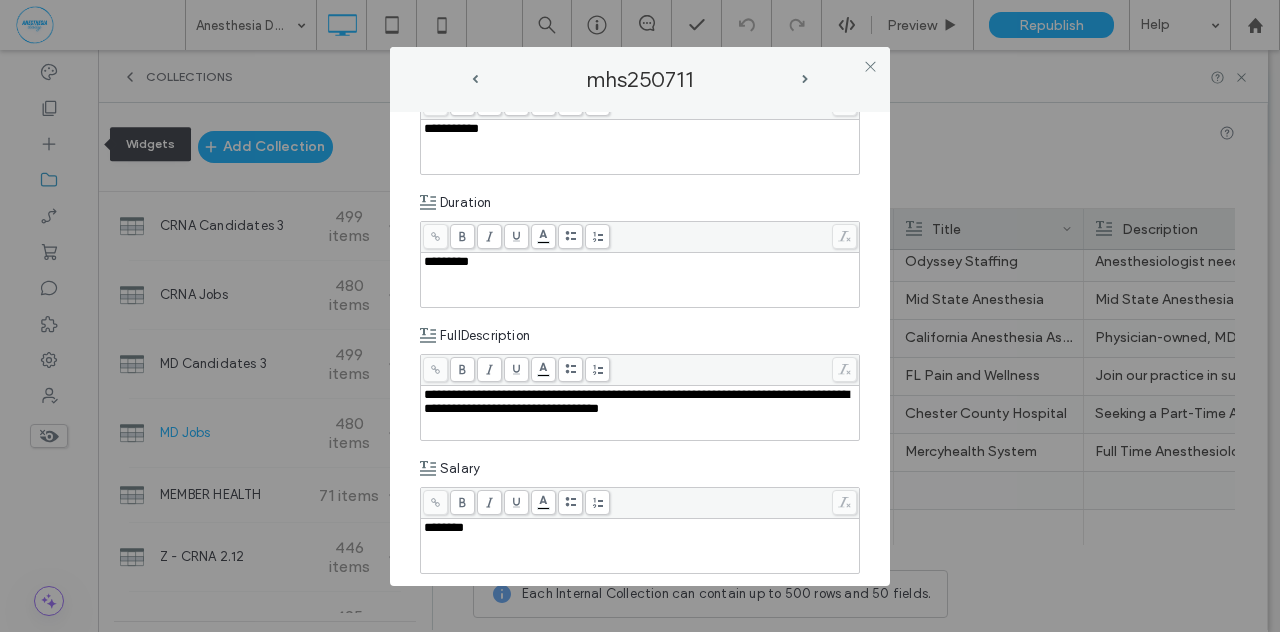 type 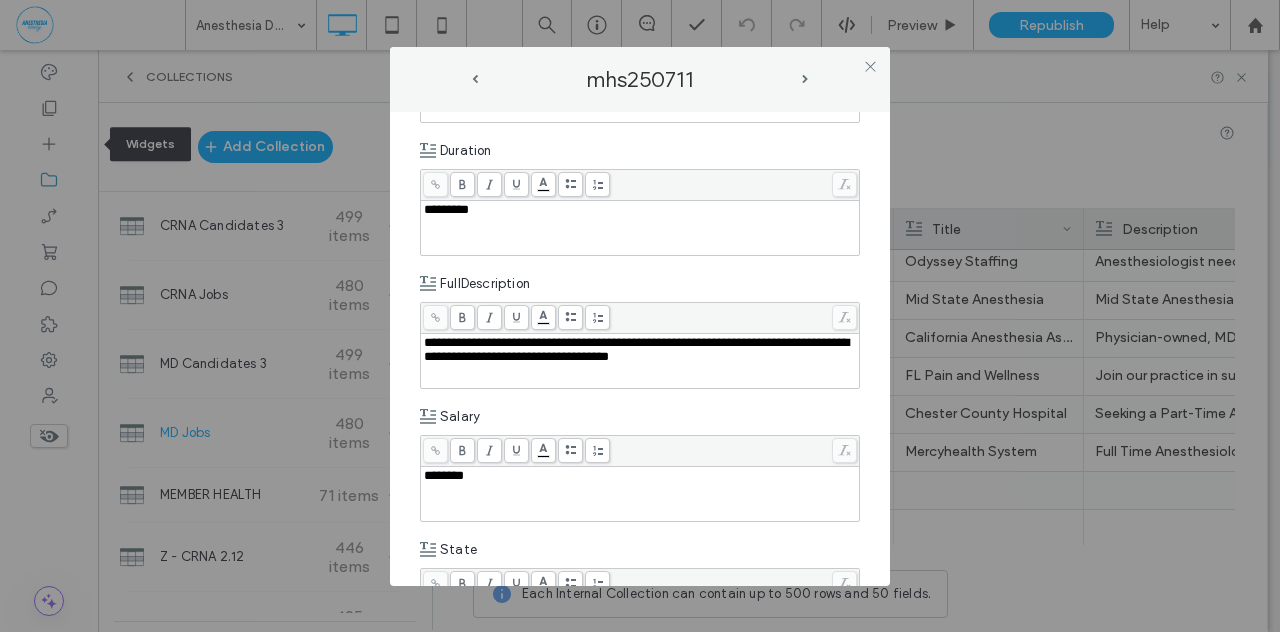 scroll, scrollTop: 0, scrollLeft: 0, axis: both 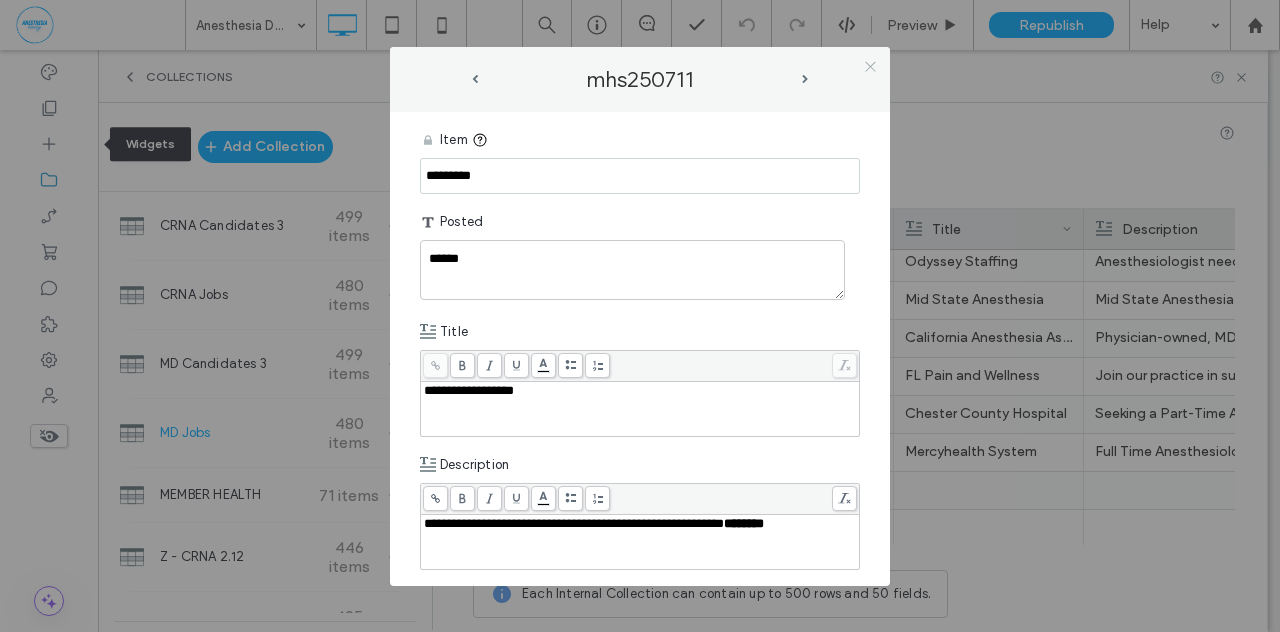 click 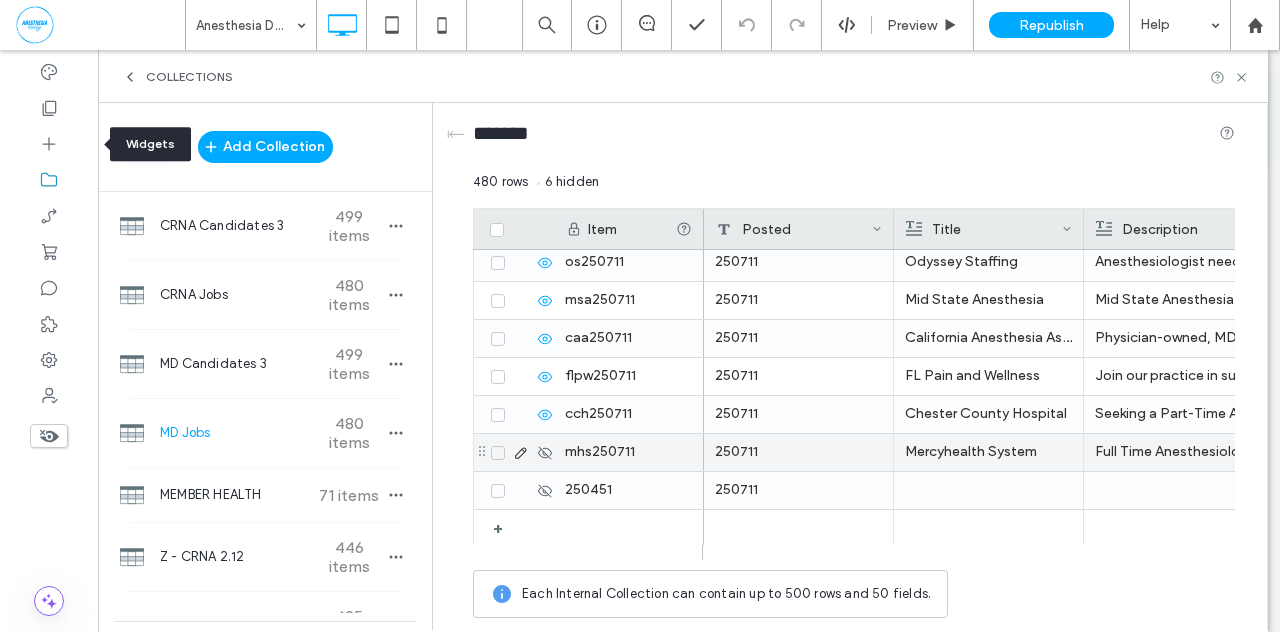 click 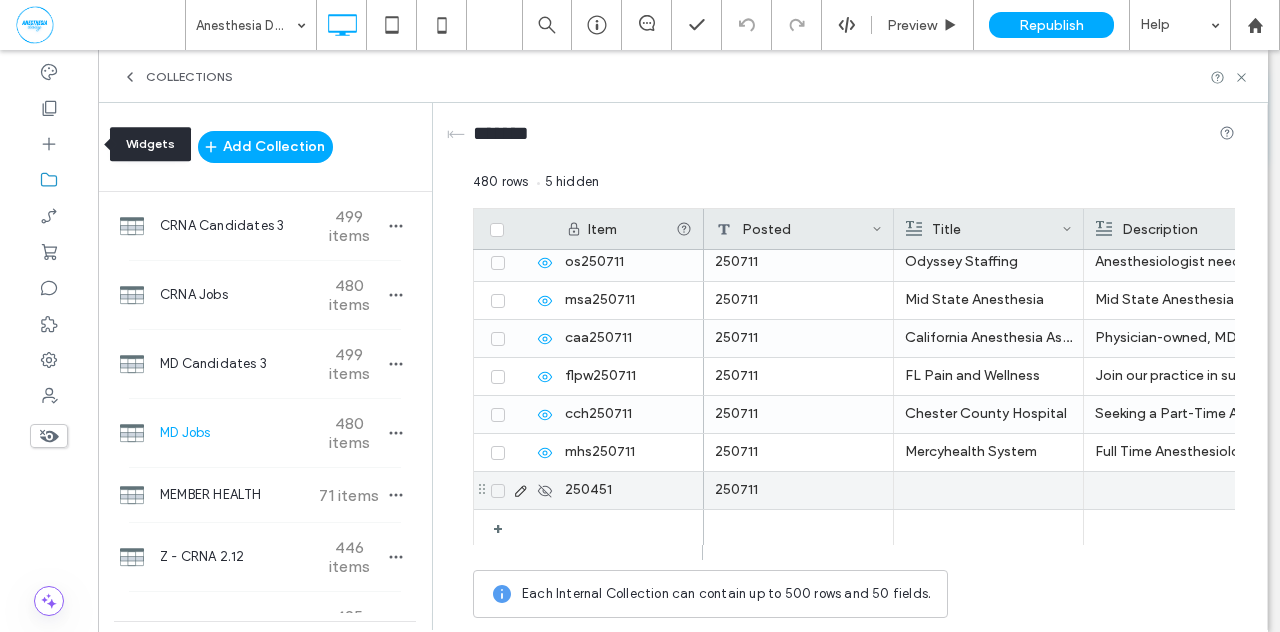 click 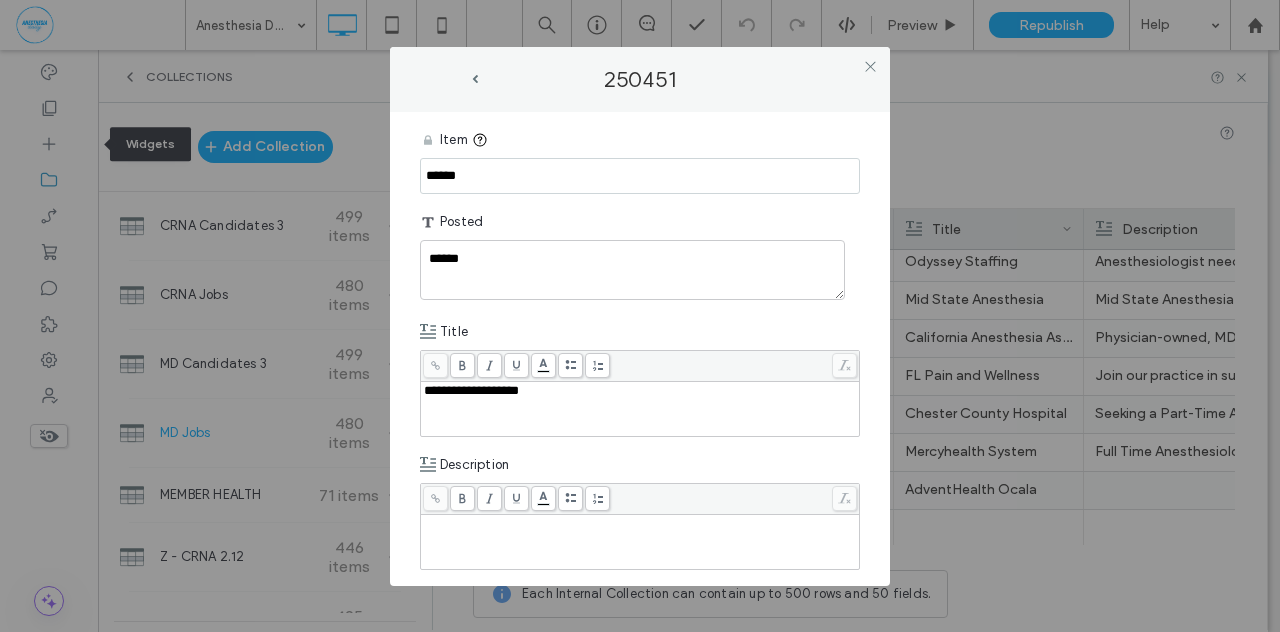 drag, startPoint x: 482, startPoint y: 169, endPoint x: 376, endPoint y: 168, distance: 106.004715 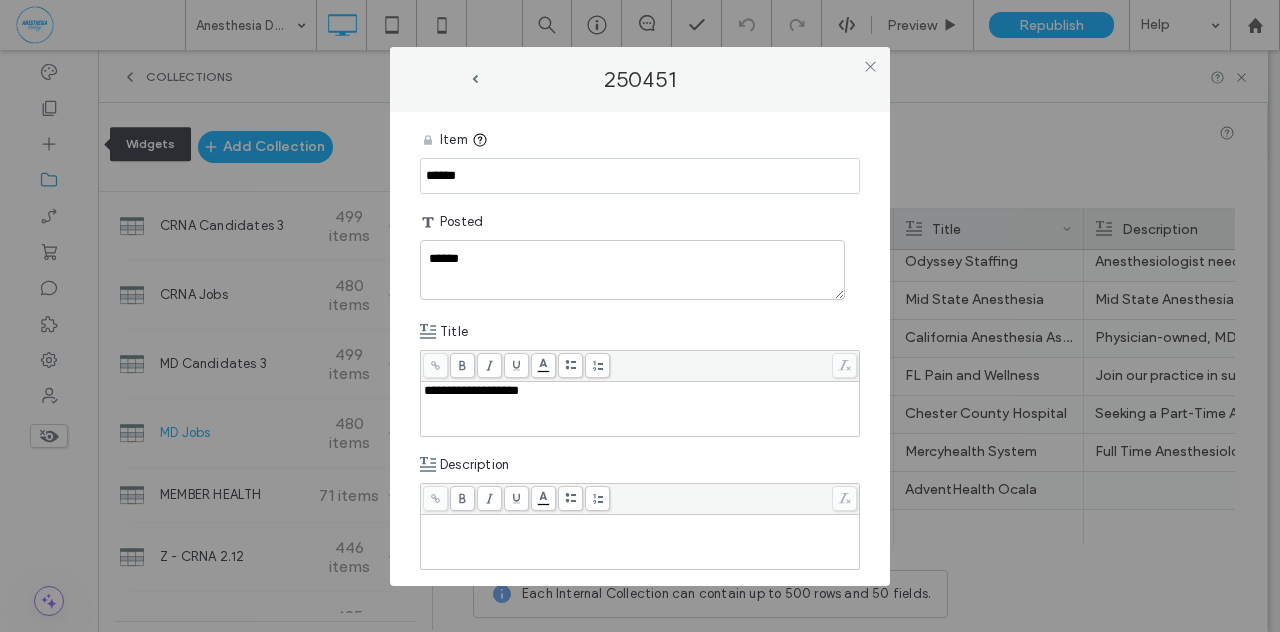 click on "**********" at bounding box center (640, 316) 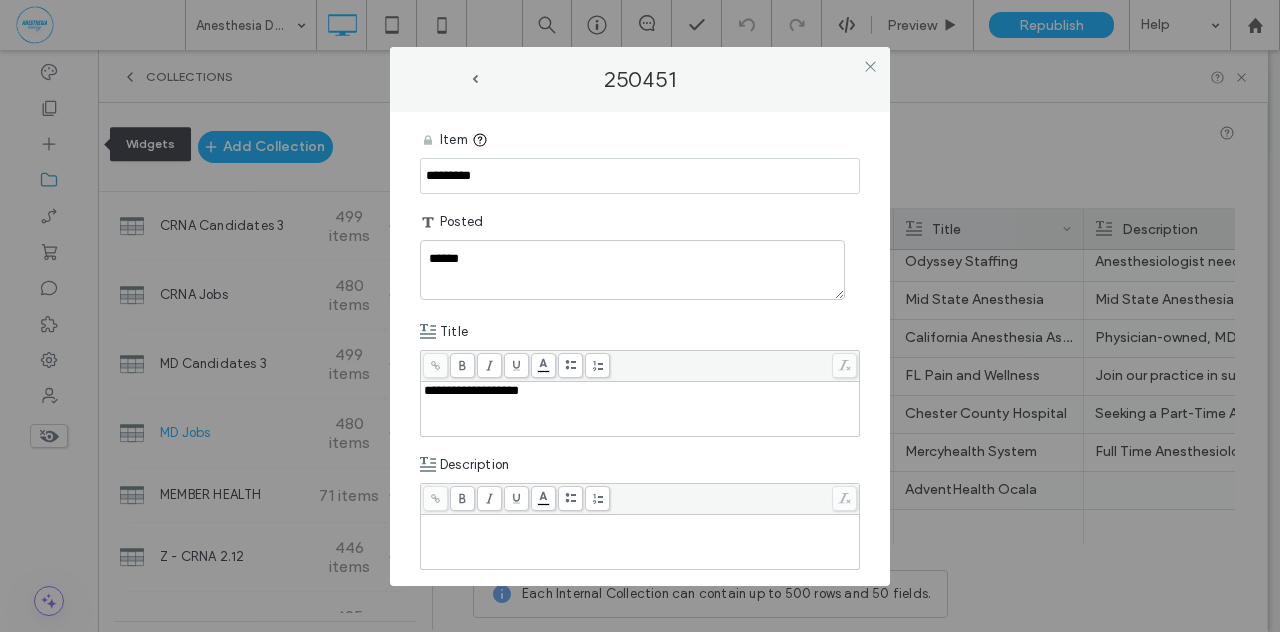 type on "*********" 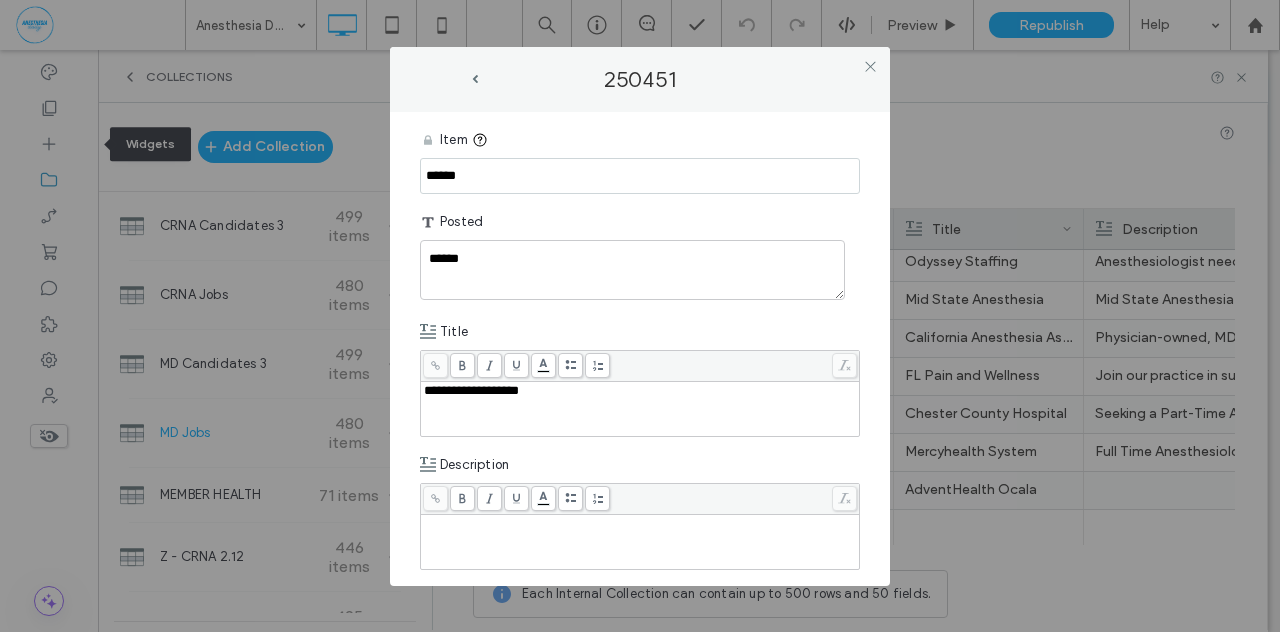 drag, startPoint x: 479, startPoint y: 175, endPoint x: 394, endPoint y: 175, distance: 85 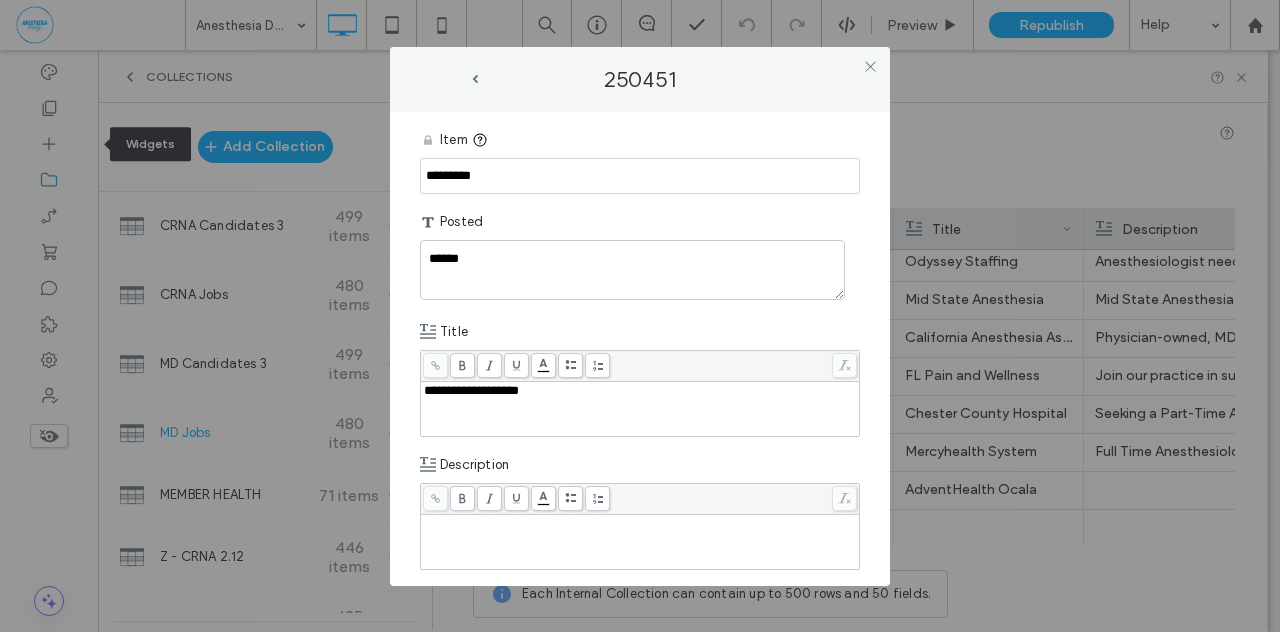 type on "*********" 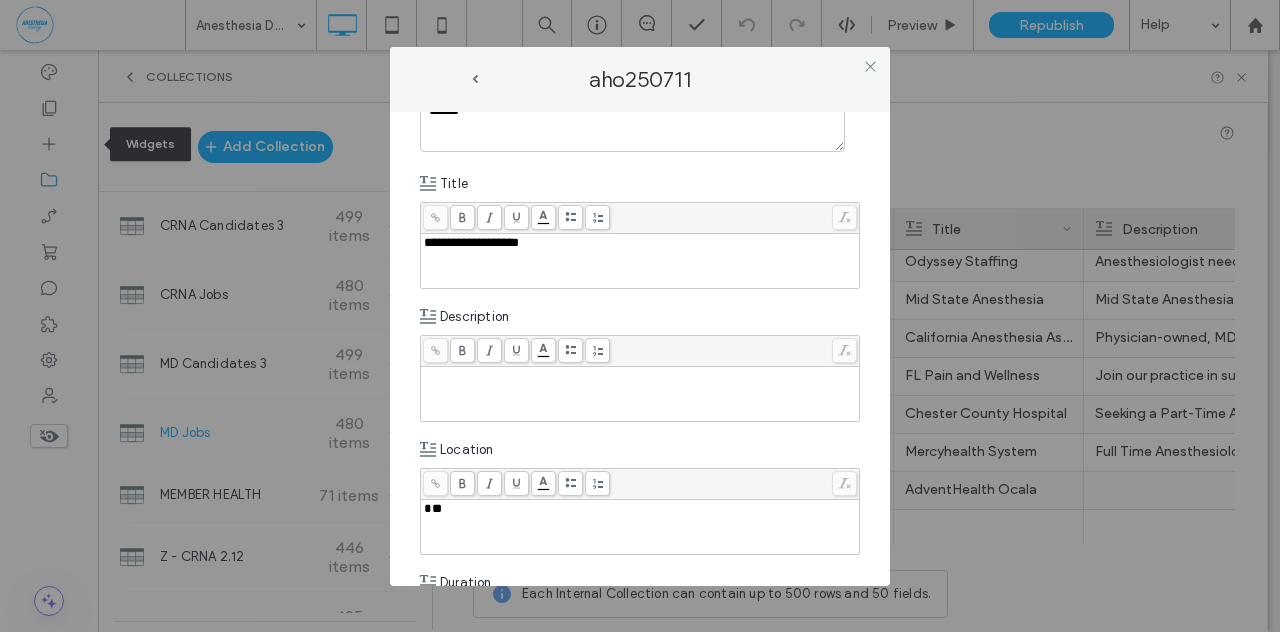 scroll, scrollTop: 233, scrollLeft: 0, axis: vertical 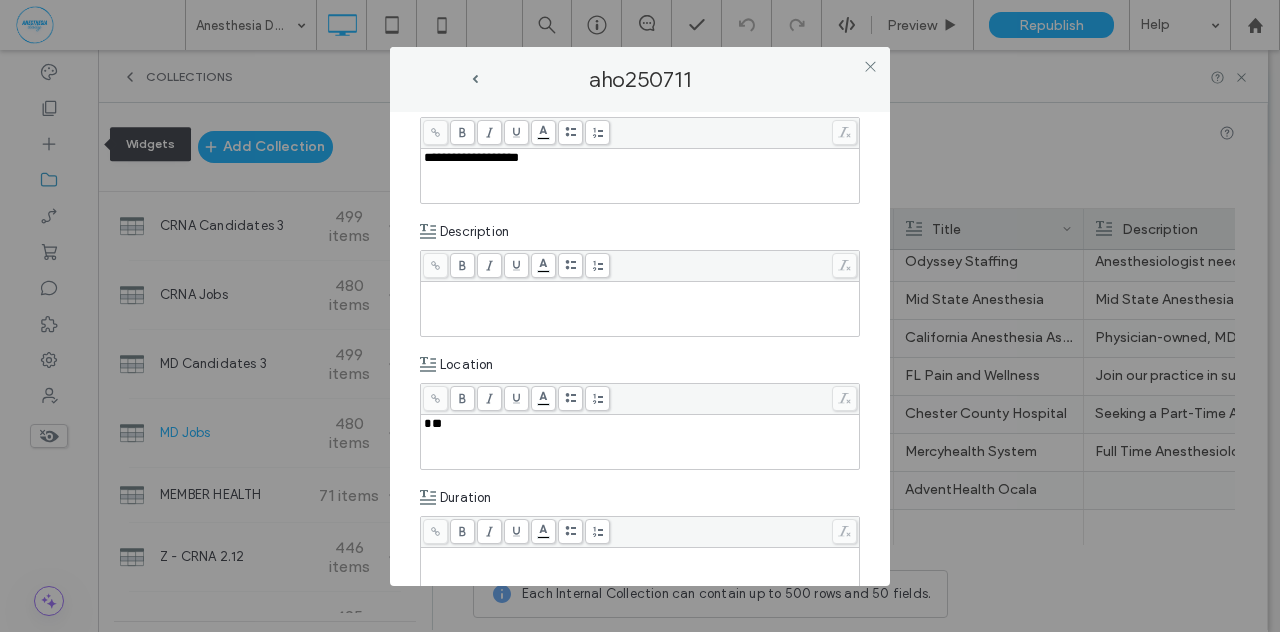 click at bounding box center [640, 309] 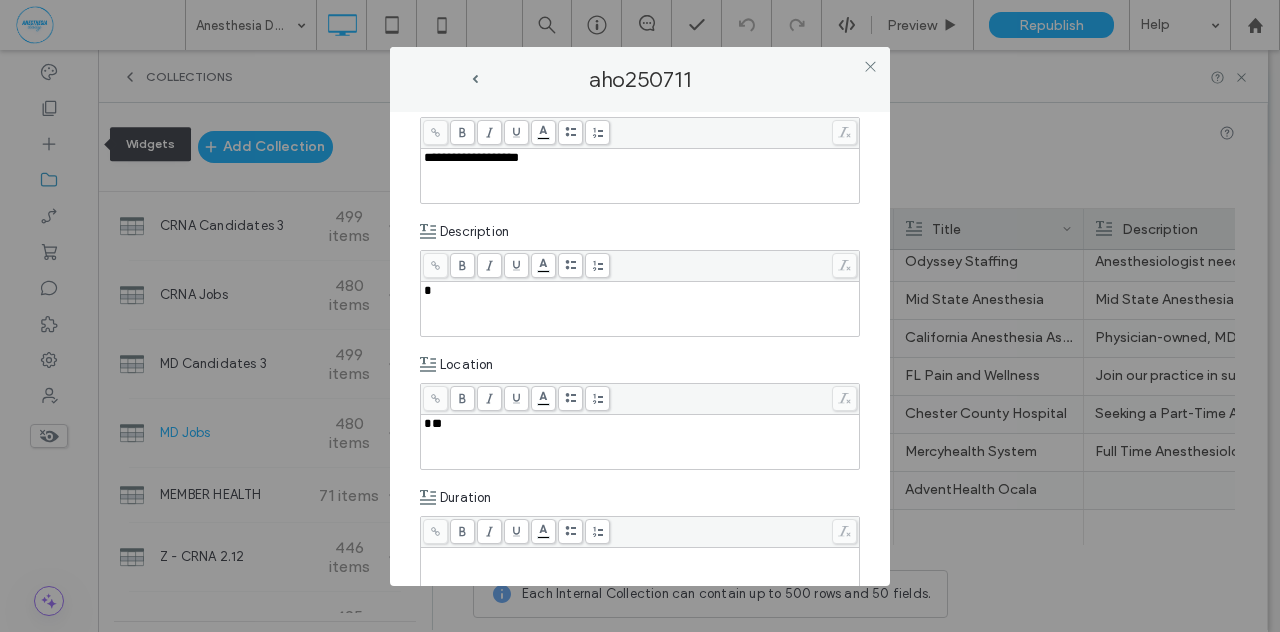 type 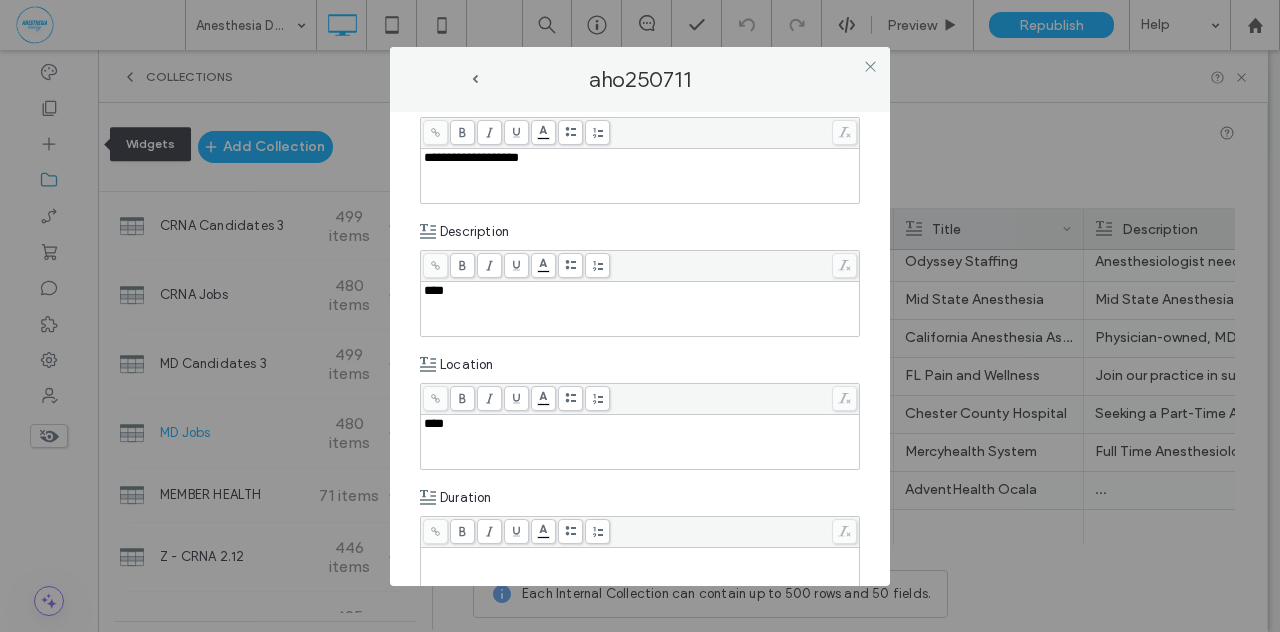 type 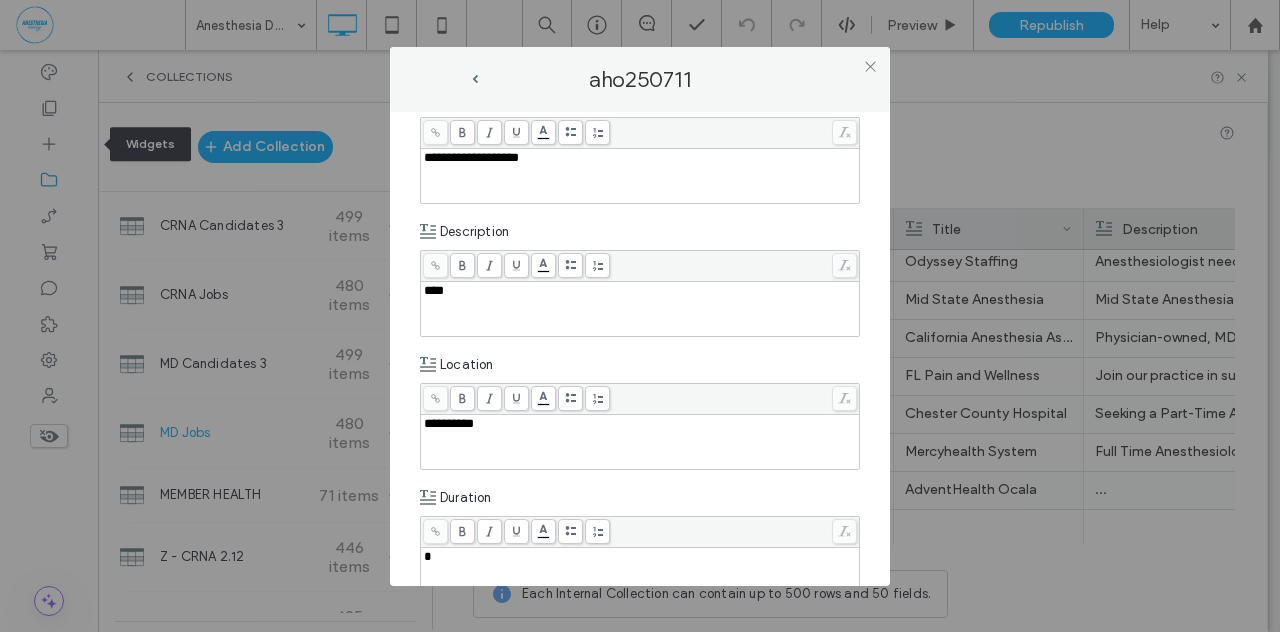 type 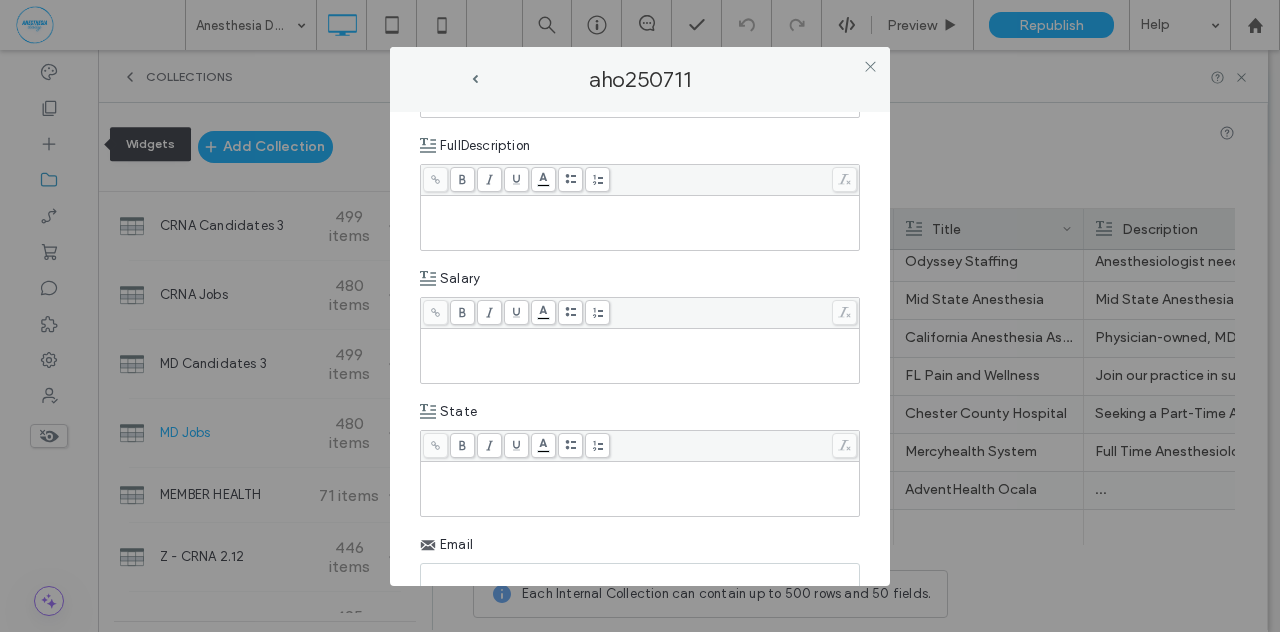 scroll, scrollTop: 723, scrollLeft: 0, axis: vertical 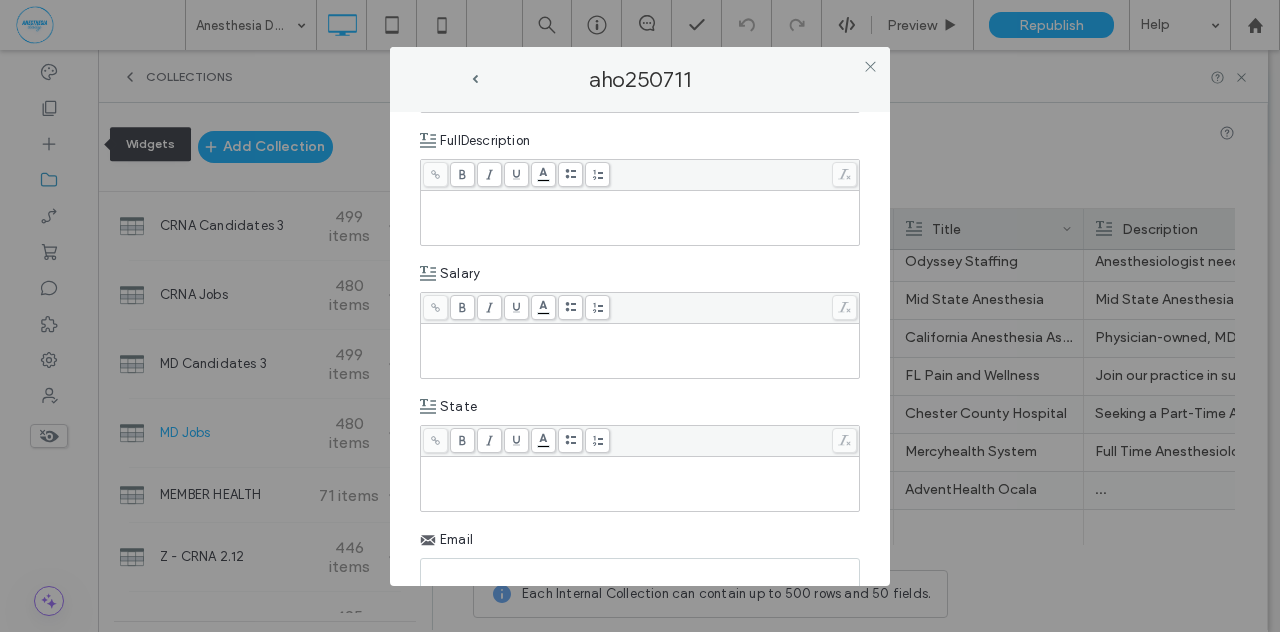 click at bounding box center (640, 484) 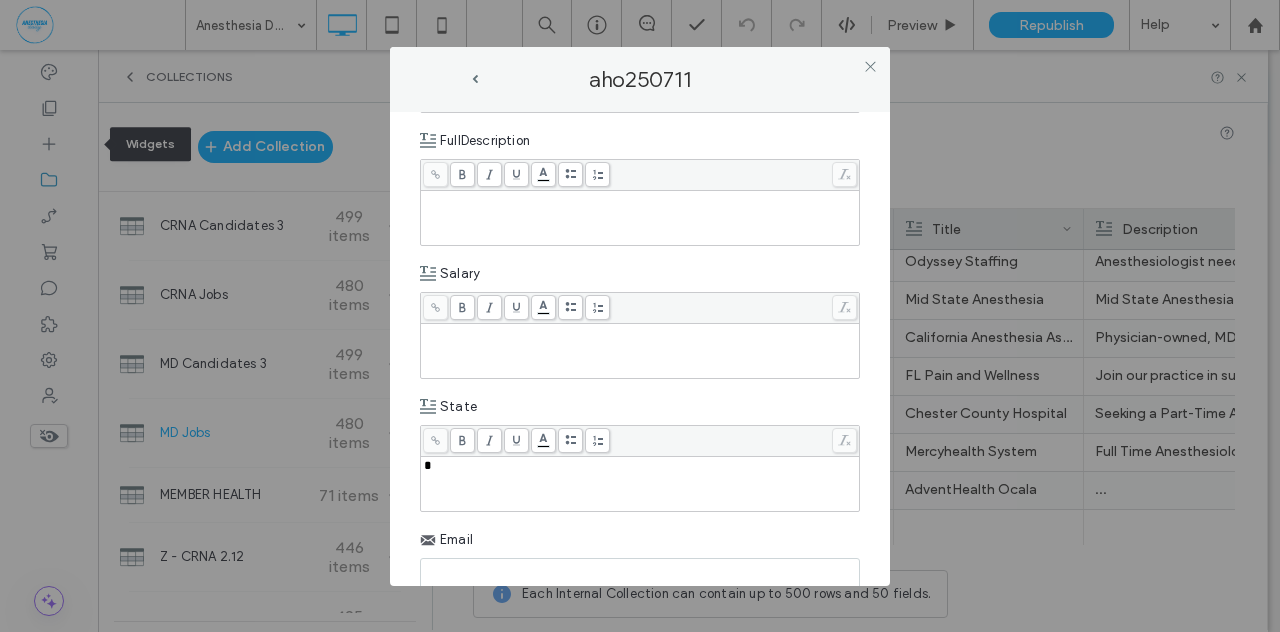 type 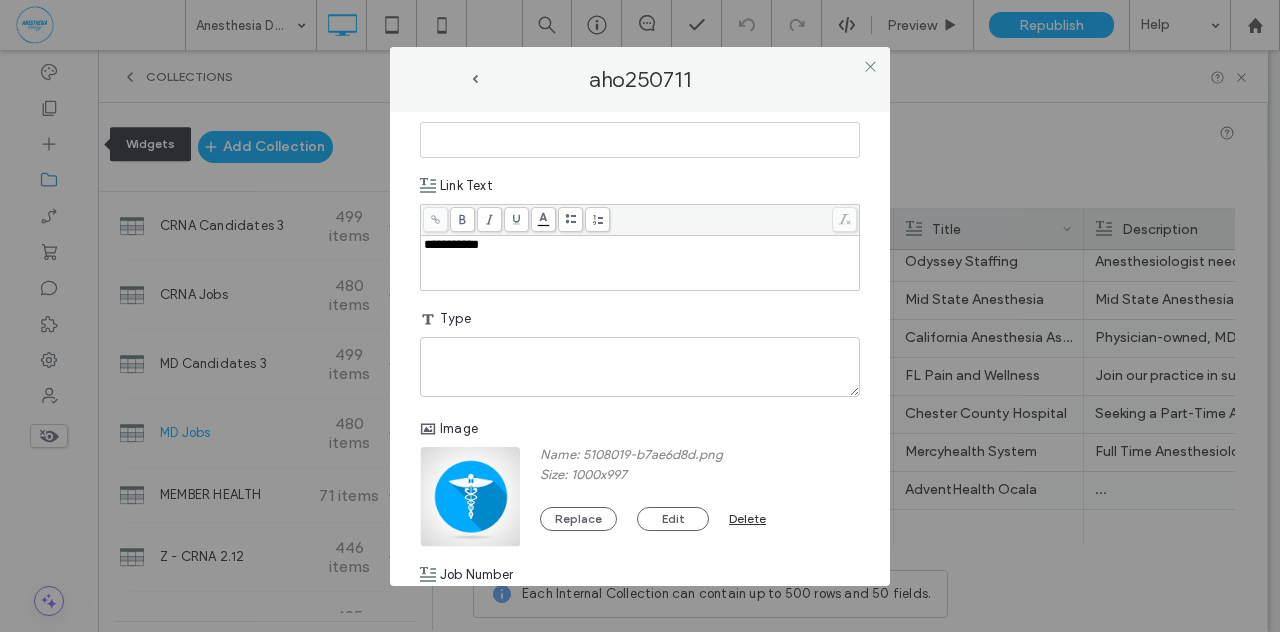 scroll, scrollTop: 1158, scrollLeft: 0, axis: vertical 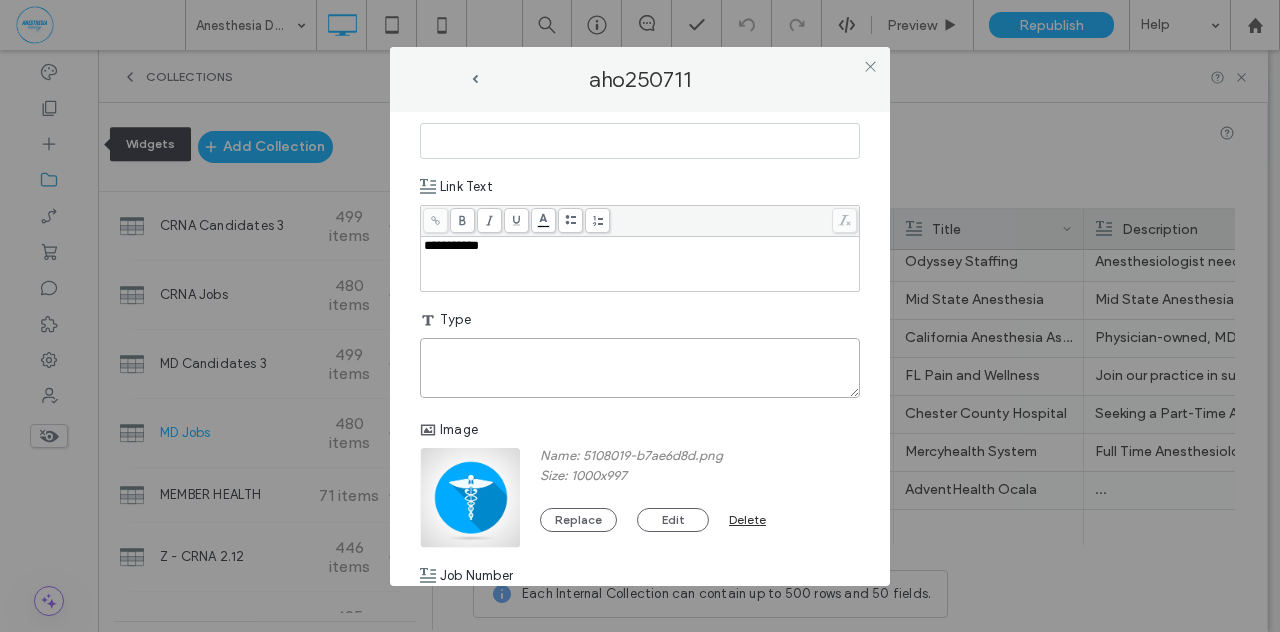 click at bounding box center [640, 368] 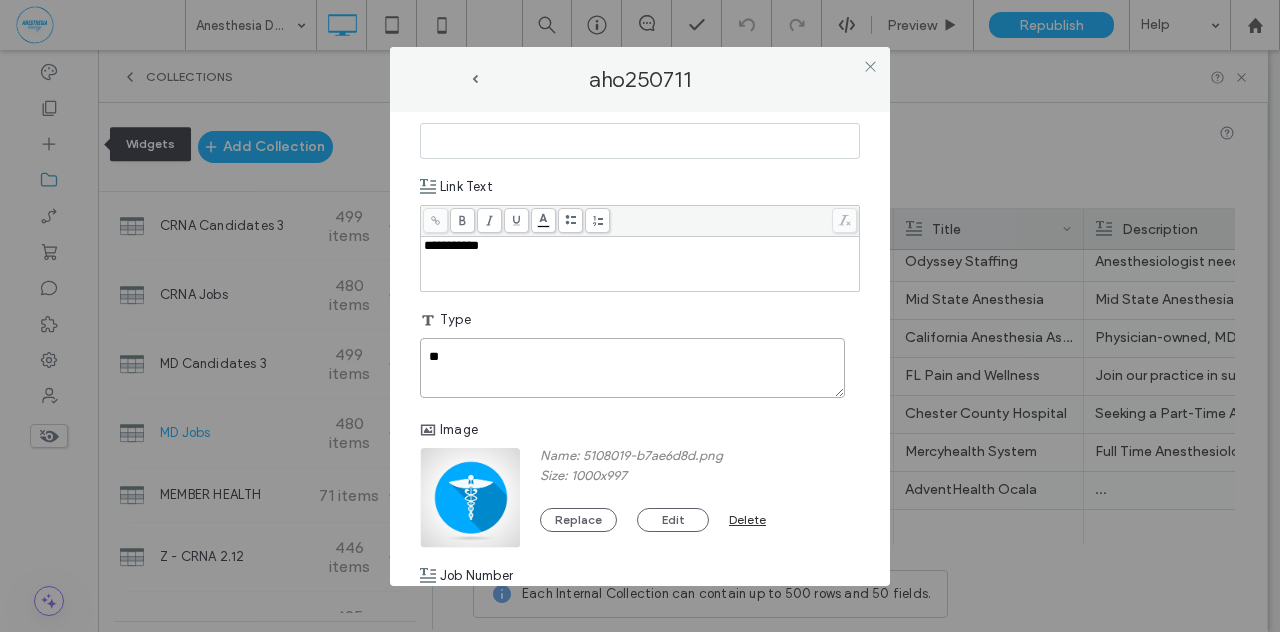 type on "**" 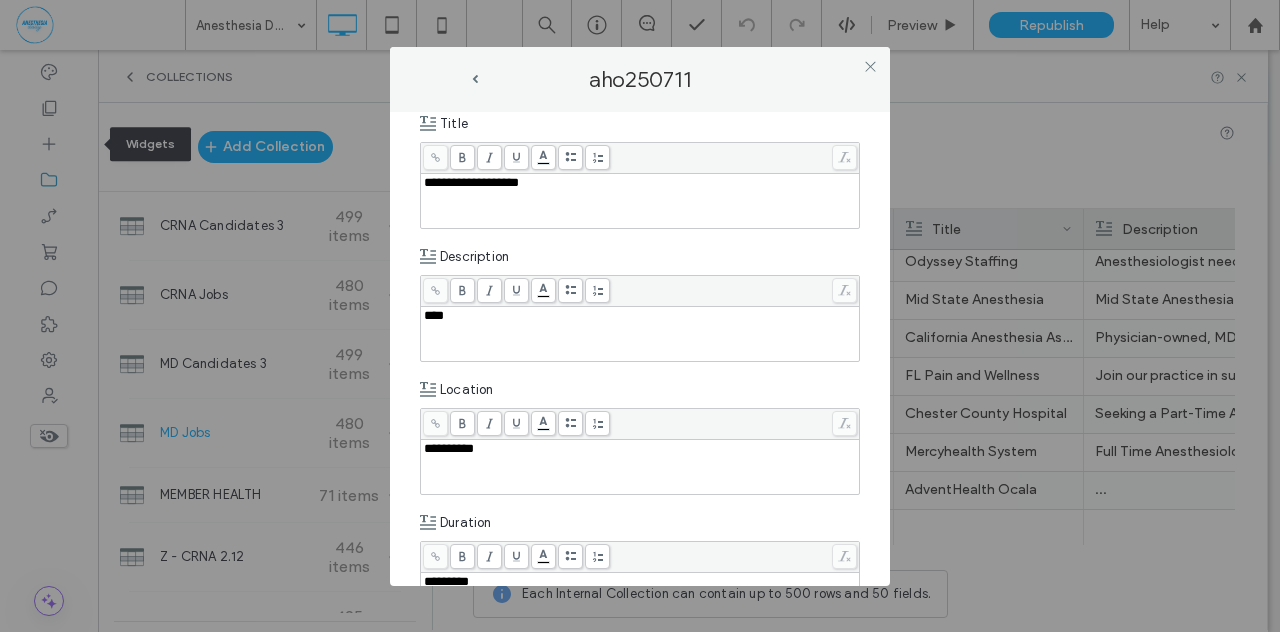 scroll, scrollTop: 194, scrollLeft: 0, axis: vertical 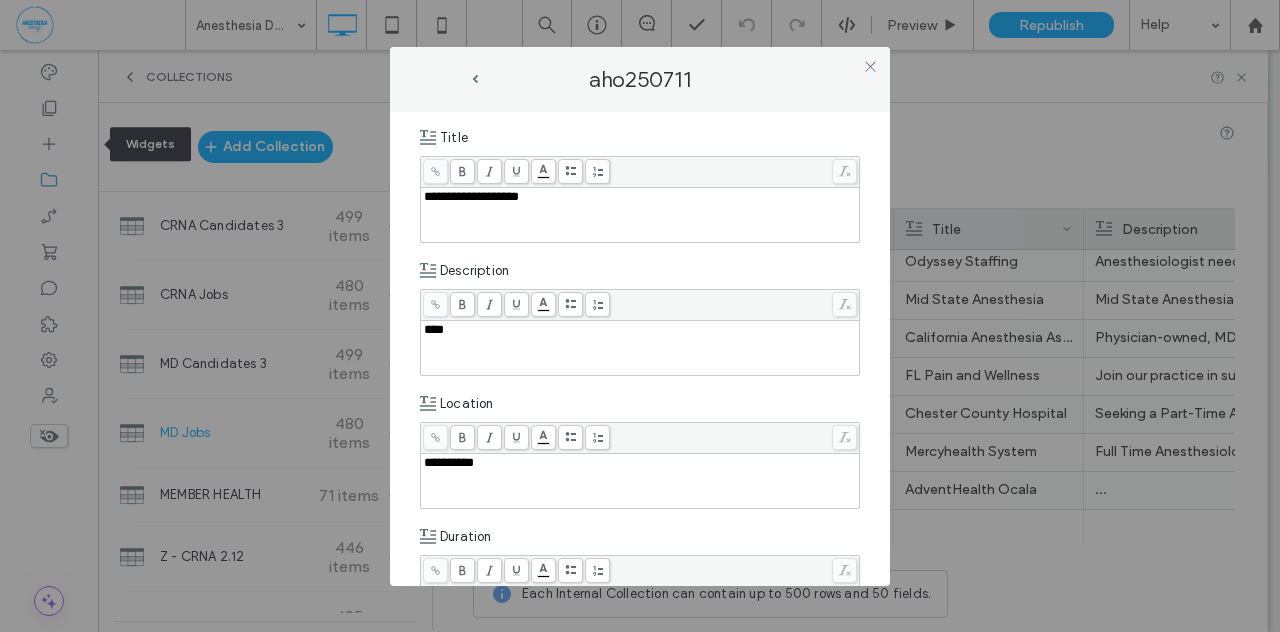 click on "***" at bounding box center (434, 329) 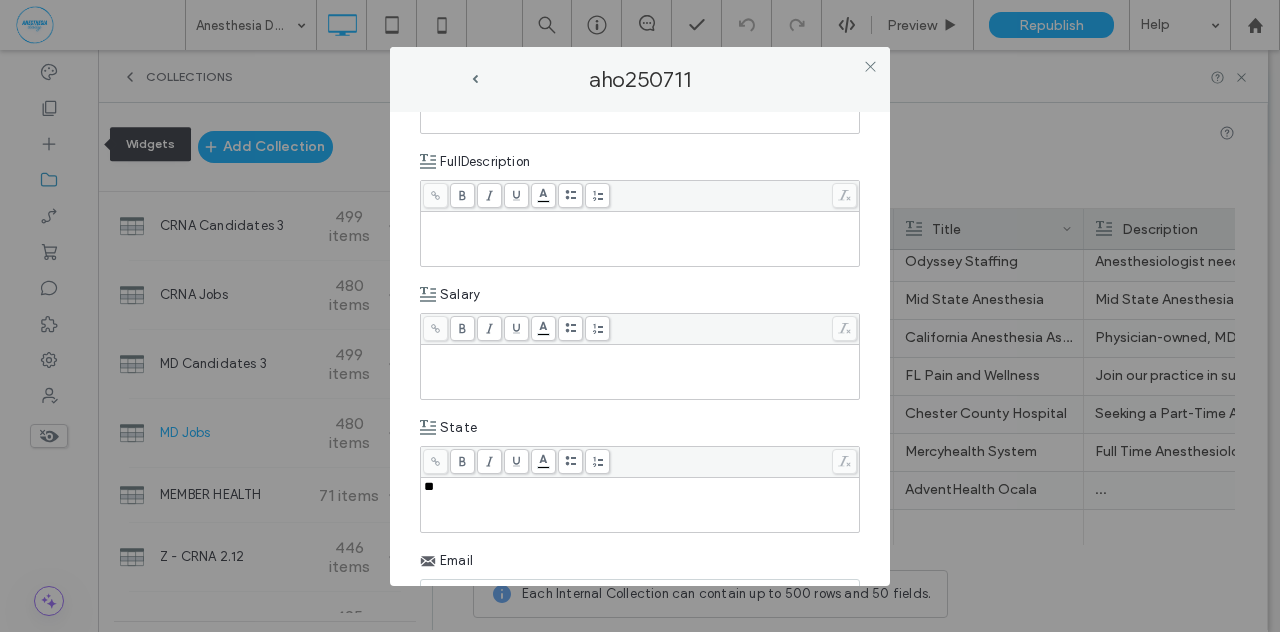 scroll, scrollTop: 801, scrollLeft: 0, axis: vertical 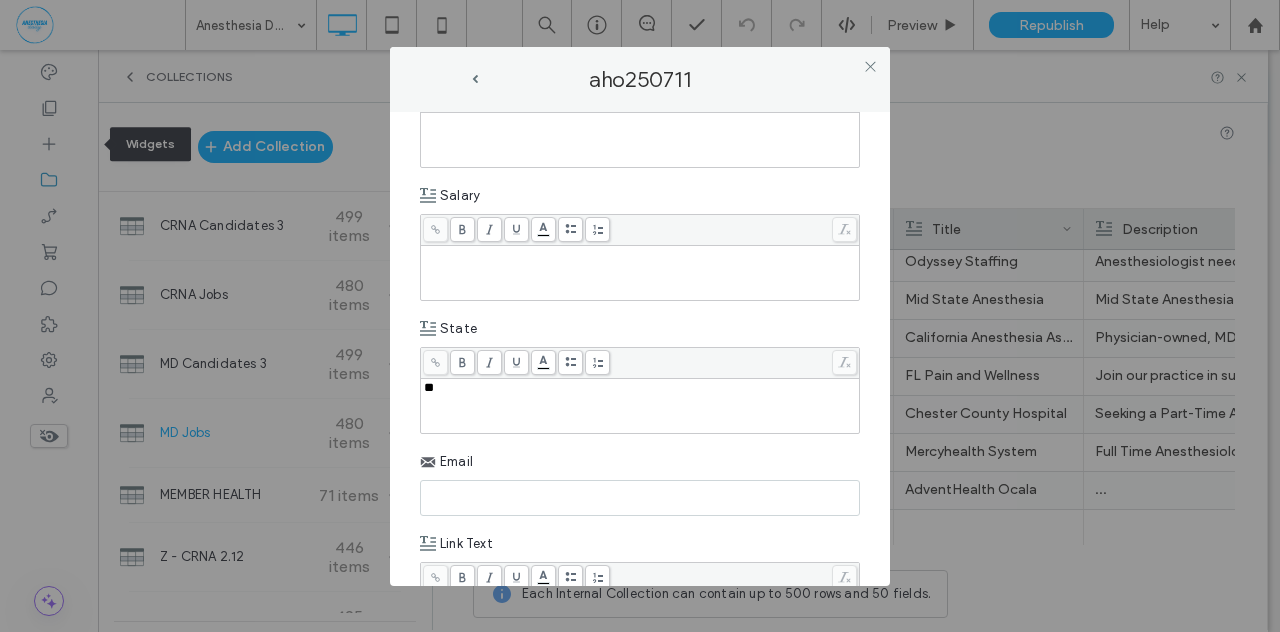 paste on "**********" 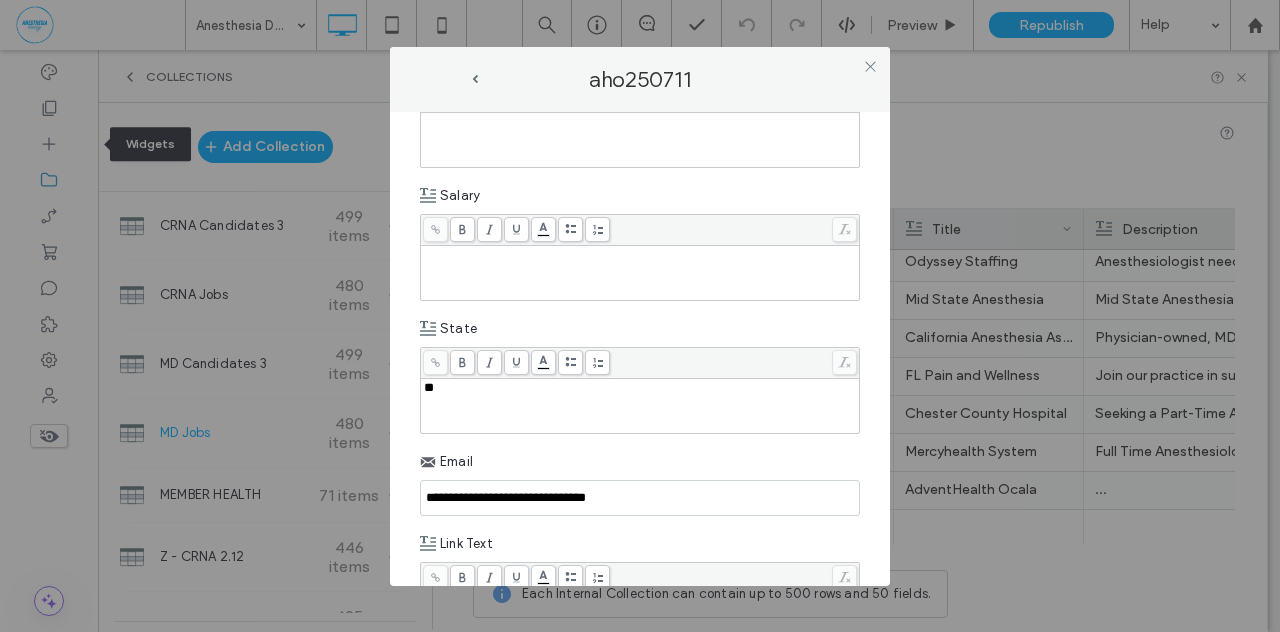 type on "**********" 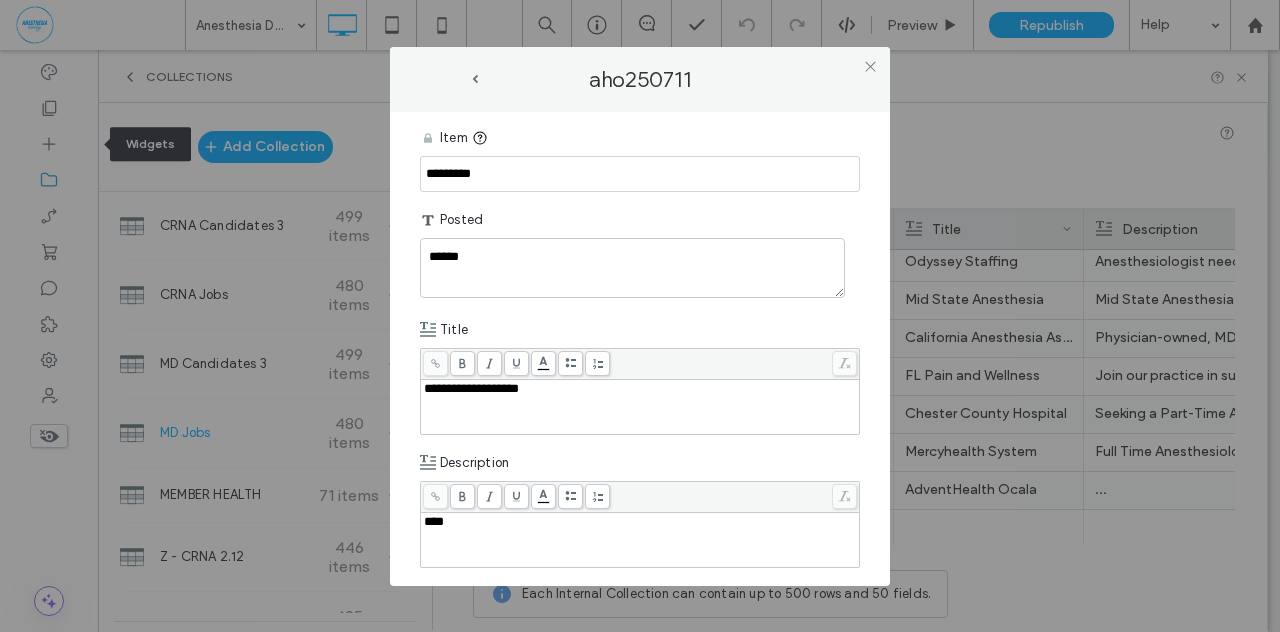 scroll, scrollTop: 0, scrollLeft: 0, axis: both 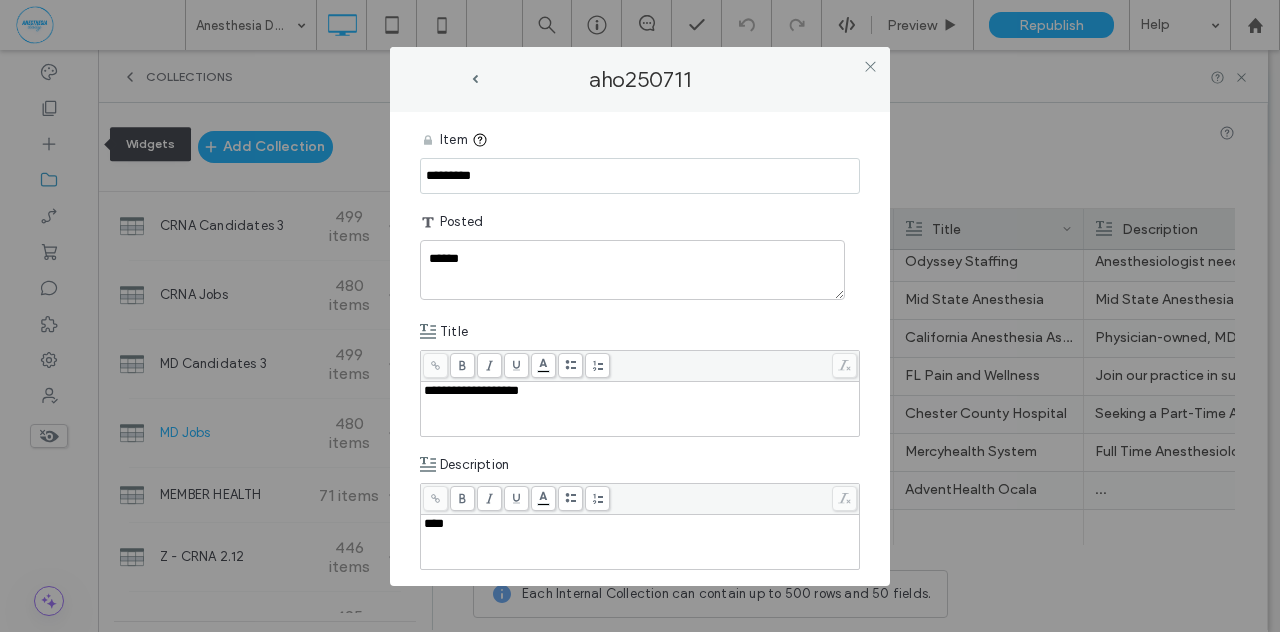 click on "***" at bounding box center [434, 523] 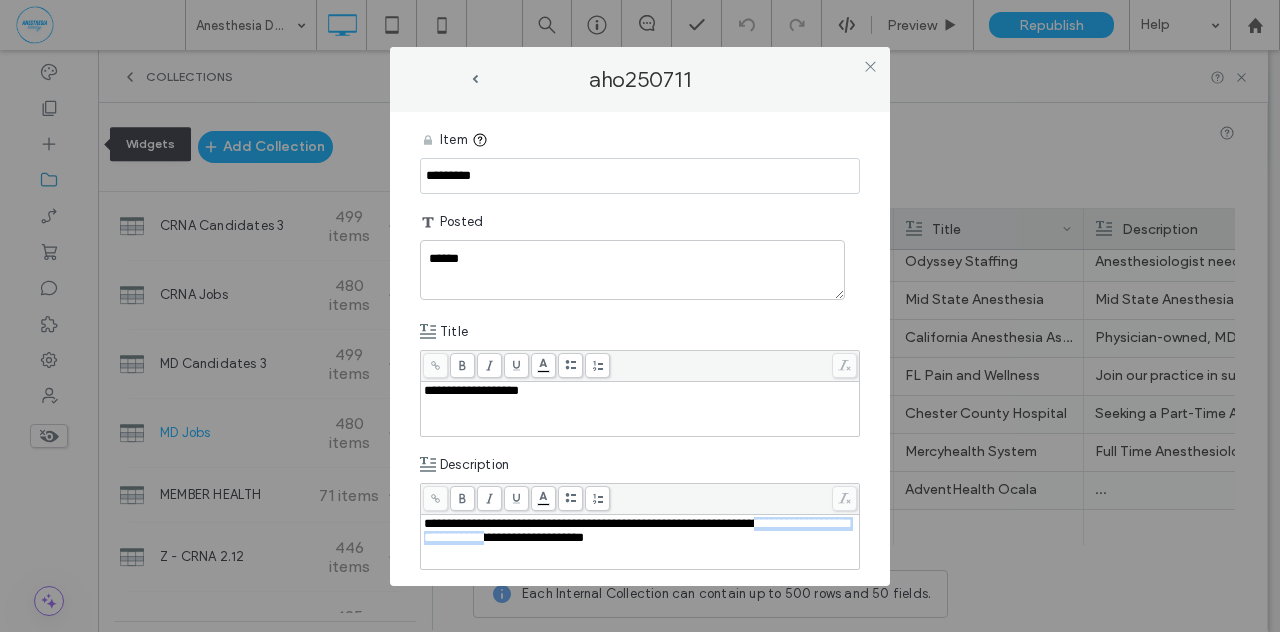 drag, startPoint x: 614, startPoint y: 541, endPoint x: 421, endPoint y: 541, distance: 193 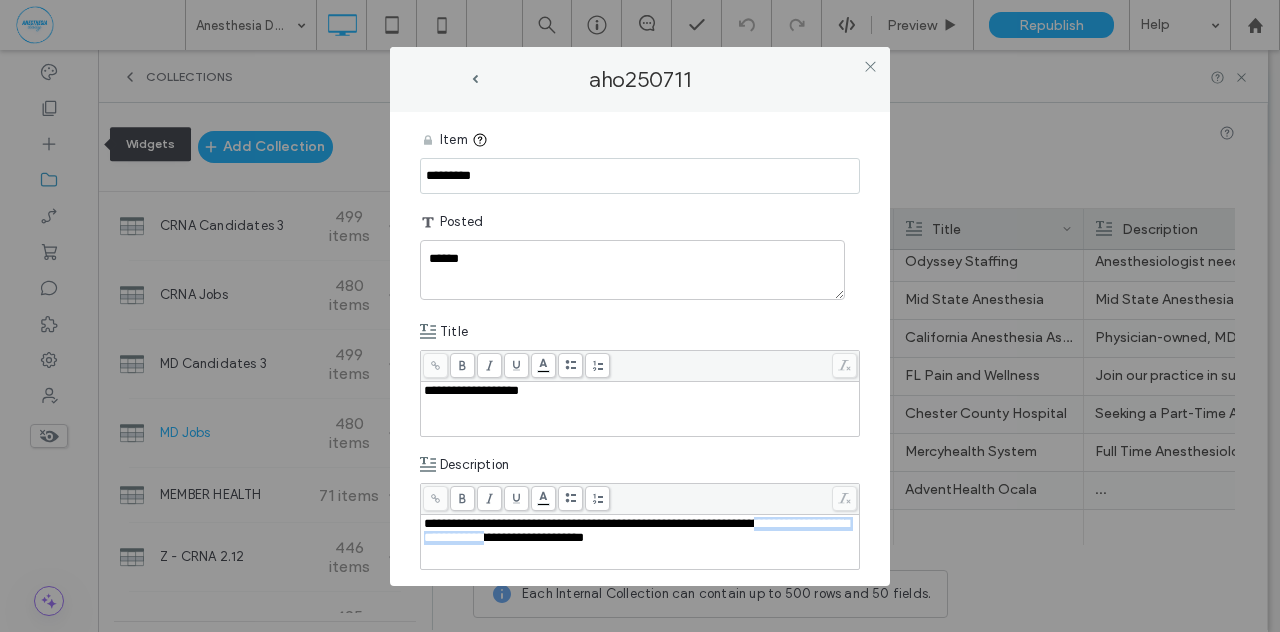 click on "**********" at bounding box center (640, 542) 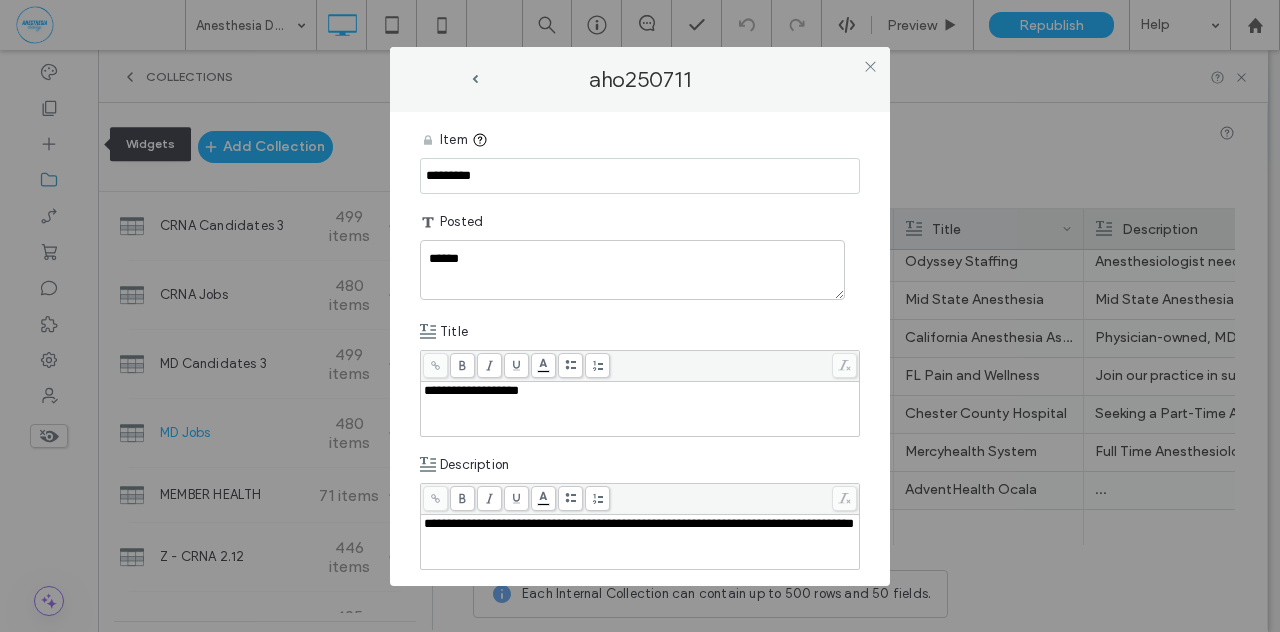 click on "**********" at bounding box center [639, 523] 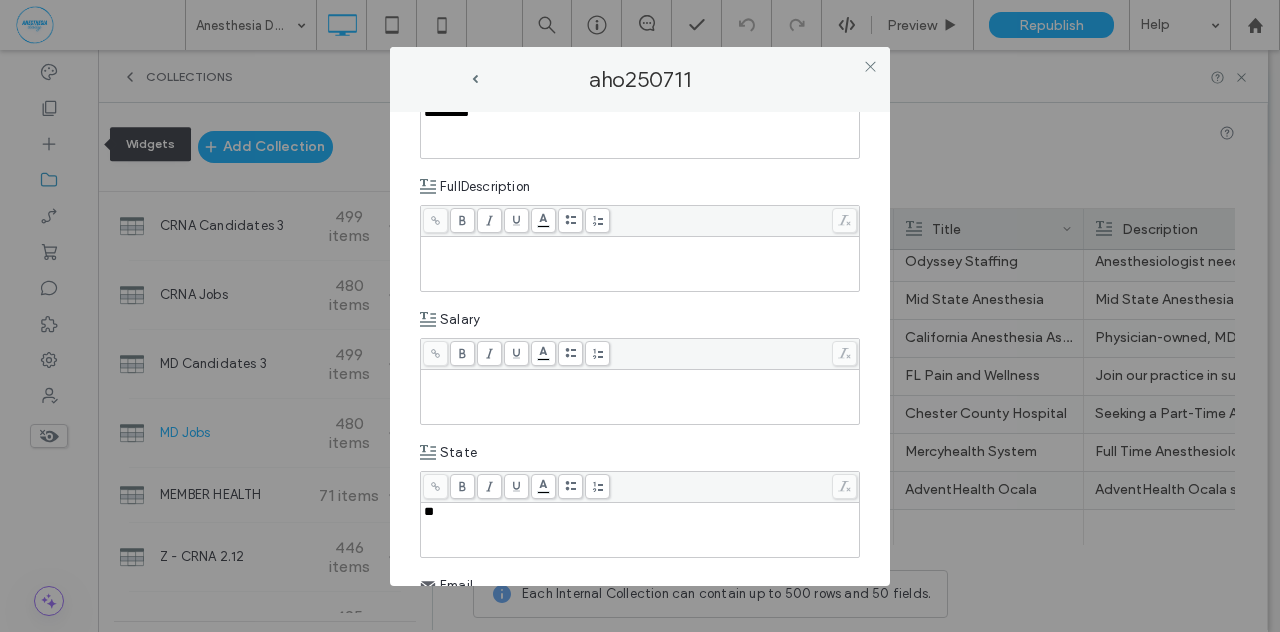 scroll, scrollTop: 676, scrollLeft: 0, axis: vertical 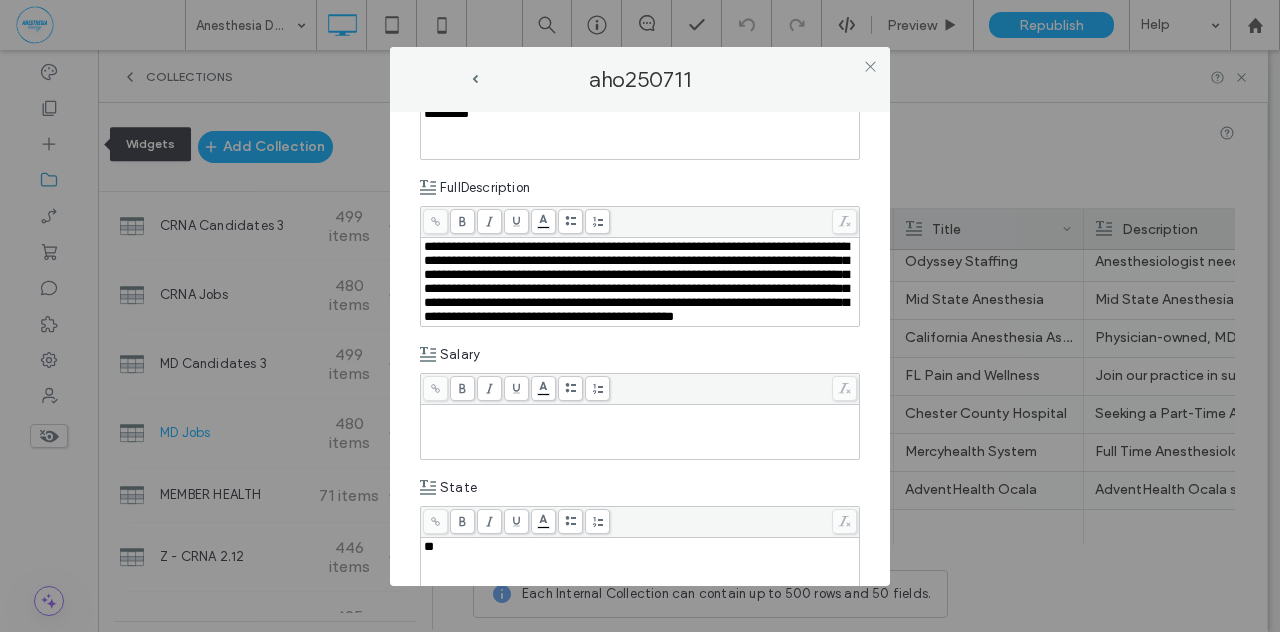 click at bounding box center [640, 414] 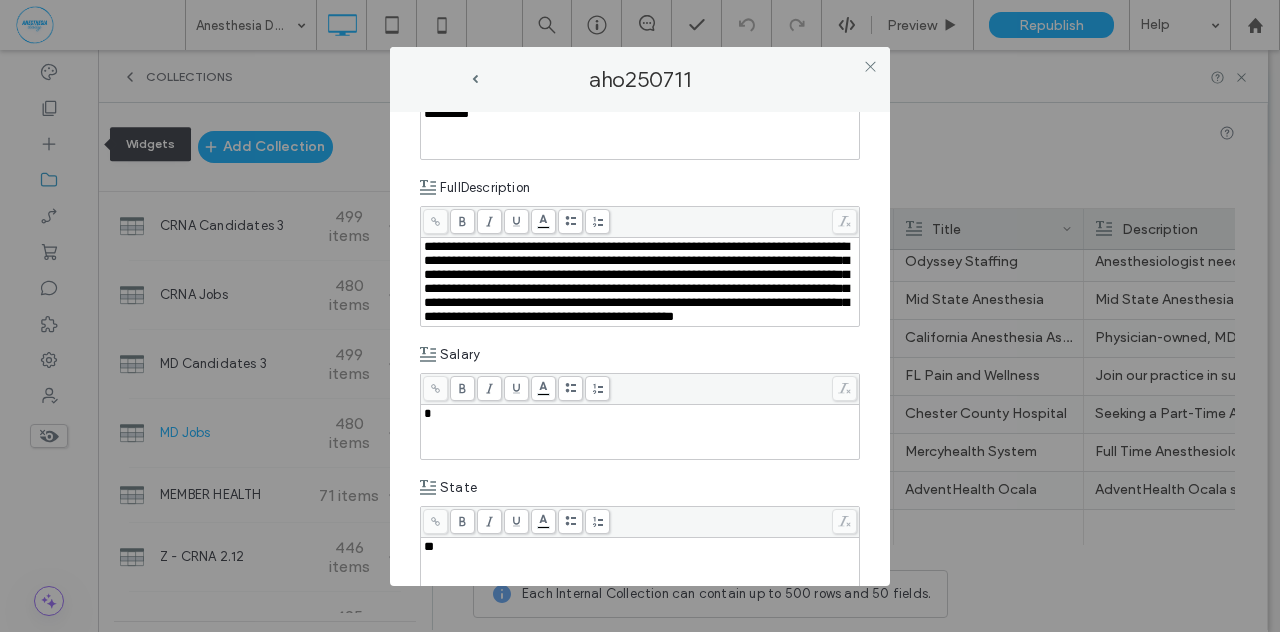 type 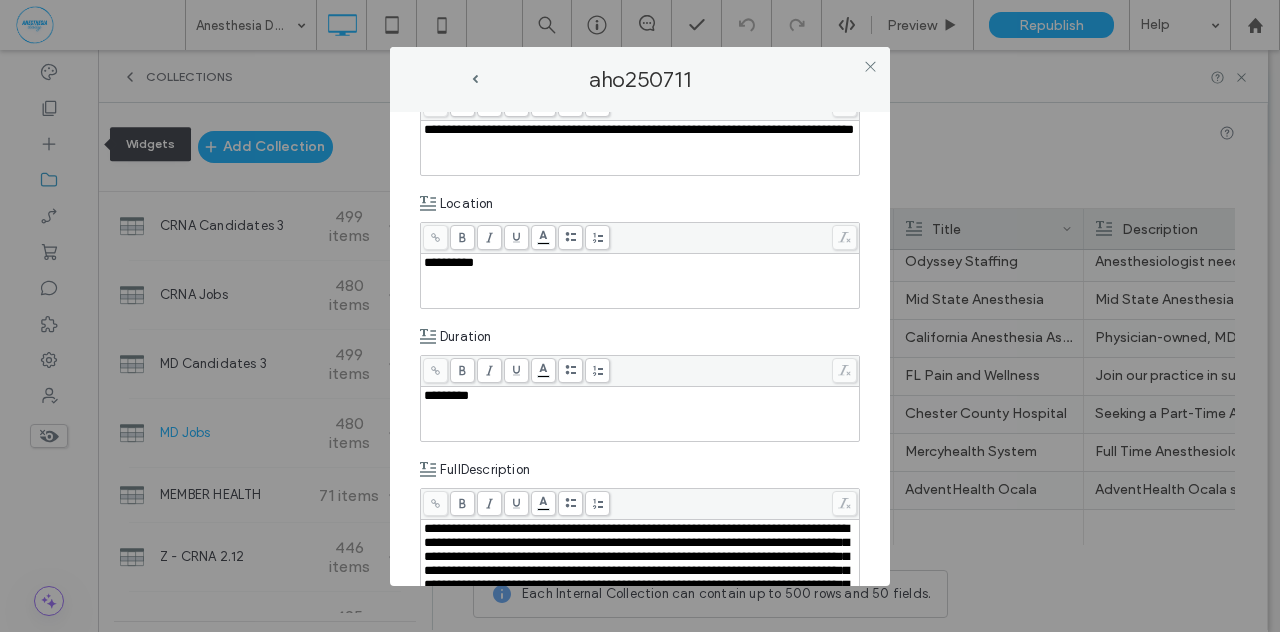 scroll, scrollTop: 318, scrollLeft: 0, axis: vertical 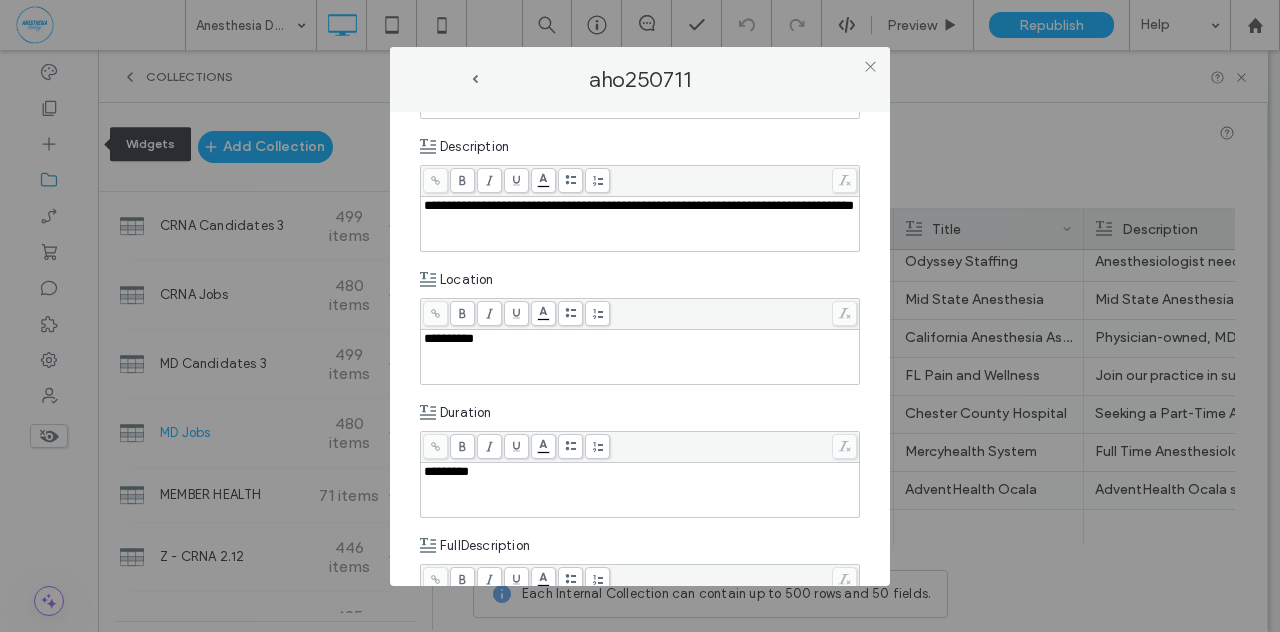 click on "**********" at bounding box center [640, 206] 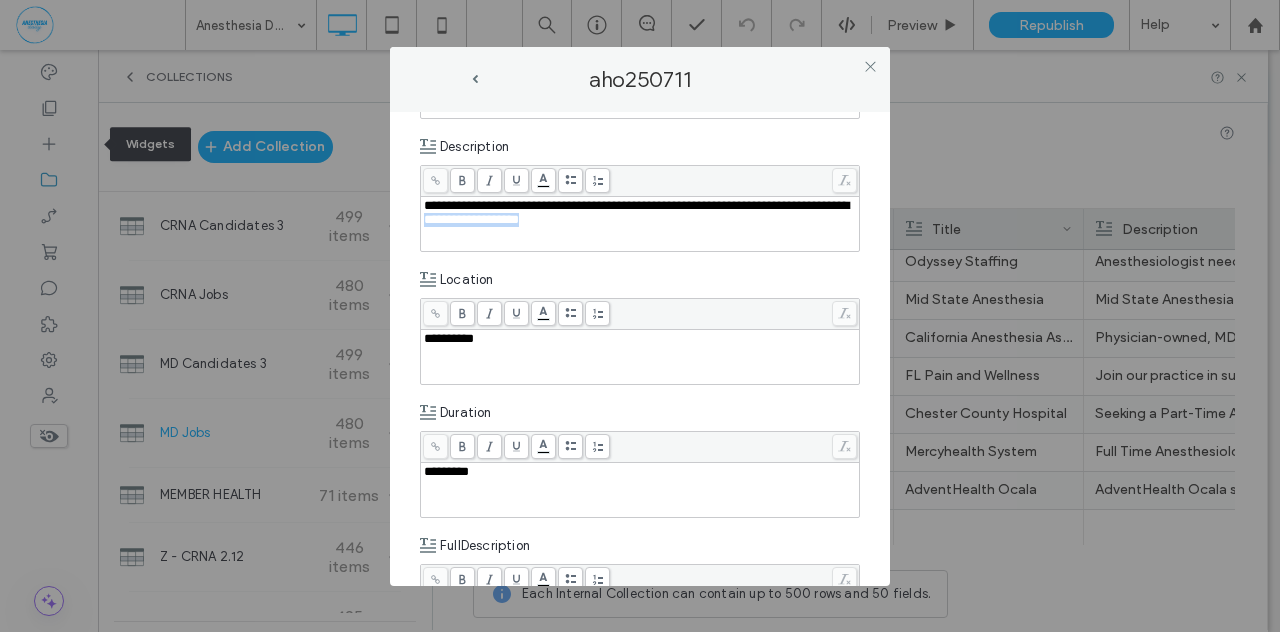 drag, startPoint x: 538, startPoint y: 219, endPoint x: 646, endPoint y: 219, distance: 108 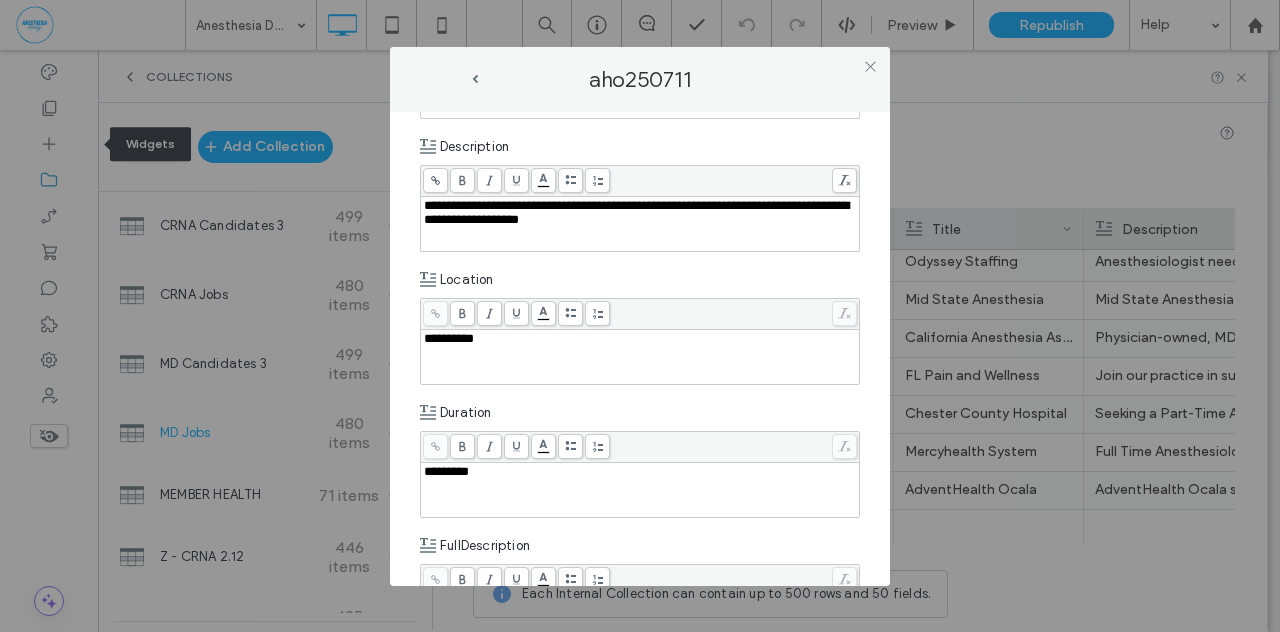 click 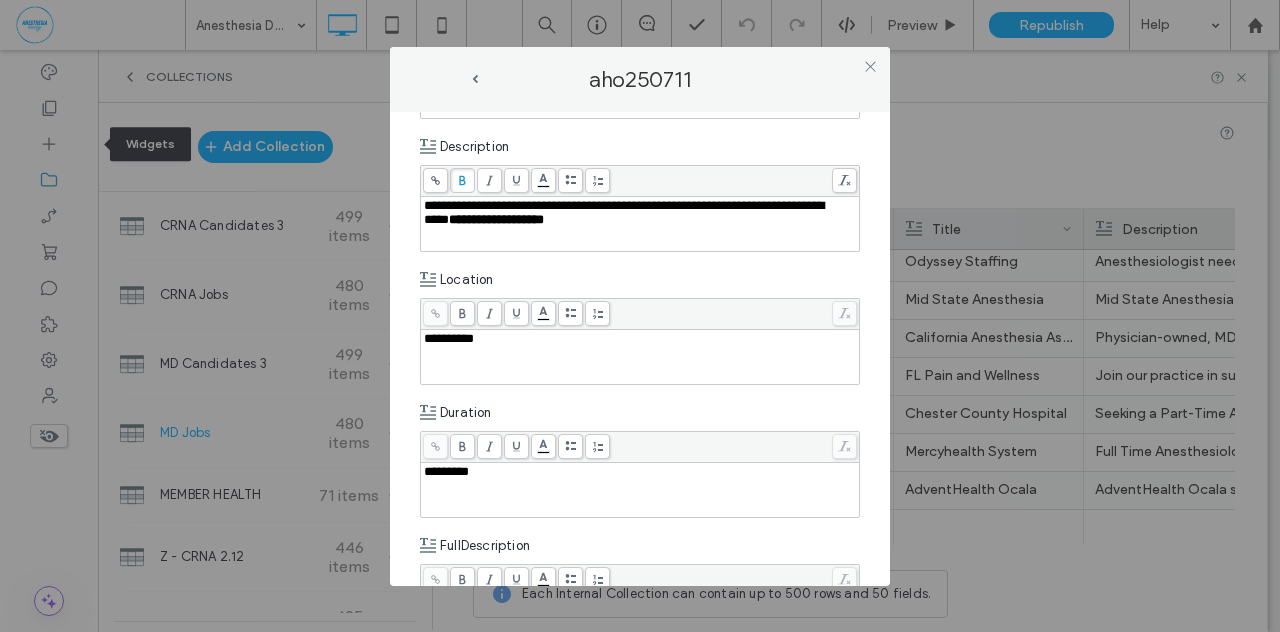 click on "**********" at bounding box center [640, 349] 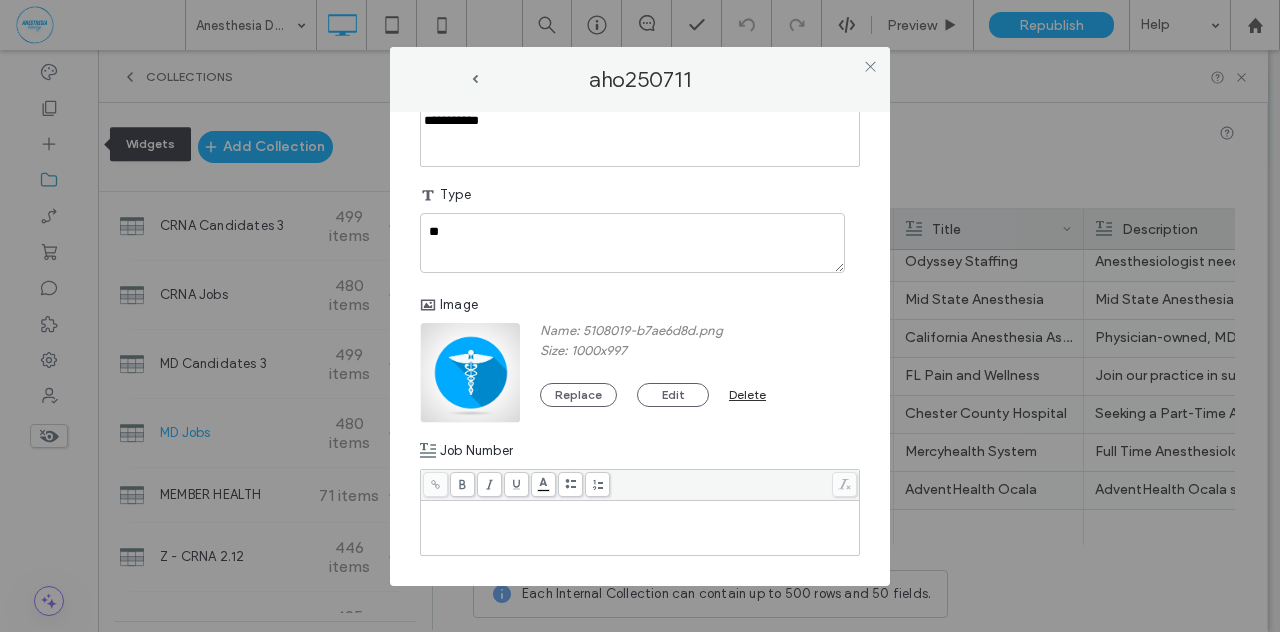 scroll, scrollTop: 1334, scrollLeft: 0, axis: vertical 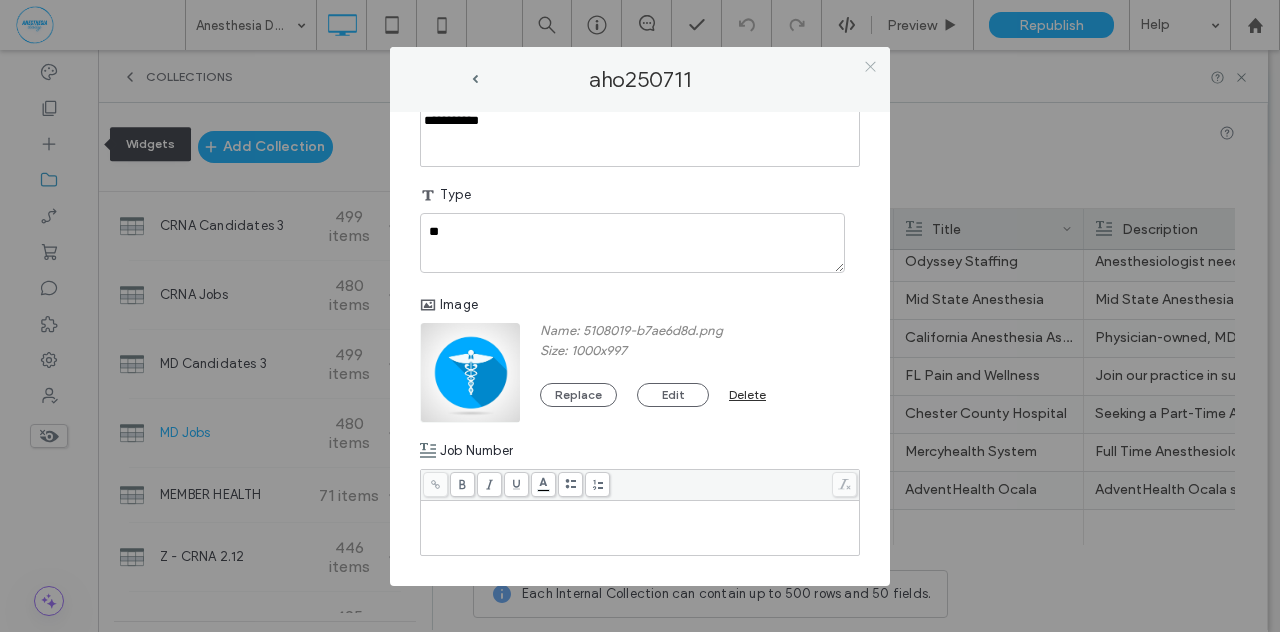 click 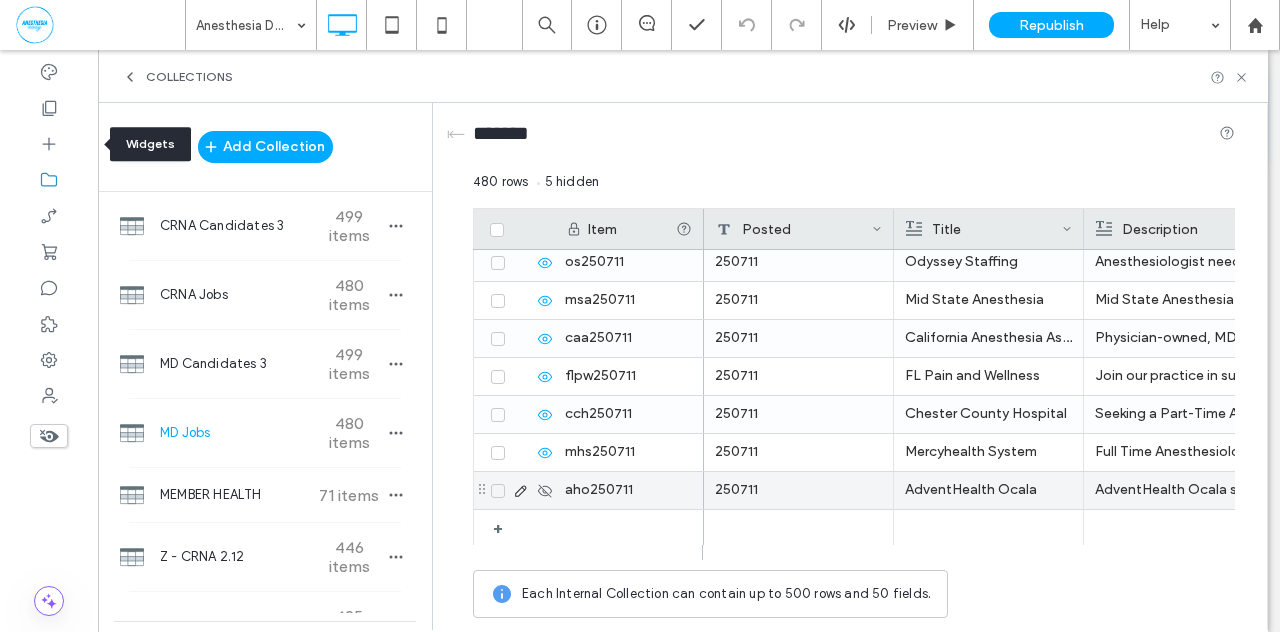 click 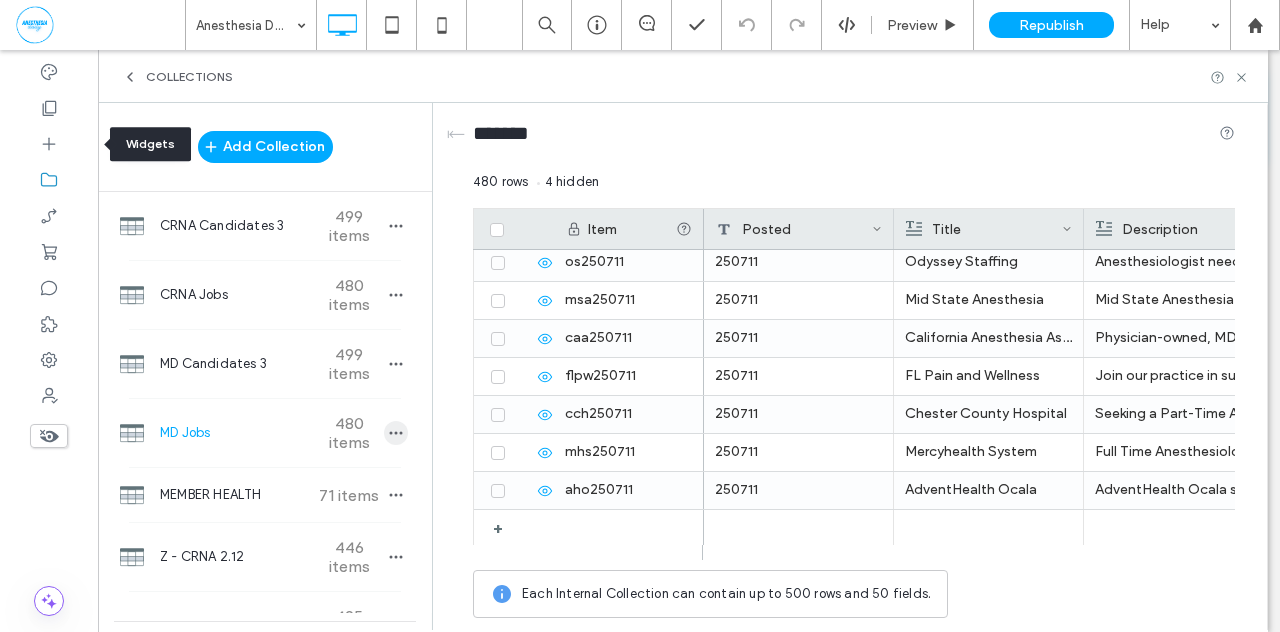 click at bounding box center [396, 433] 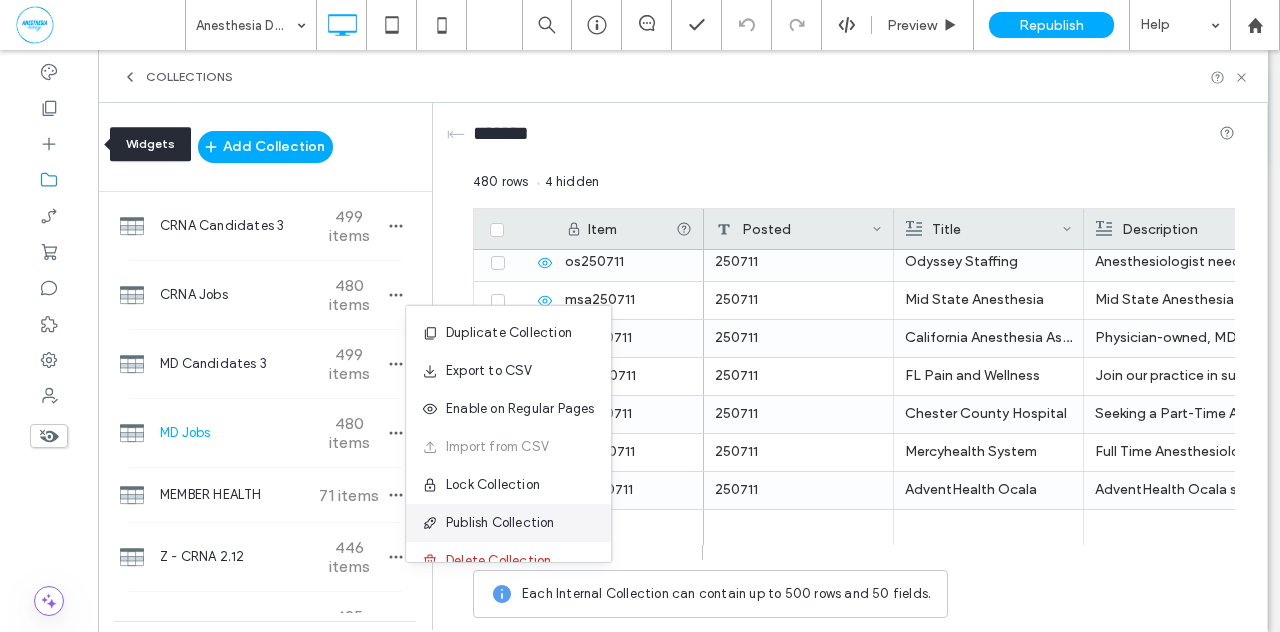 click on "Publish Collection" at bounding box center [500, 523] 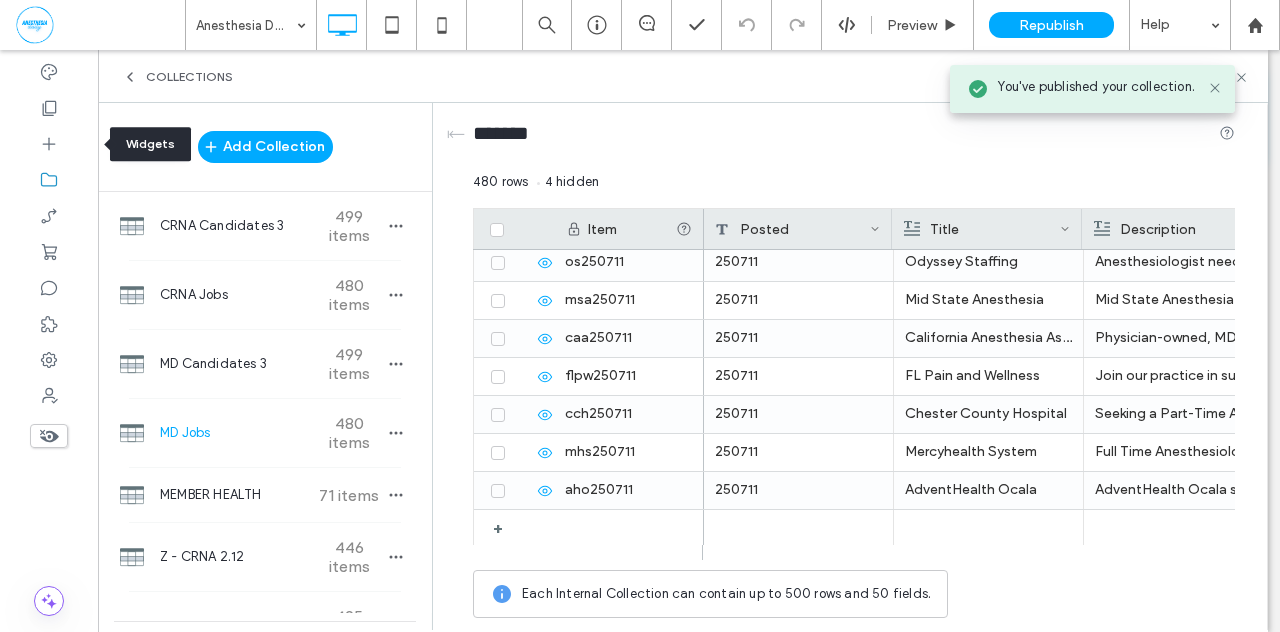 scroll, scrollTop: 0, scrollLeft: 40, axis: horizontal 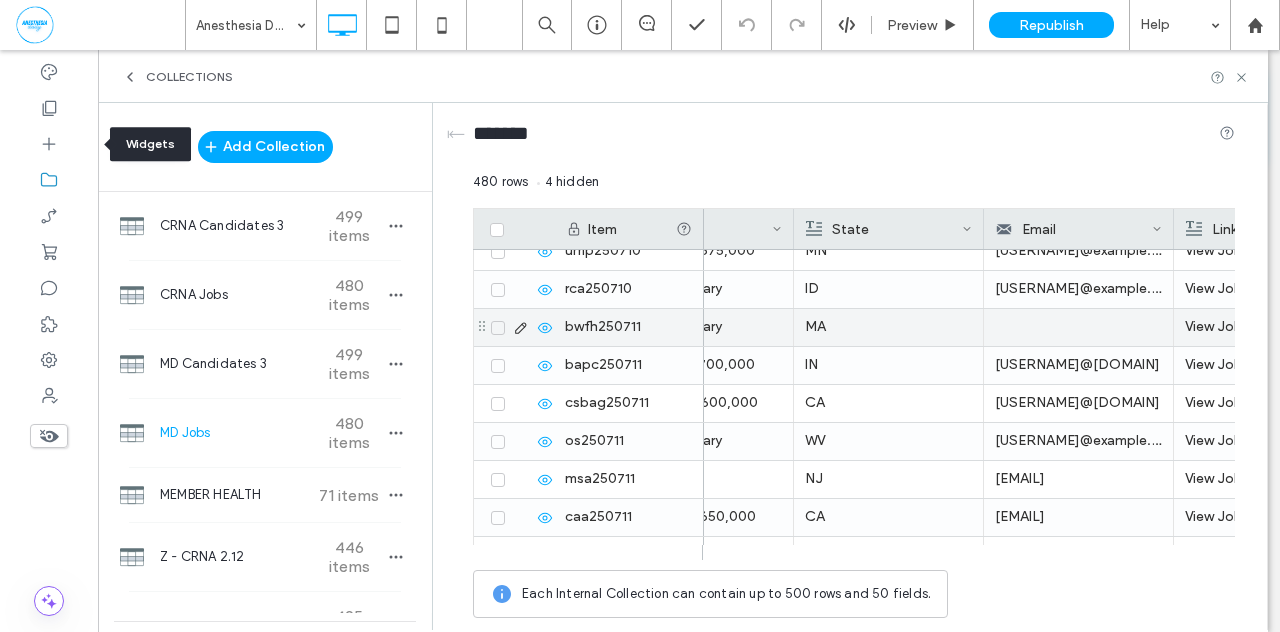 click 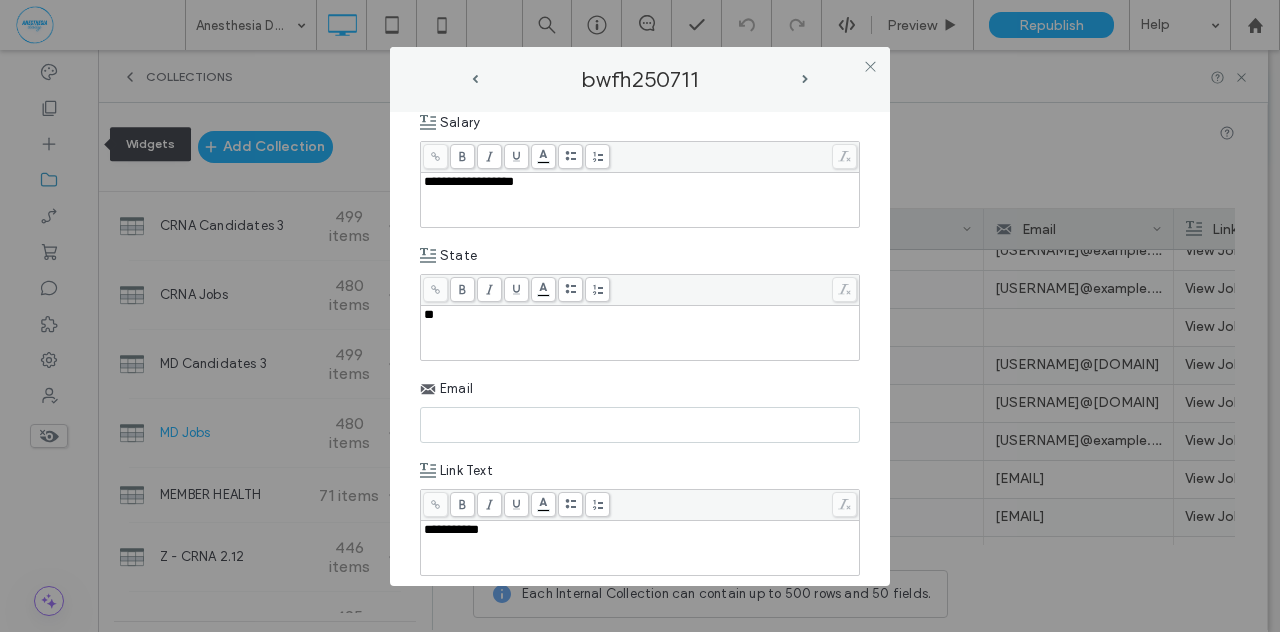 paste on "**********" 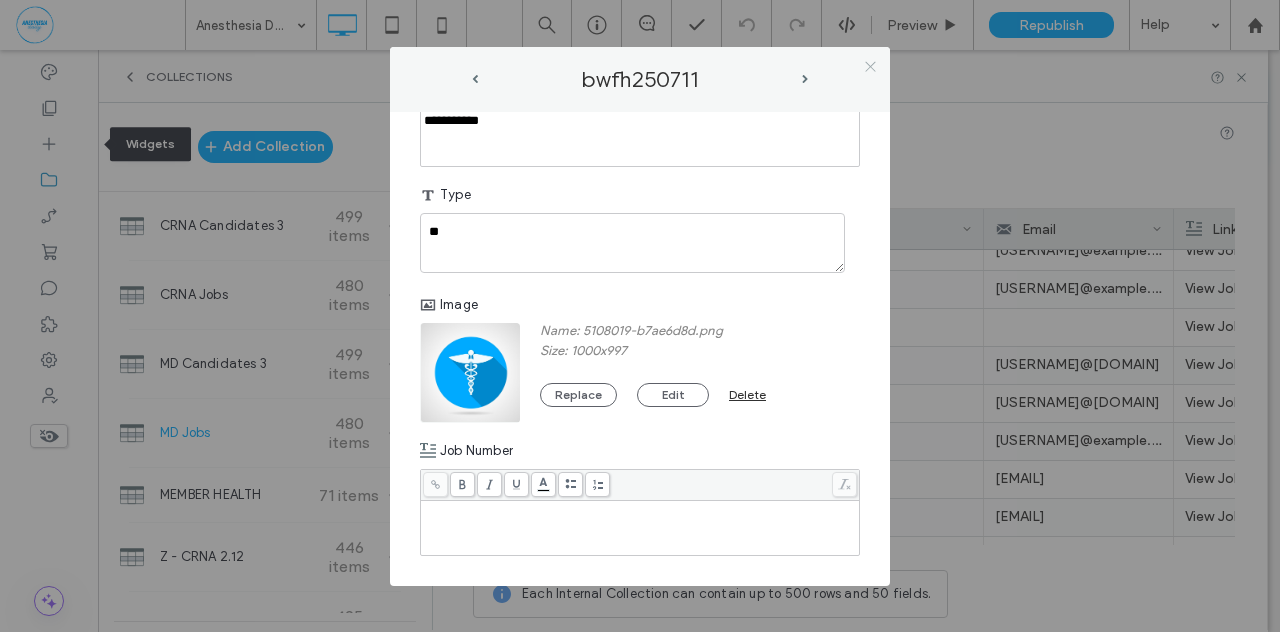 type on "**********" 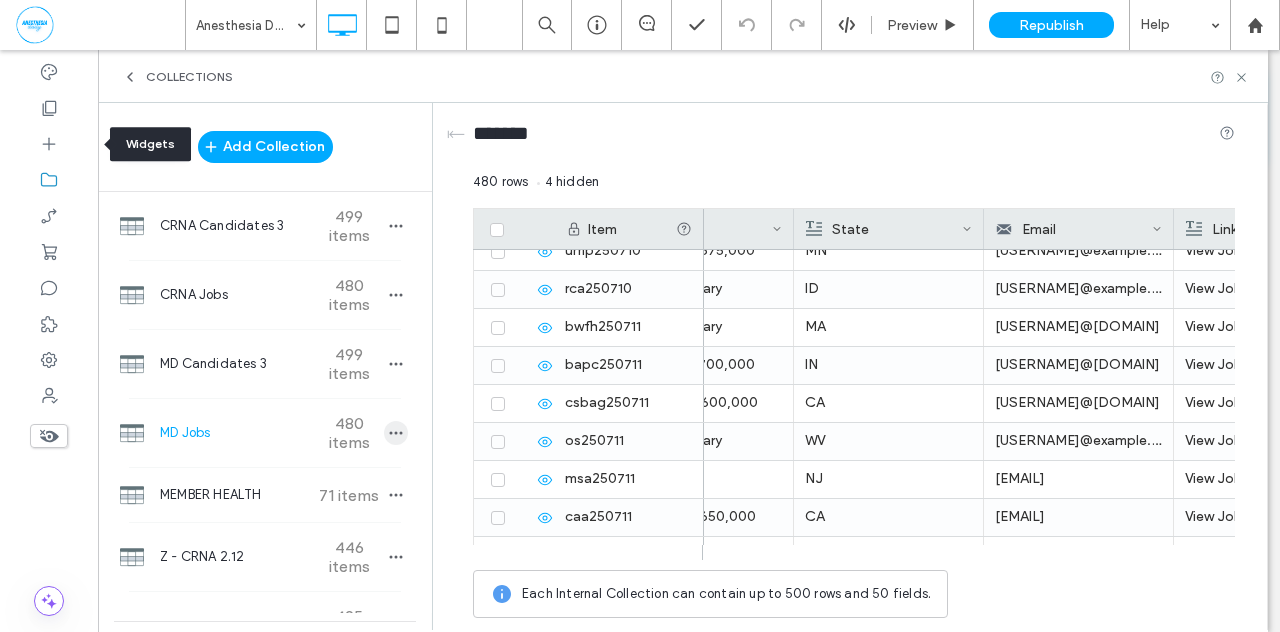 click 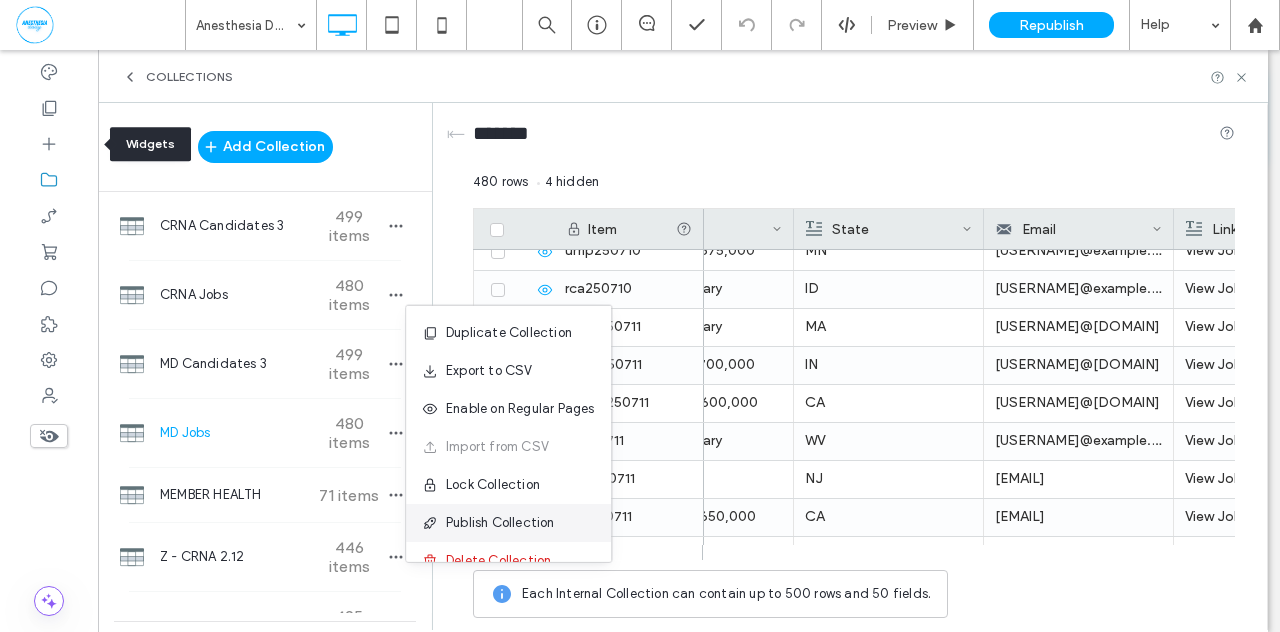 click on "Publish Collection" at bounding box center [500, 523] 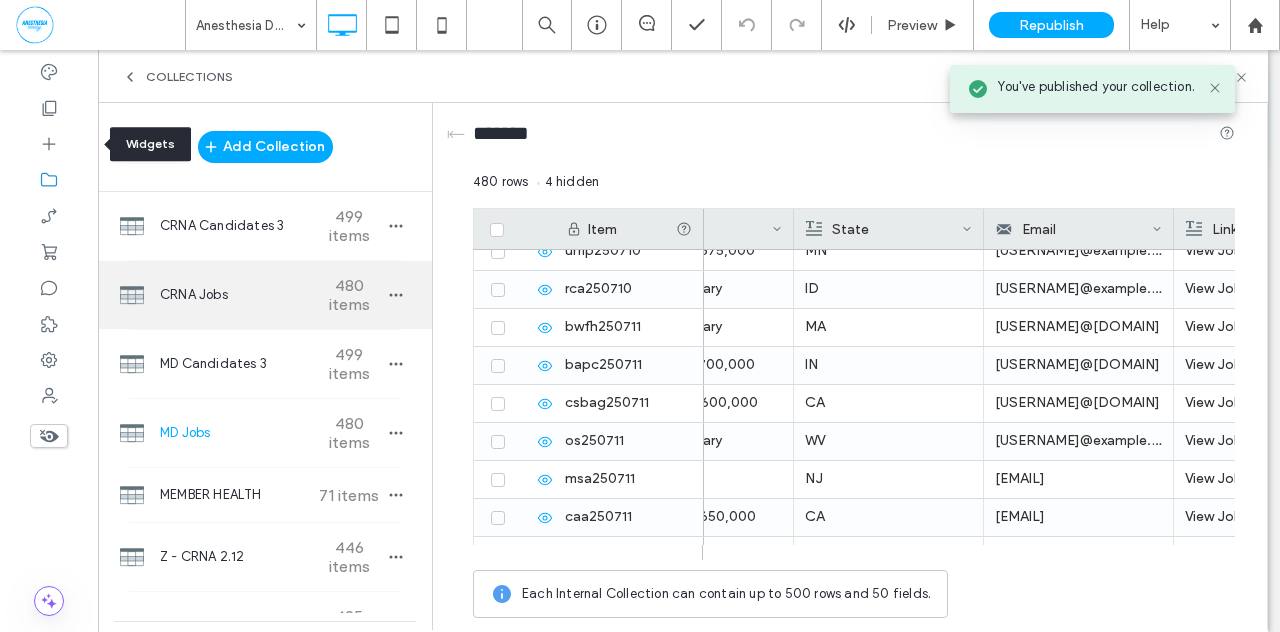 click on "480 items" at bounding box center (349, 295) 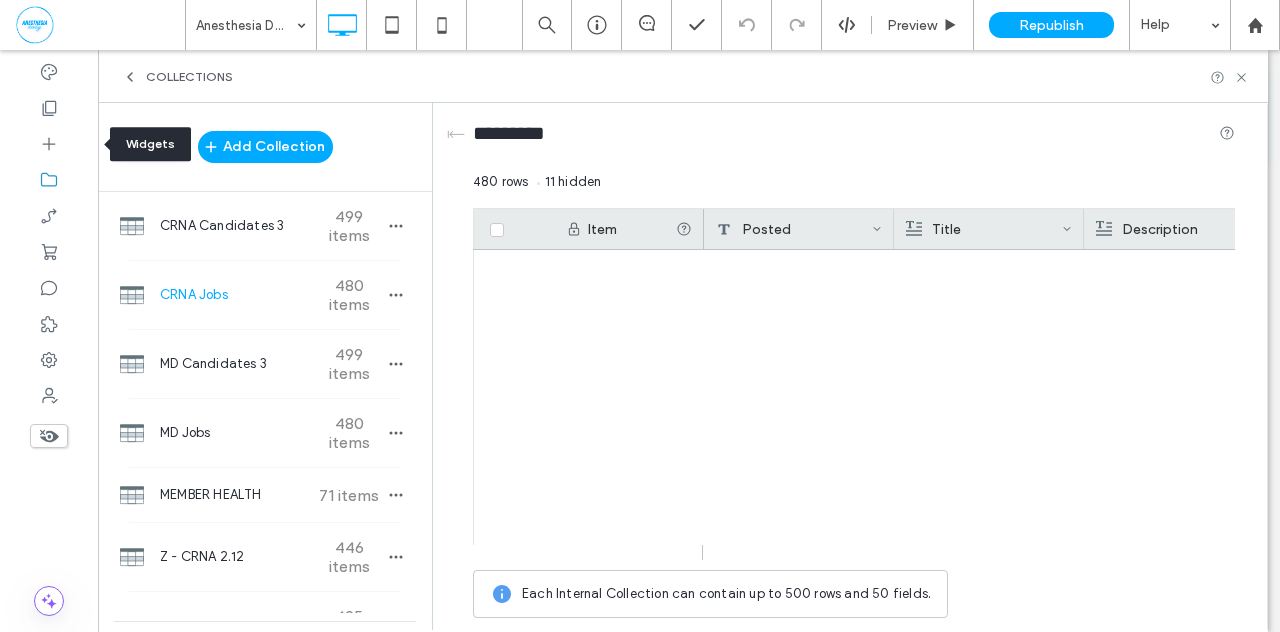 scroll, scrollTop: 17981, scrollLeft: 0, axis: vertical 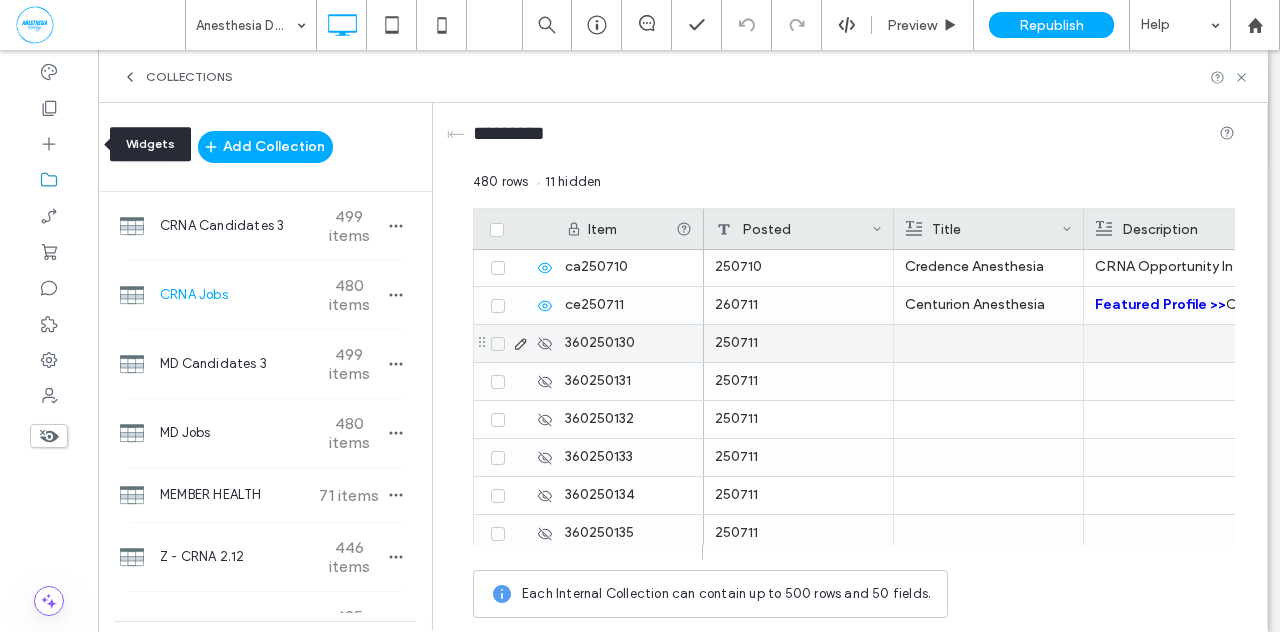 click 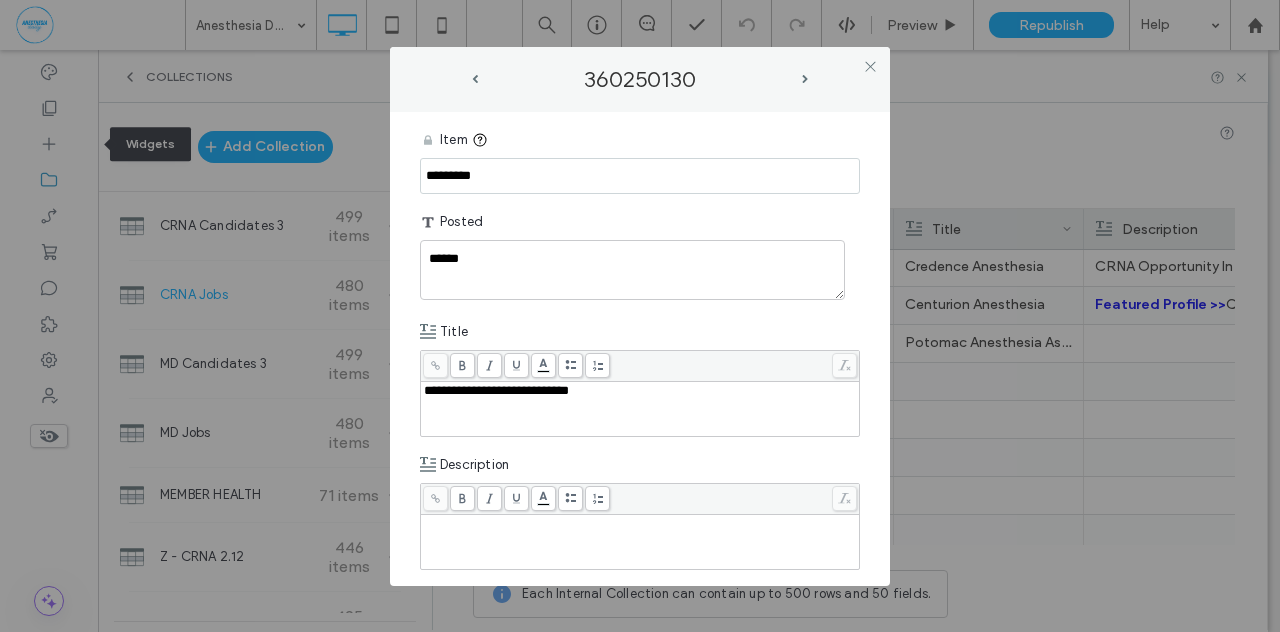 drag, startPoint x: 495, startPoint y: 173, endPoint x: 348, endPoint y: 171, distance: 147.01361 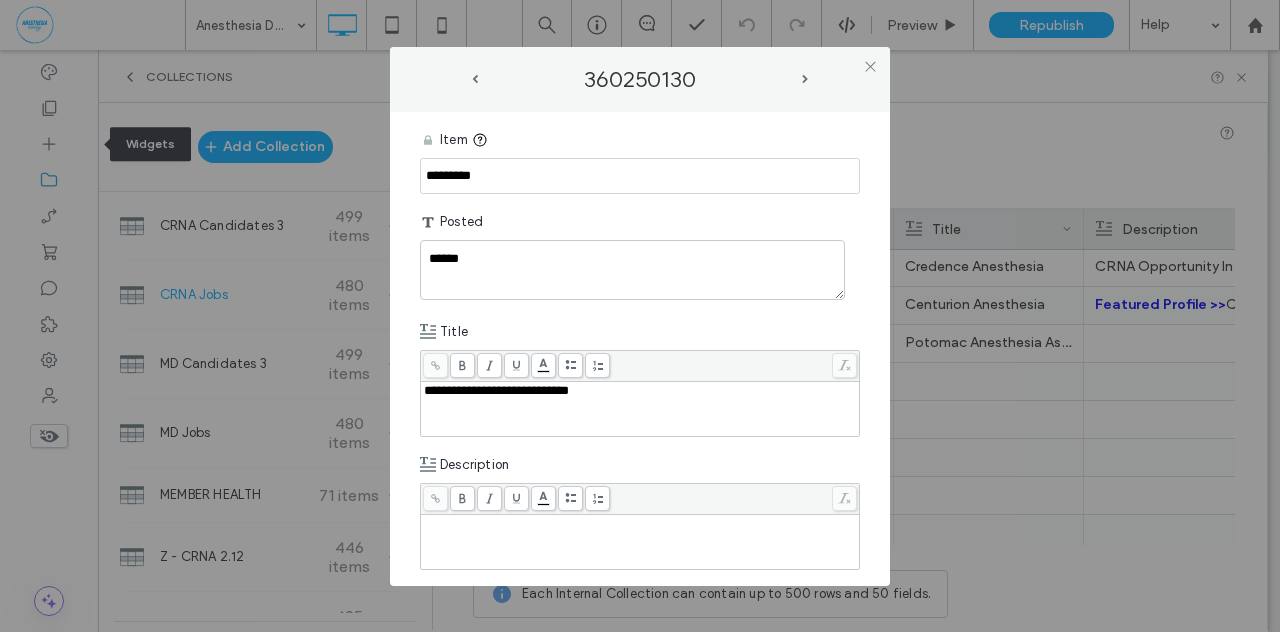 click on "**********" at bounding box center [640, 316] 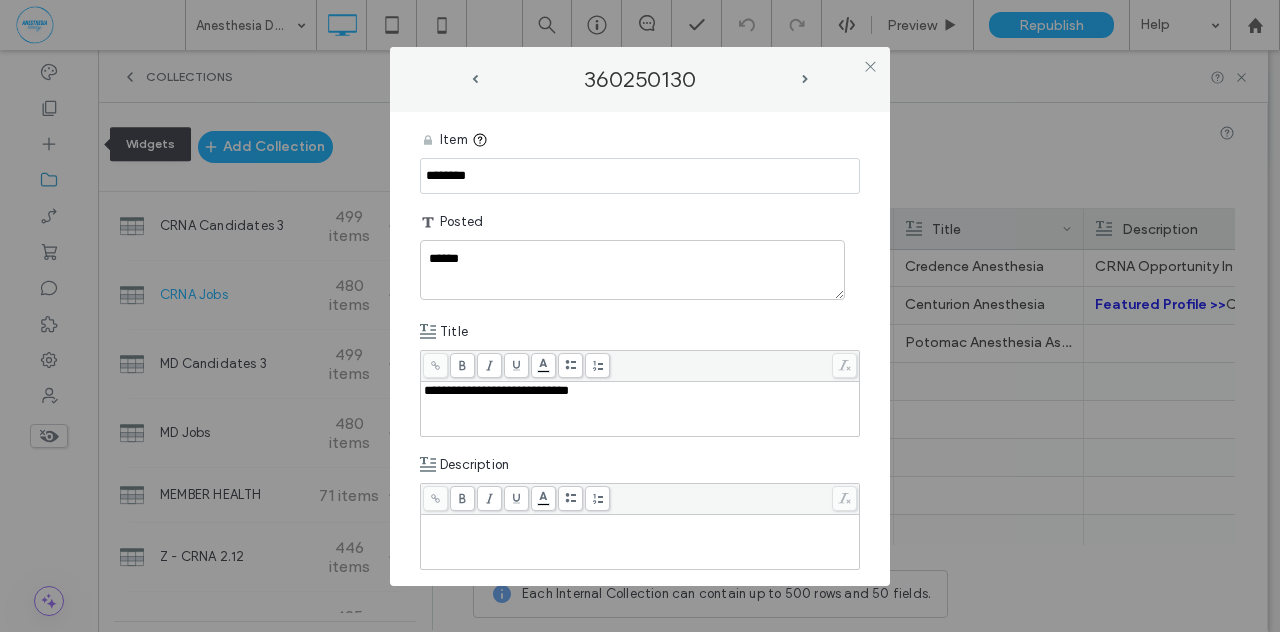 type on "*********" 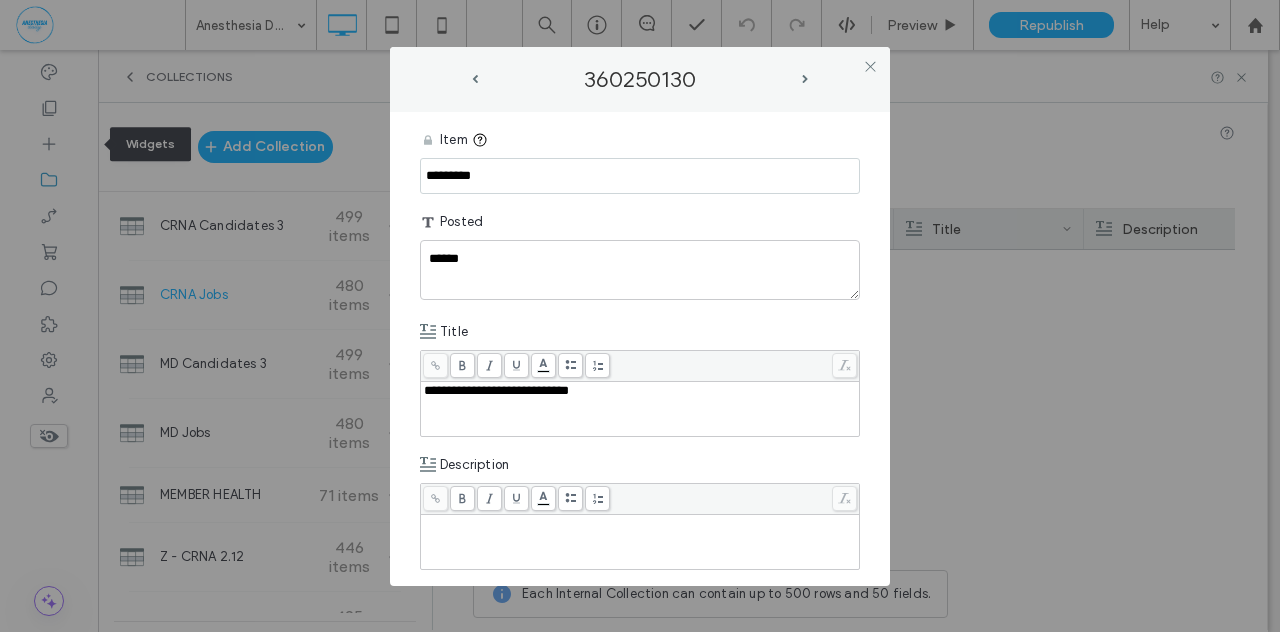 click on "**********" at bounding box center (640, 349) 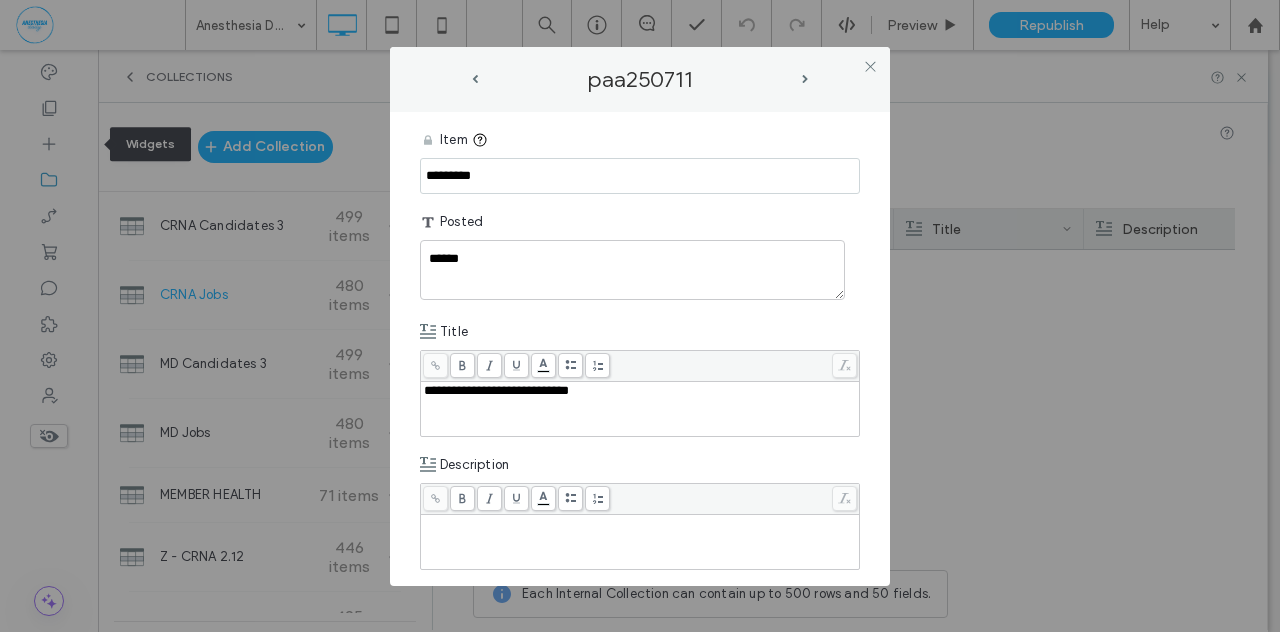 scroll, scrollTop: 0, scrollLeft: 0, axis: both 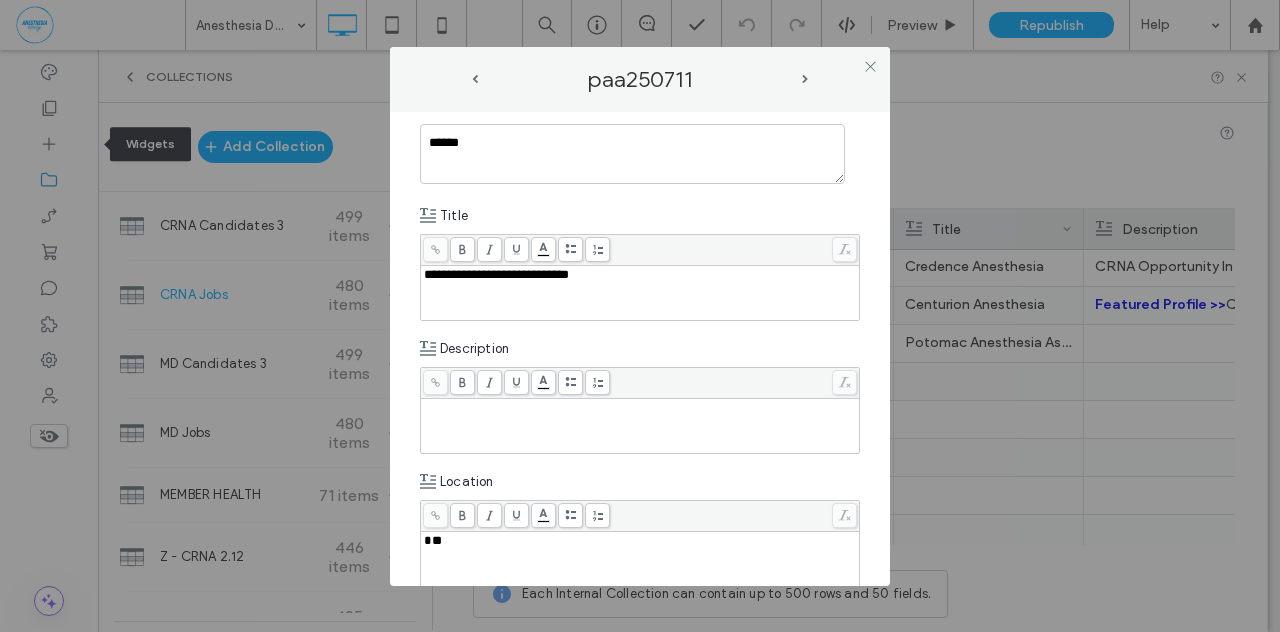 click at bounding box center [640, 426] 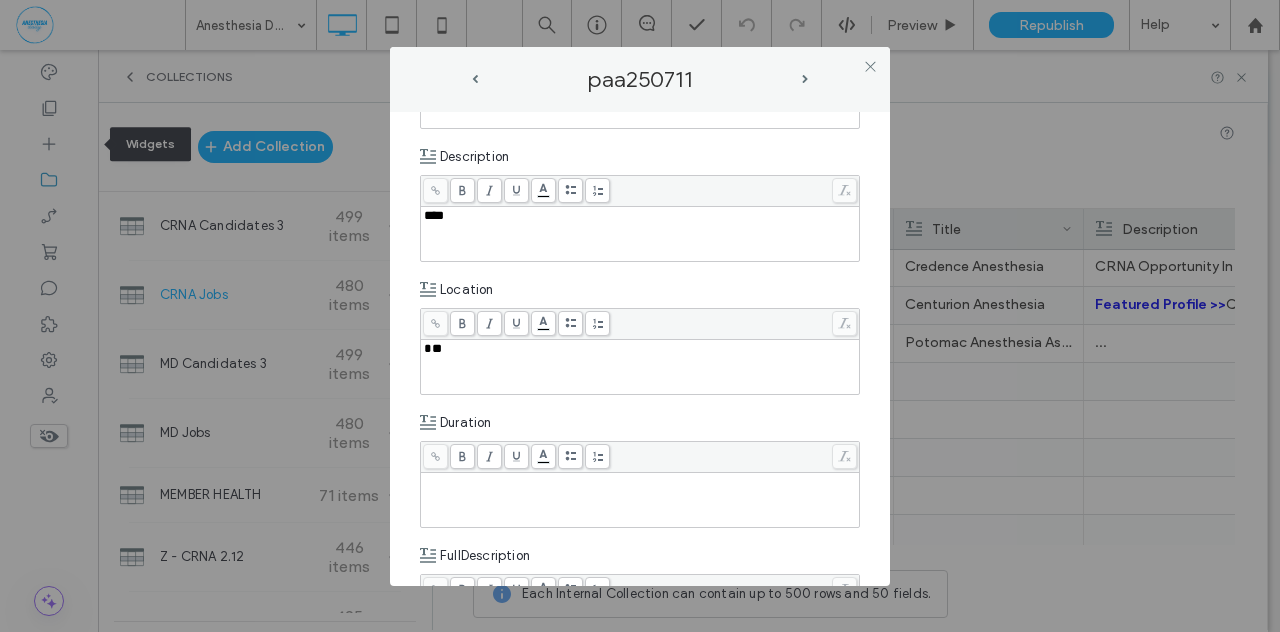 scroll, scrollTop: 311, scrollLeft: 0, axis: vertical 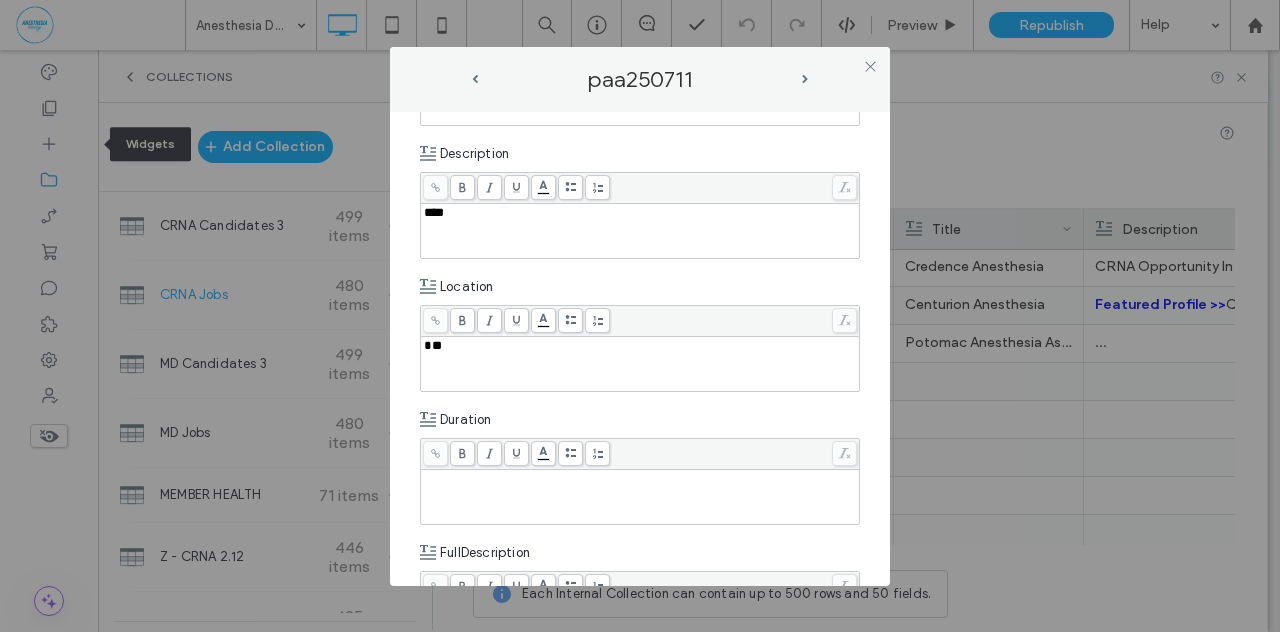 click on "***" at bounding box center [434, 212] 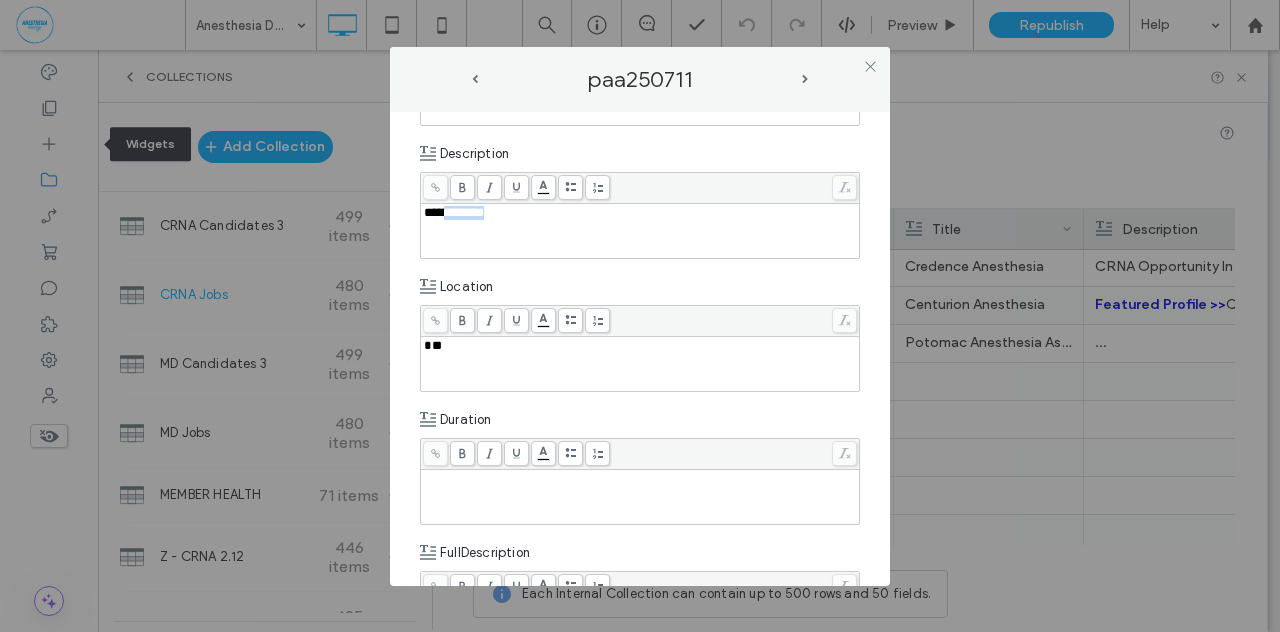 drag, startPoint x: 438, startPoint y: 210, endPoint x: 492, endPoint y: 203, distance: 54.451813 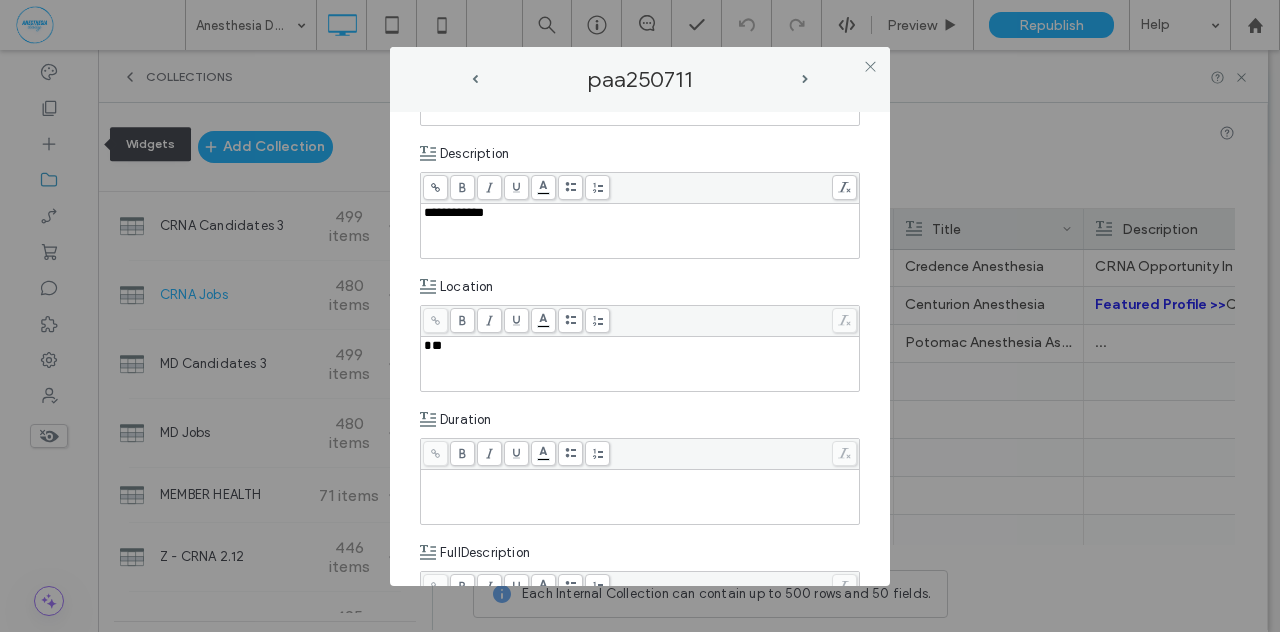 click 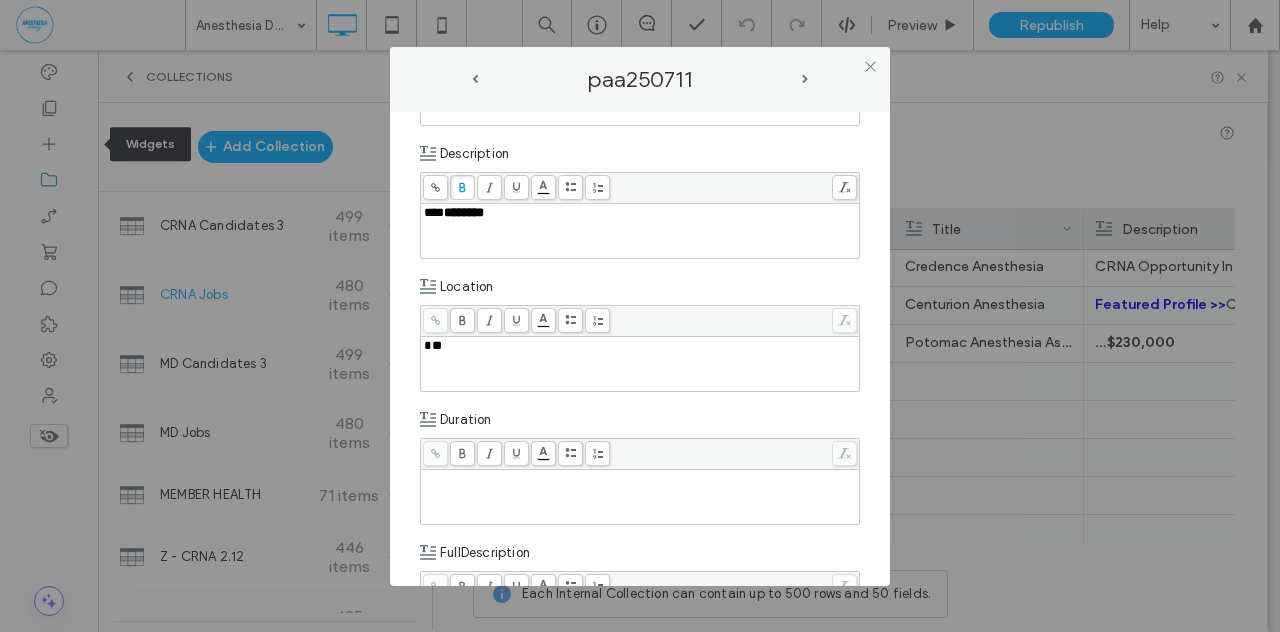 click on "**********" at bounding box center [640, 349] 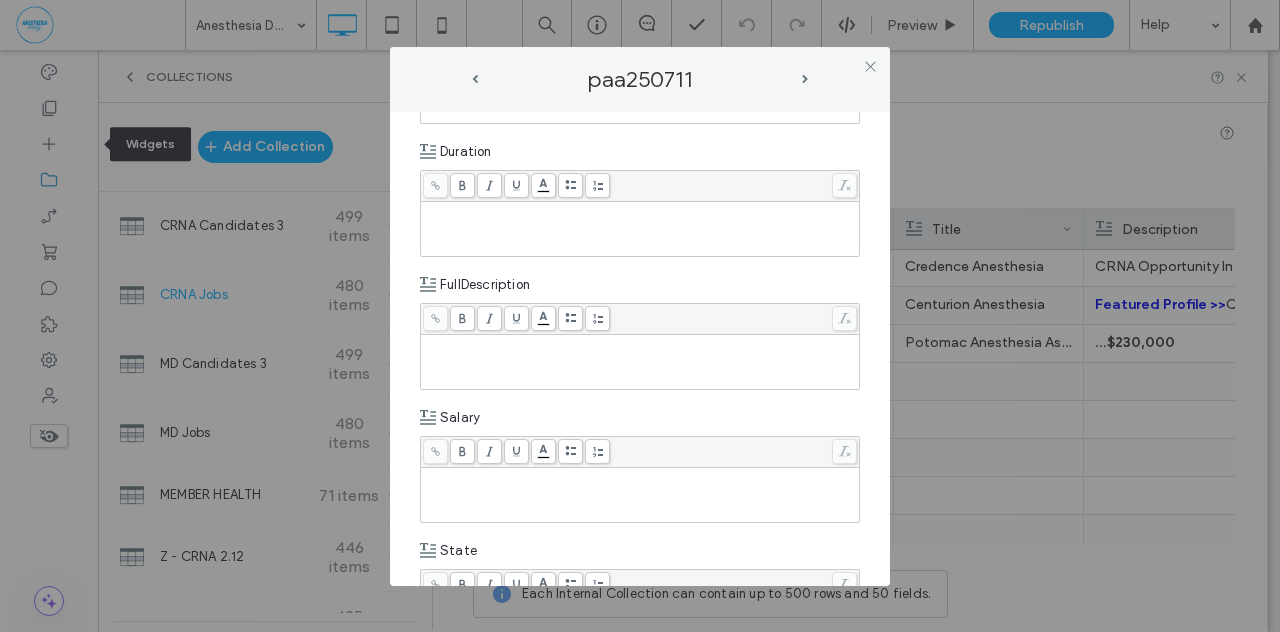 scroll, scrollTop: 583, scrollLeft: 0, axis: vertical 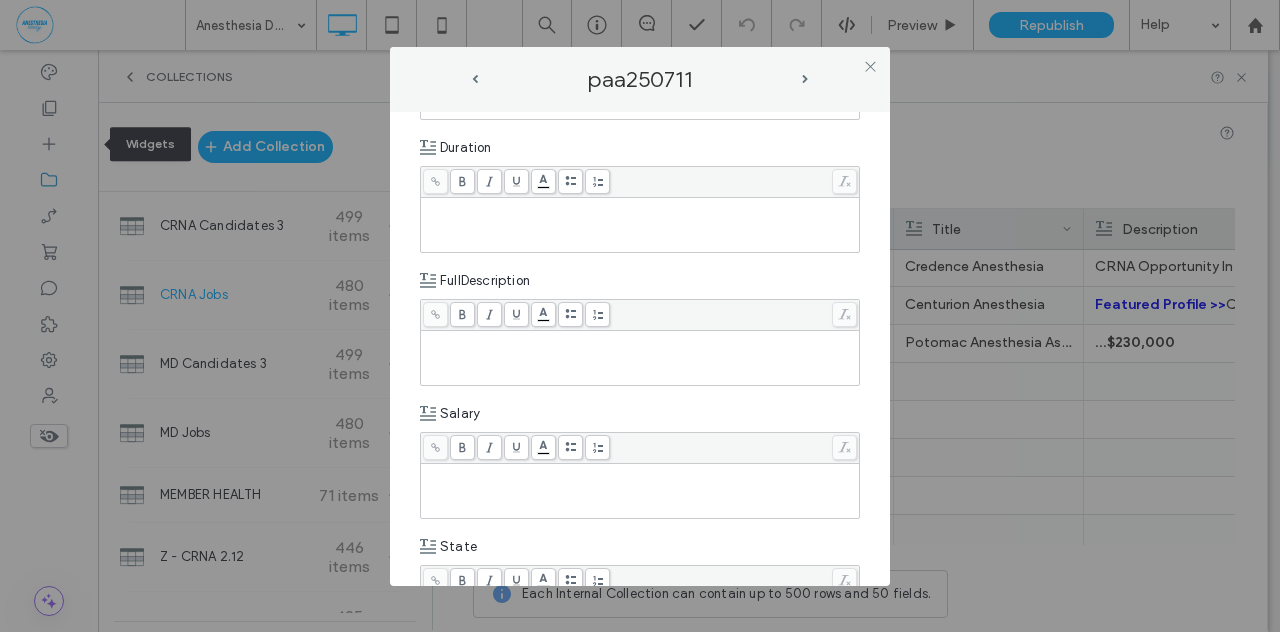 click at bounding box center [640, 207] 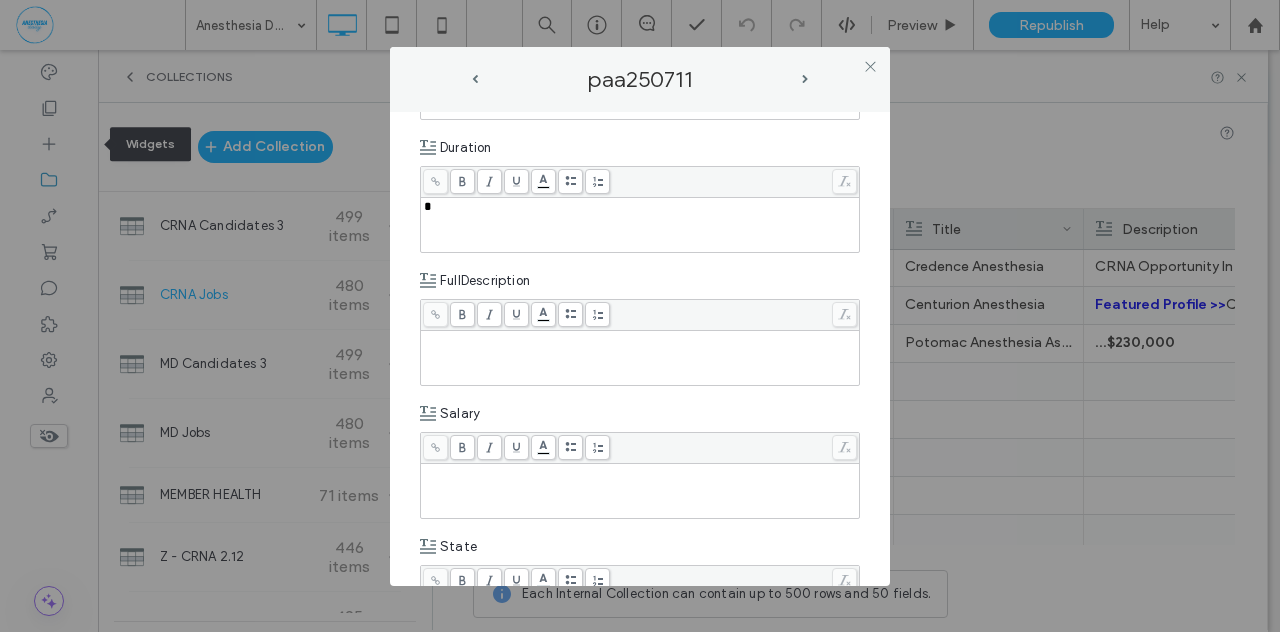 type 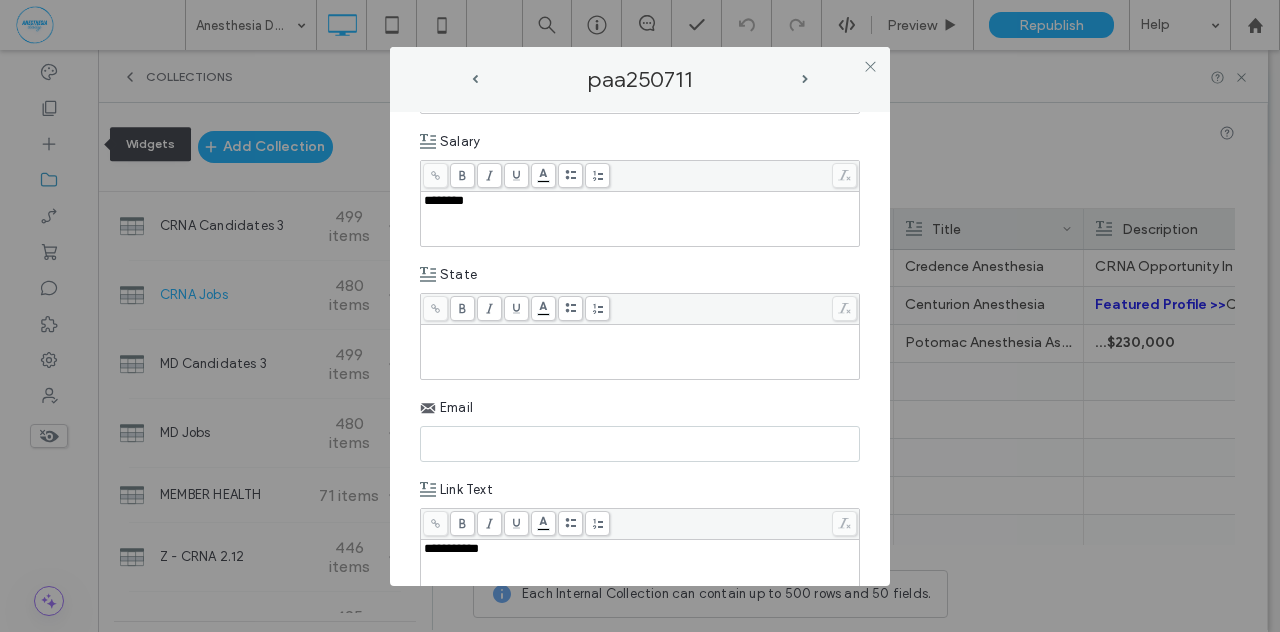 scroll, scrollTop: 886, scrollLeft: 0, axis: vertical 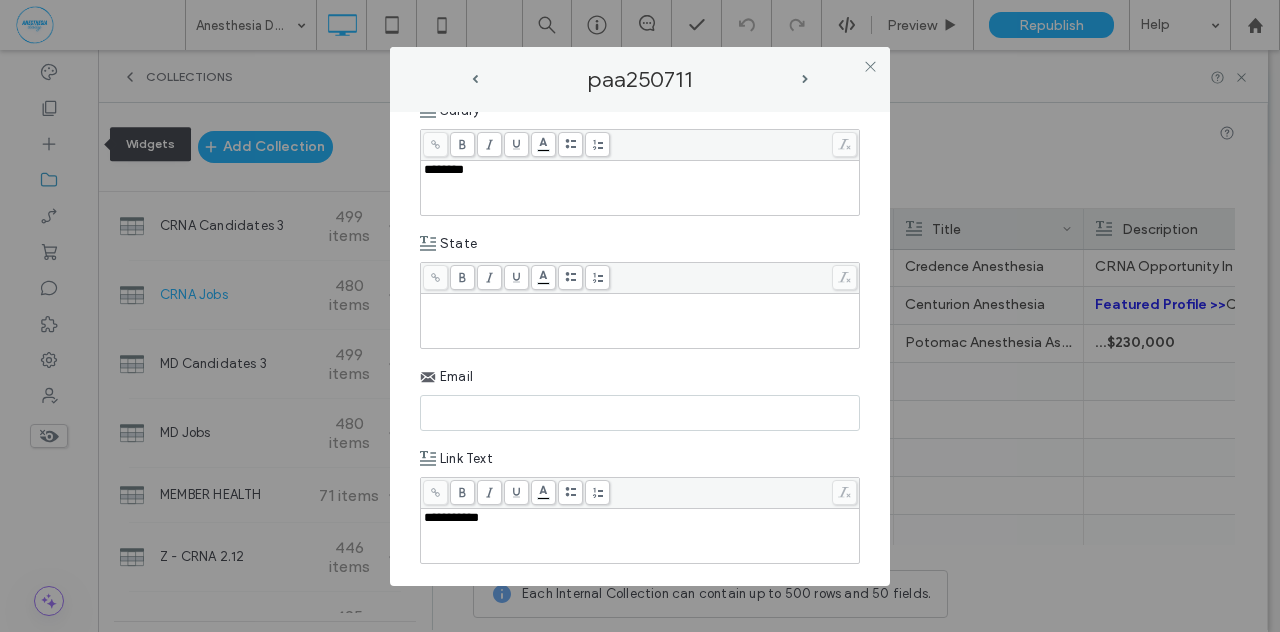 click at bounding box center [640, 303] 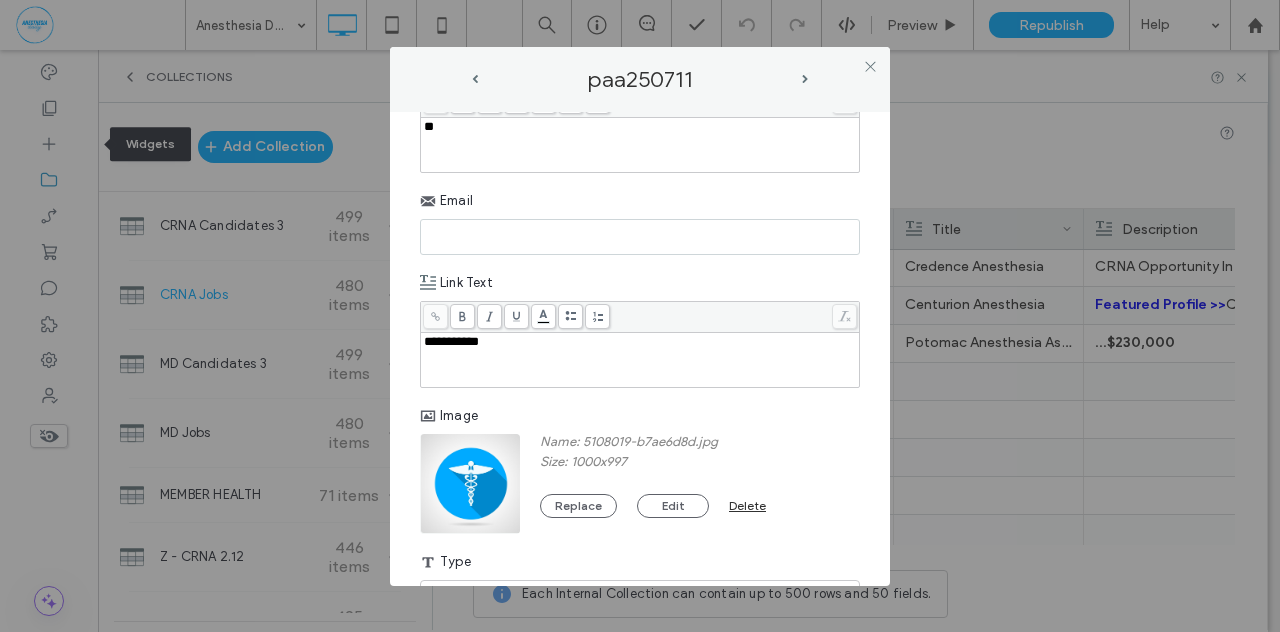 scroll, scrollTop: 1135, scrollLeft: 0, axis: vertical 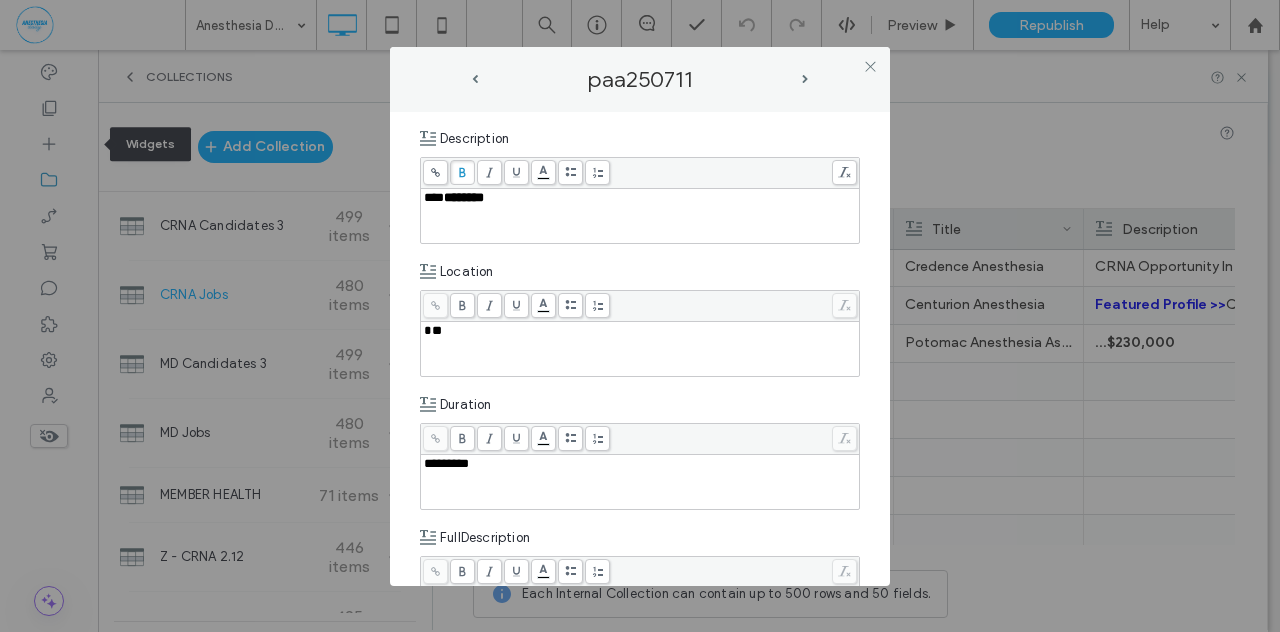 click on "**" at bounding box center (640, 349) 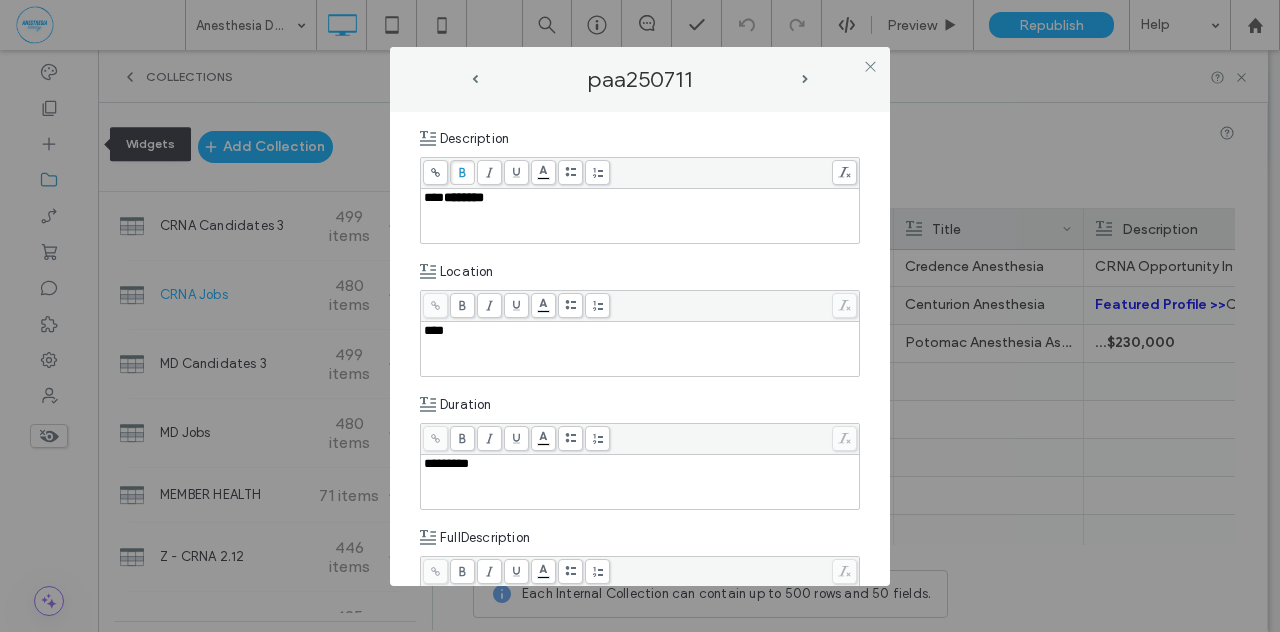 type 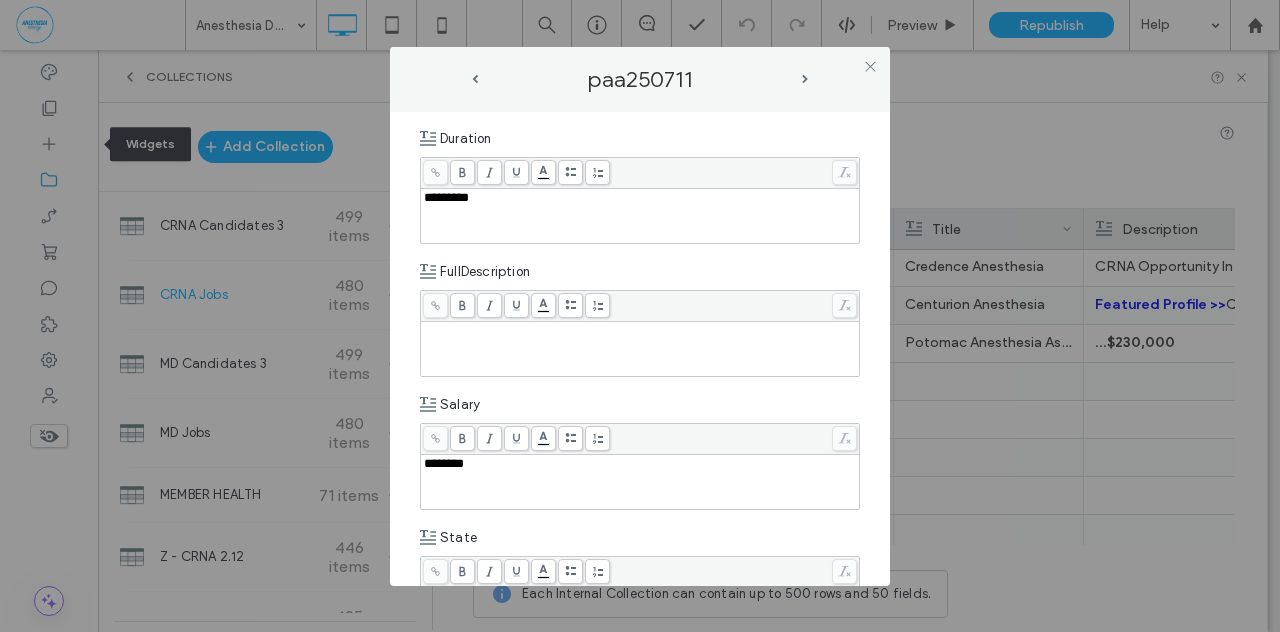 scroll, scrollTop: 645, scrollLeft: 0, axis: vertical 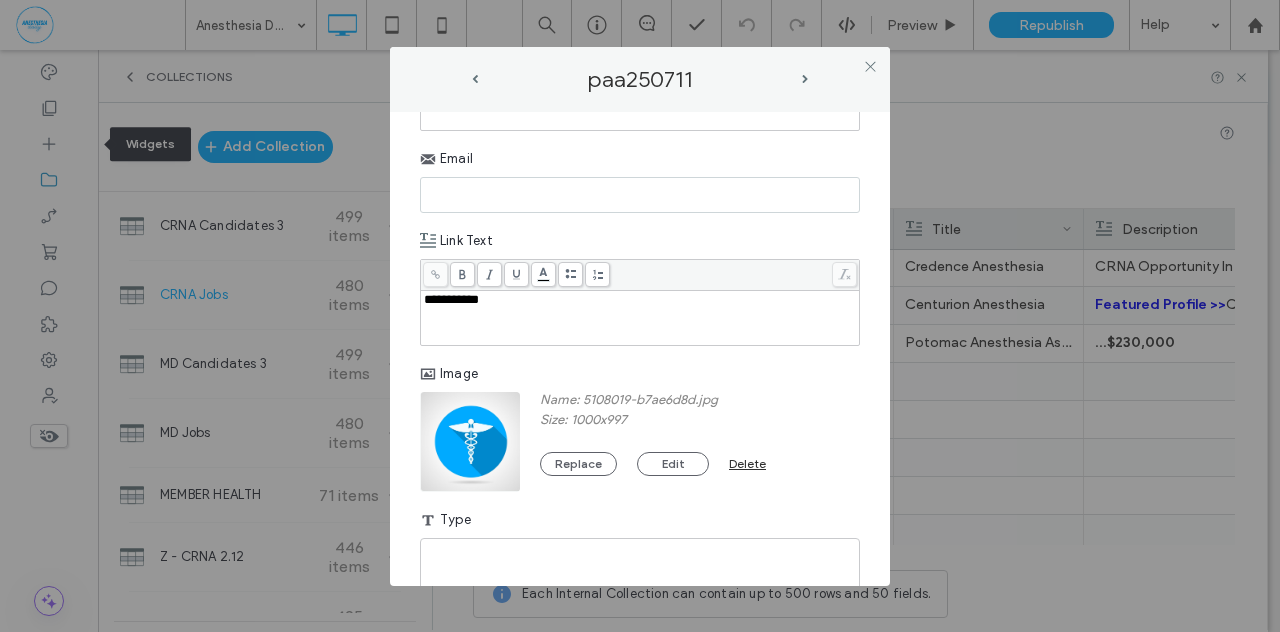 paste on "**********" 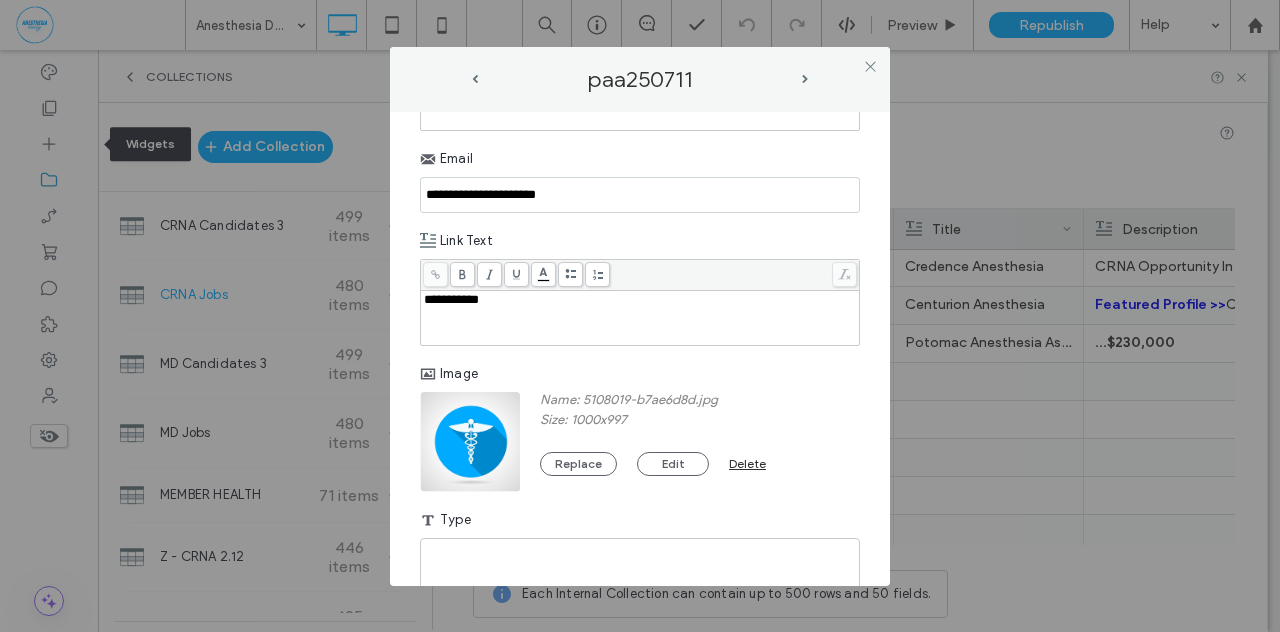 type on "**********" 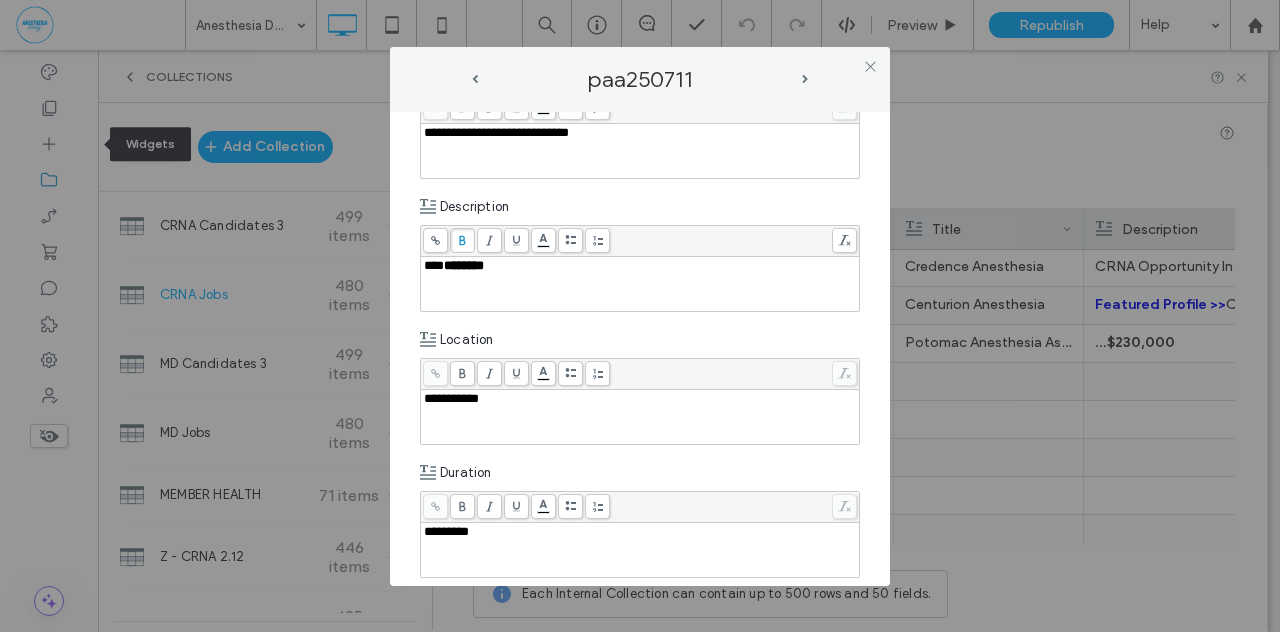 scroll, scrollTop: 248, scrollLeft: 0, axis: vertical 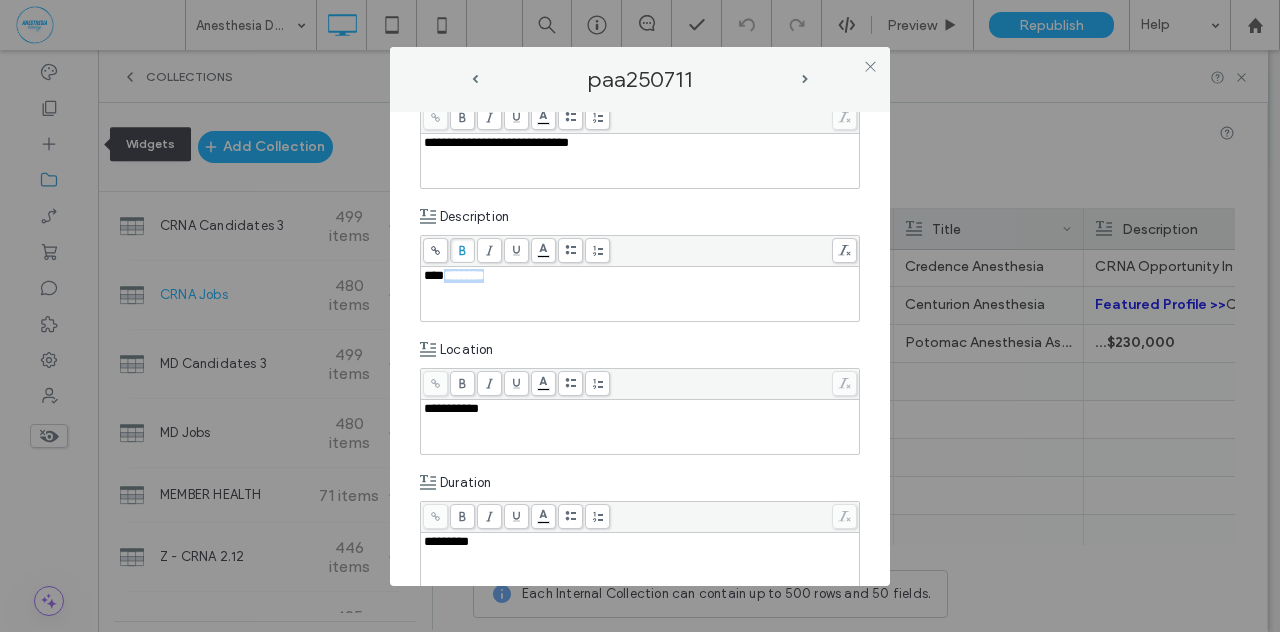 click on "***" at bounding box center (434, 275) 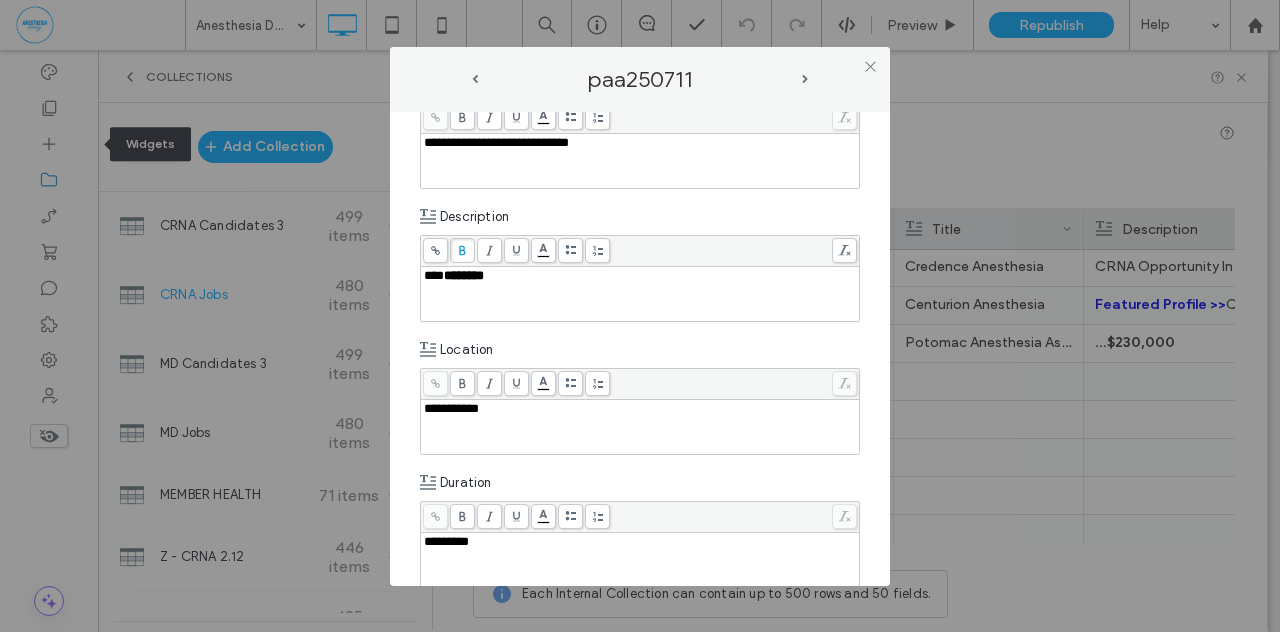 click on "***" at bounding box center (434, 275) 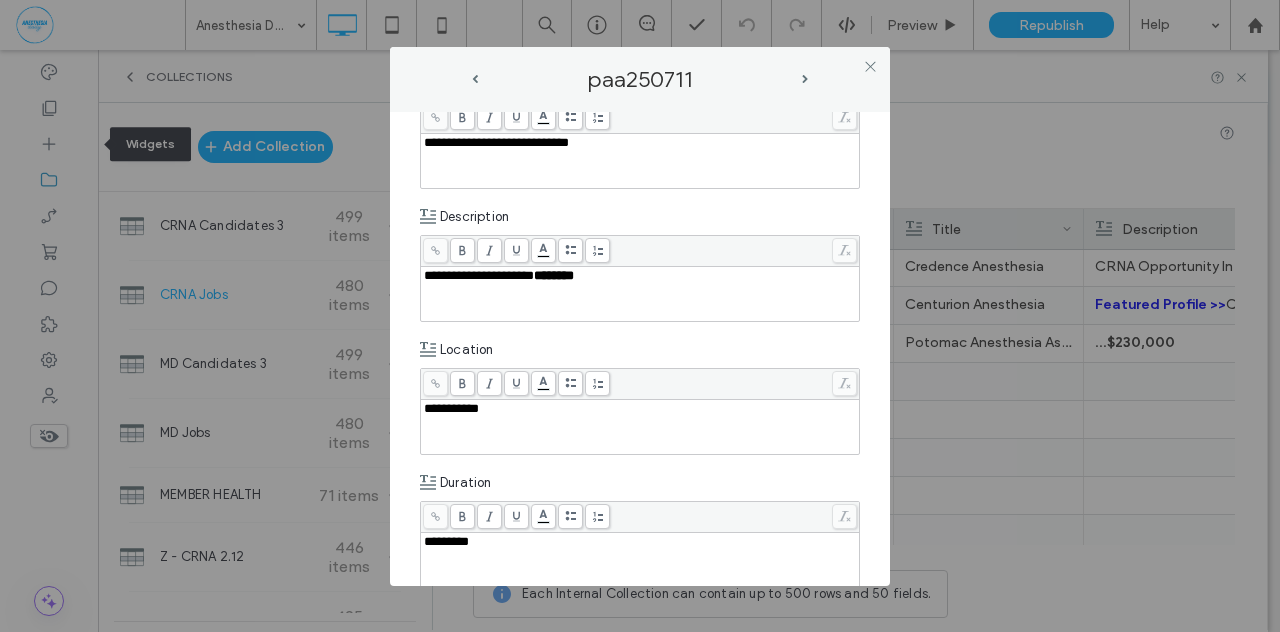 click on "**********" at bounding box center (479, 275) 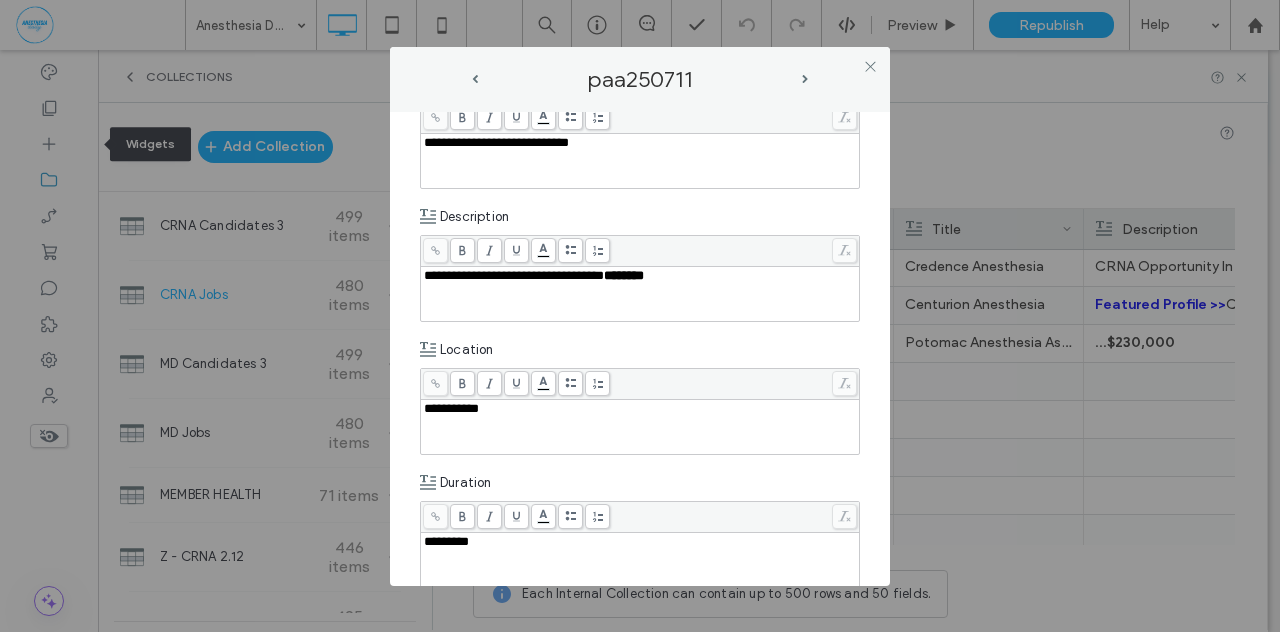 click on "**********" at bounding box center (514, 275) 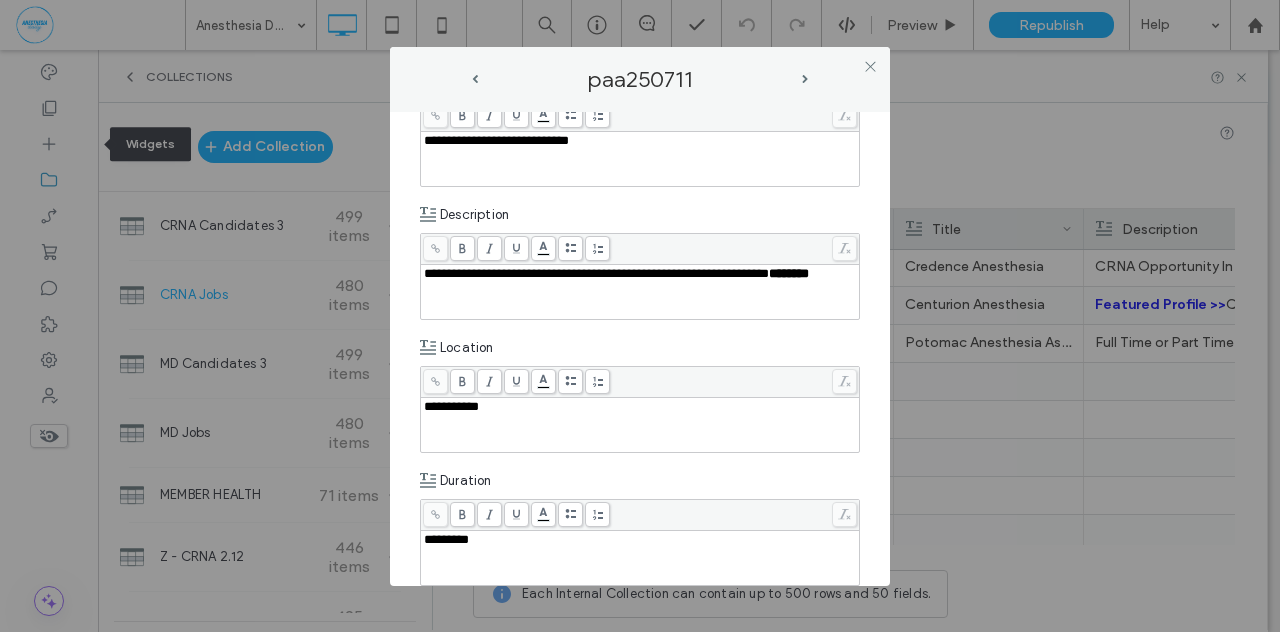 scroll, scrollTop: 248, scrollLeft: 0, axis: vertical 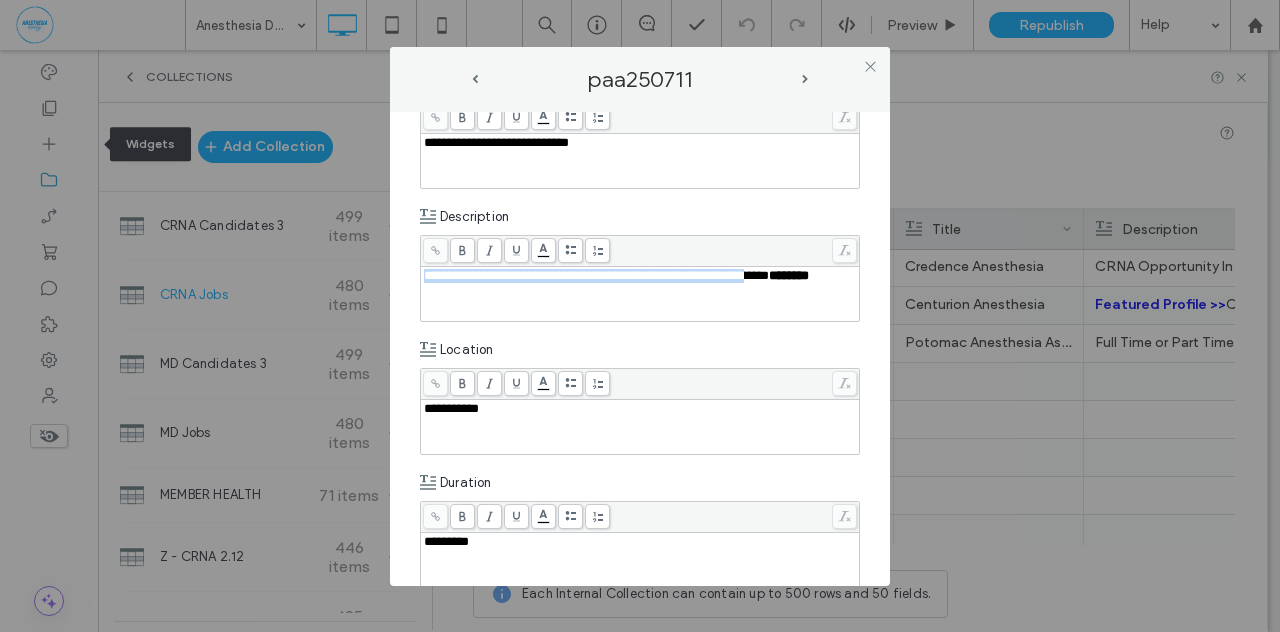 drag, startPoint x: 792, startPoint y: 271, endPoint x: 412, endPoint y: 262, distance: 380.10657 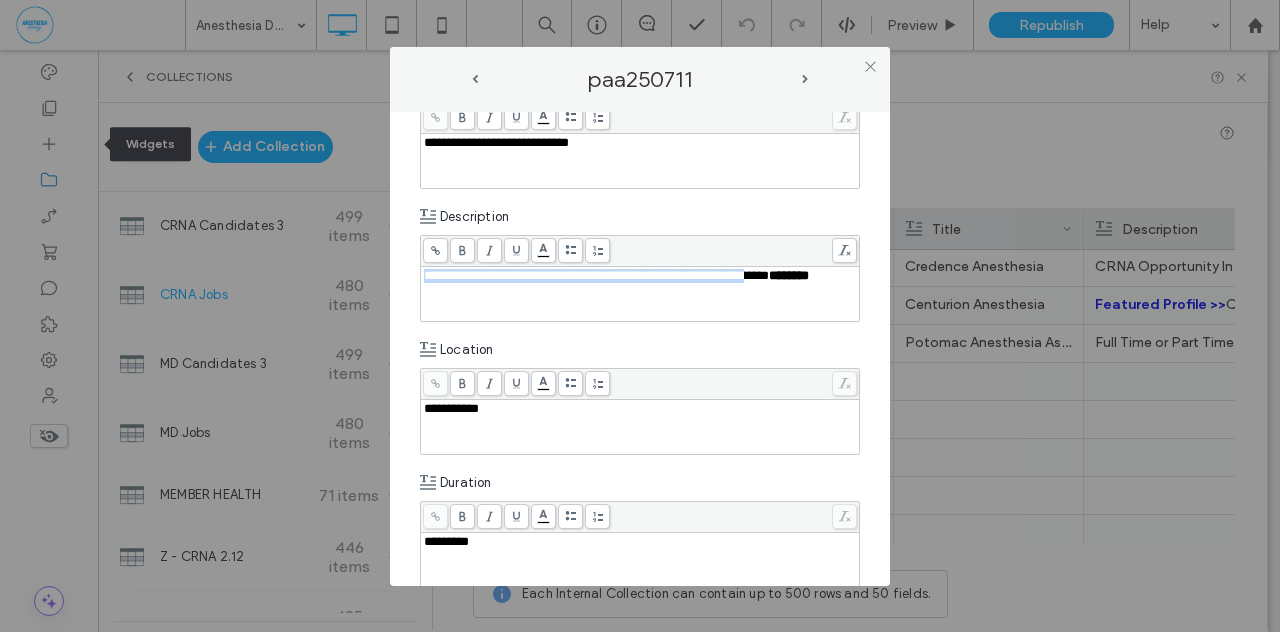 copy on "**********" 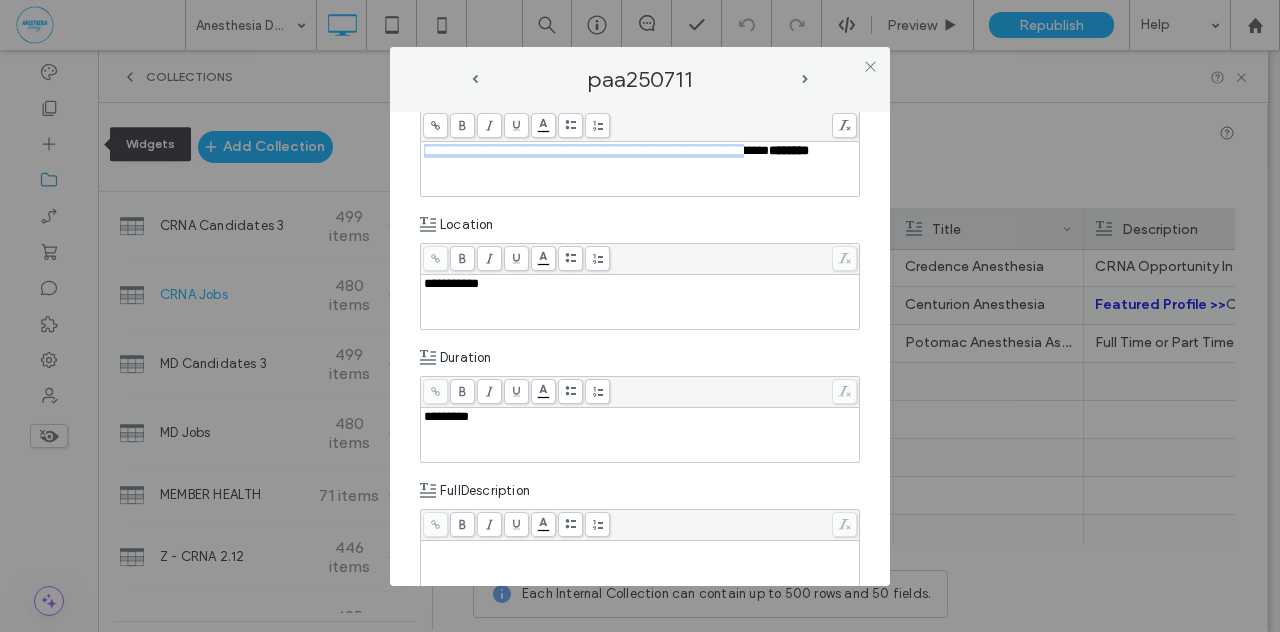scroll, scrollTop: 428, scrollLeft: 0, axis: vertical 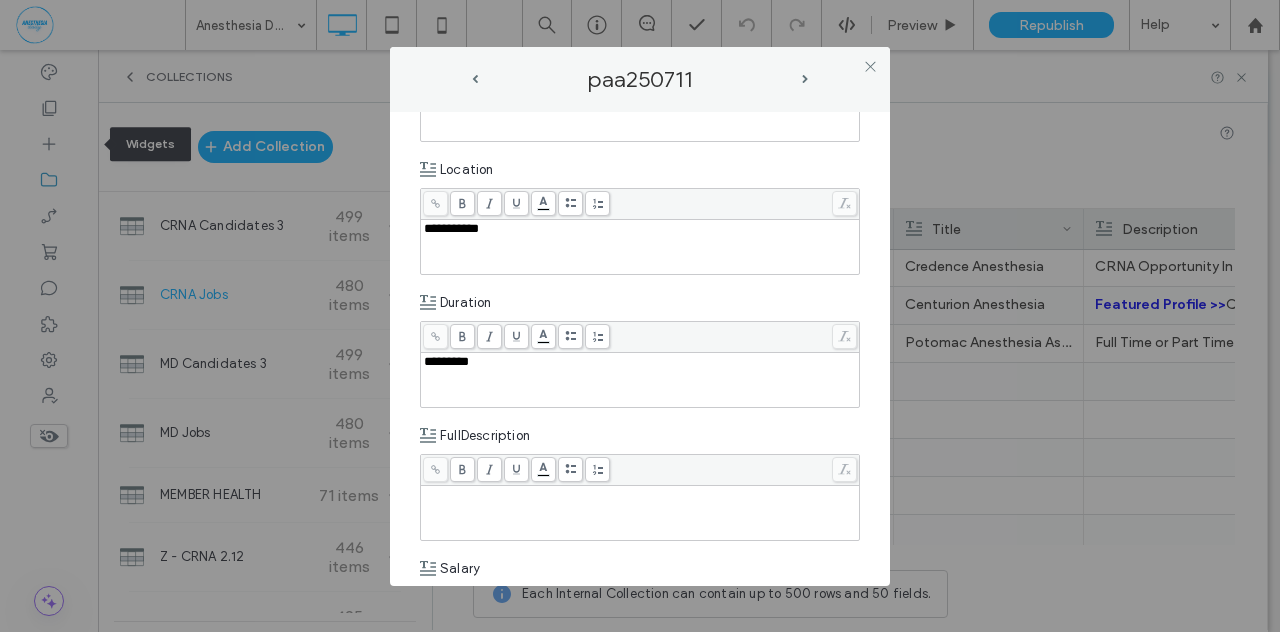 paste 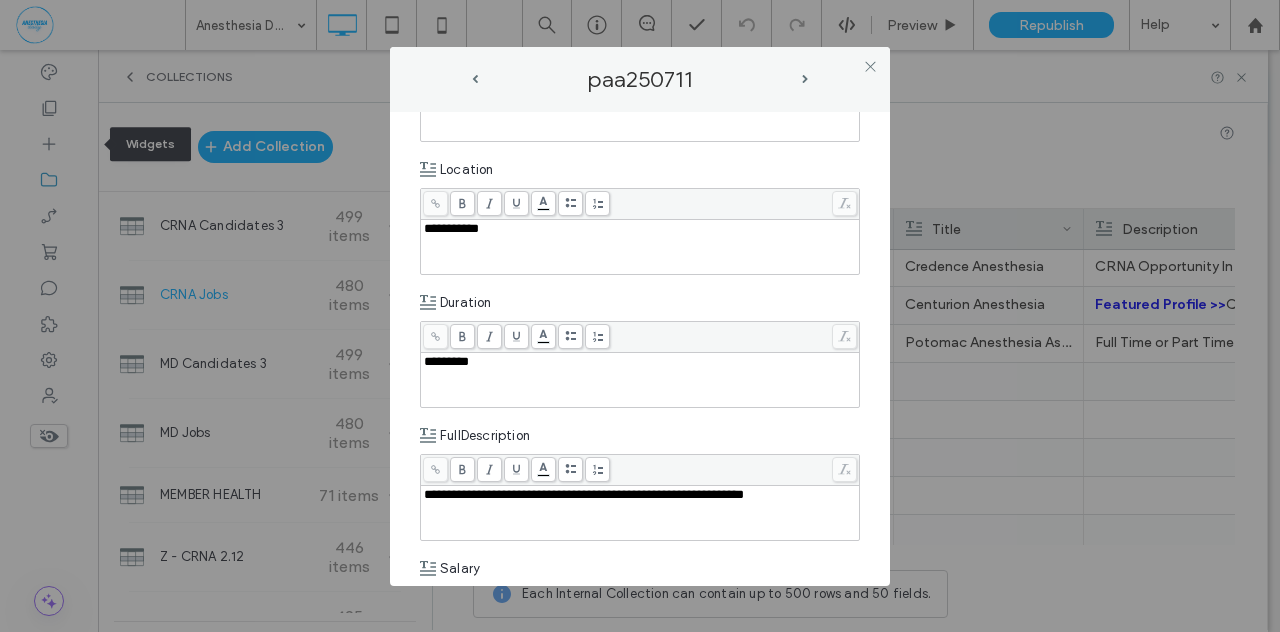 type 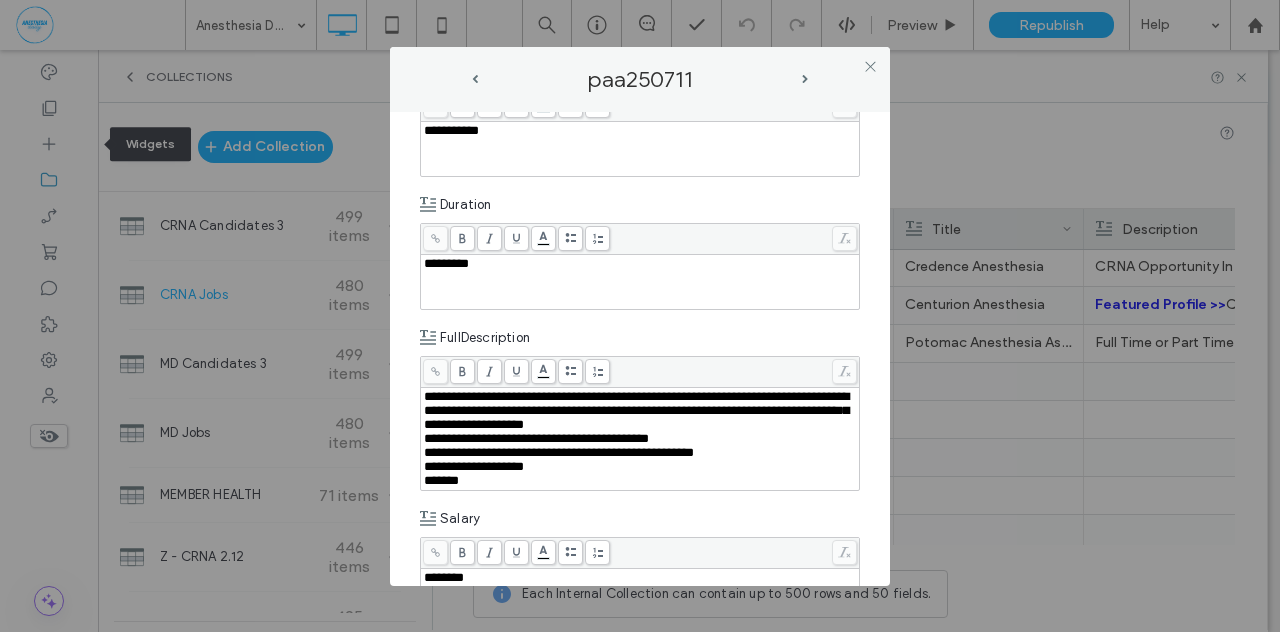 scroll, scrollTop: 552, scrollLeft: 0, axis: vertical 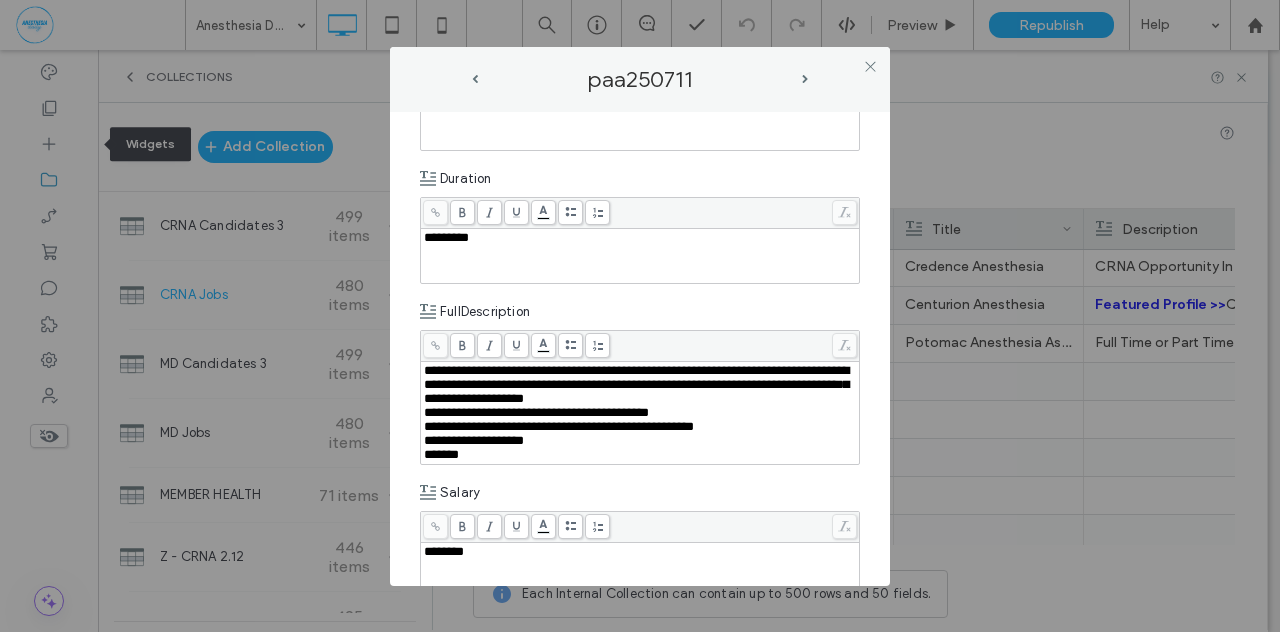 click on "**********" at bounding box center (636, 384) 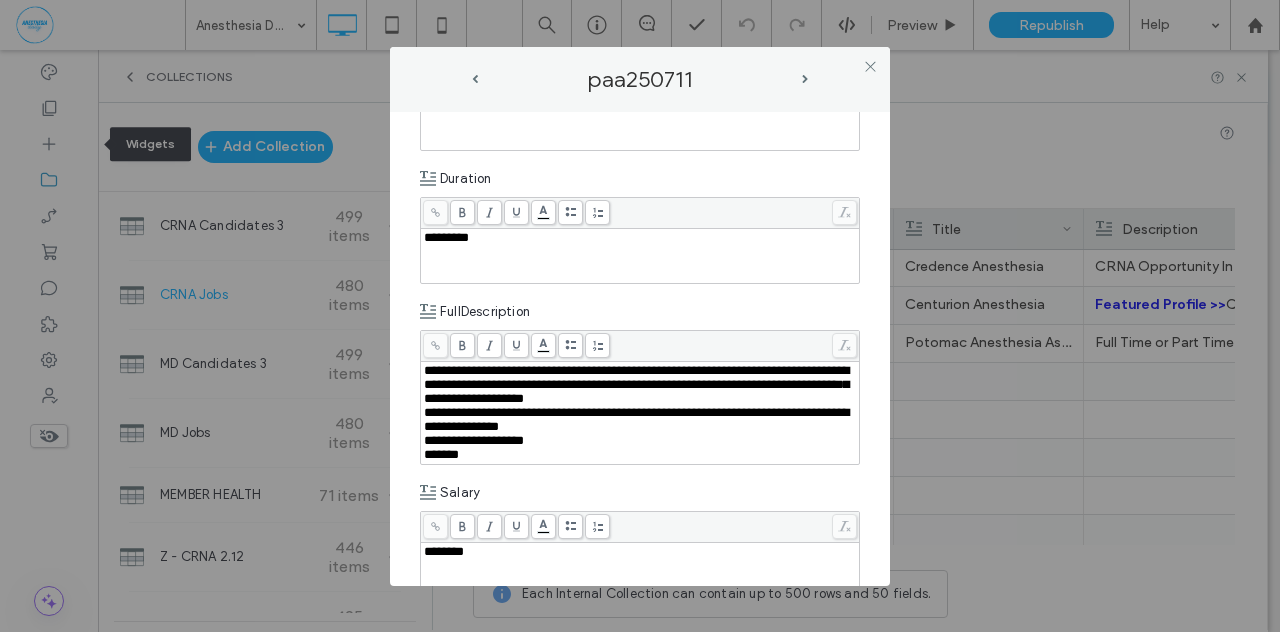 click on "**********" at bounding box center [474, 440] 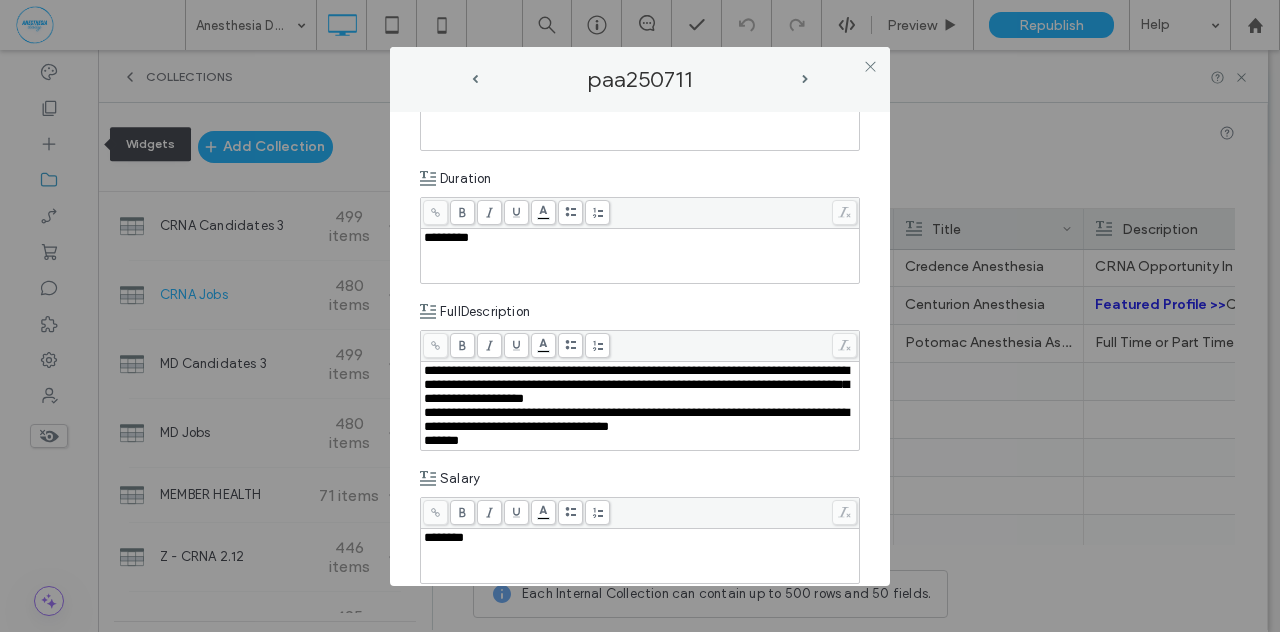 click on "*******" at bounding box center (441, 440) 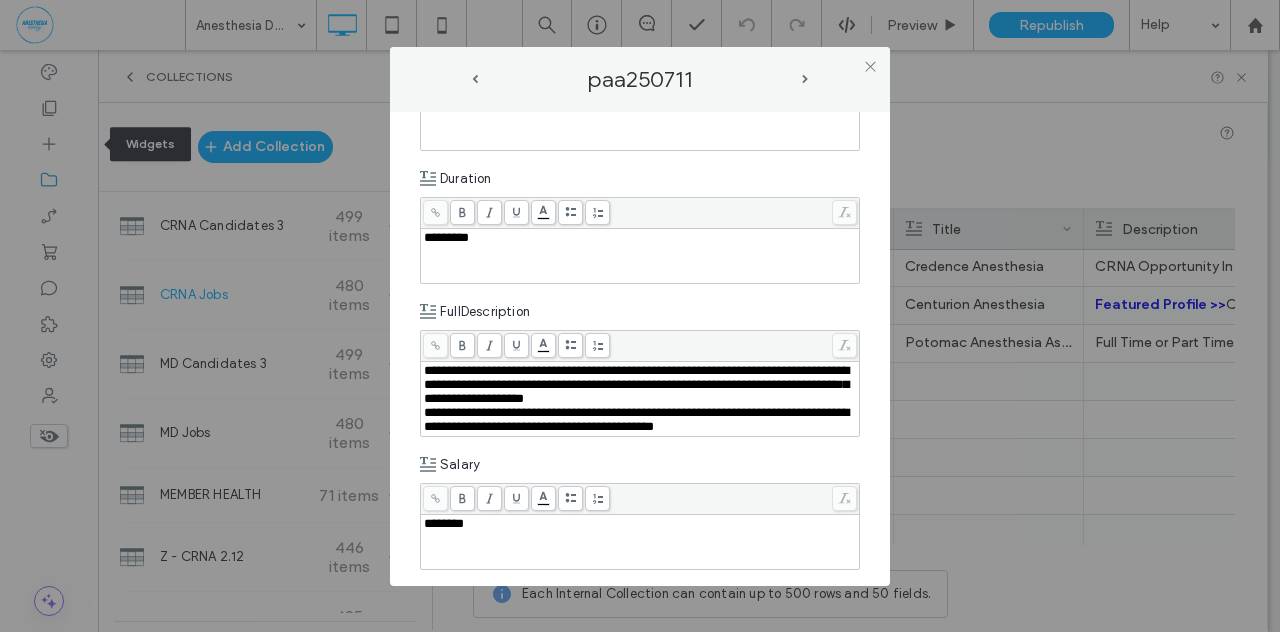 click on "**********" at bounding box center (640, 420) 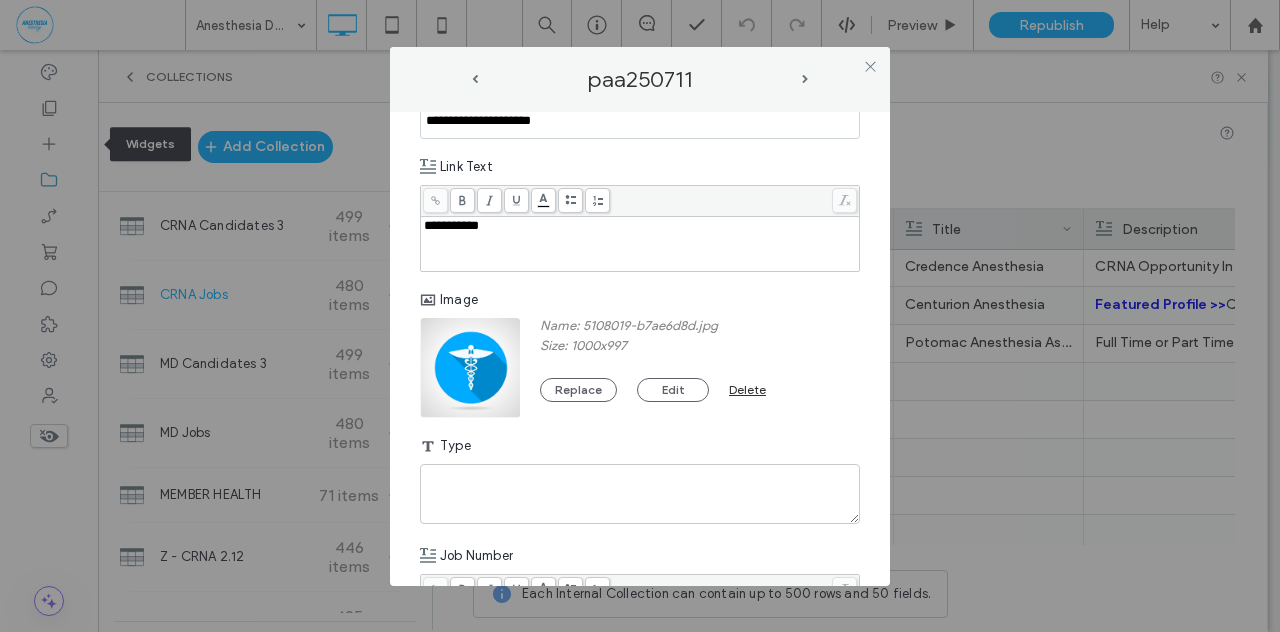 scroll, scrollTop: 1205, scrollLeft: 0, axis: vertical 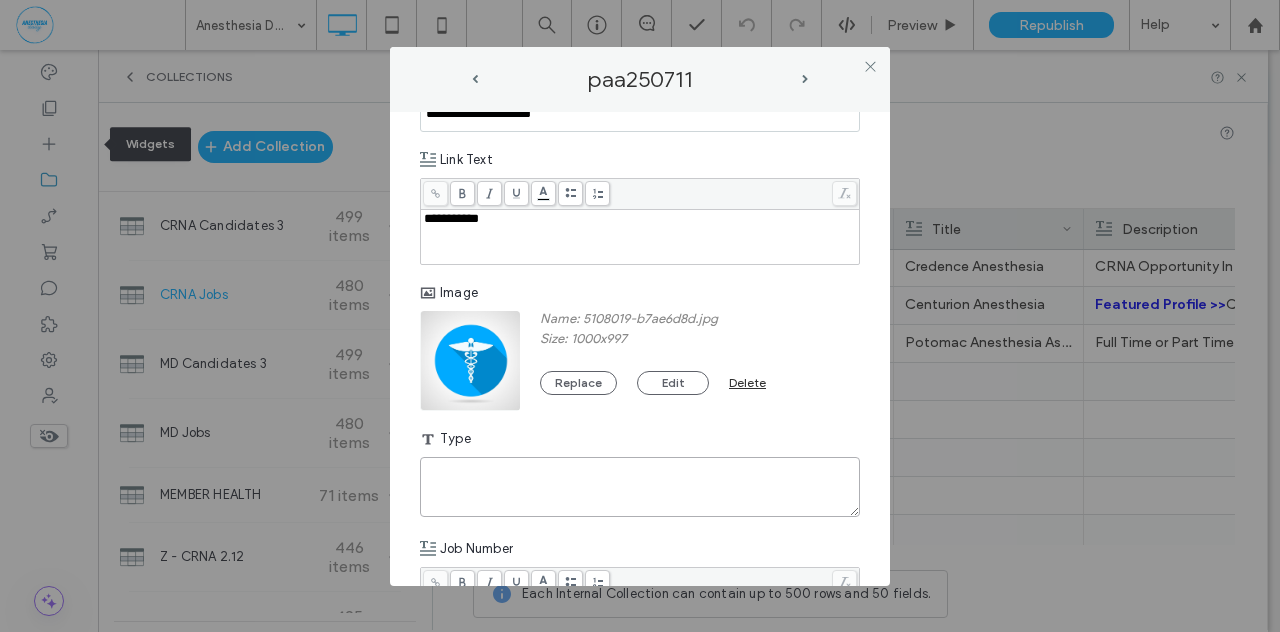 click at bounding box center [640, 487] 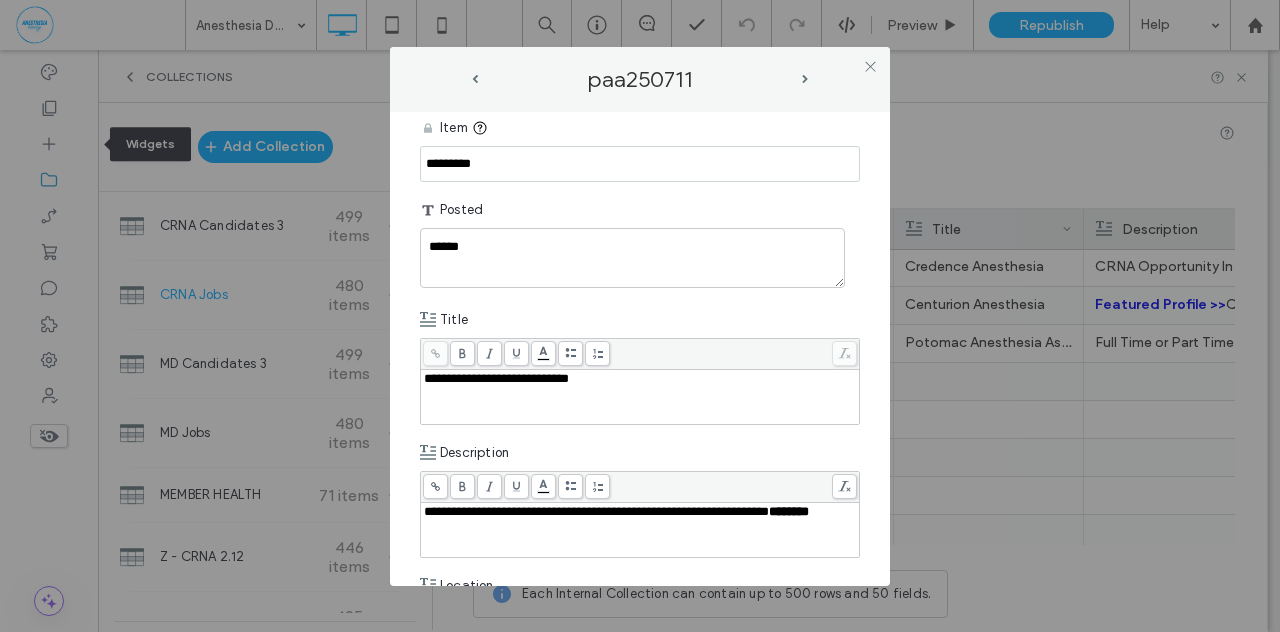 scroll, scrollTop: 0, scrollLeft: 0, axis: both 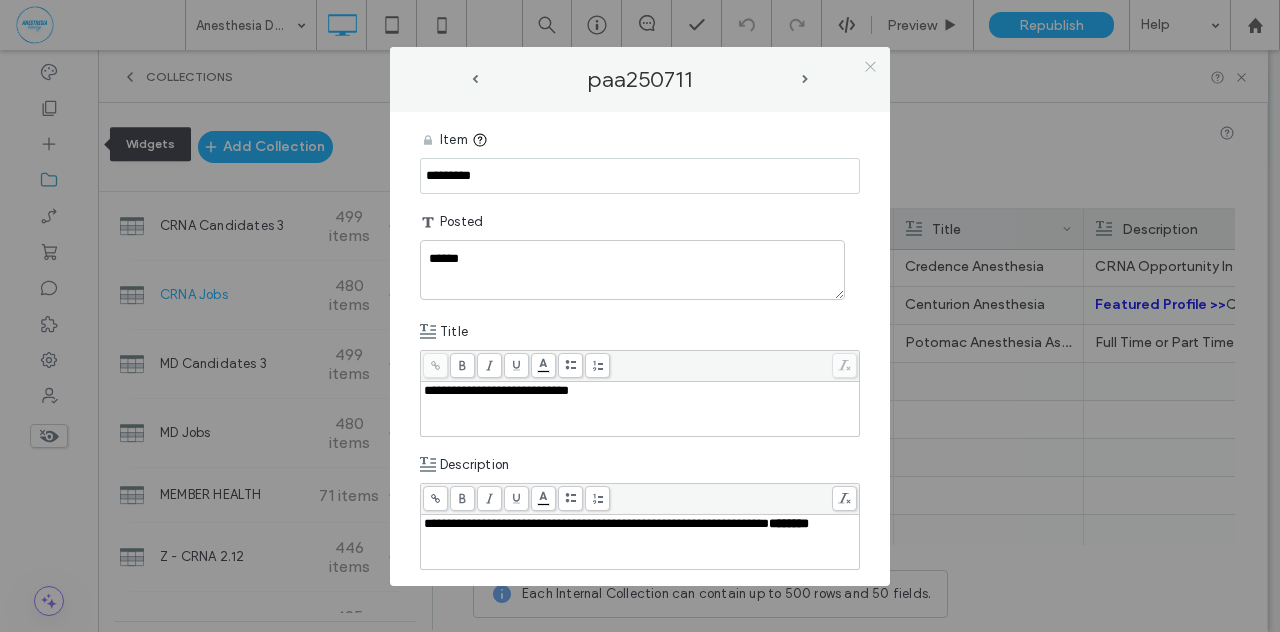 type on "**" 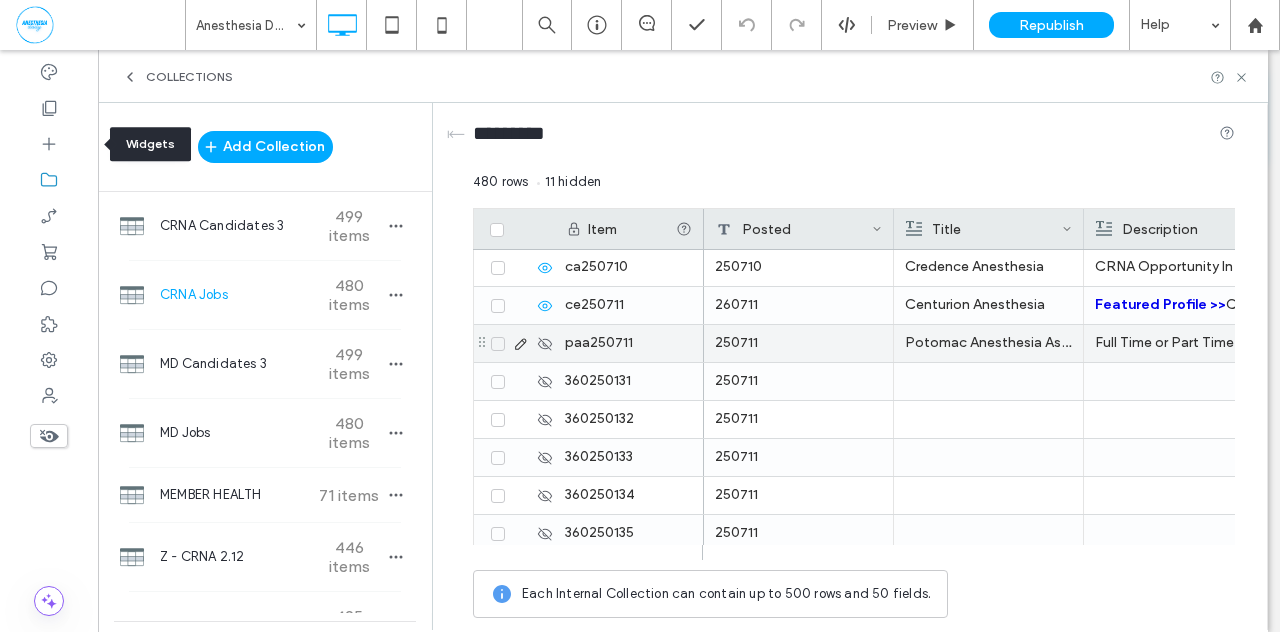 click at bounding box center (519, 344) 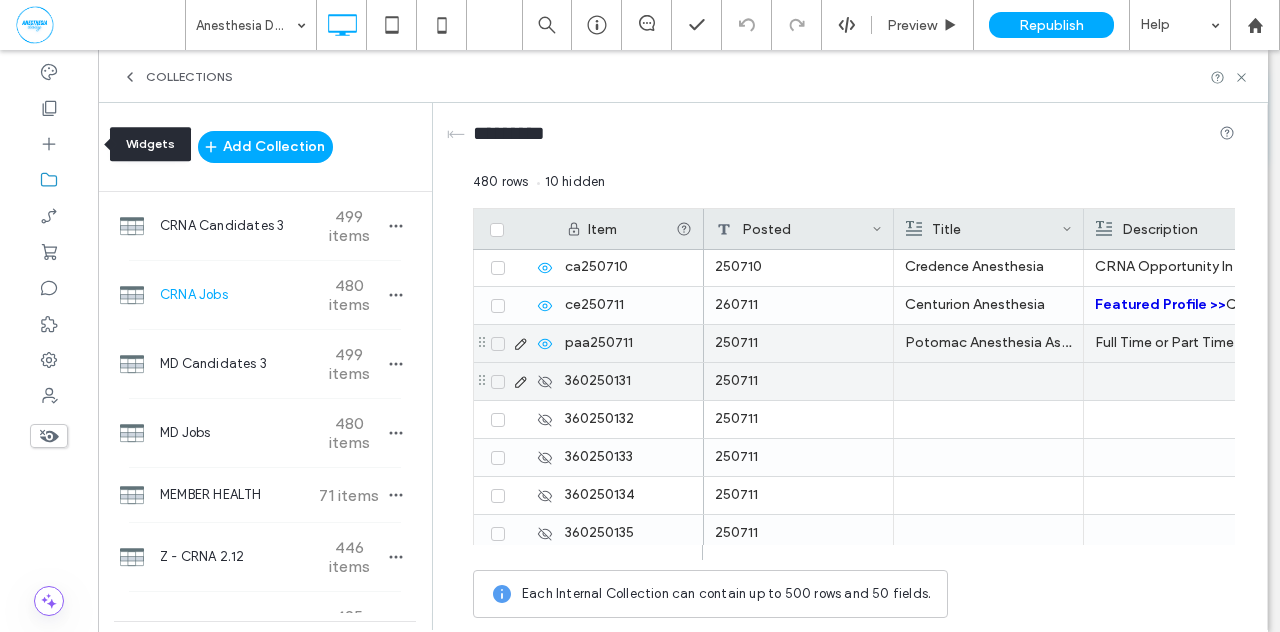click 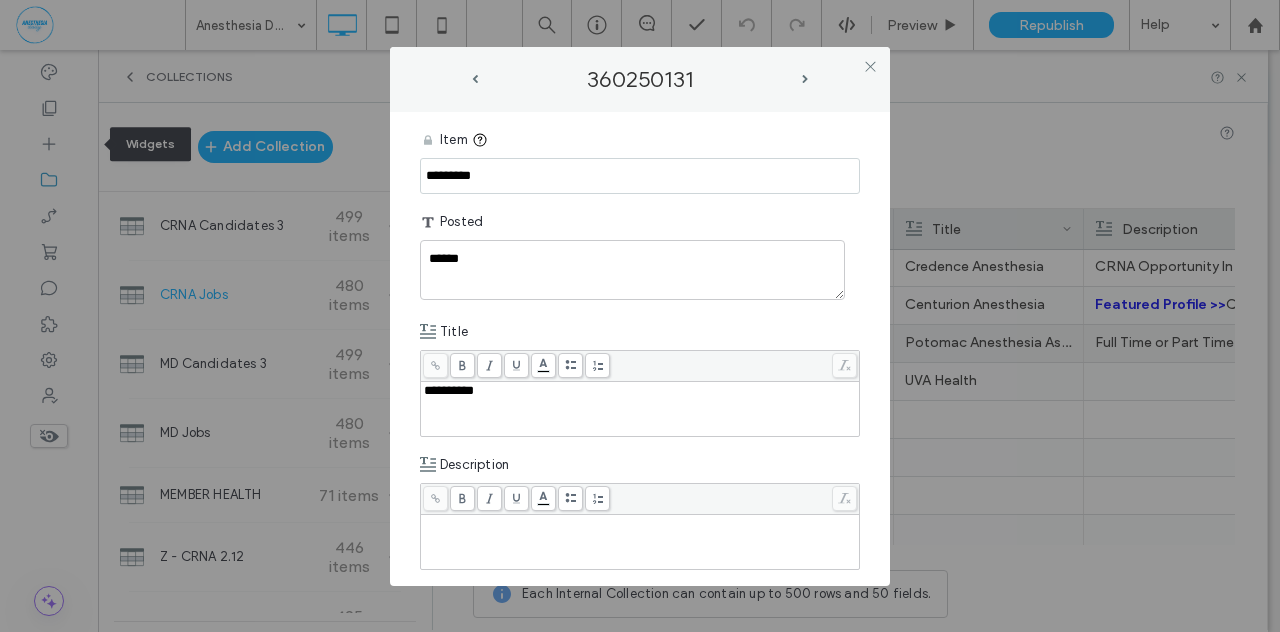drag, startPoint x: 497, startPoint y: 171, endPoint x: 288, endPoint y: 149, distance: 210.15471 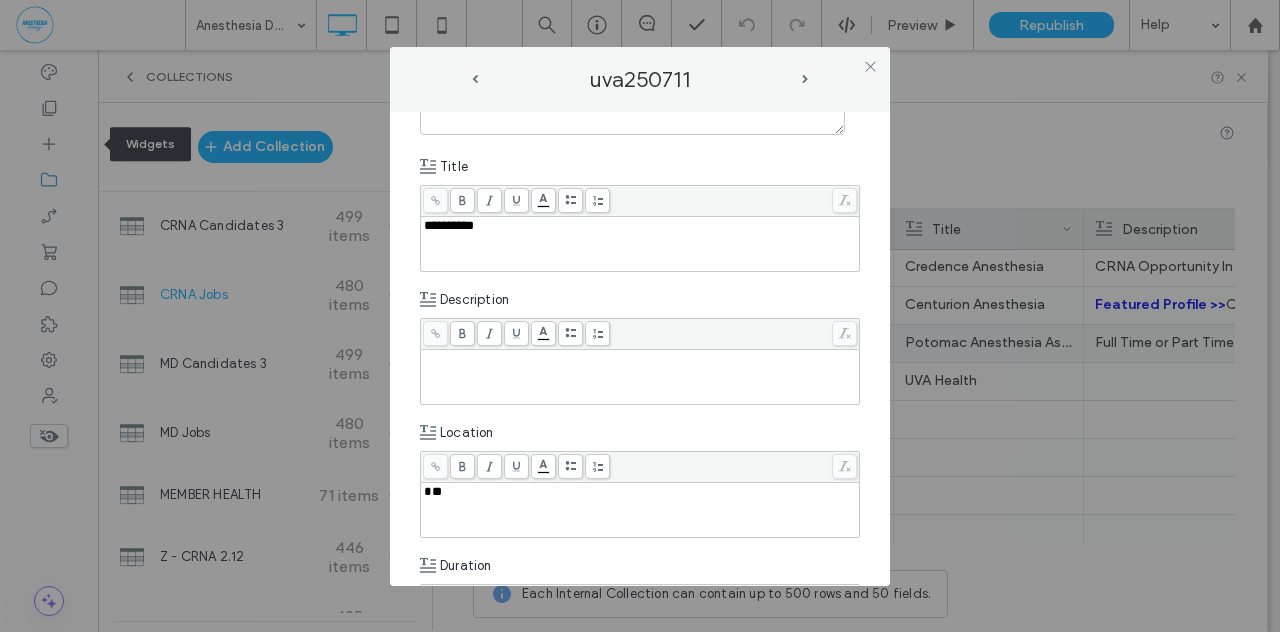 scroll, scrollTop: 210, scrollLeft: 0, axis: vertical 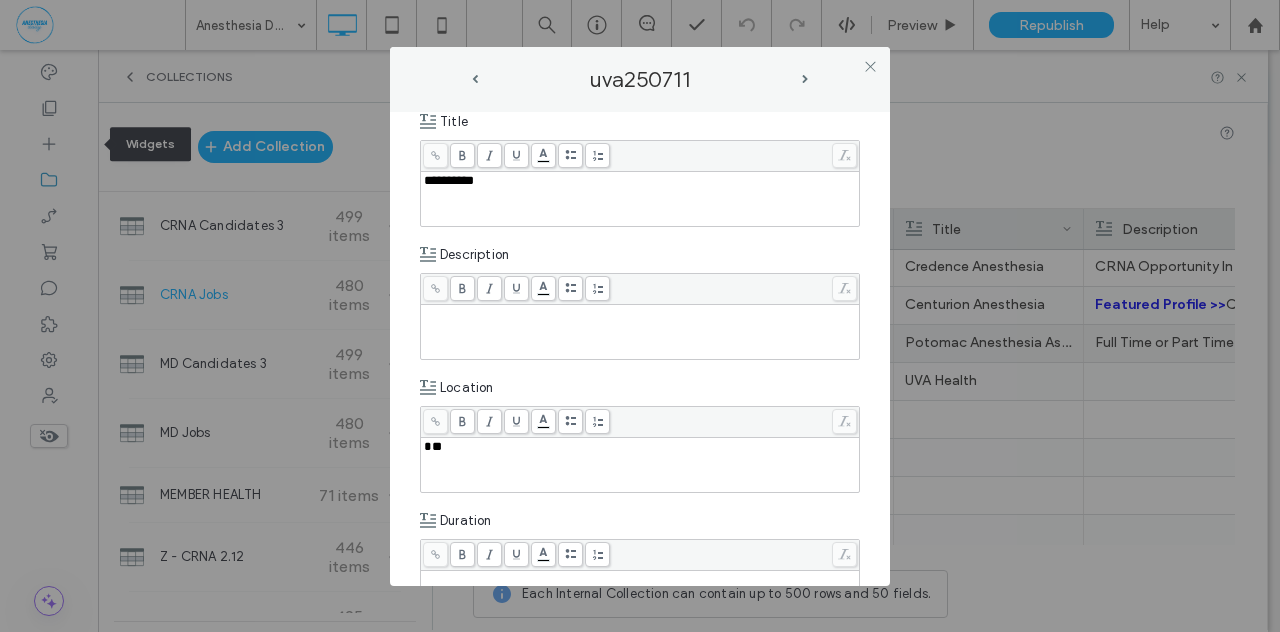 click at bounding box center (640, 332) 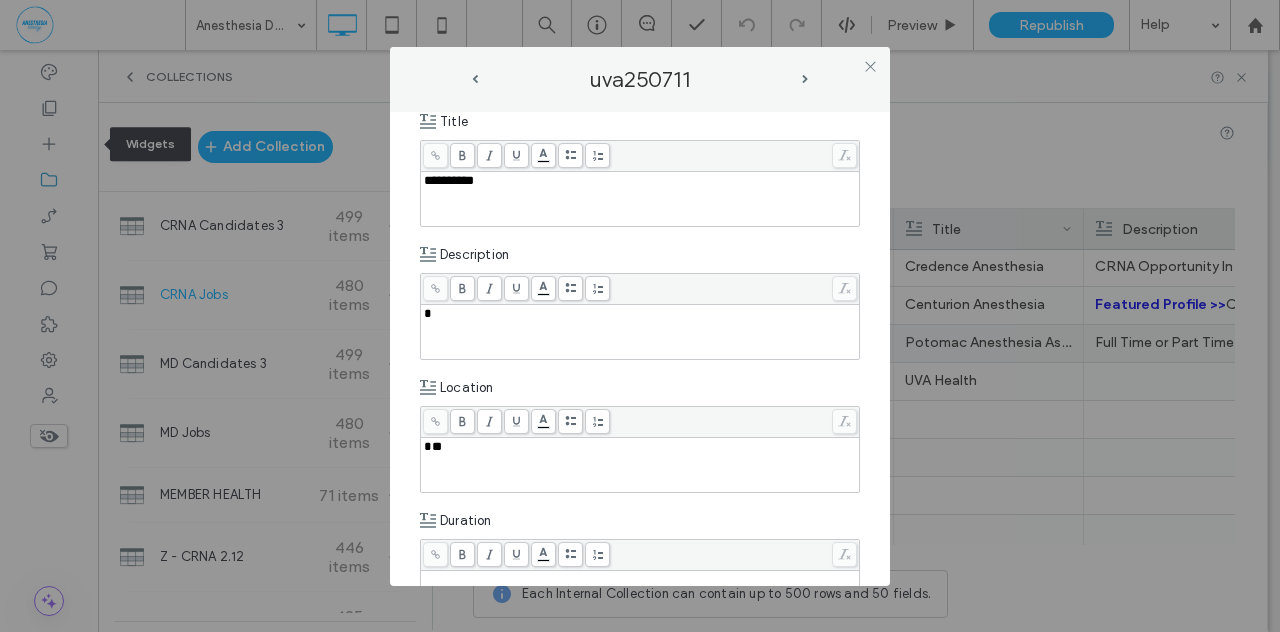 type 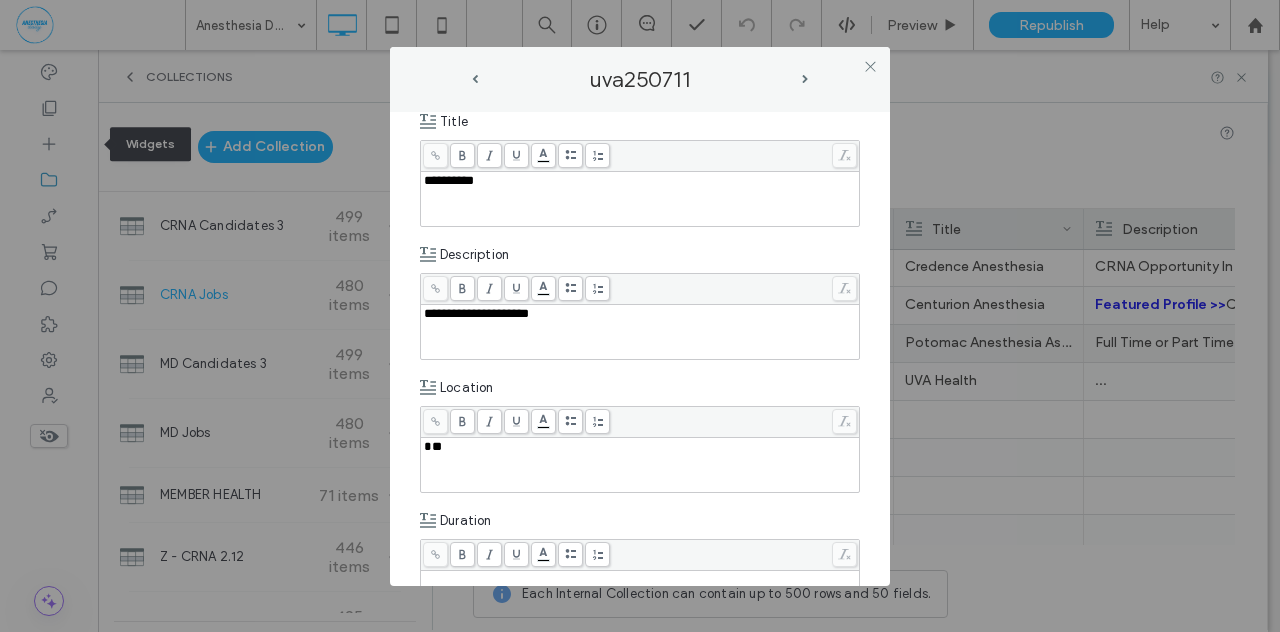 click on "**********" at bounding box center (476, 313) 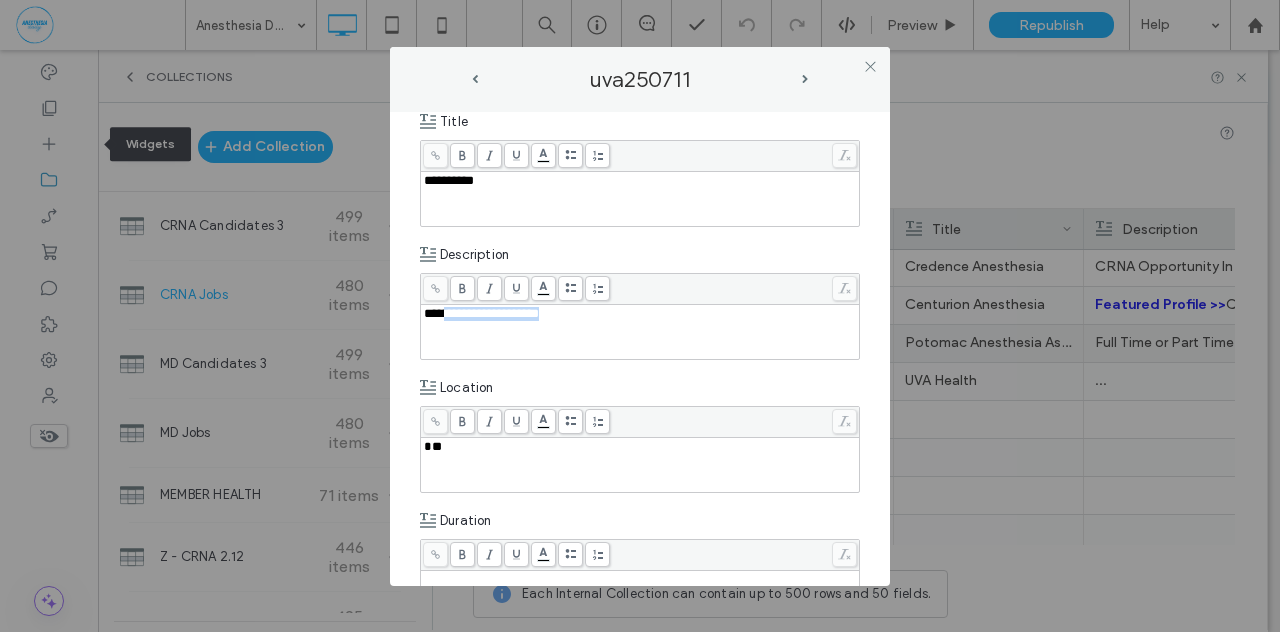 drag, startPoint x: 438, startPoint y: 311, endPoint x: 568, endPoint y: 313, distance: 130.01538 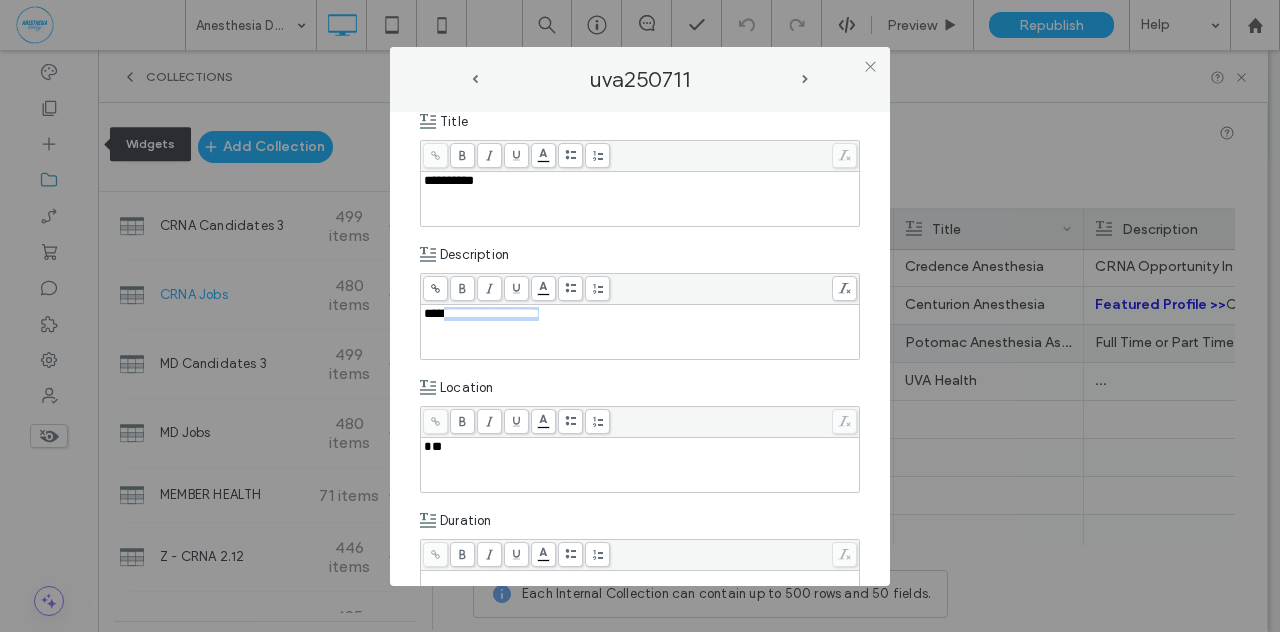 copy on "**********" 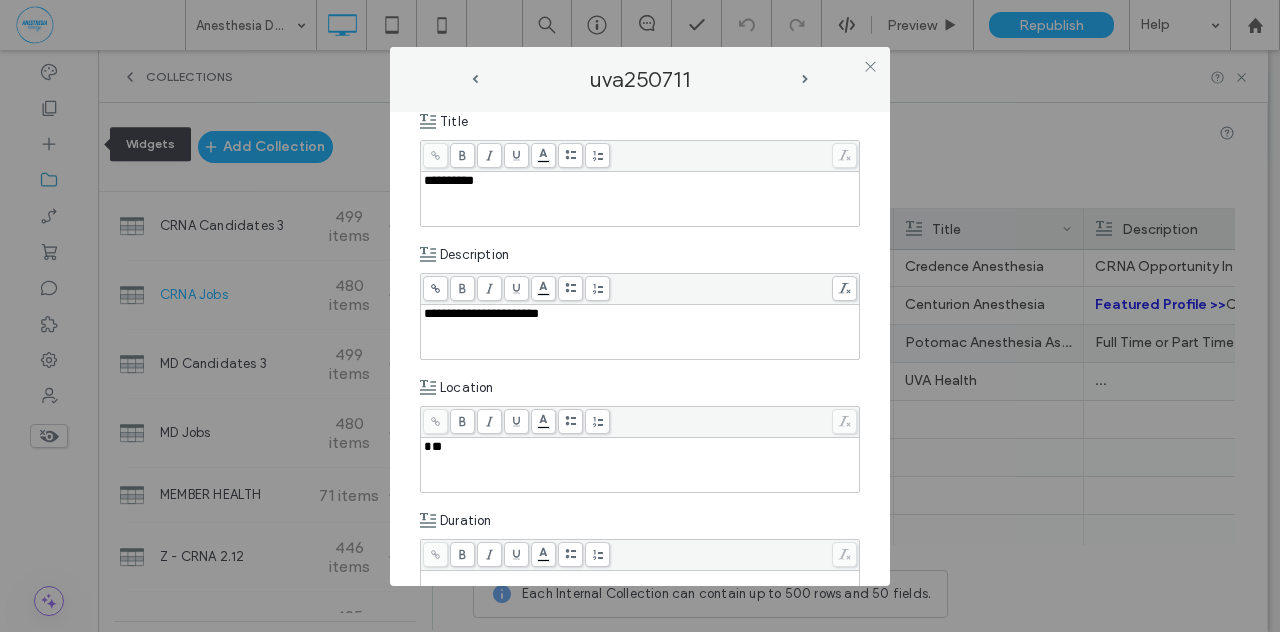 click 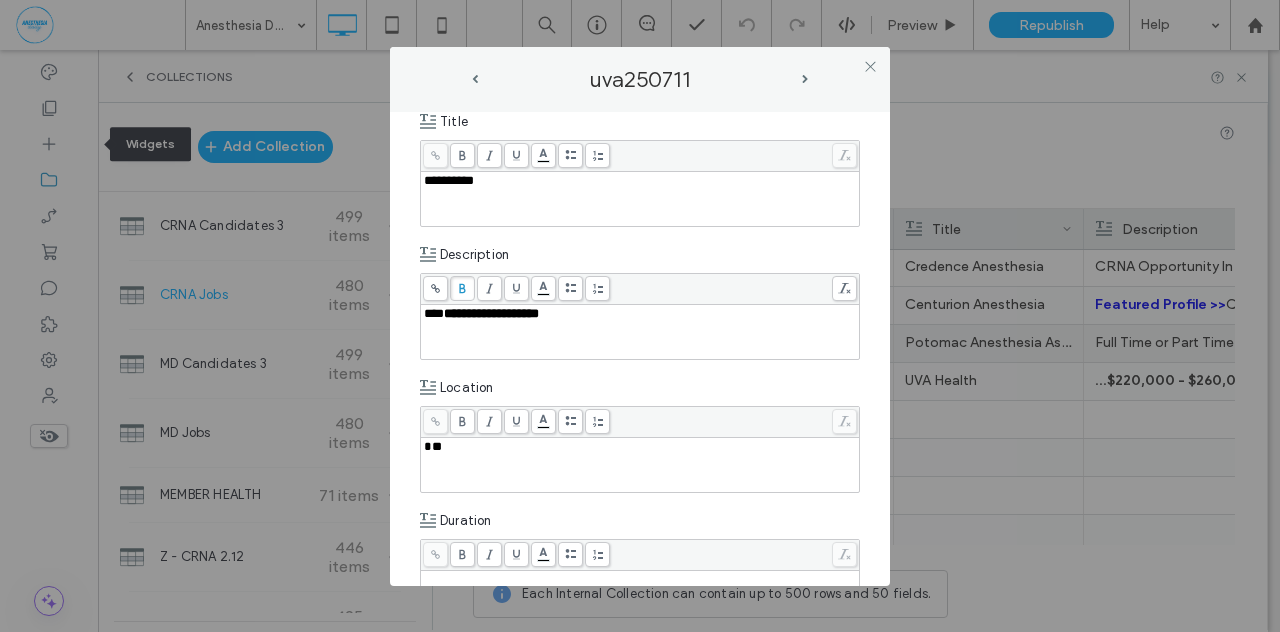 click on "**" at bounding box center [433, 446] 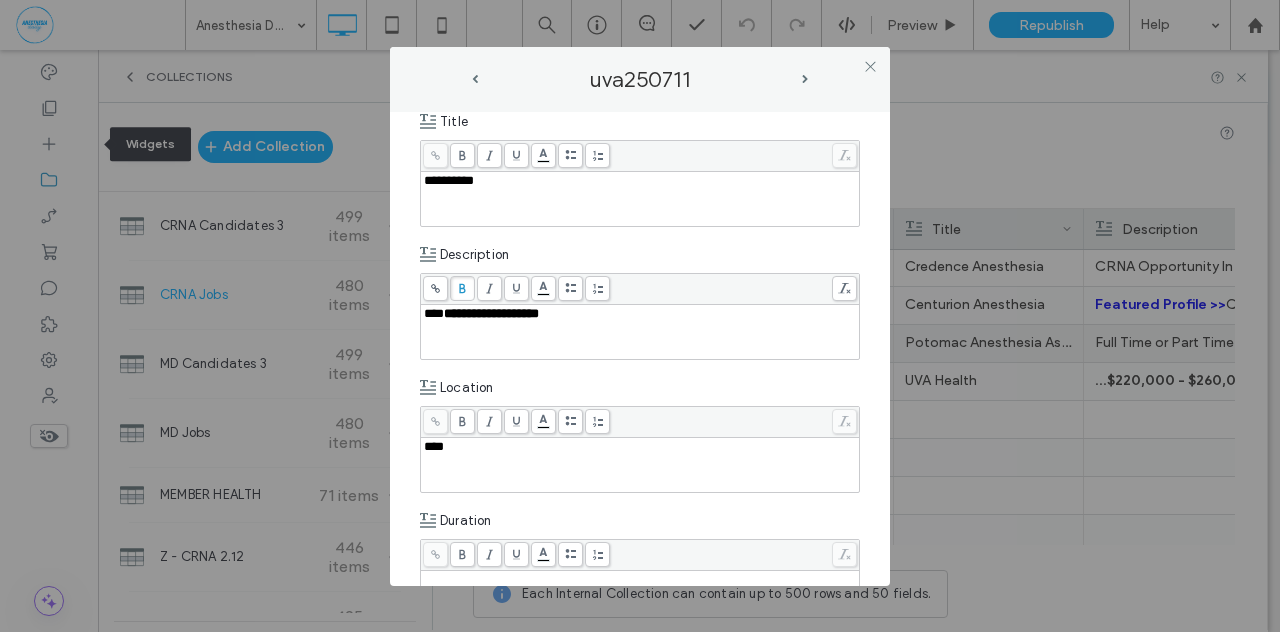 type 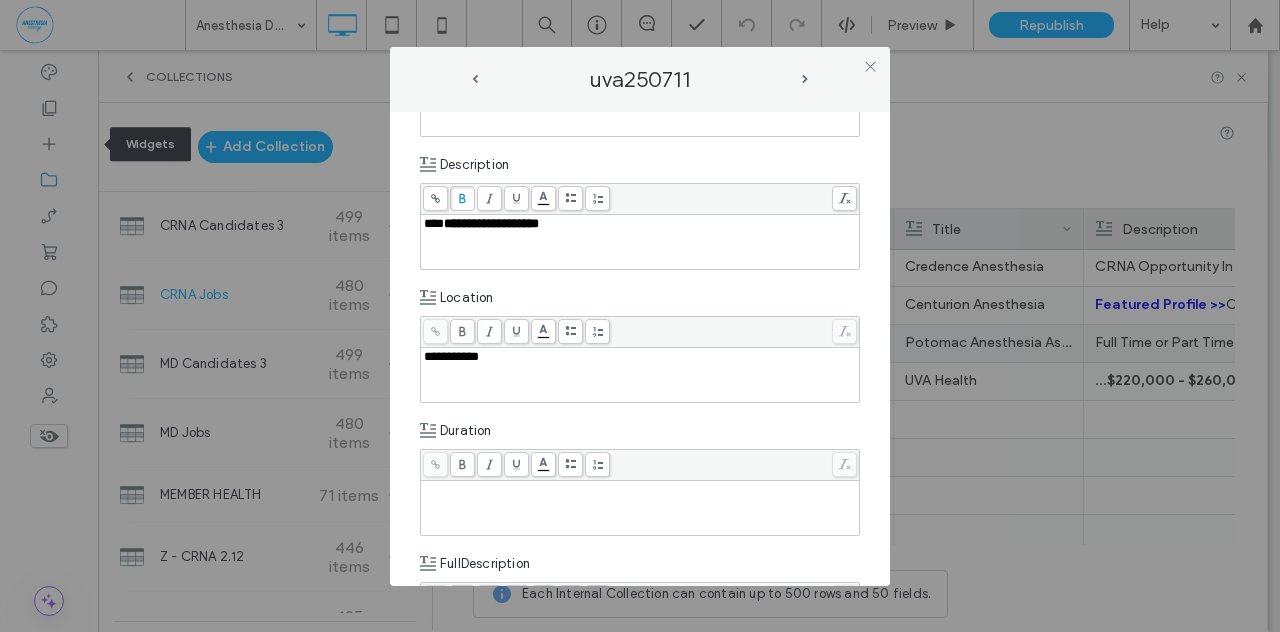 scroll, scrollTop: 311, scrollLeft: 0, axis: vertical 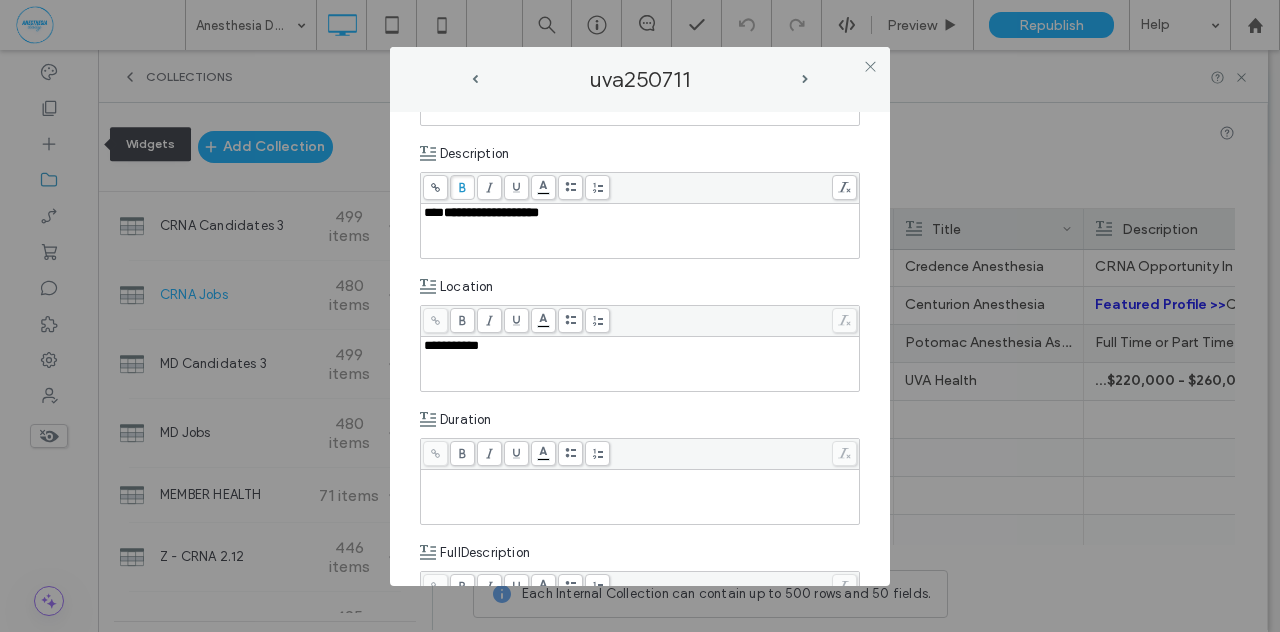 click at bounding box center [640, 479] 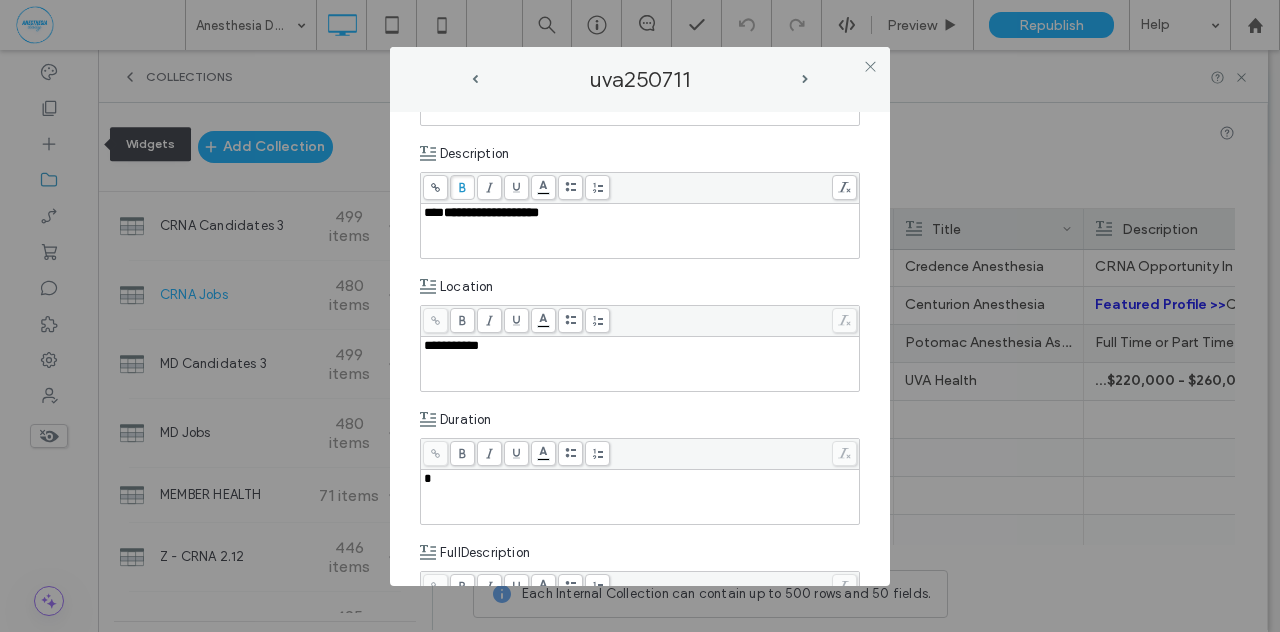 type 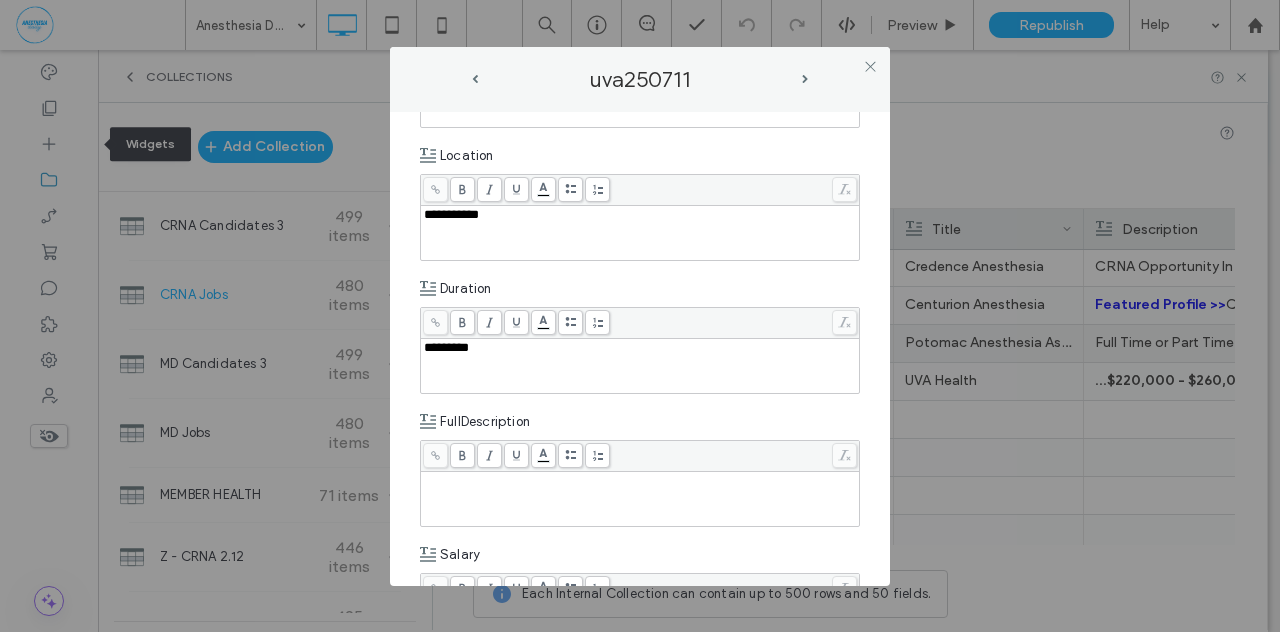 scroll, scrollTop: 458, scrollLeft: 0, axis: vertical 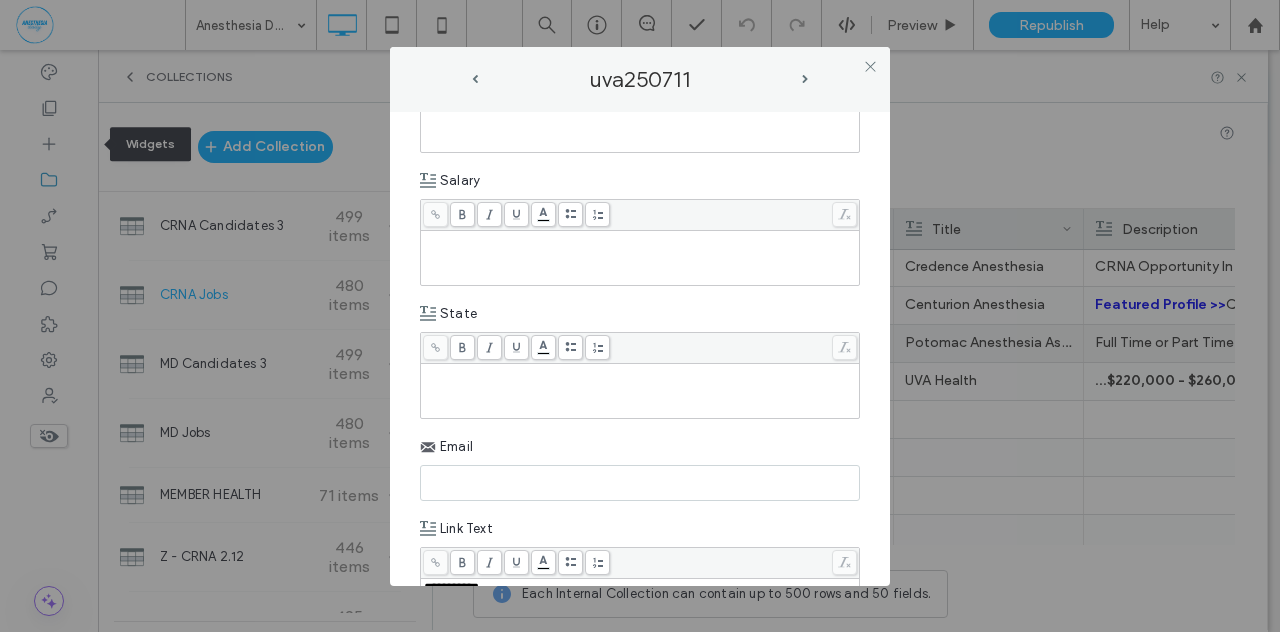 paste on "**********" 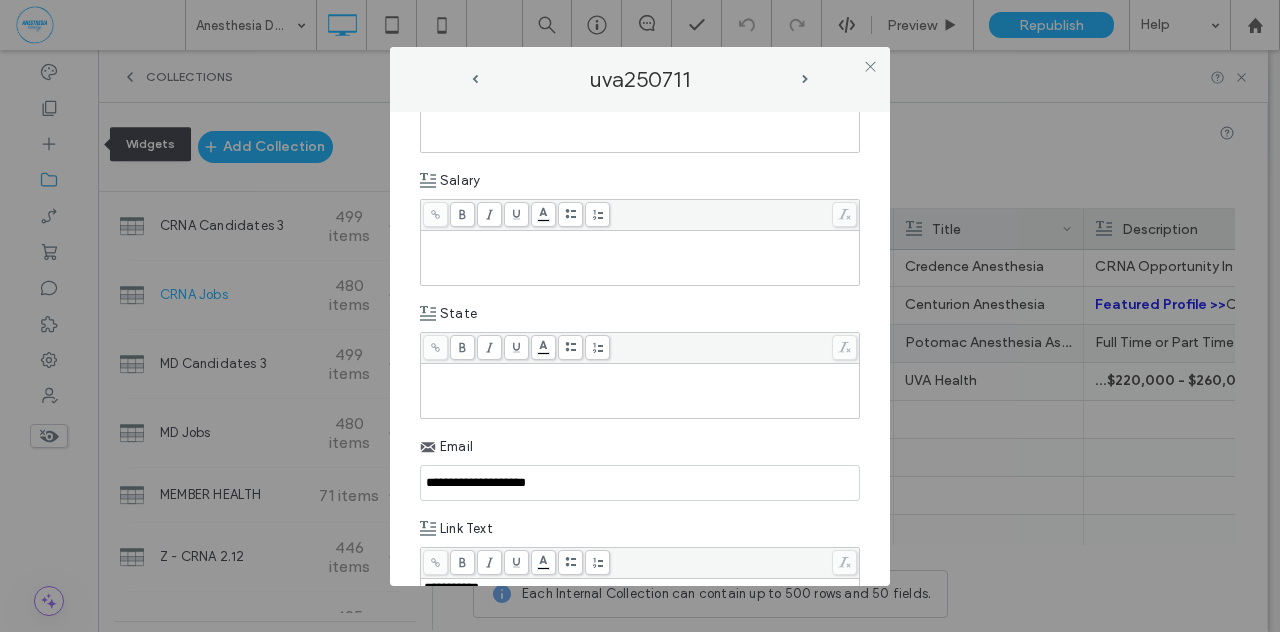 type on "**********" 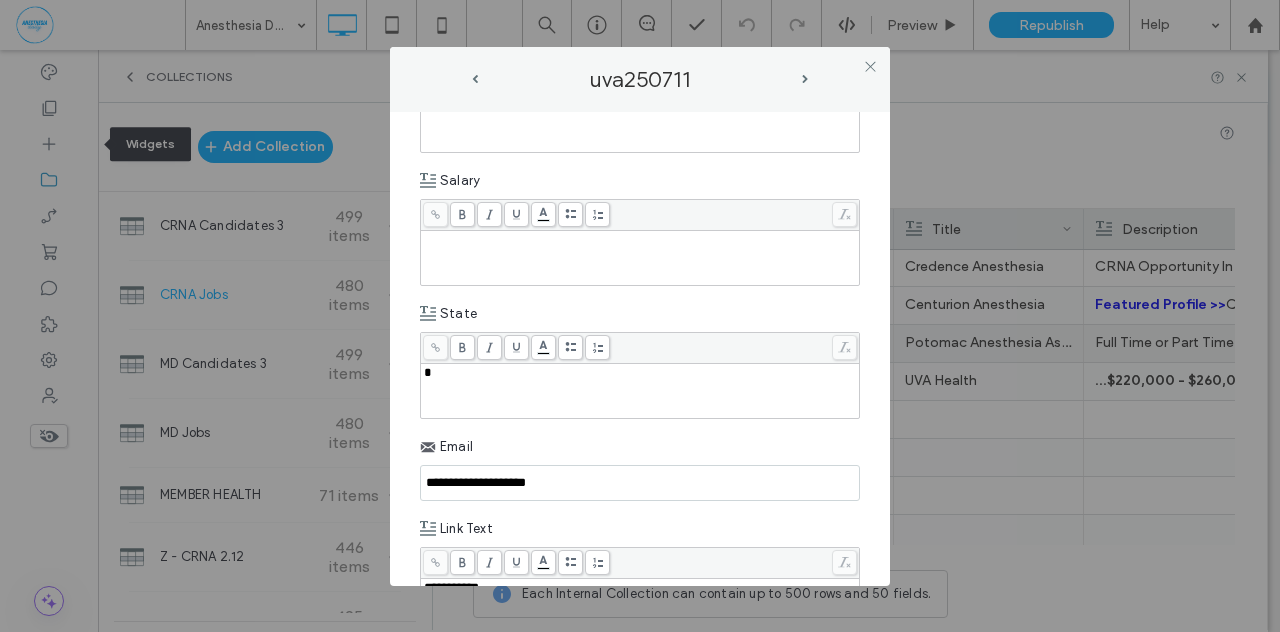 type 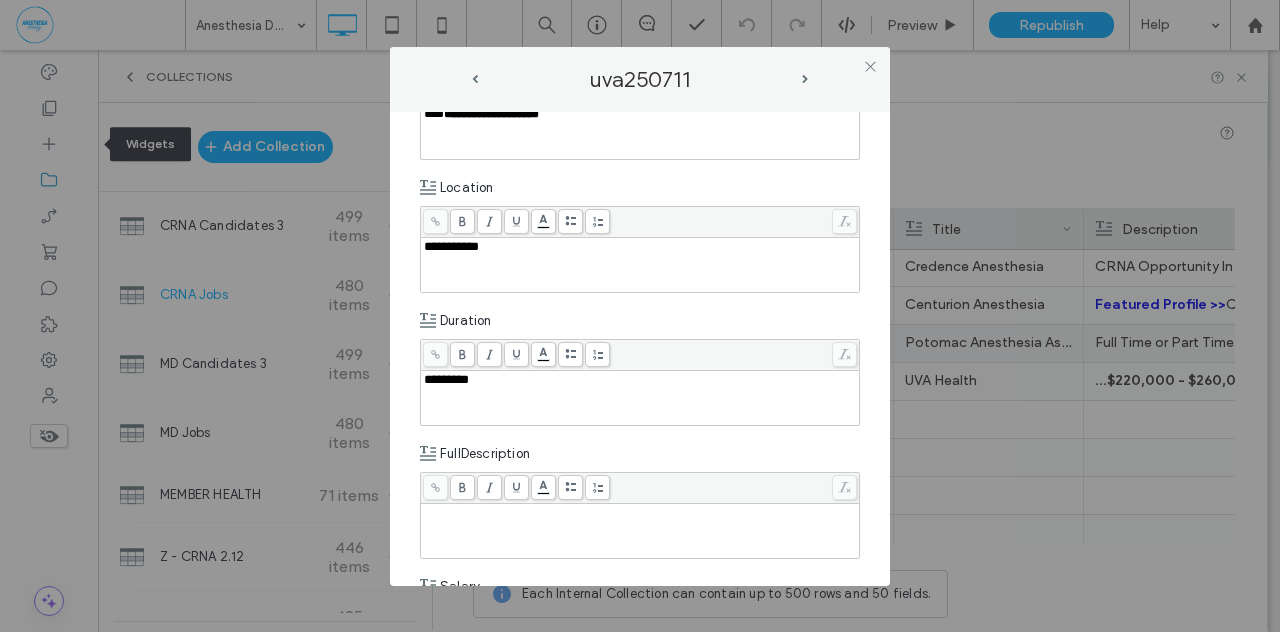 scroll, scrollTop: 358, scrollLeft: 0, axis: vertical 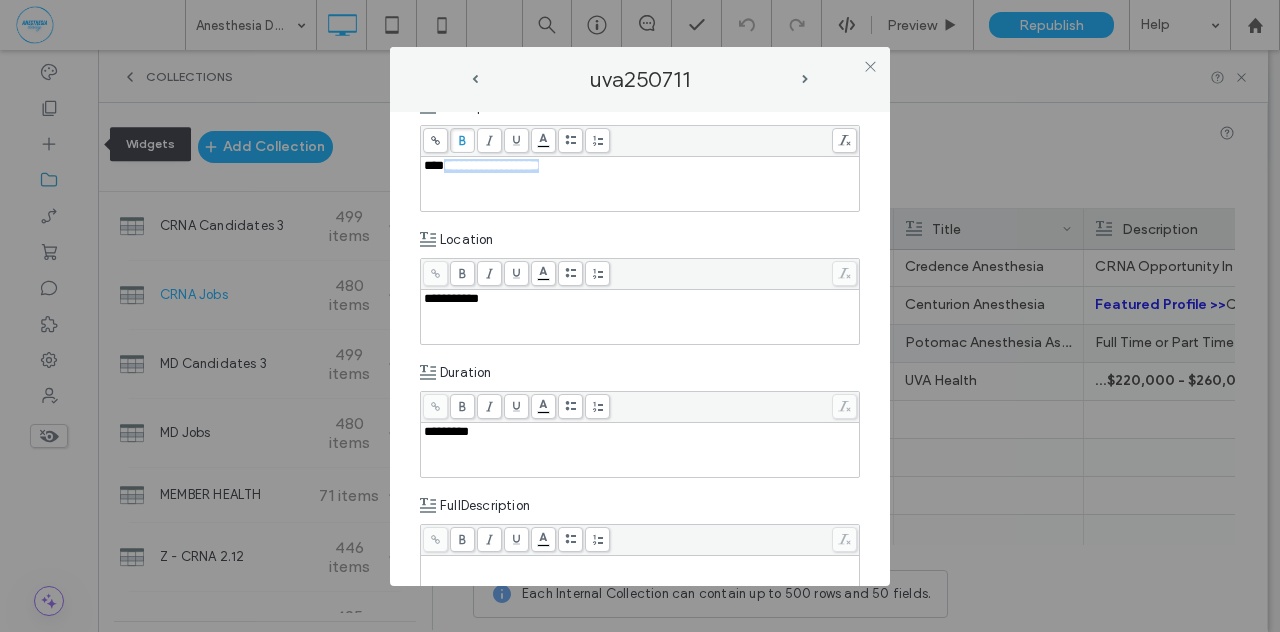 copy on "**********" 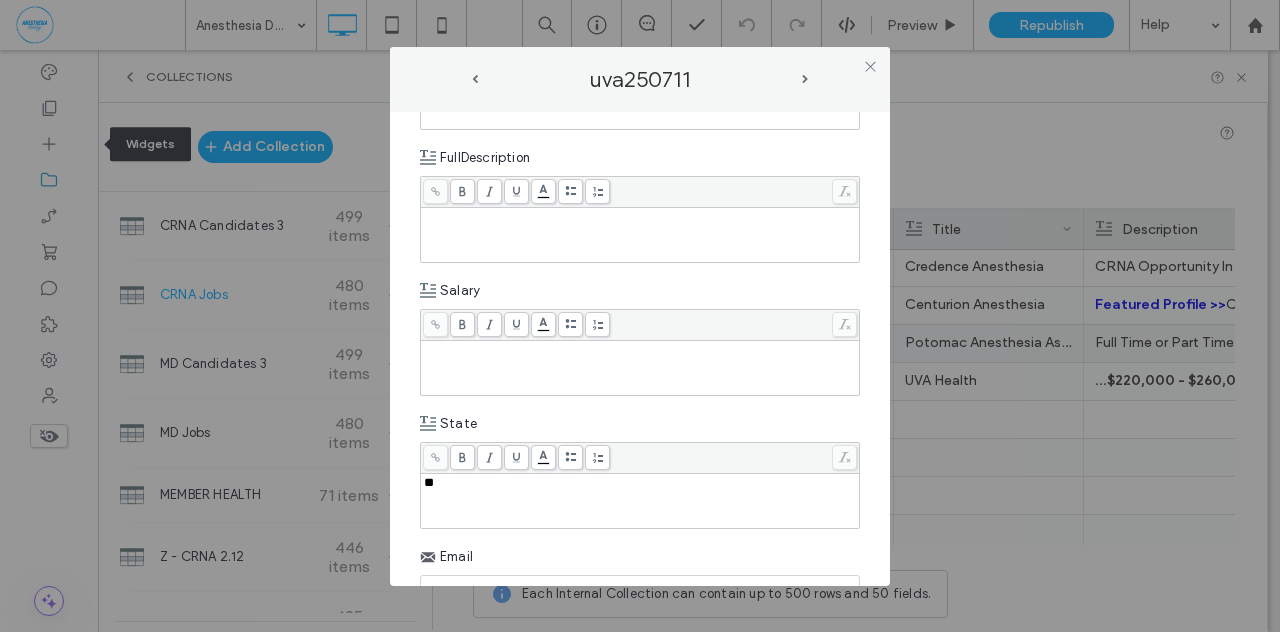 scroll, scrollTop: 708, scrollLeft: 0, axis: vertical 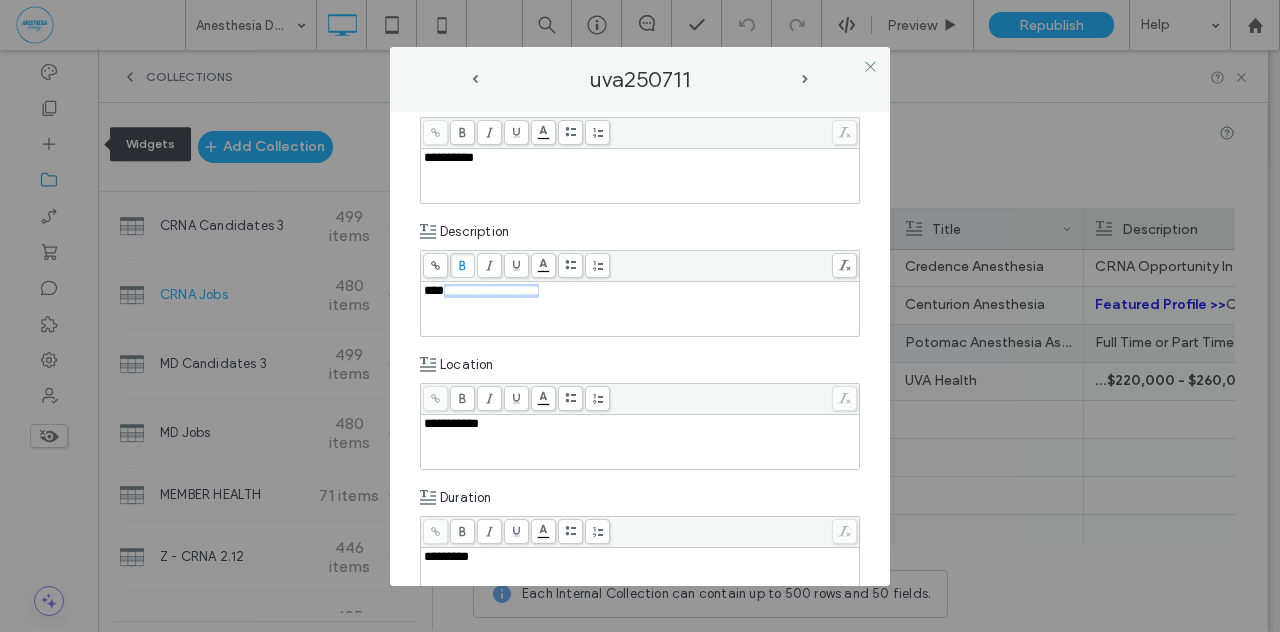 click on "***" at bounding box center (434, 290) 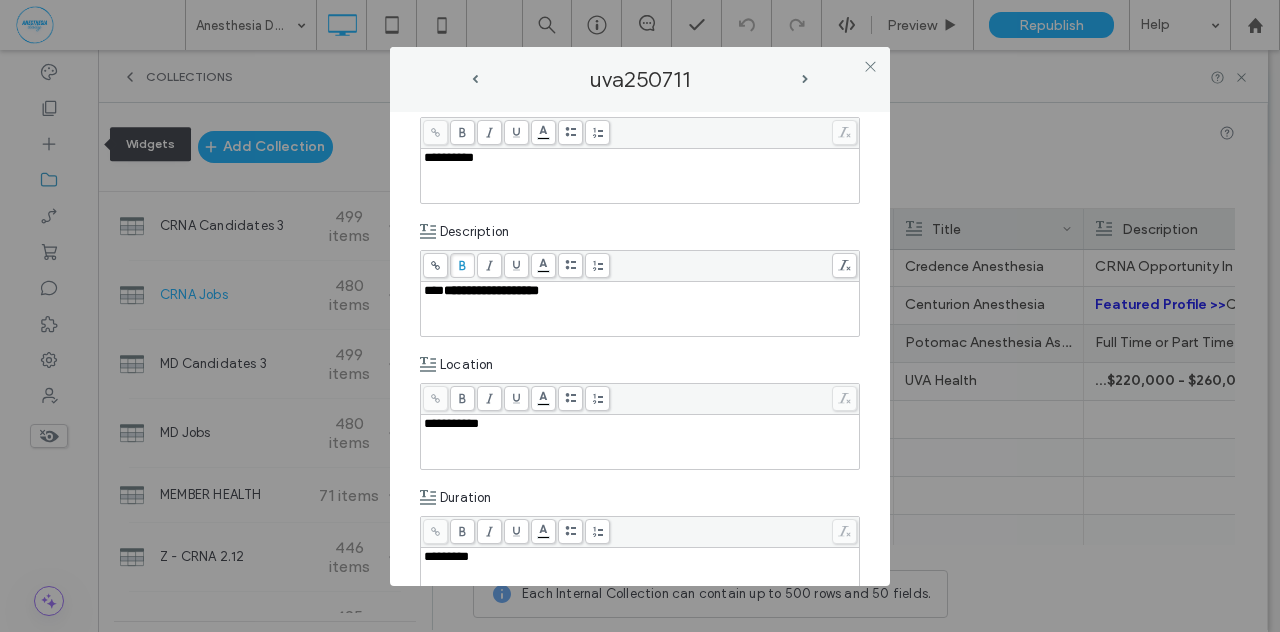 click on "***" at bounding box center [434, 290] 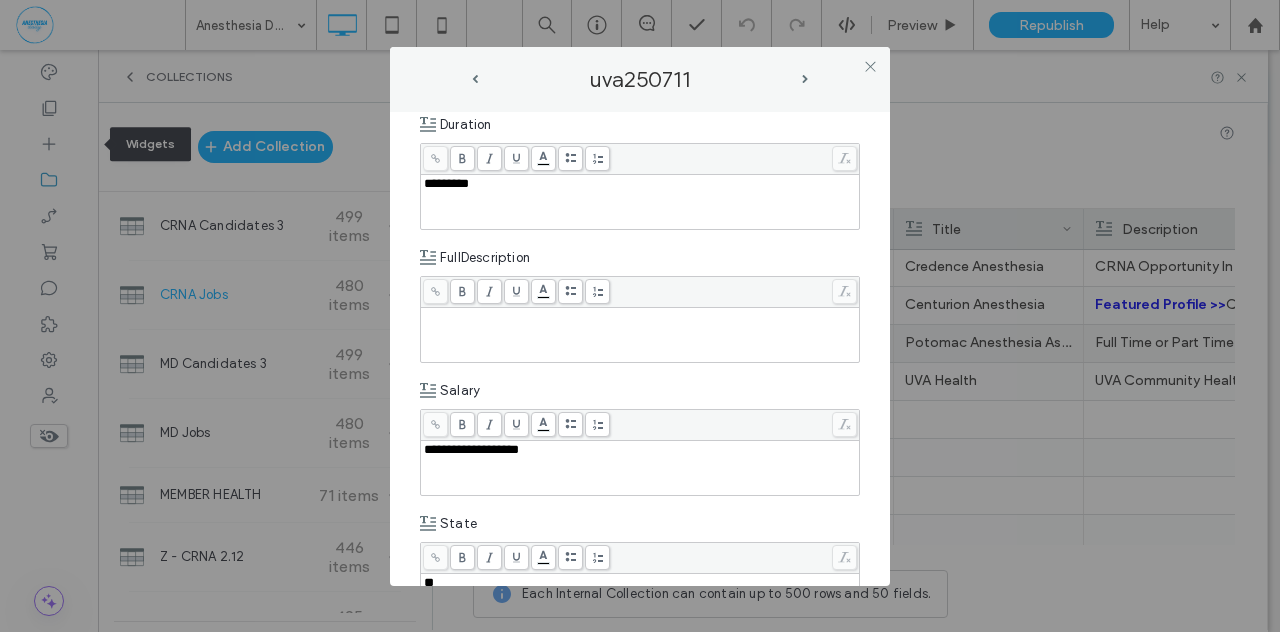 scroll, scrollTop: 606, scrollLeft: 0, axis: vertical 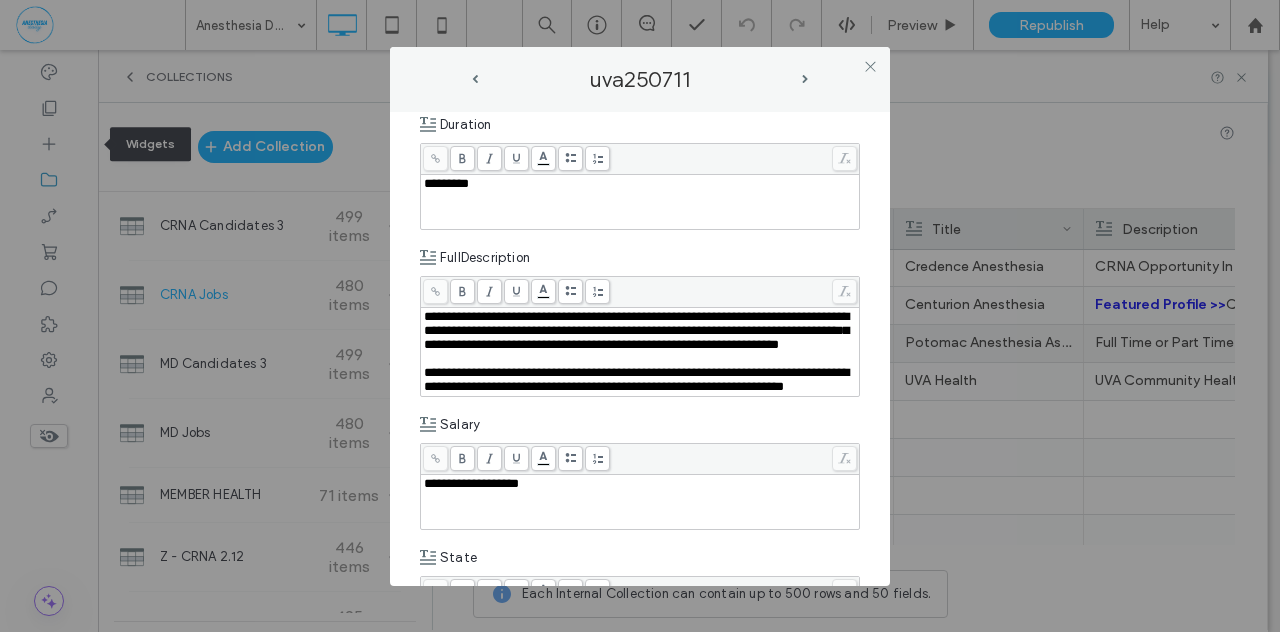 click on "**********" at bounding box center [636, 379] 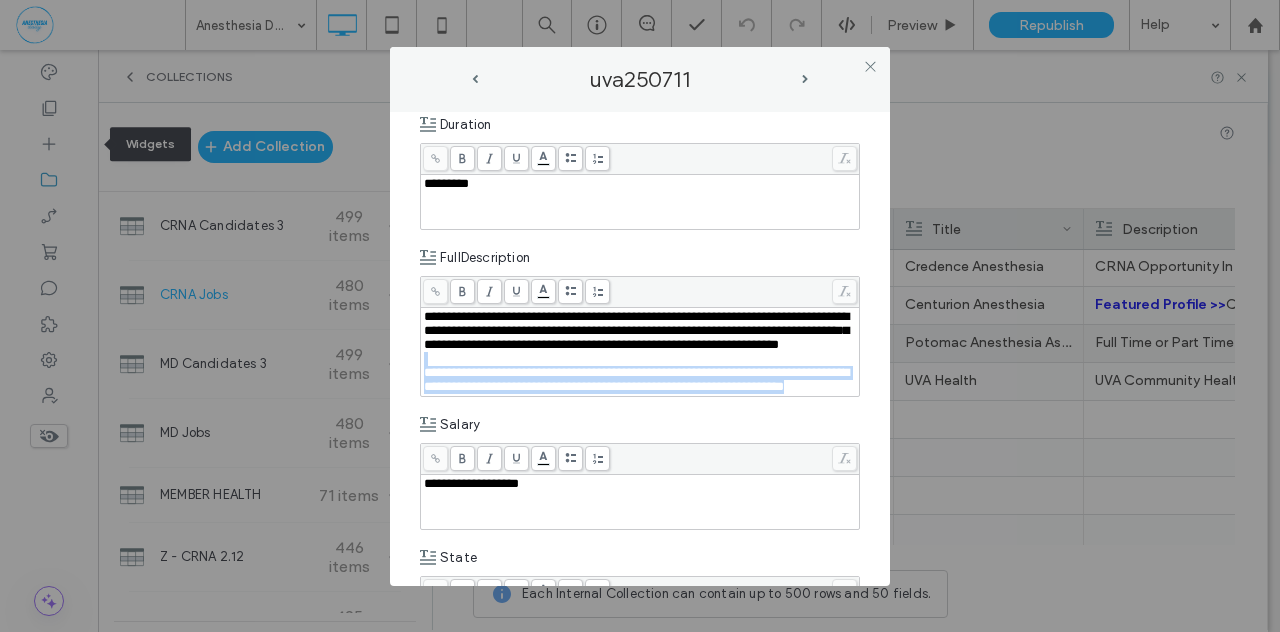 drag, startPoint x: 532, startPoint y: 427, endPoint x: 420, endPoint y: 374, distance: 123.90723 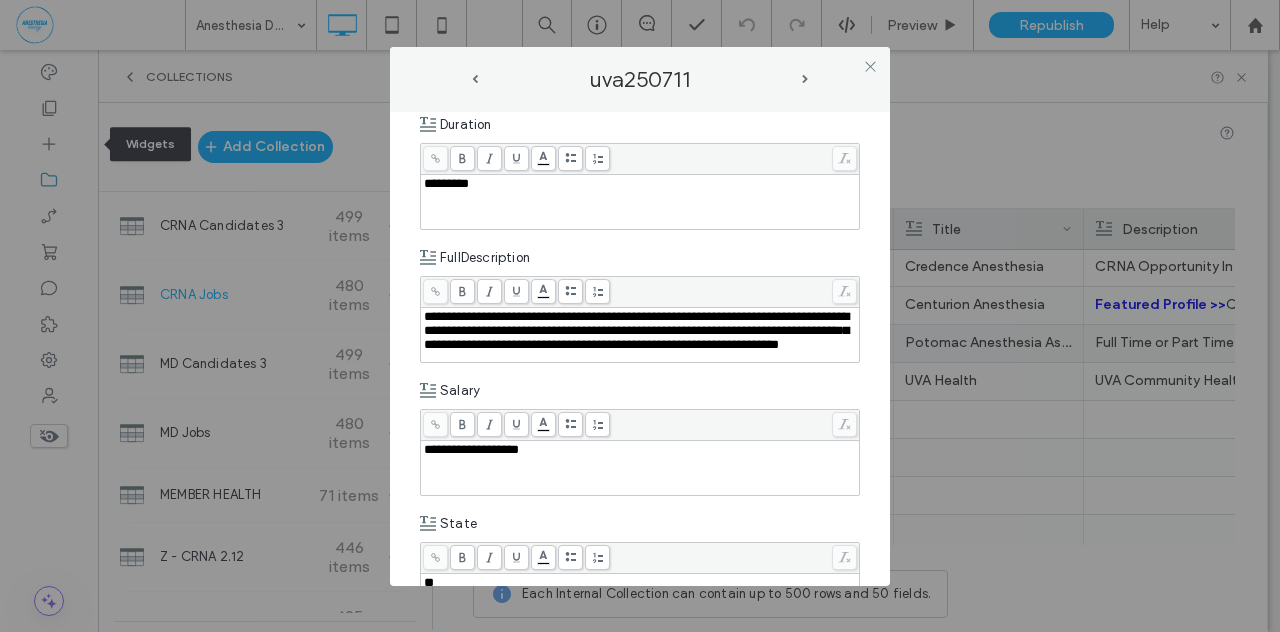 click on "**********" at bounding box center (640, 349) 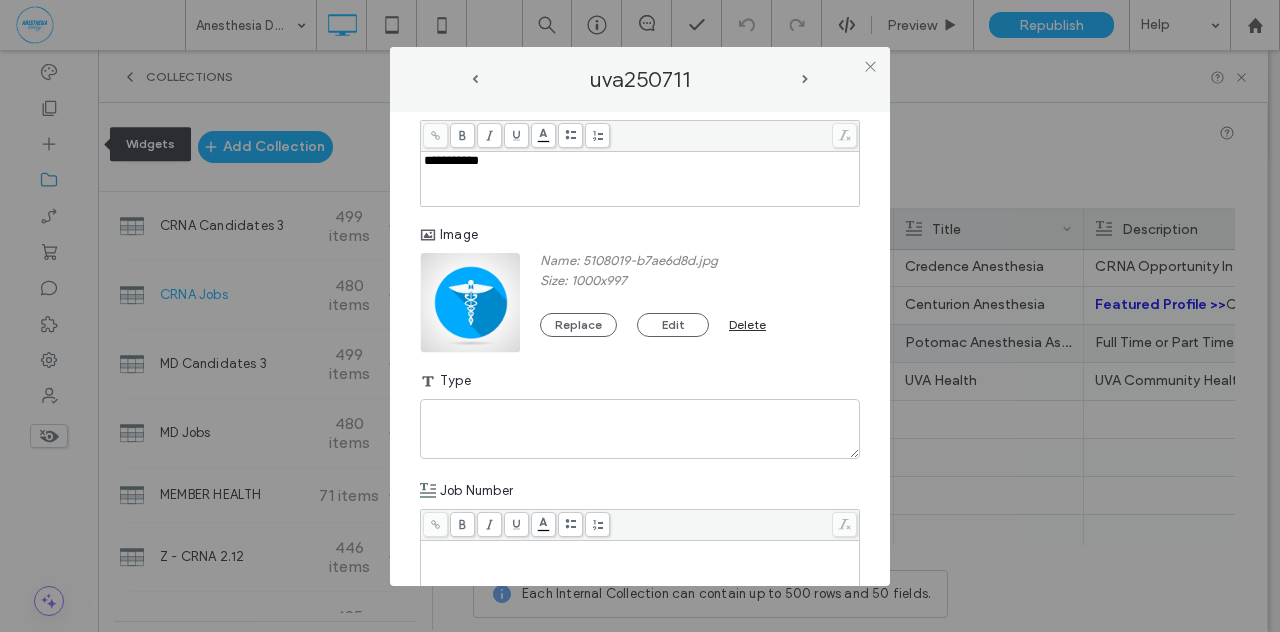scroll, scrollTop: 1286, scrollLeft: 0, axis: vertical 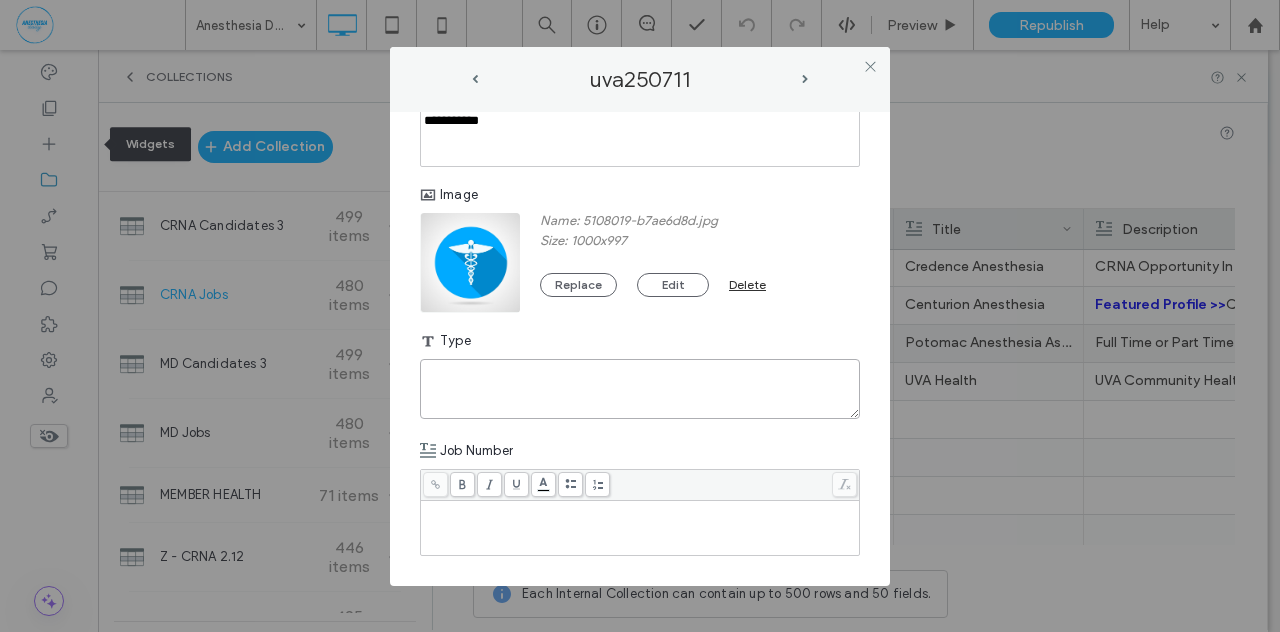 click at bounding box center (640, 389) 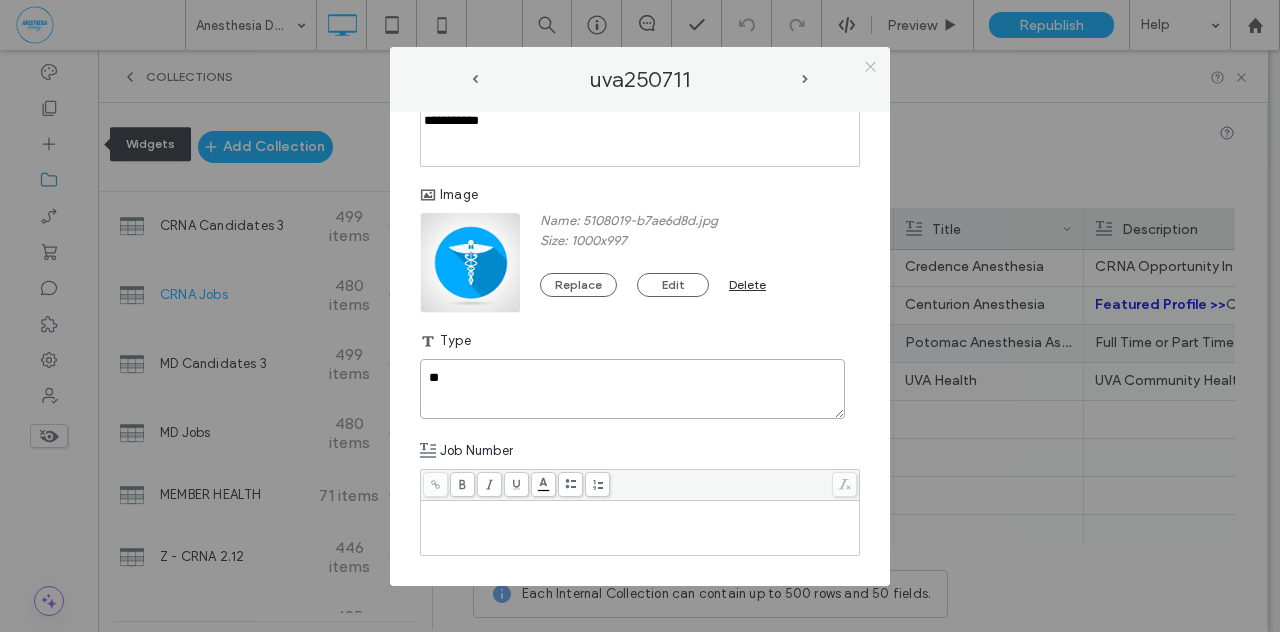 type on "**" 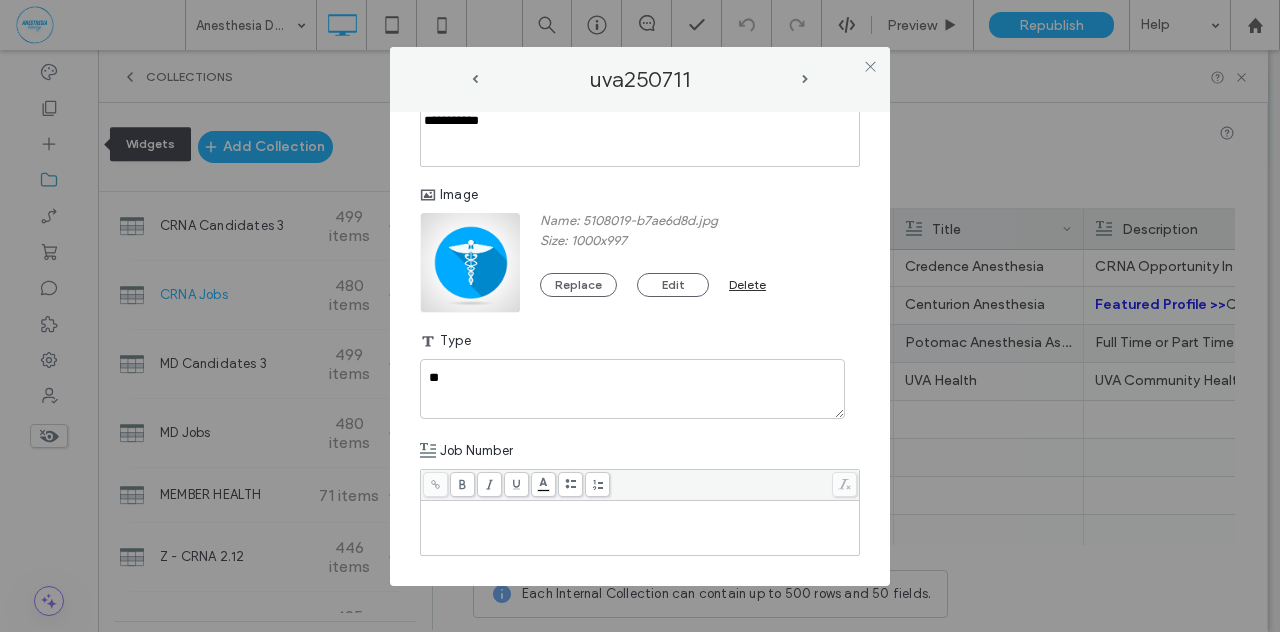 drag, startPoint x: 870, startPoint y: 67, endPoint x: 612, endPoint y: 352, distance: 384.43335 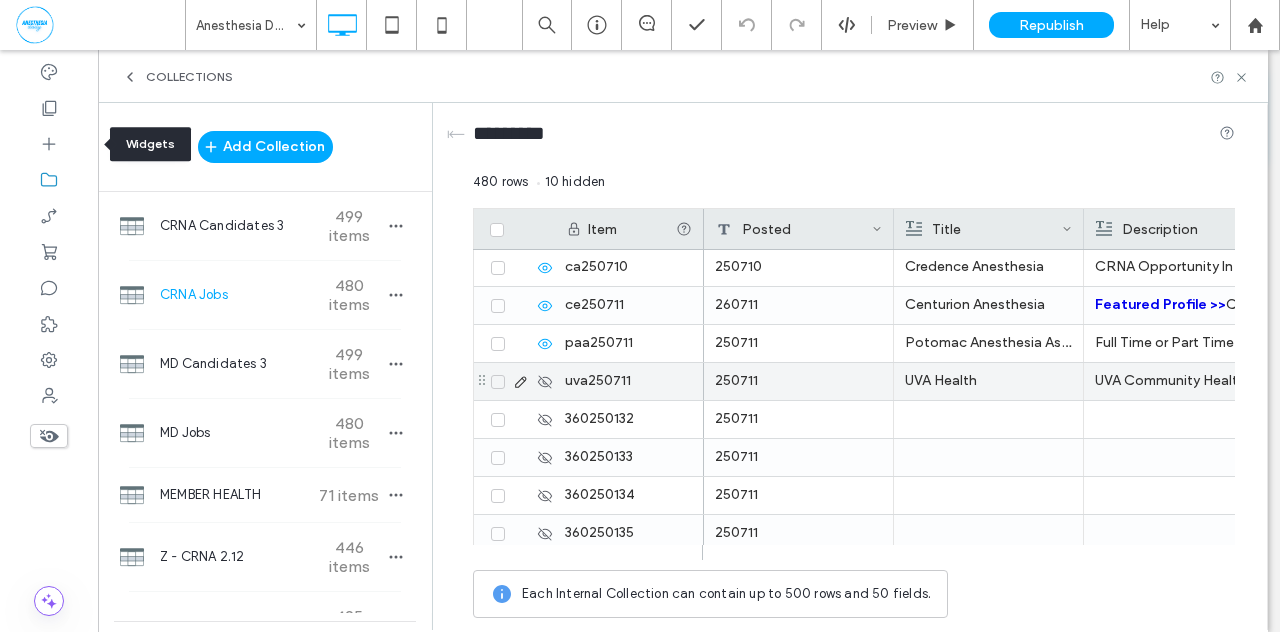 click 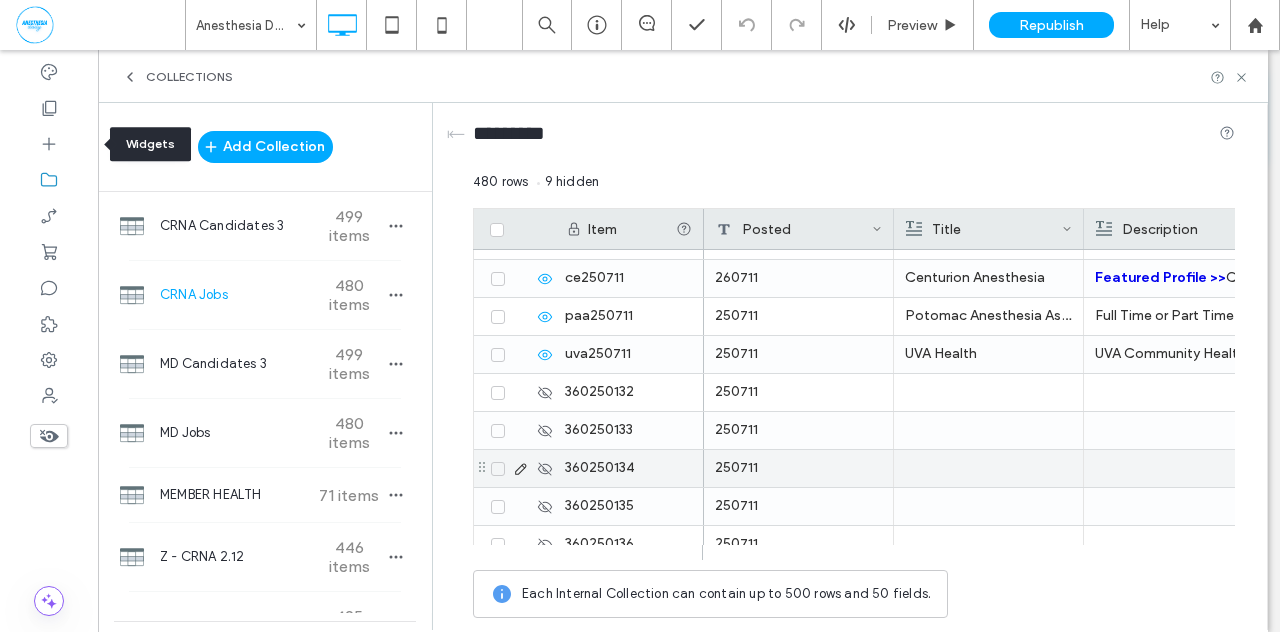 scroll, scrollTop: 17849, scrollLeft: 0, axis: vertical 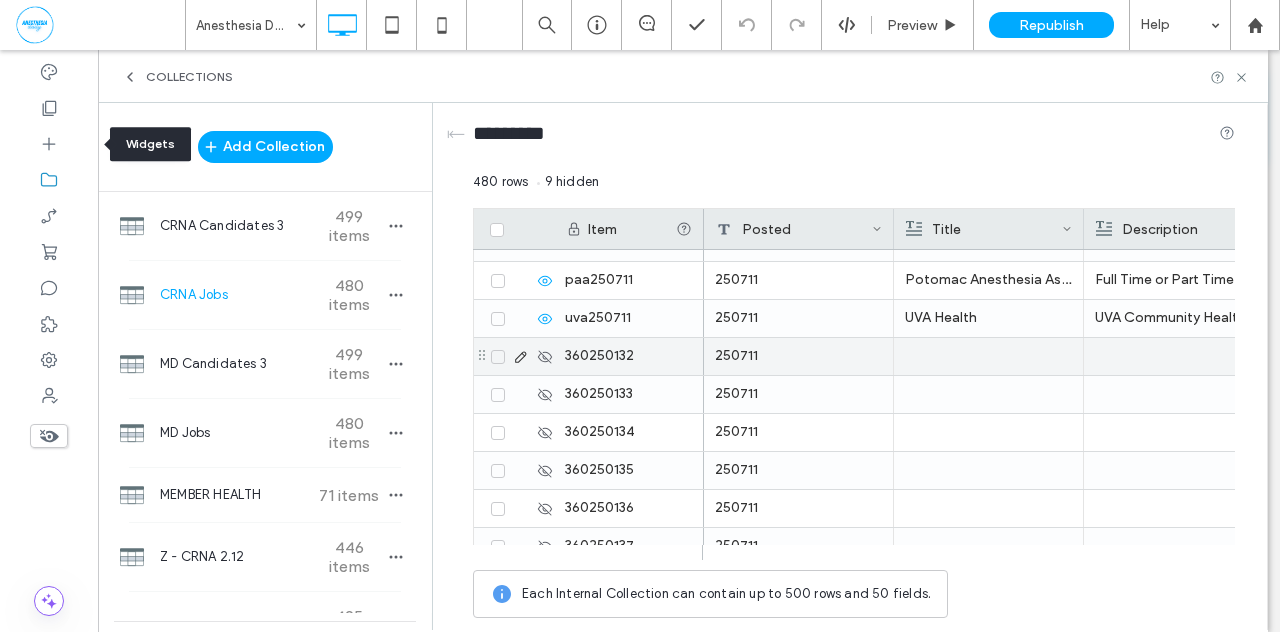 click 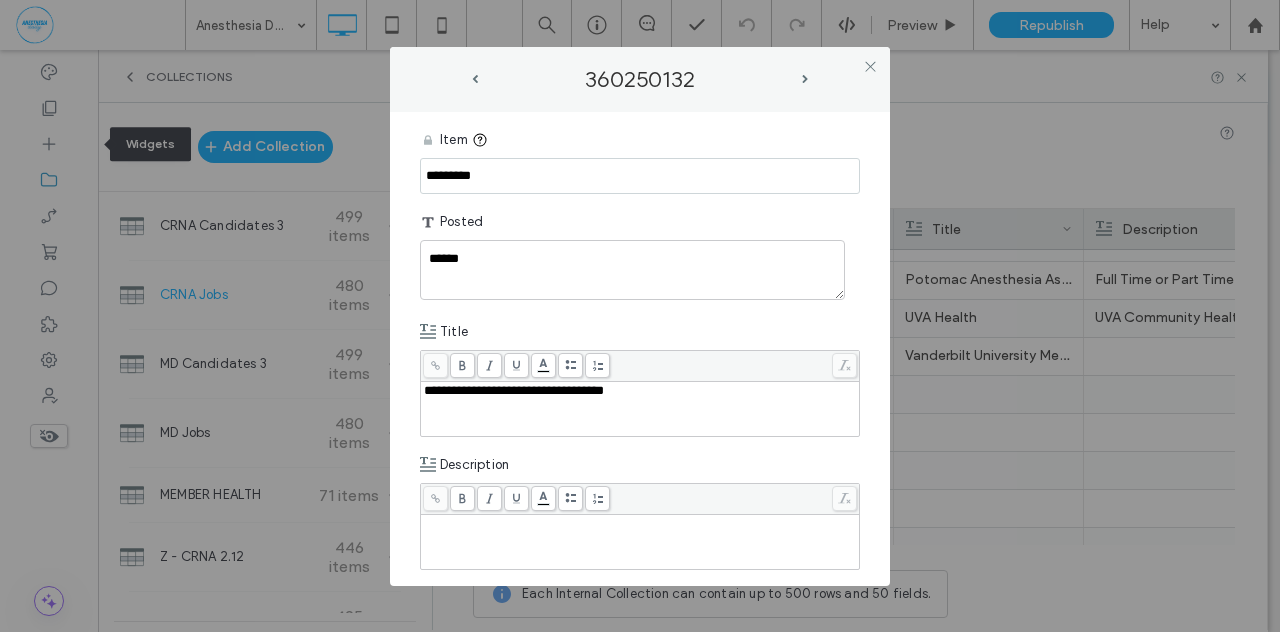 drag, startPoint x: 491, startPoint y: 177, endPoint x: 355, endPoint y: 169, distance: 136.23509 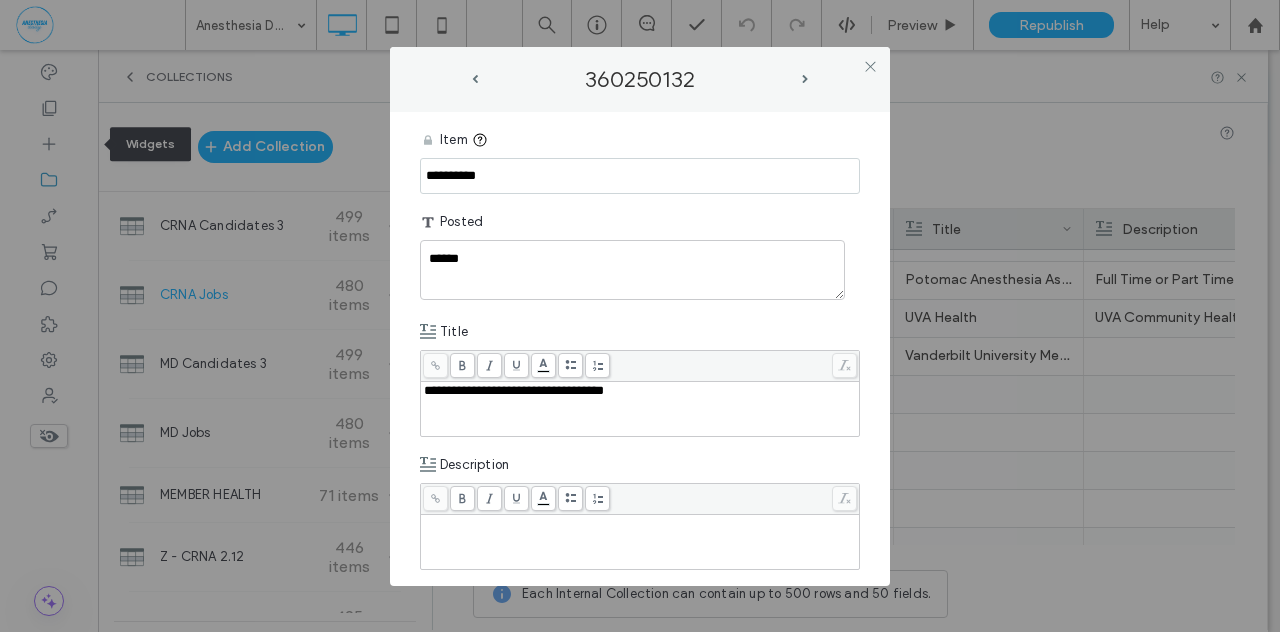 type on "**********" 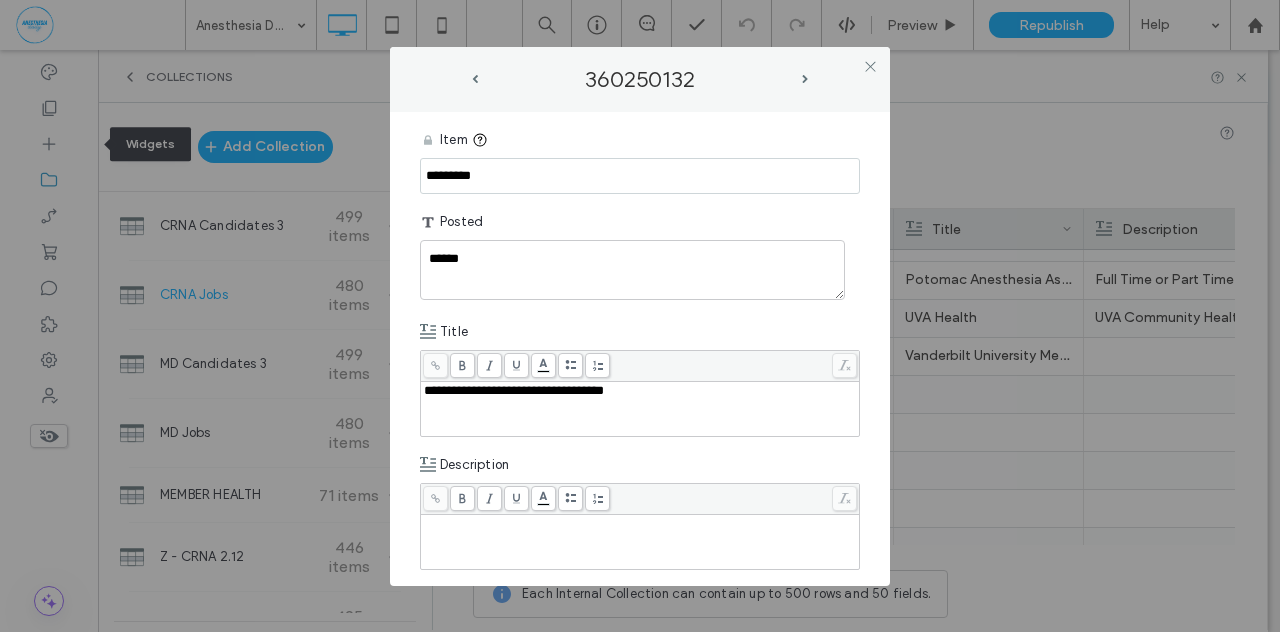 drag, startPoint x: 434, startPoint y: 177, endPoint x: 382, endPoint y: 173, distance: 52.153618 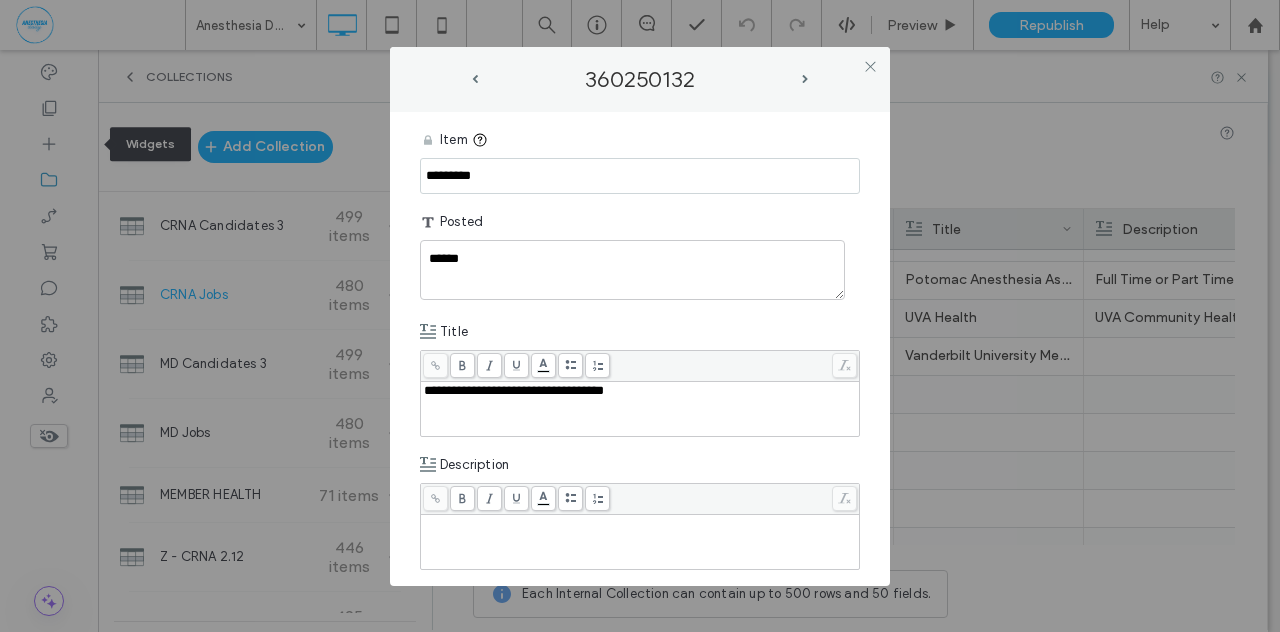 click on "**********" at bounding box center [640, 316] 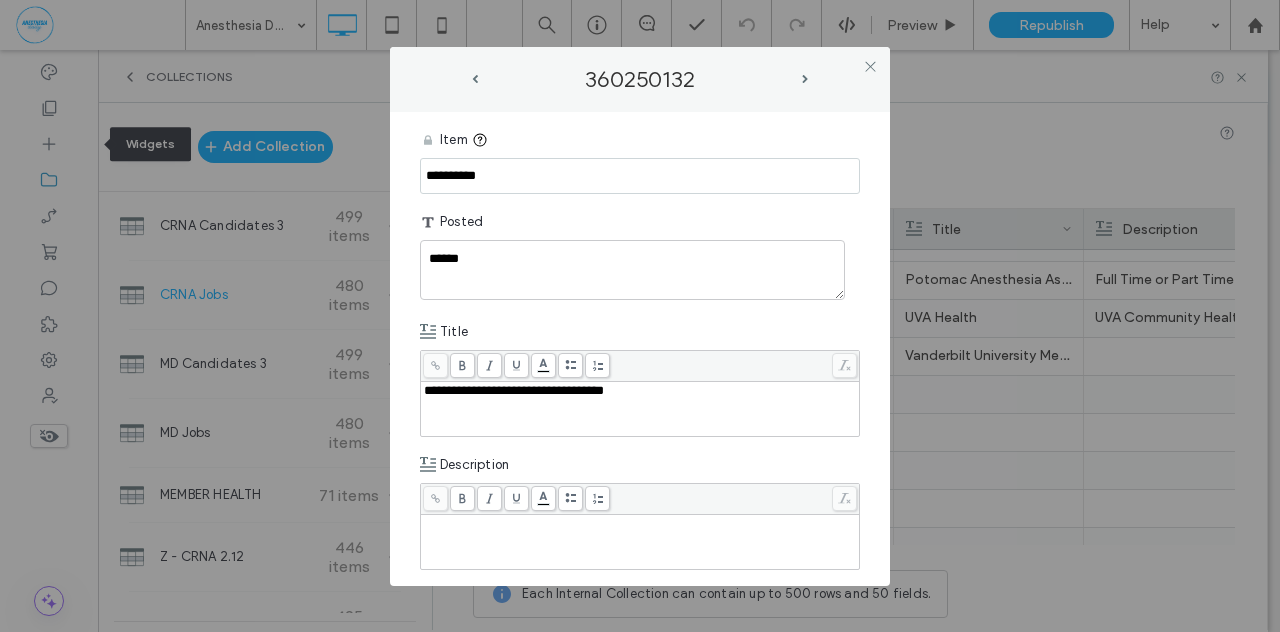 type on "**********" 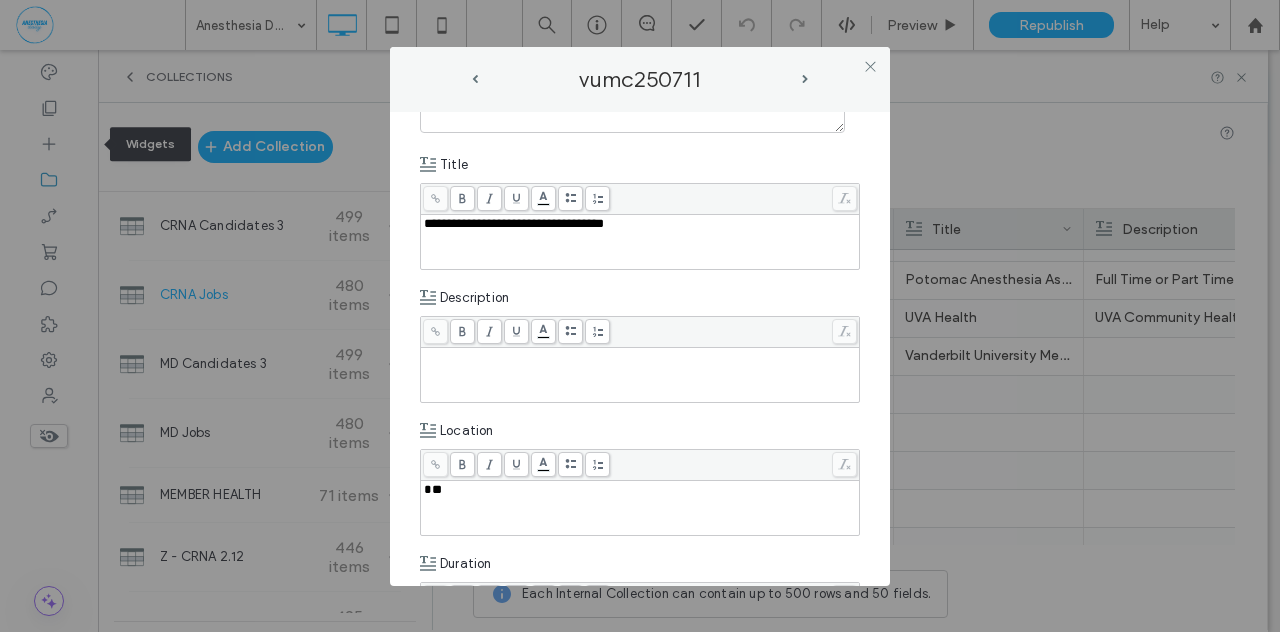 scroll, scrollTop: 178, scrollLeft: 0, axis: vertical 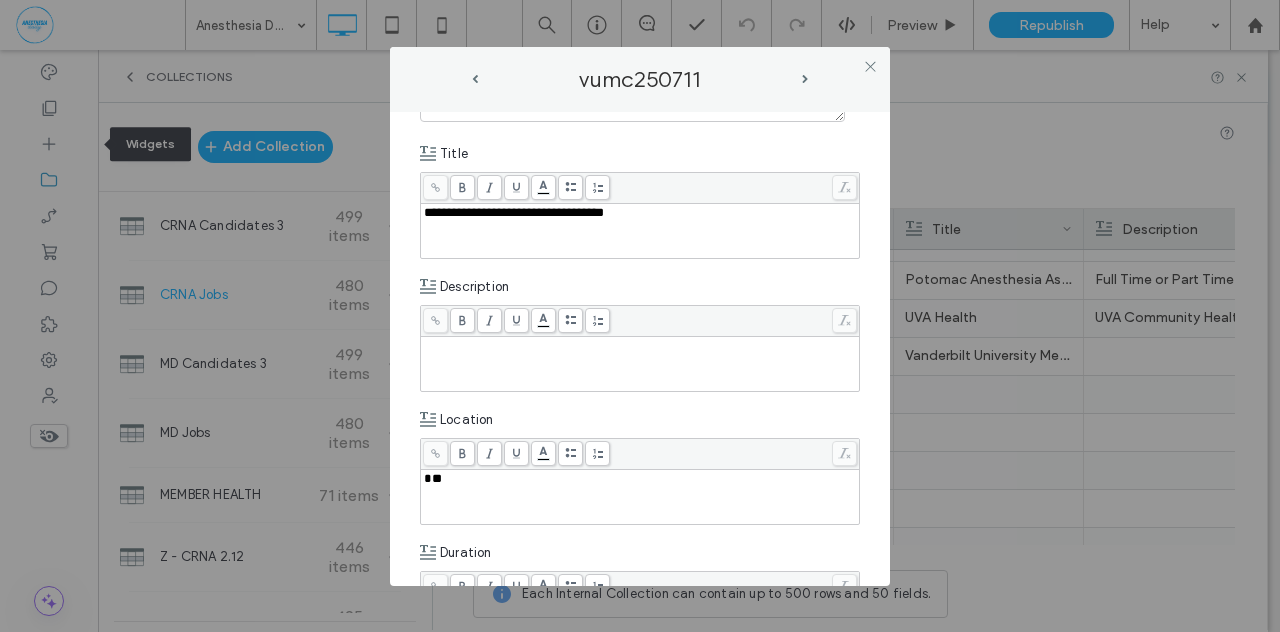 click at bounding box center (640, 346) 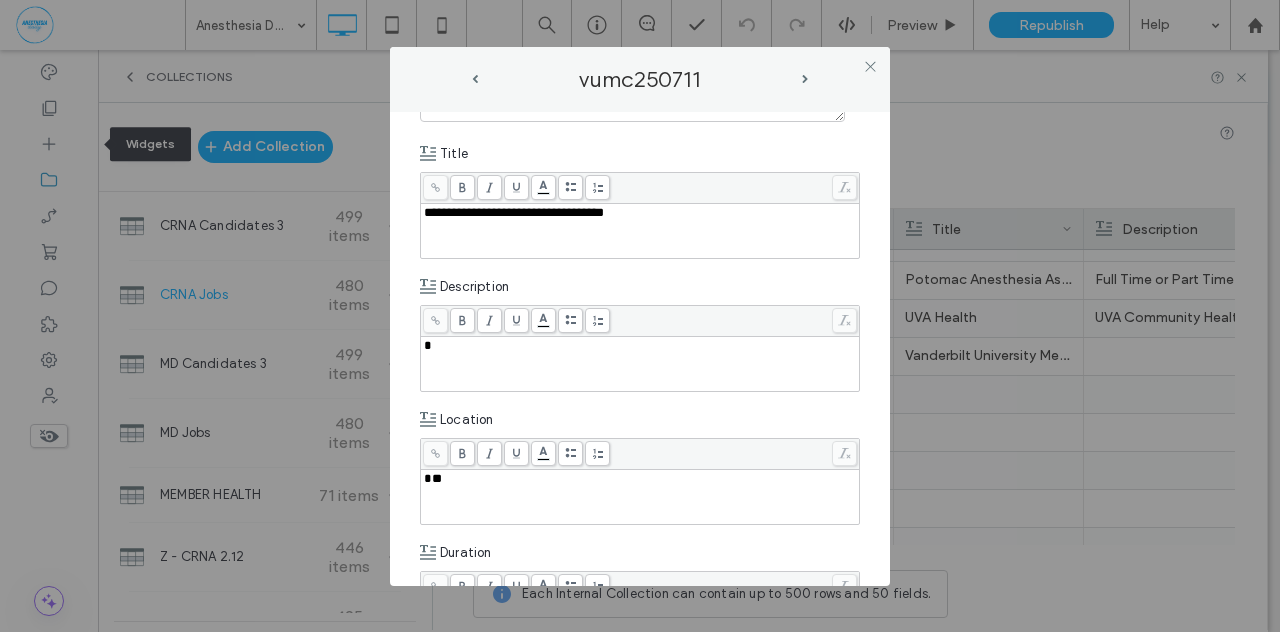 type 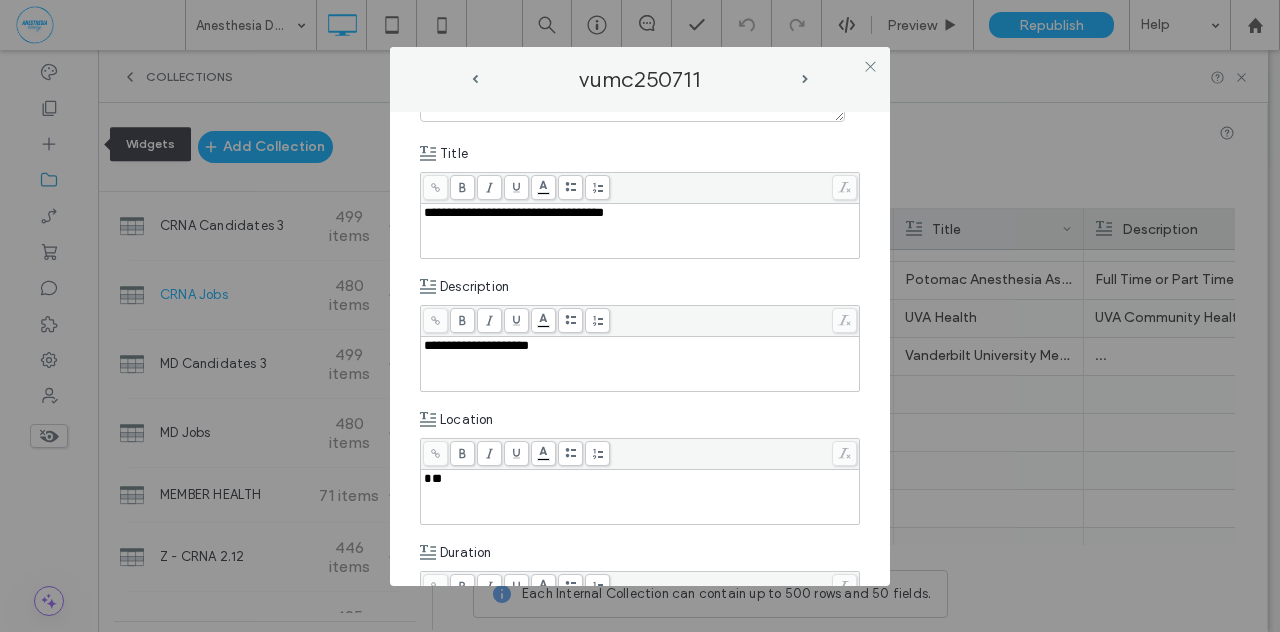 click on "**********" at bounding box center [476, 345] 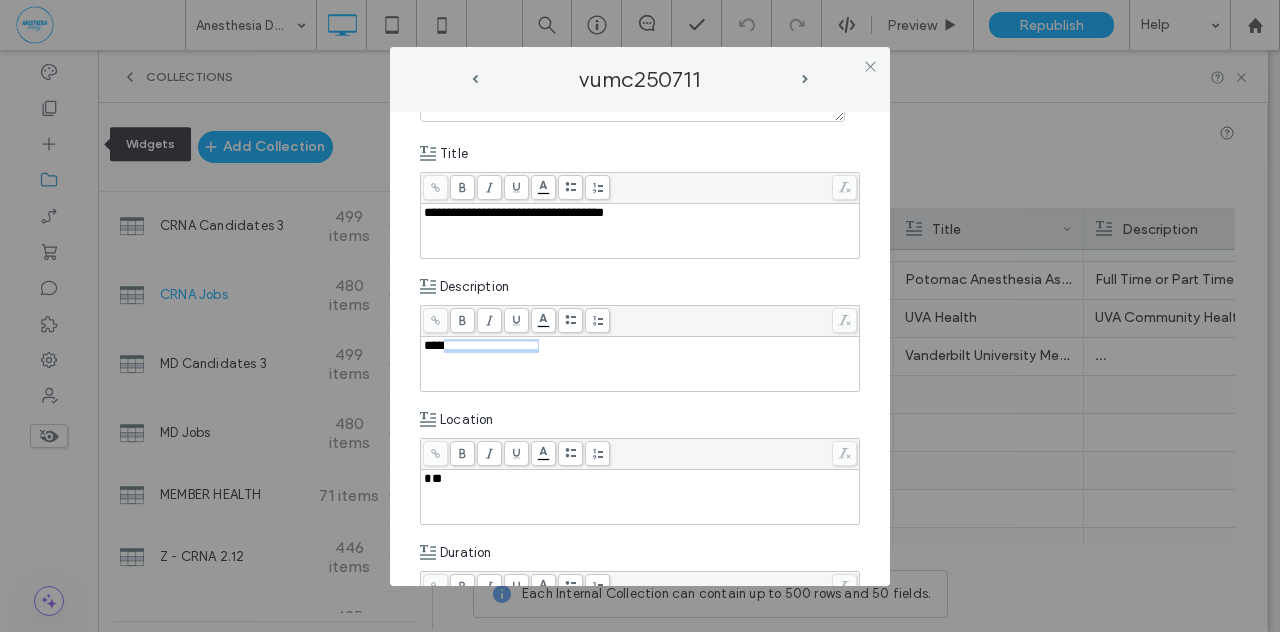 drag, startPoint x: 570, startPoint y: 340, endPoint x: 443, endPoint y: 339, distance: 127.00394 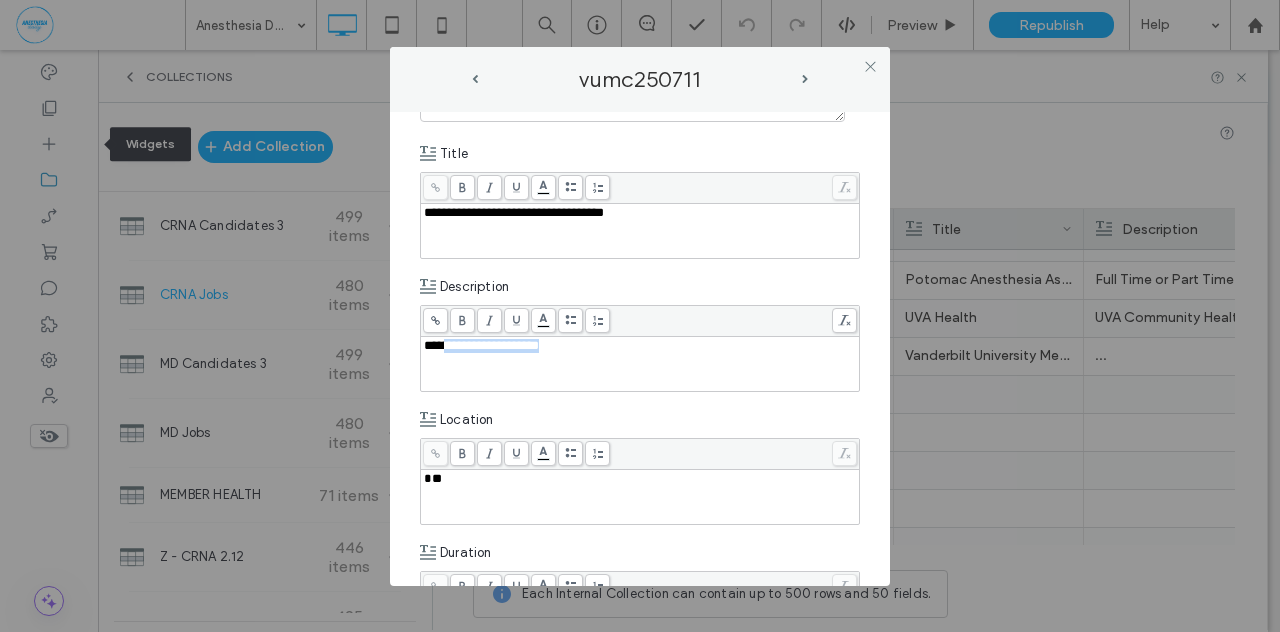 copy on "**********" 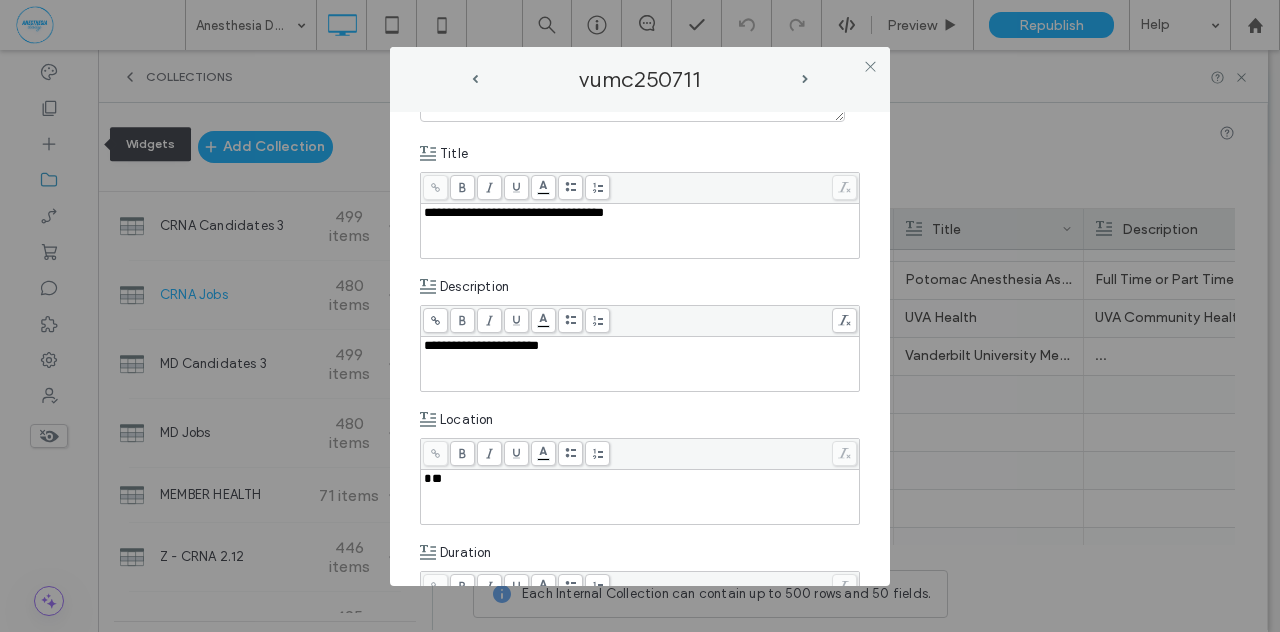 click 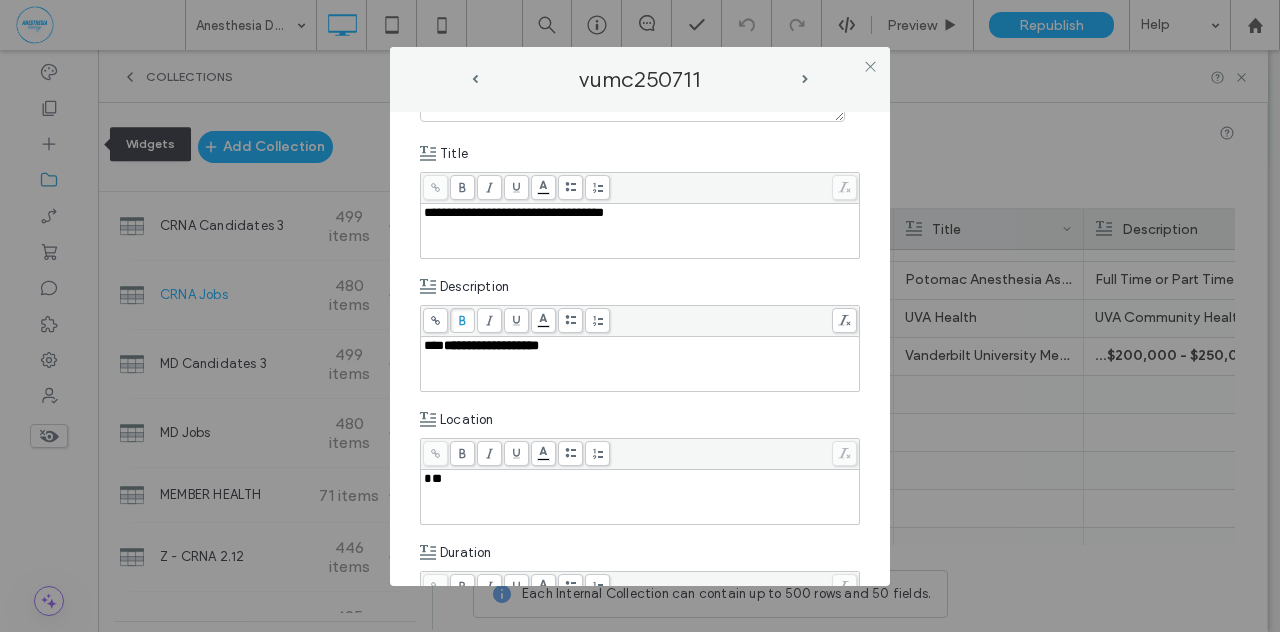 click on "**" at bounding box center [433, 478] 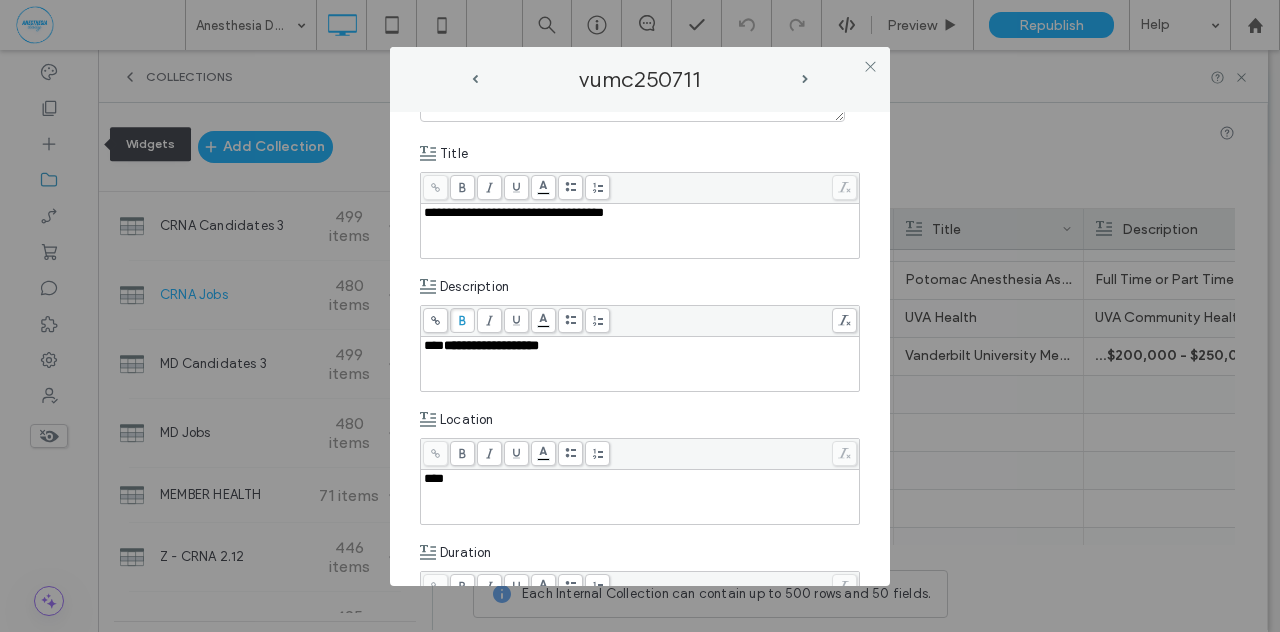 type 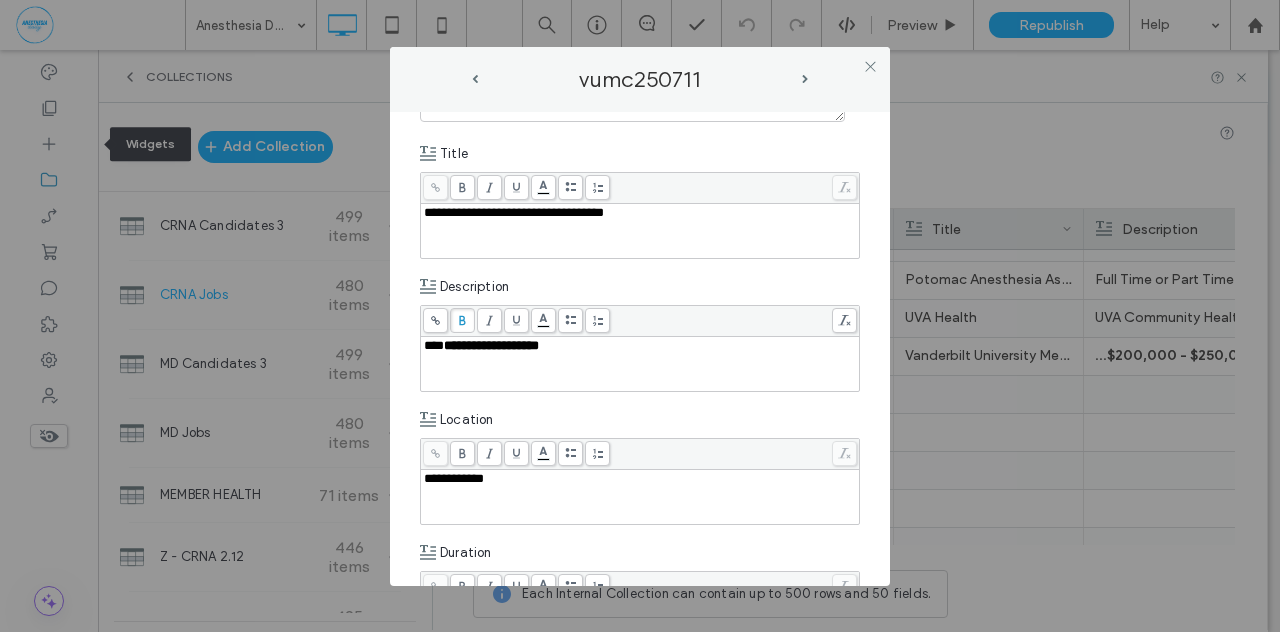 scroll, scrollTop: 438, scrollLeft: 0, axis: vertical 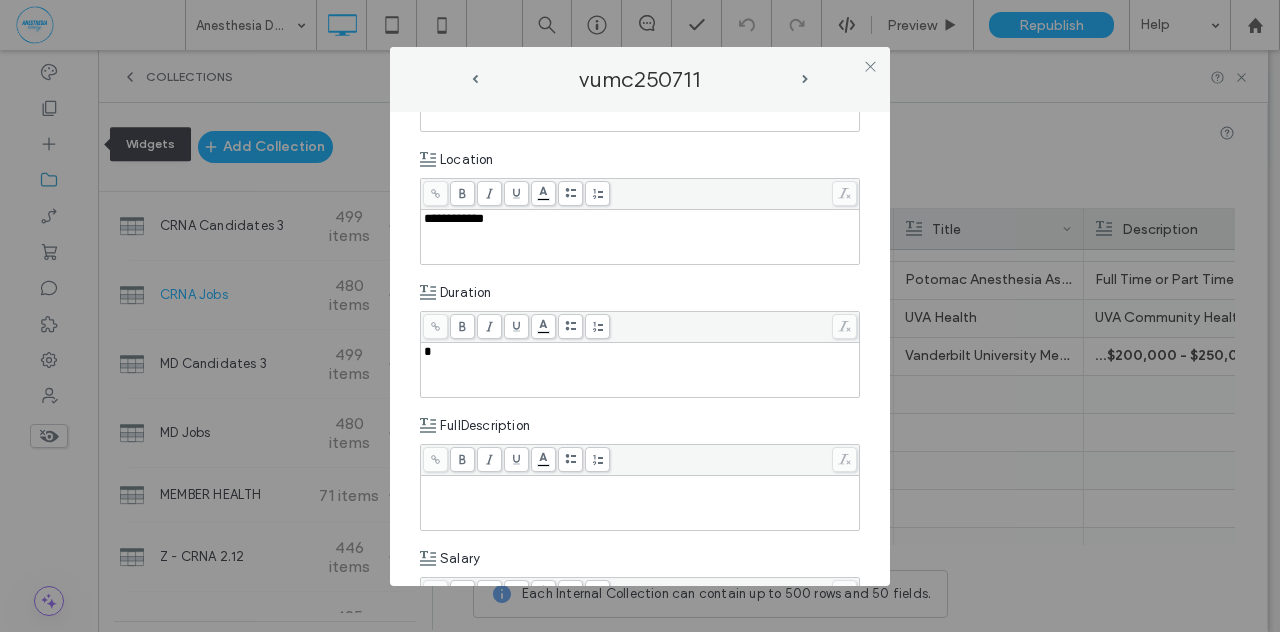 type 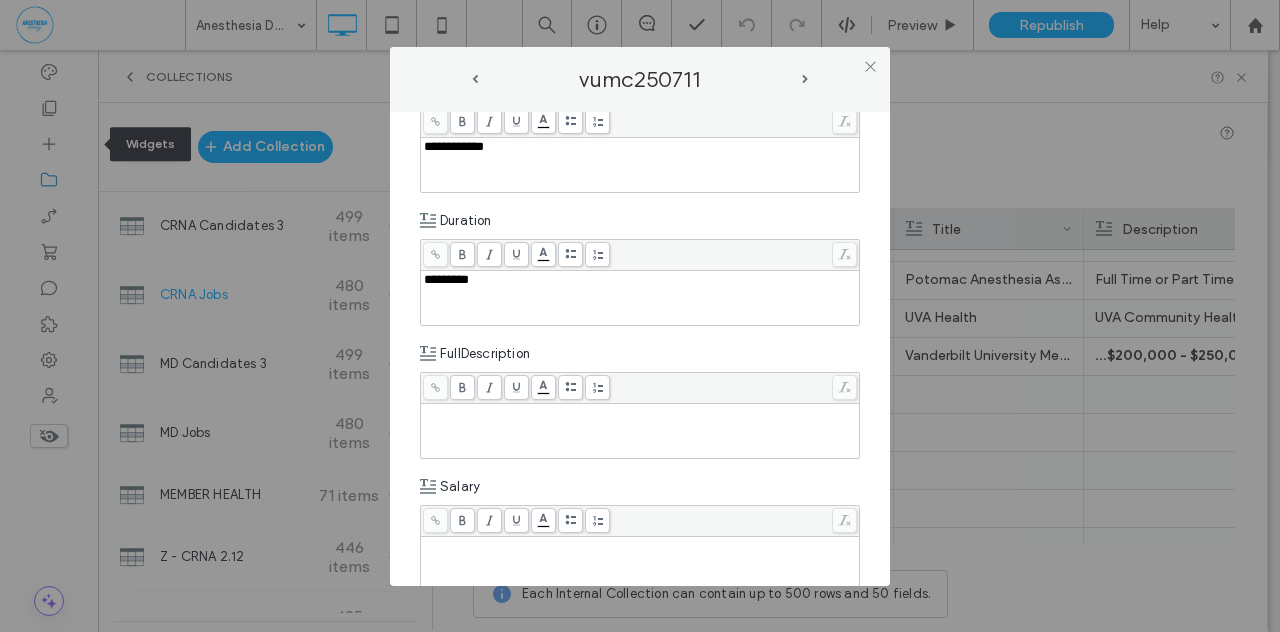 scroll, scrollTop: 632, scrollLeft: 0, axis: vertical 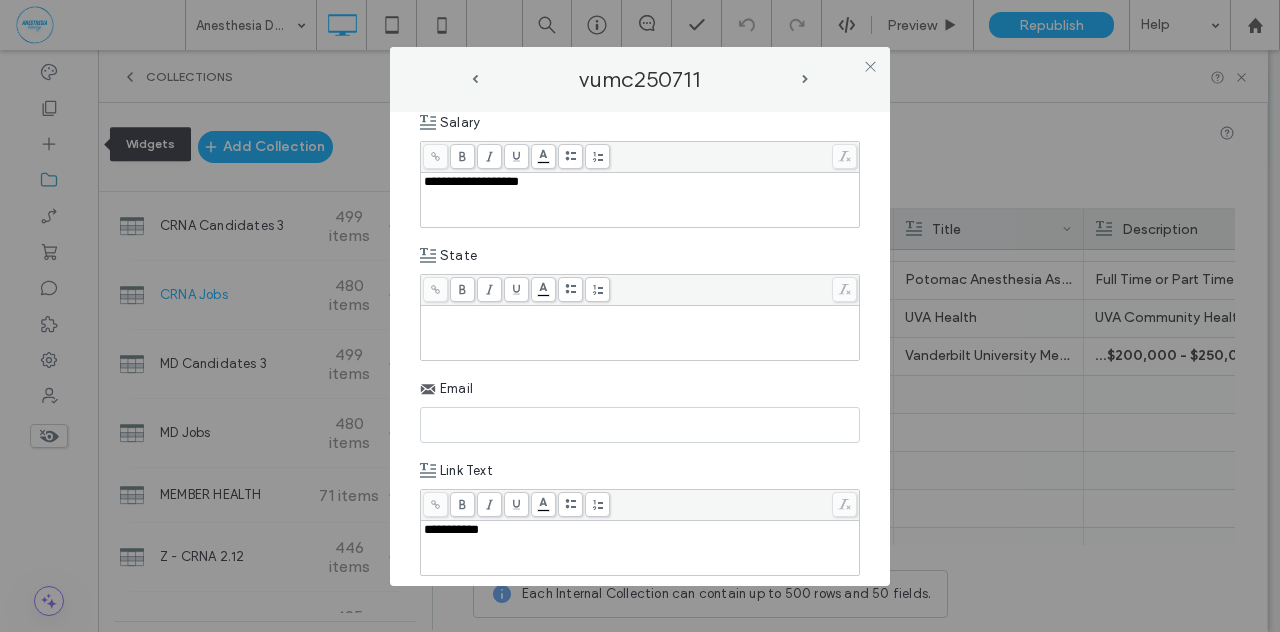 click at bounding box center (640, 333) 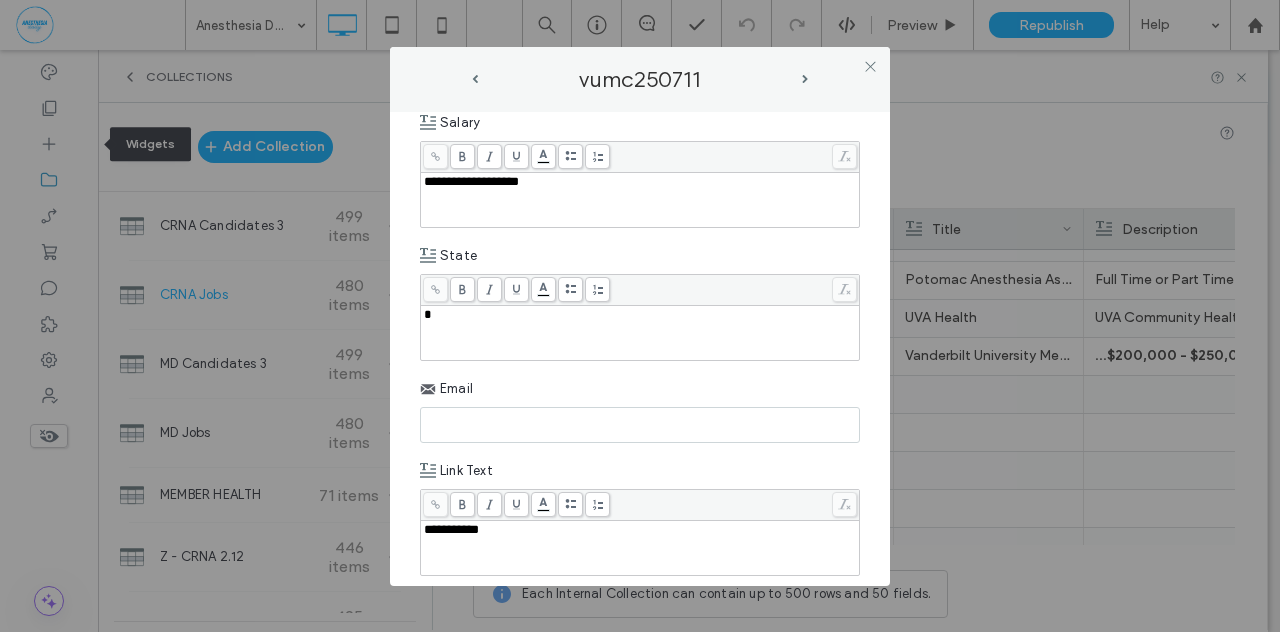 type 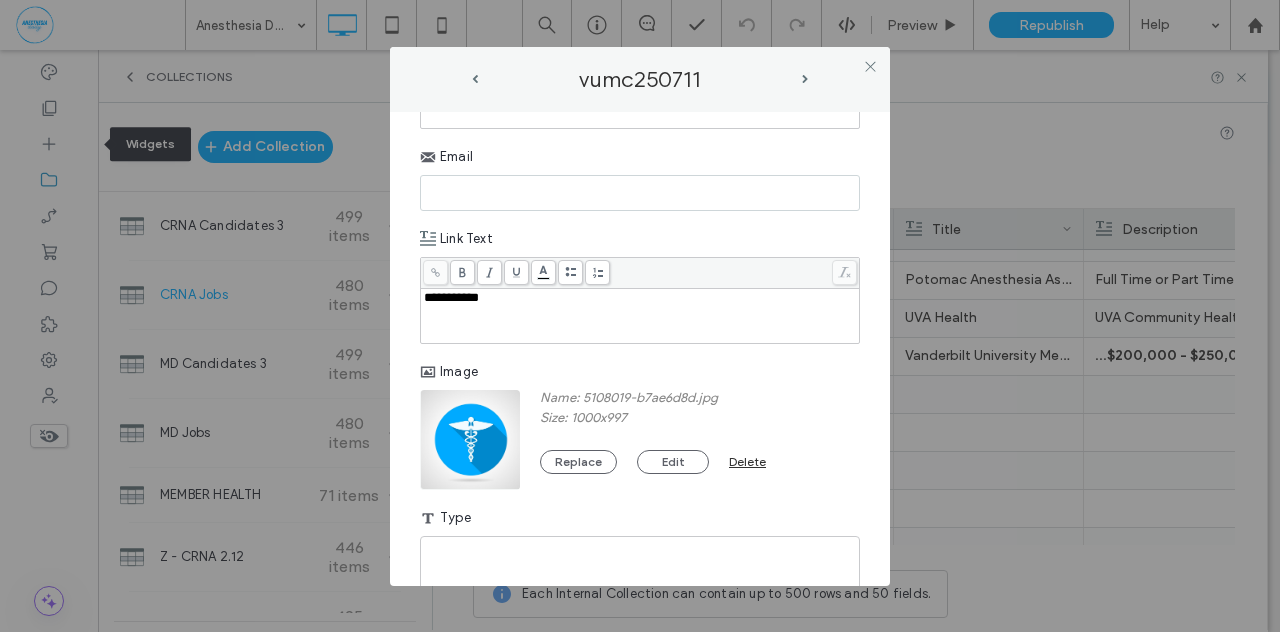 scroll, scrollTop: 1107, scrollLeft: 0, axis: vertical 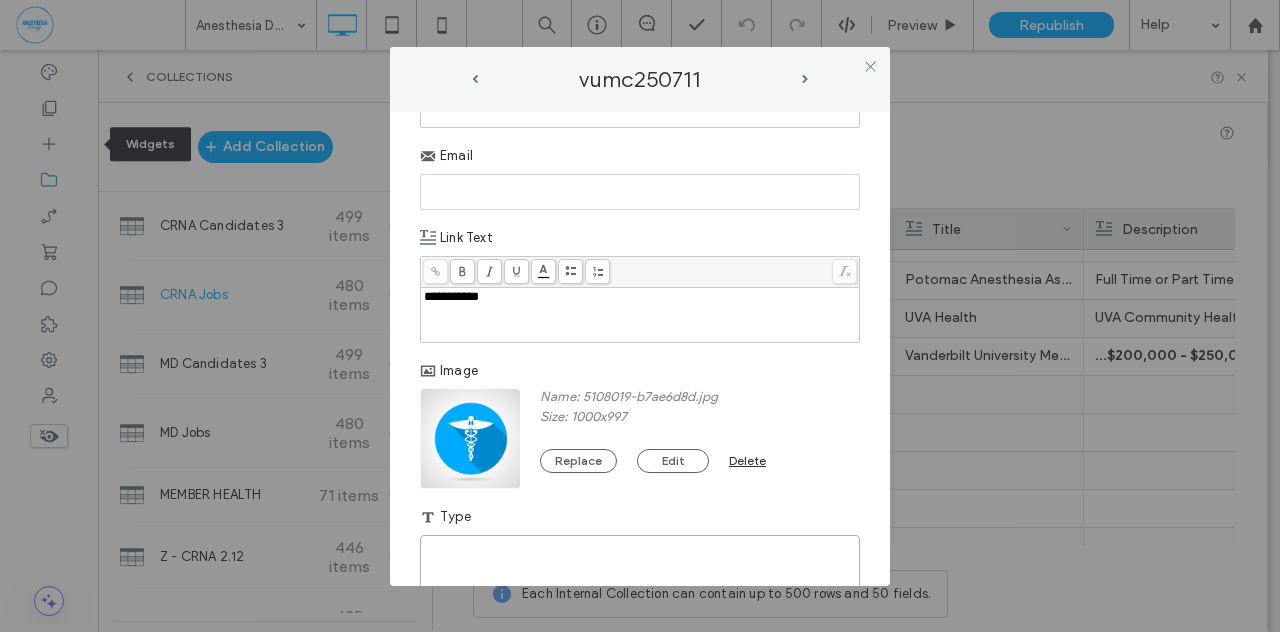 click at bounding box center [640, 565] 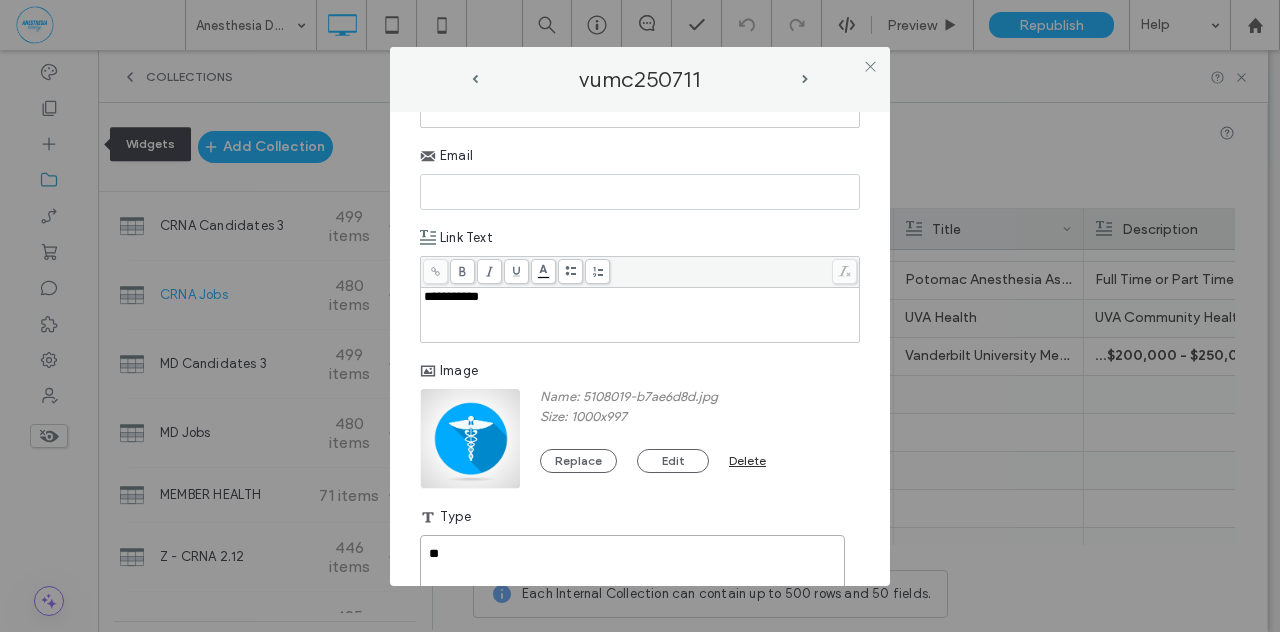 type on "**" 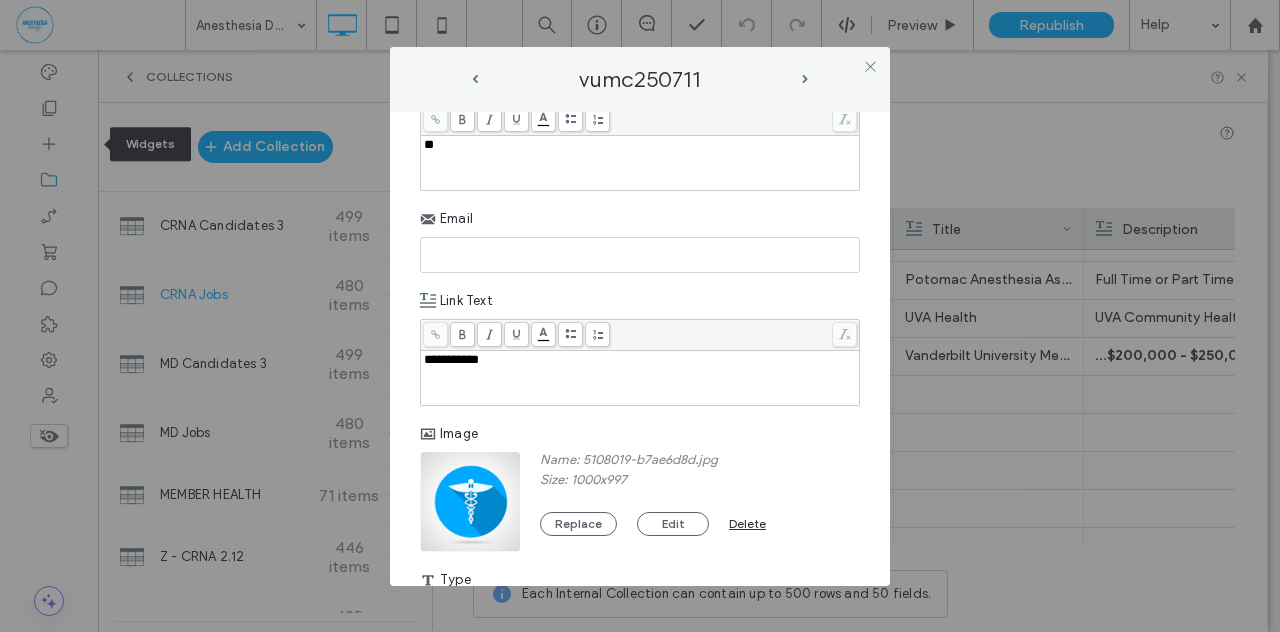 scroll, scrollTop: 1029, scrollLeft: 0, axis: vertical 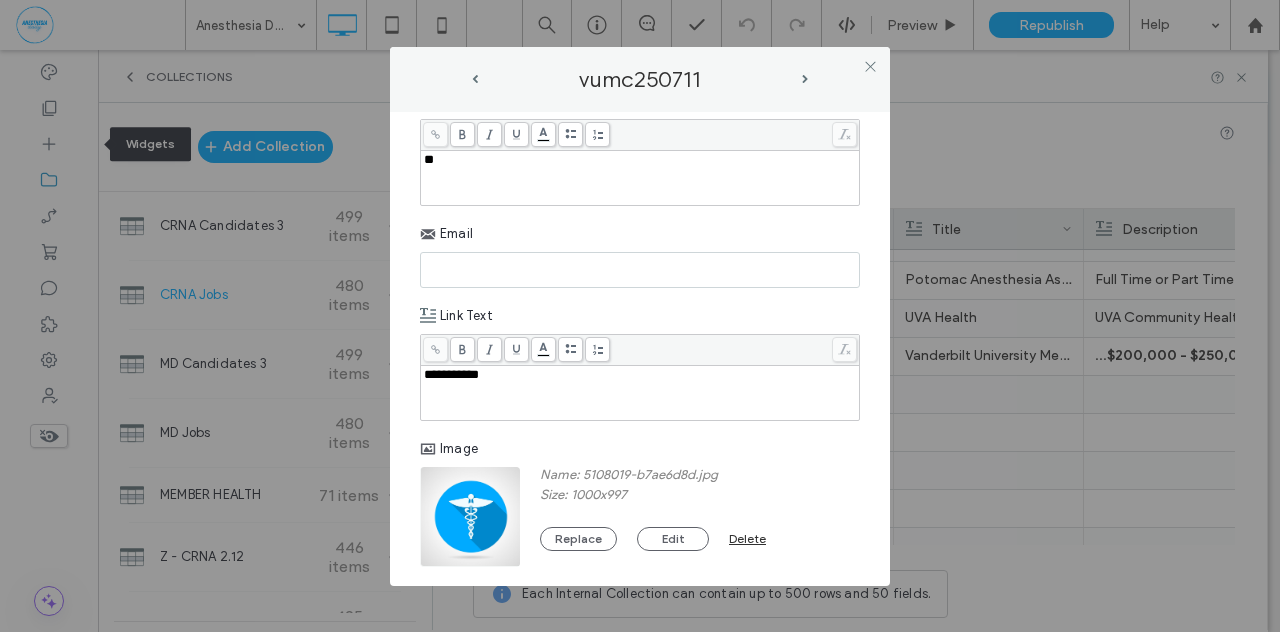 drag, startPoint x: 431, startPoint y: 258, endPoint x: 405, endPoint y: 272, distance: 29.529646 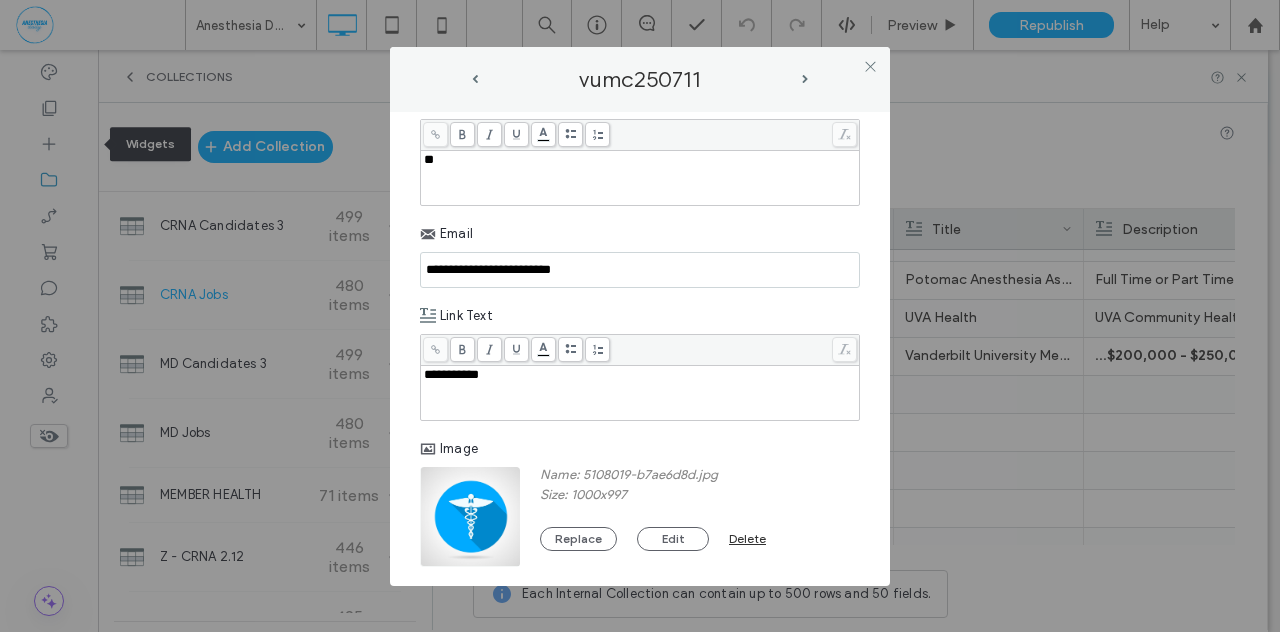 type on "**********" 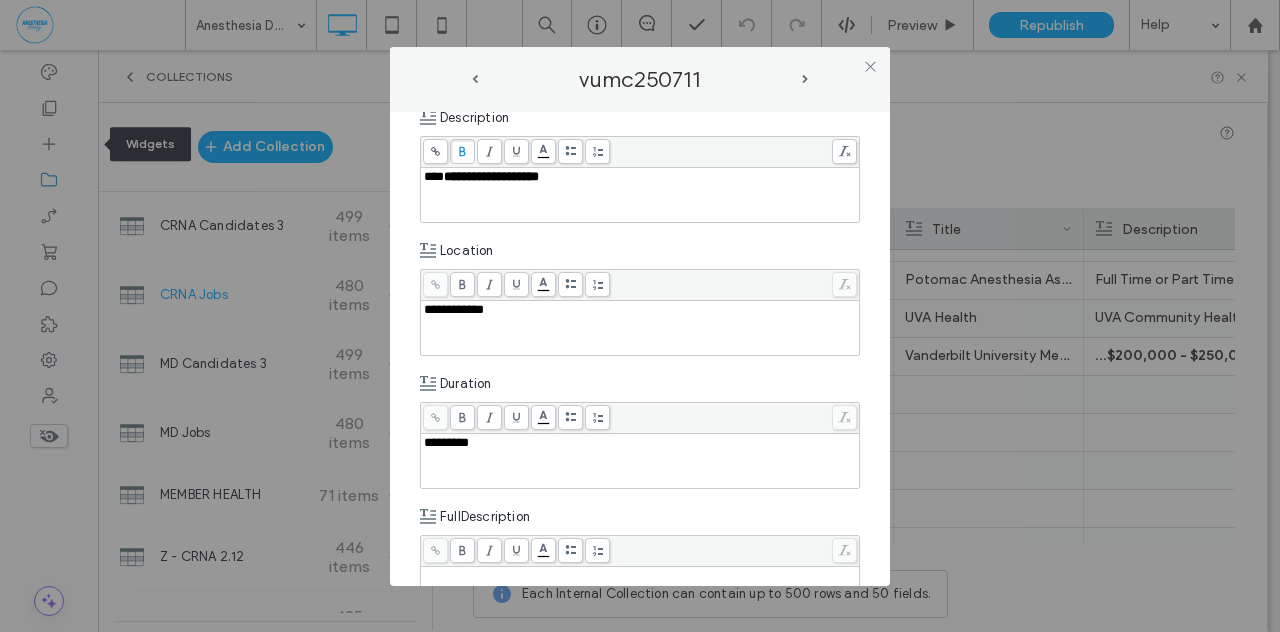 scroll, scrollTop: 344, scrollLeft: 0, axis: vertical 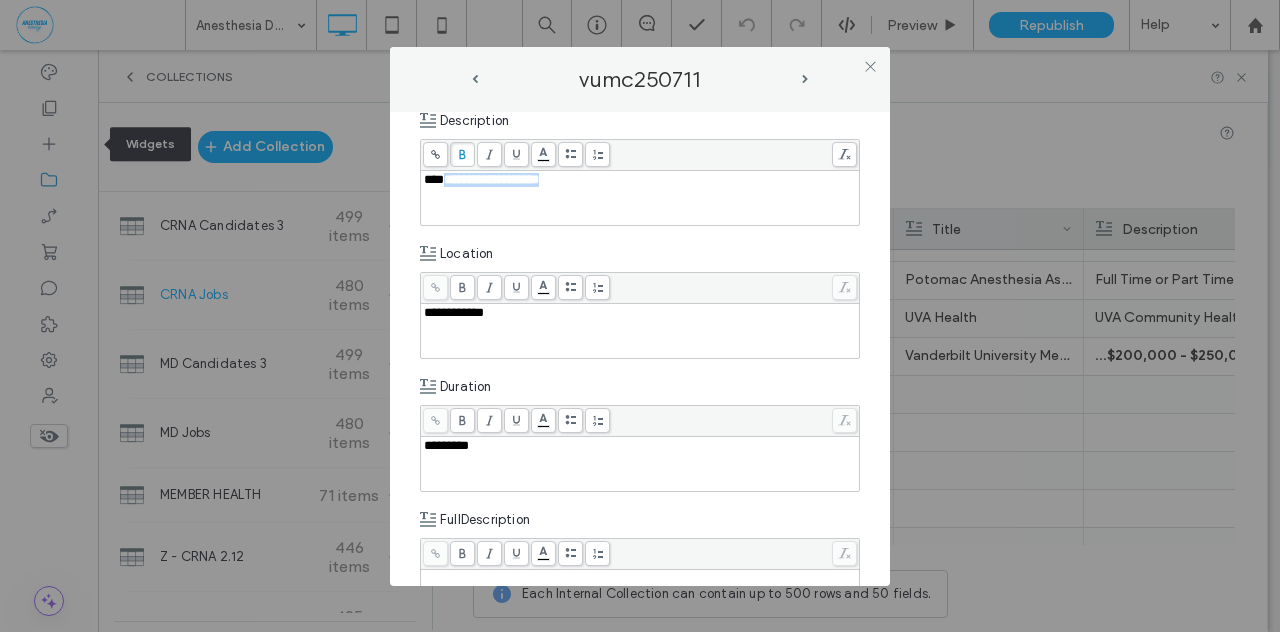 click on "***" at bounding box center [434, 179] 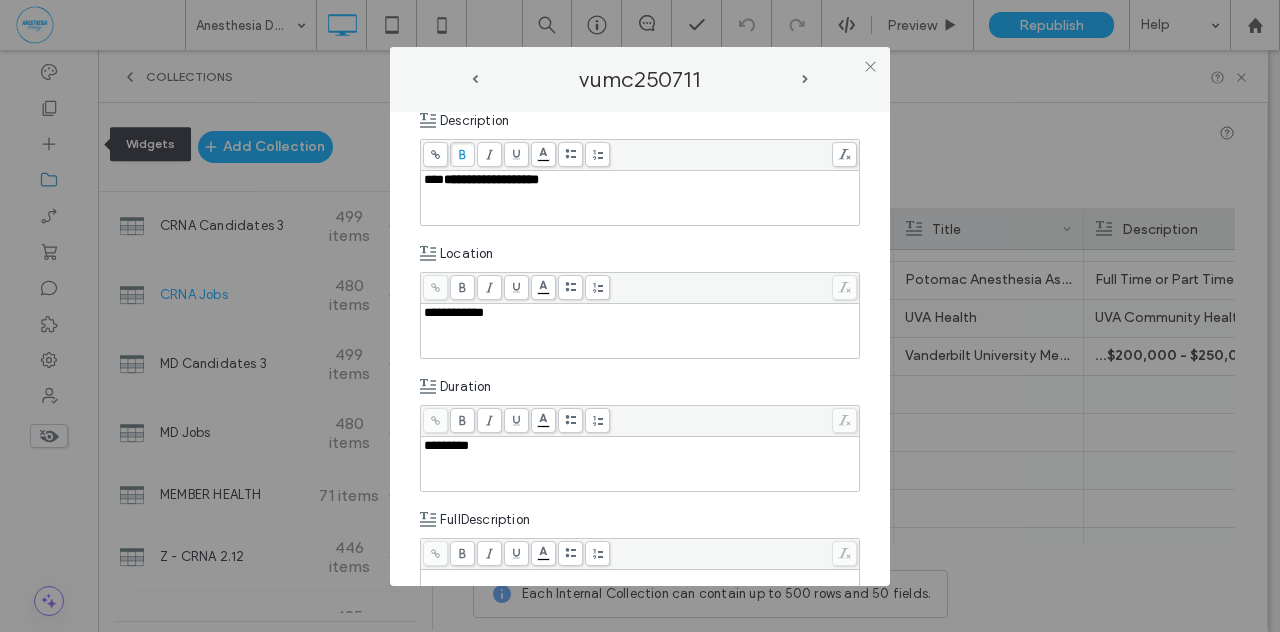 click on "***" at bounding box center (434, 179) 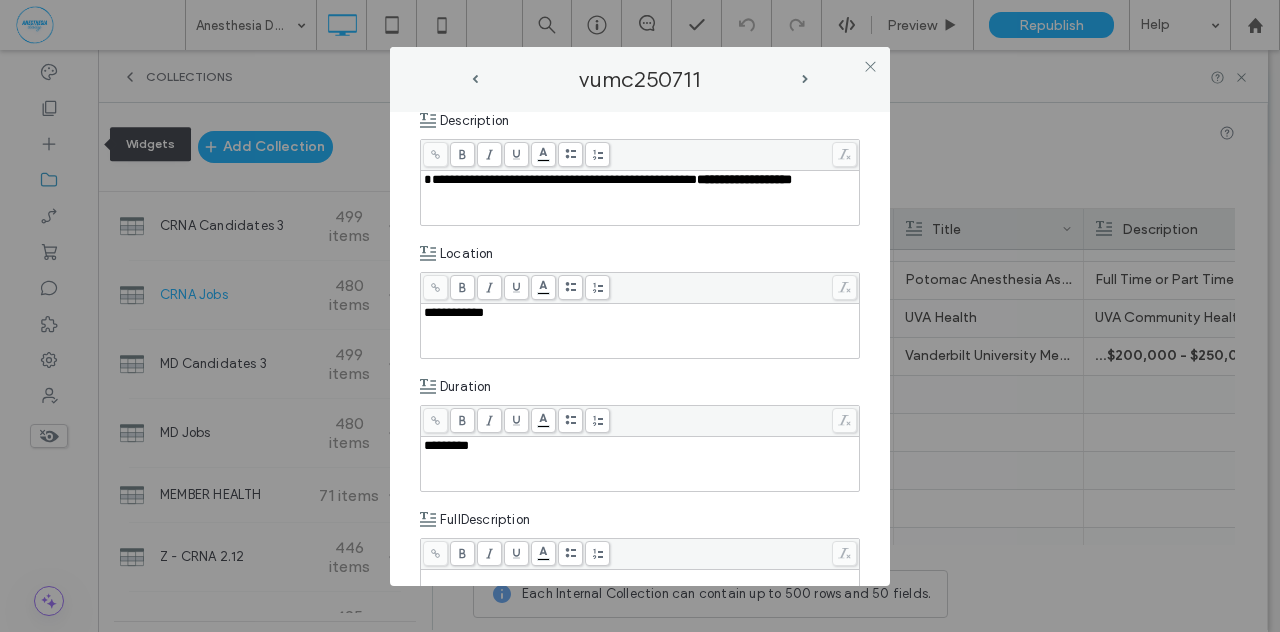 click on "**********" at bounding box center (560, 179) 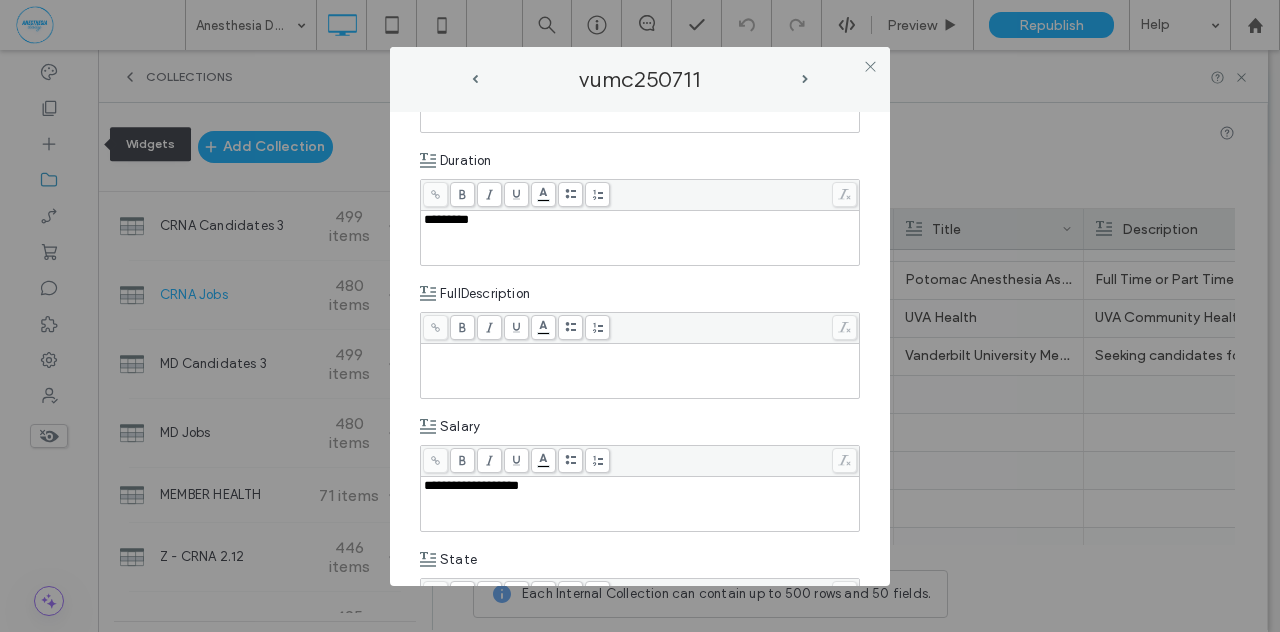 scroll, scrollTop: 624, scrollLeft: 0, axis: vertical 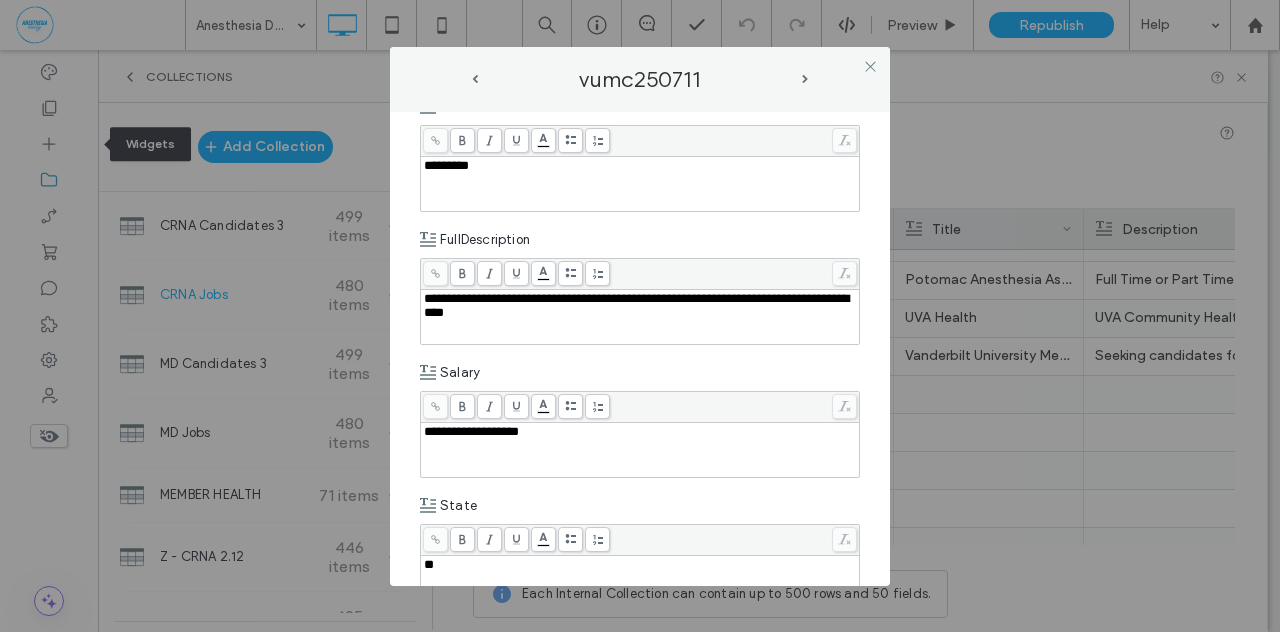 type 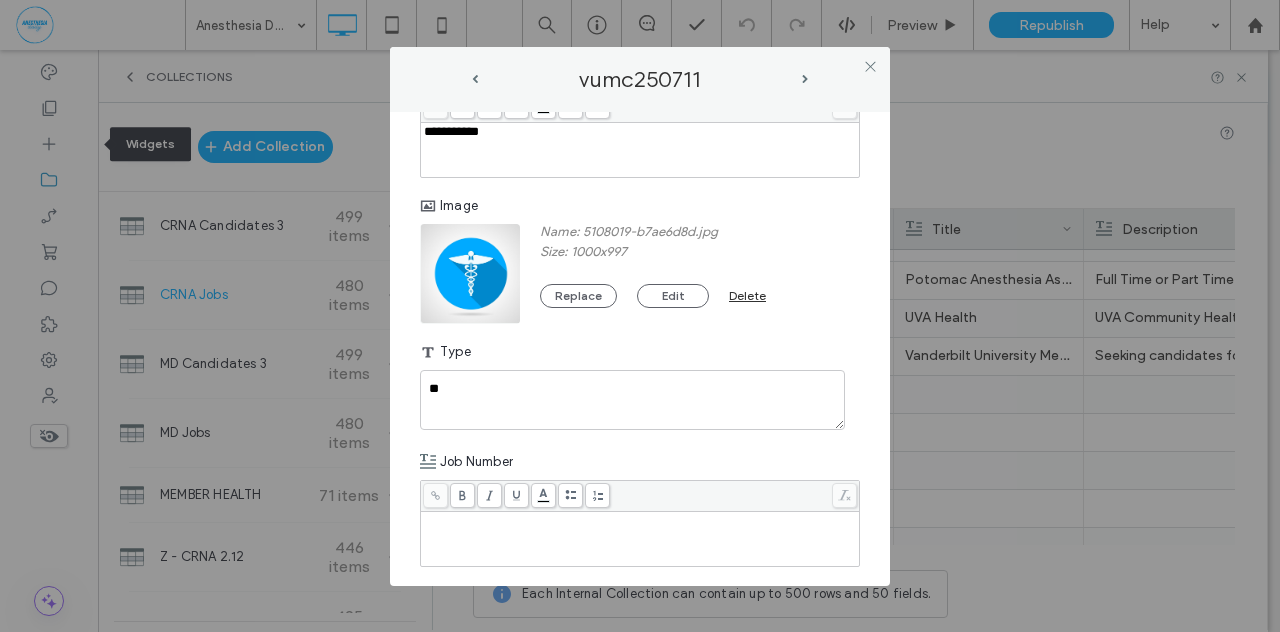 scroll, scrollTop: 1264, scrollLeft: 0, axis: vertical 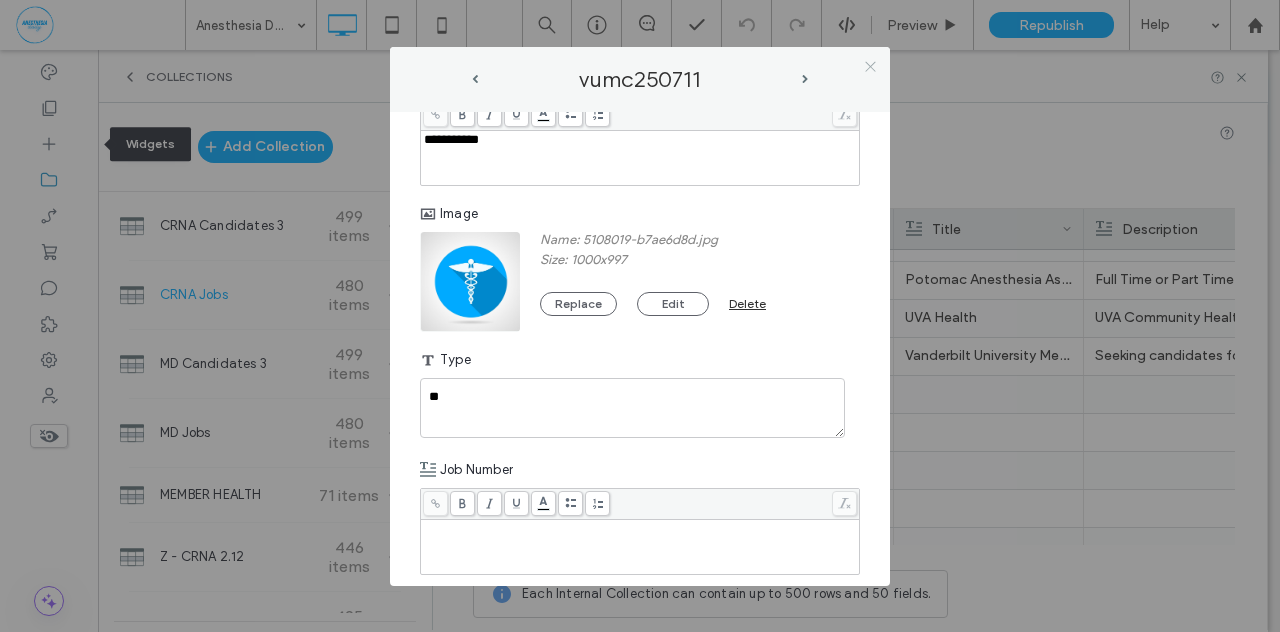 click 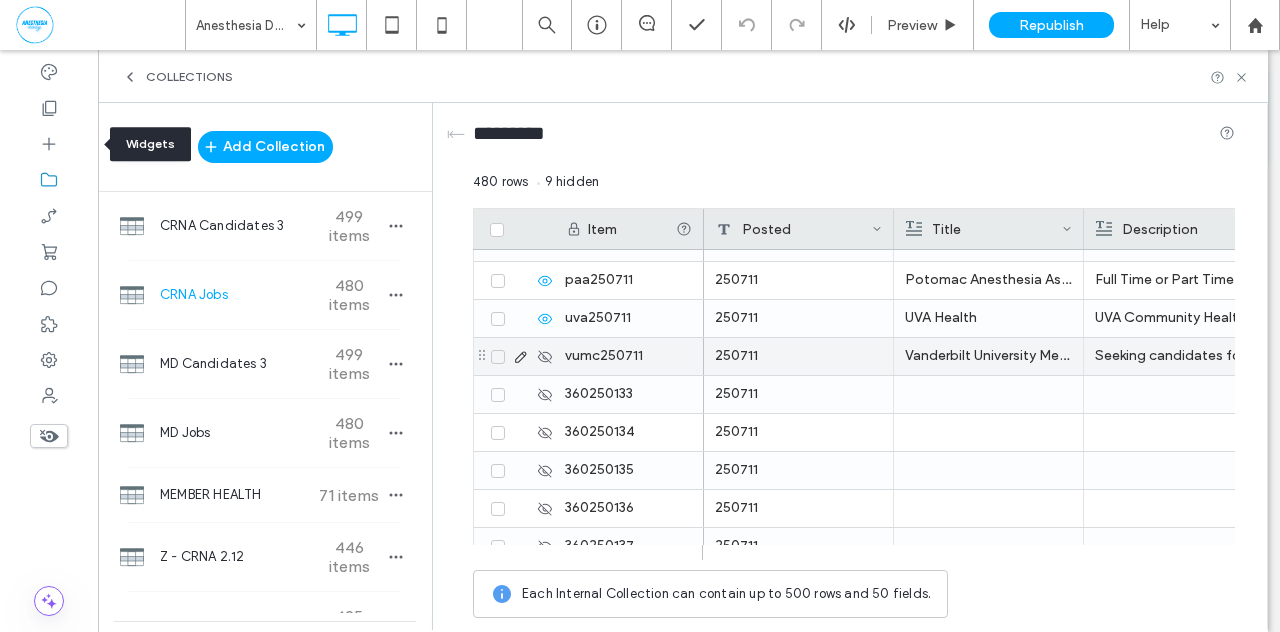 click 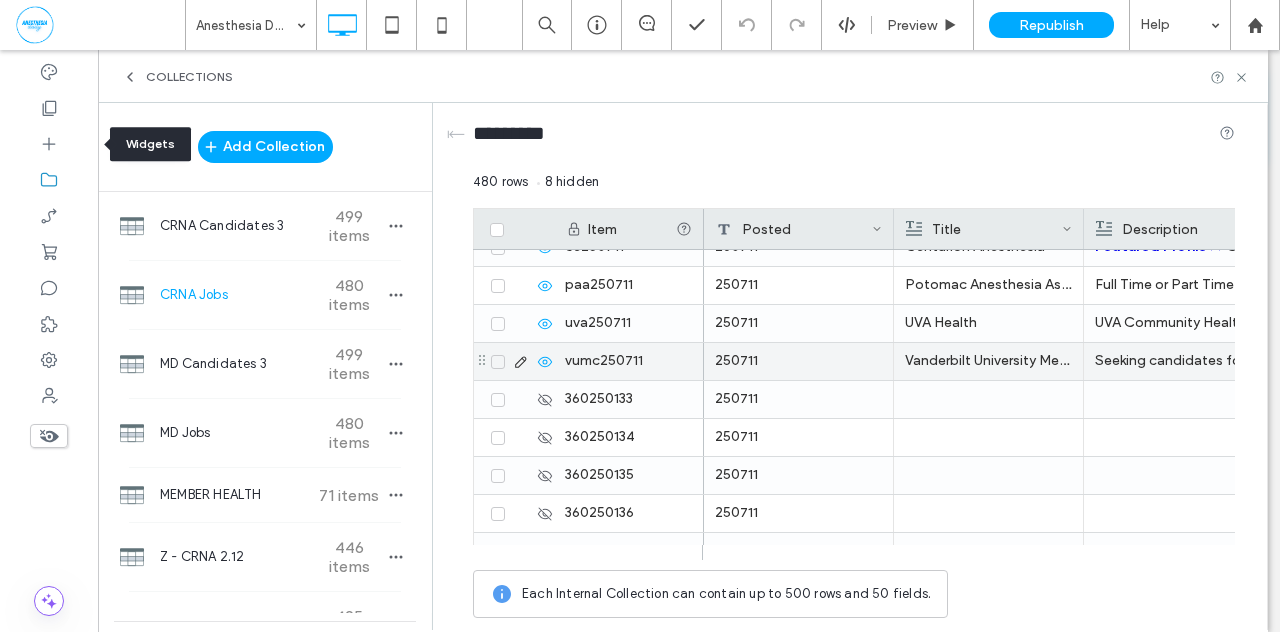 scroll, scrollTop: 17841, scrollLeft: 0, axis: vertical 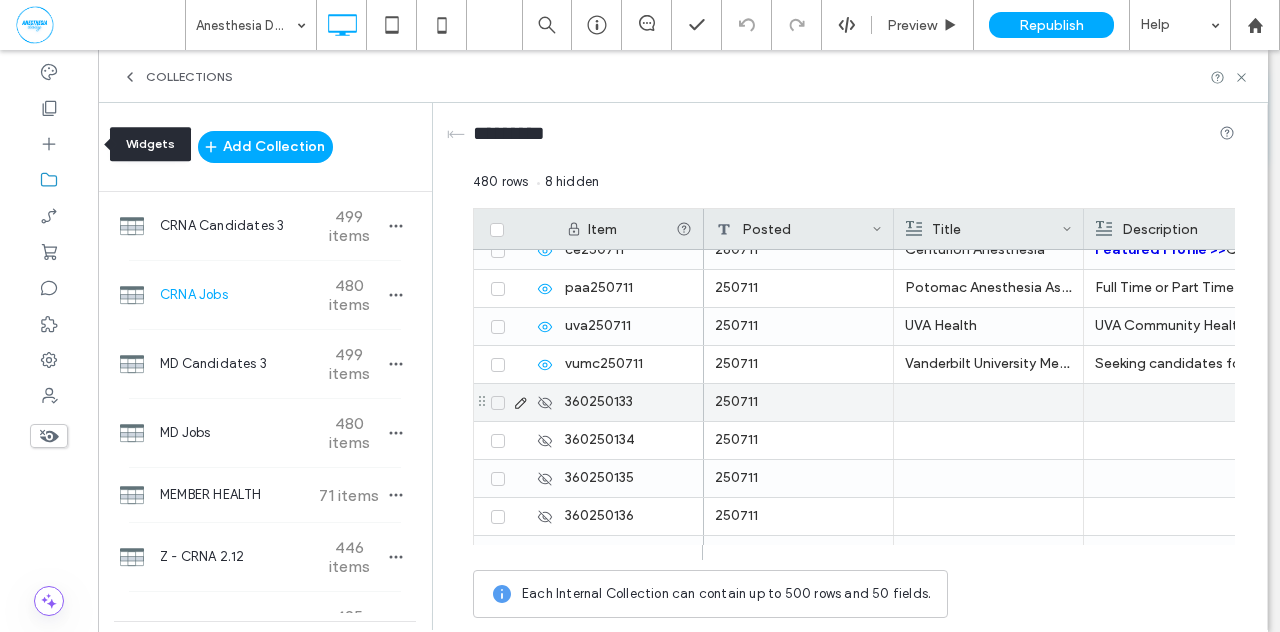 click 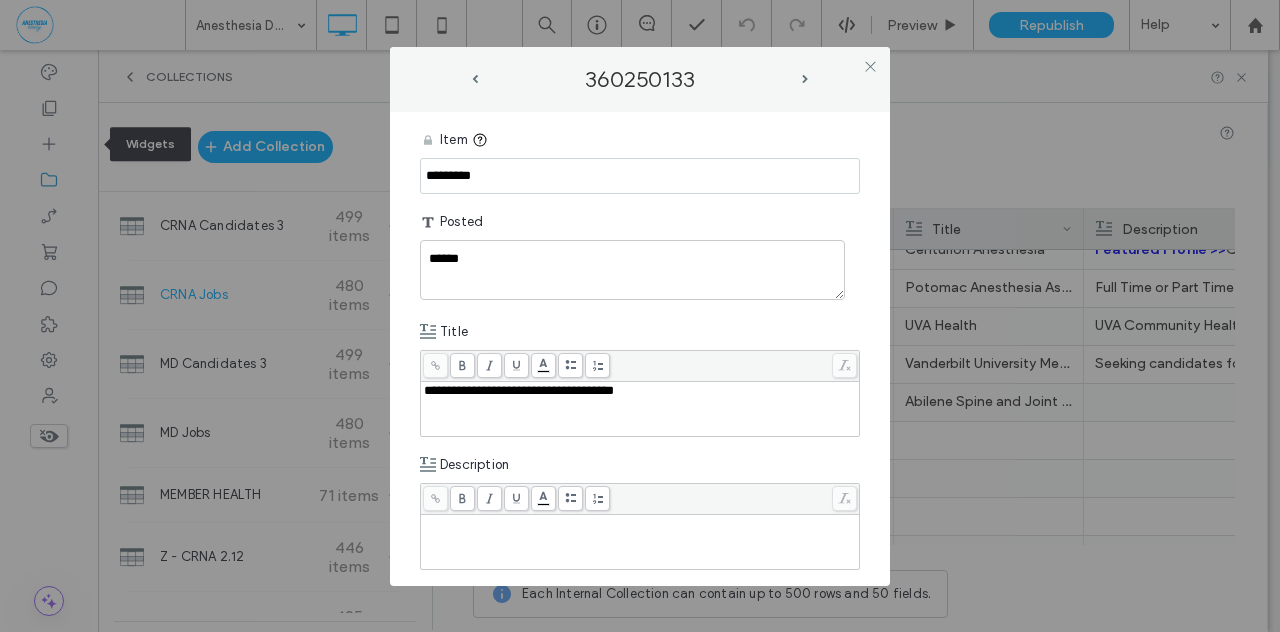 drag, startPoint x: 504, startPoint y: 169, endPoint x: 364, endPoint y: 173, distance: 140.05713 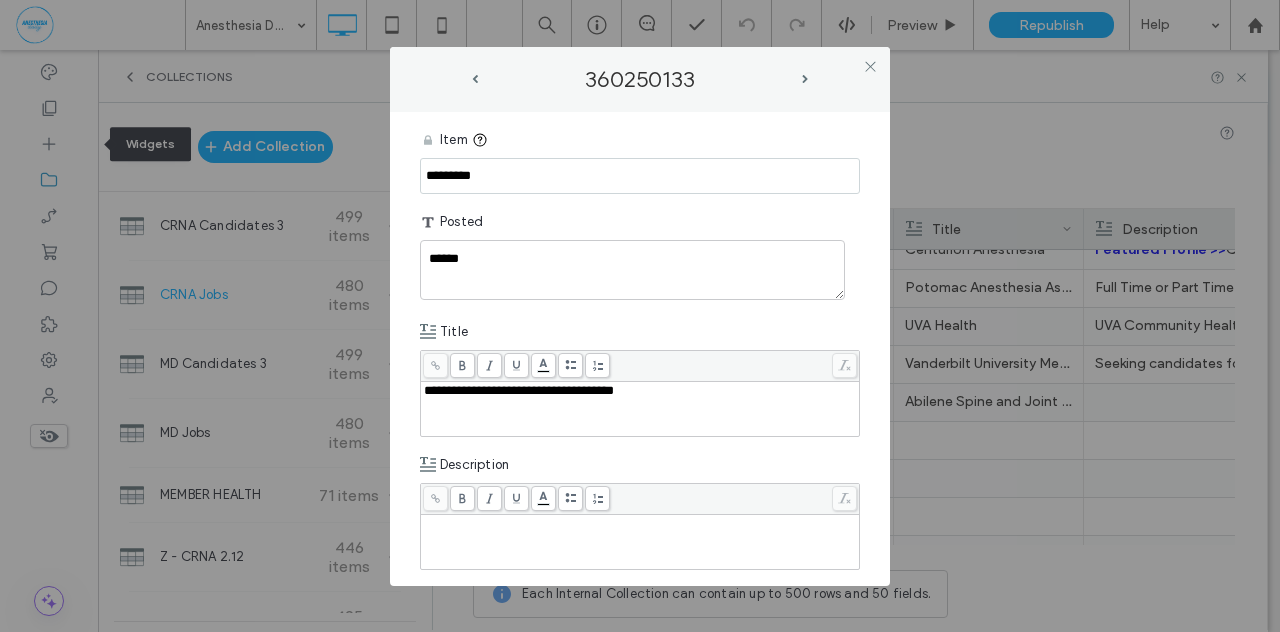 click on "**********" at bounding box center (640, 316) 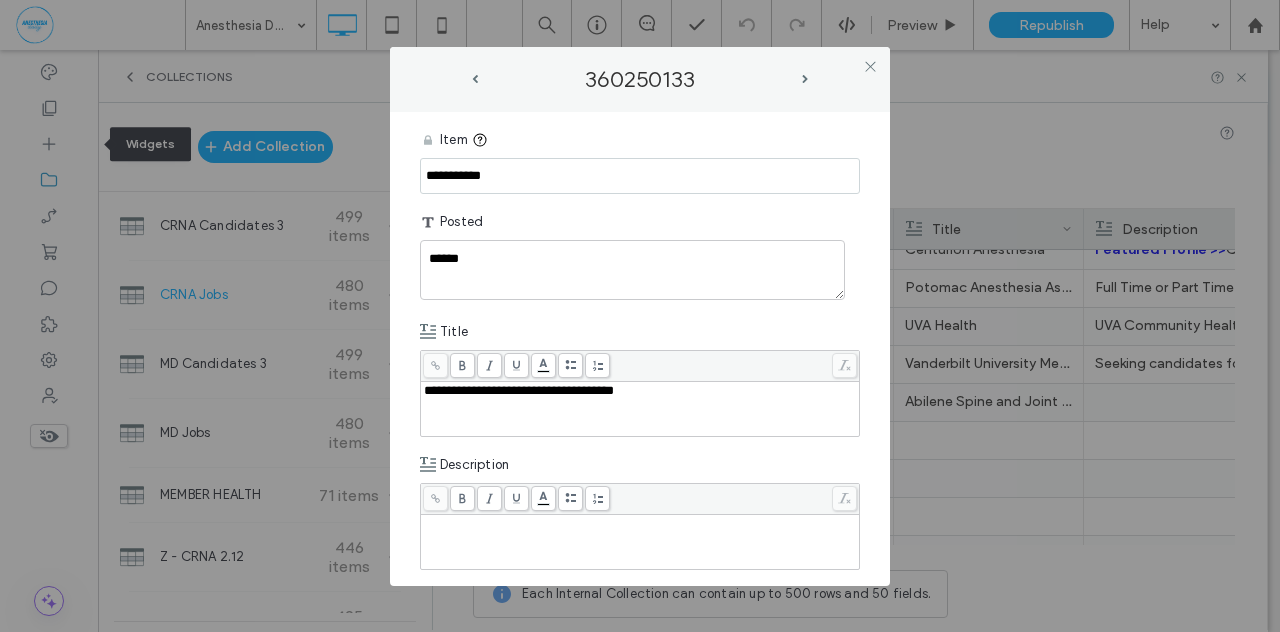 type on "**********" 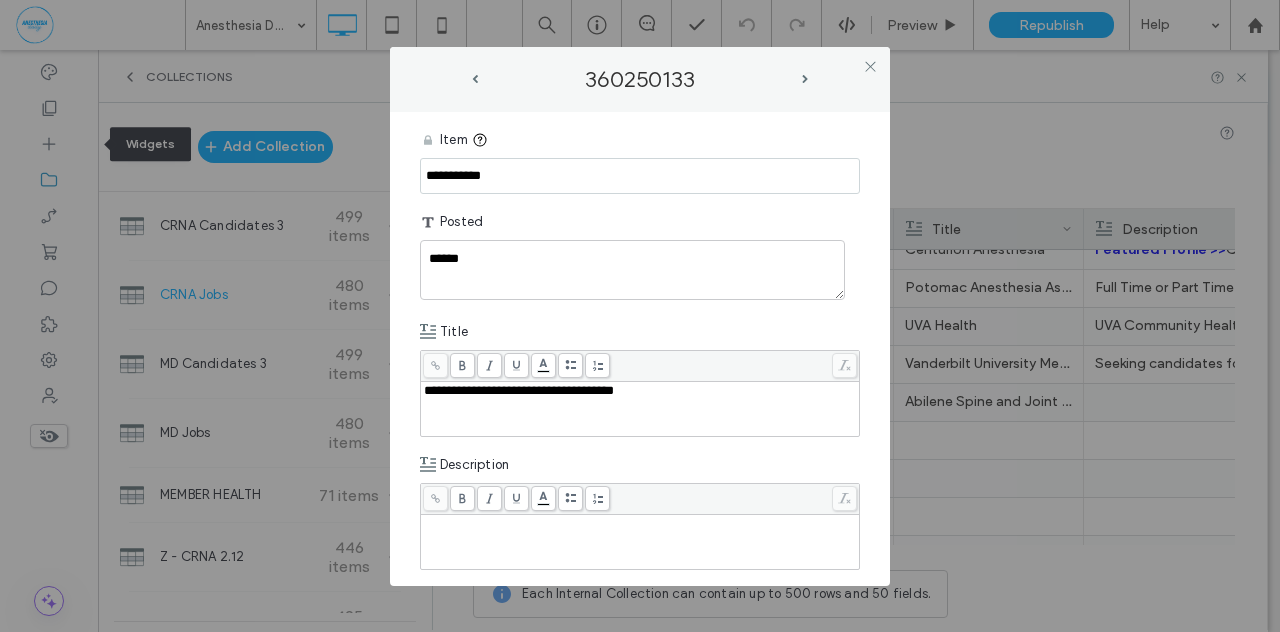 click on "**********" at bounding box center [640, 349] 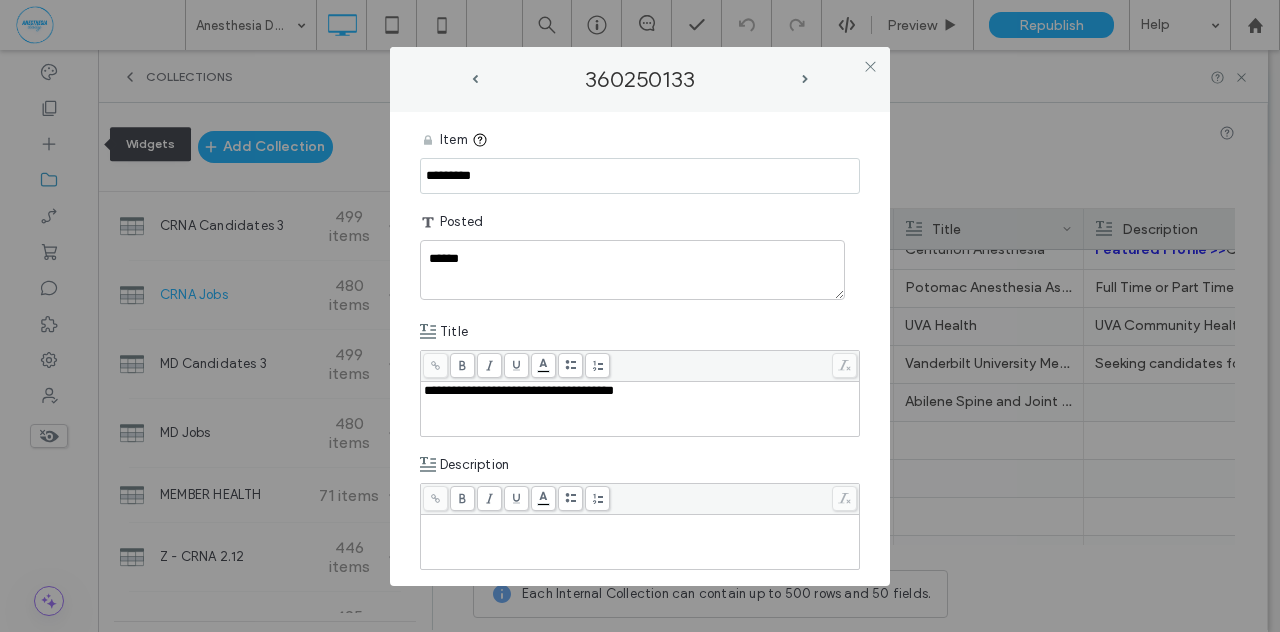 drag, startPoint x: 456, startPoint y: 177, endPoint x: 404, endPoint y: 178, distance: 52.009613 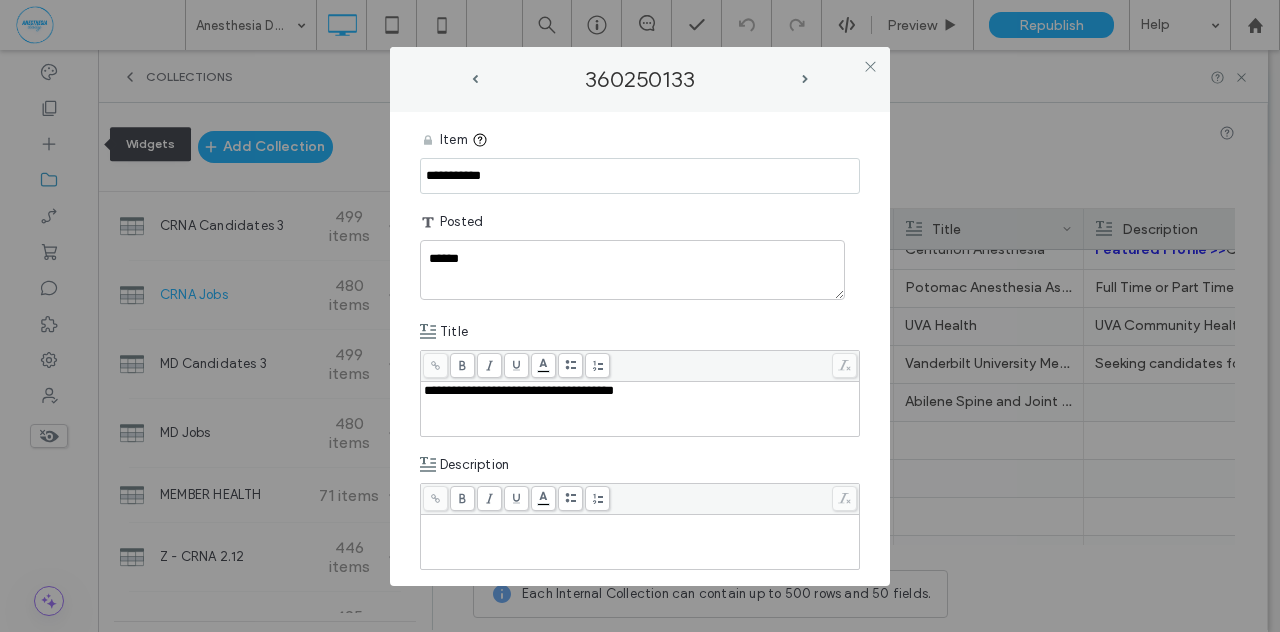 type on "**********" 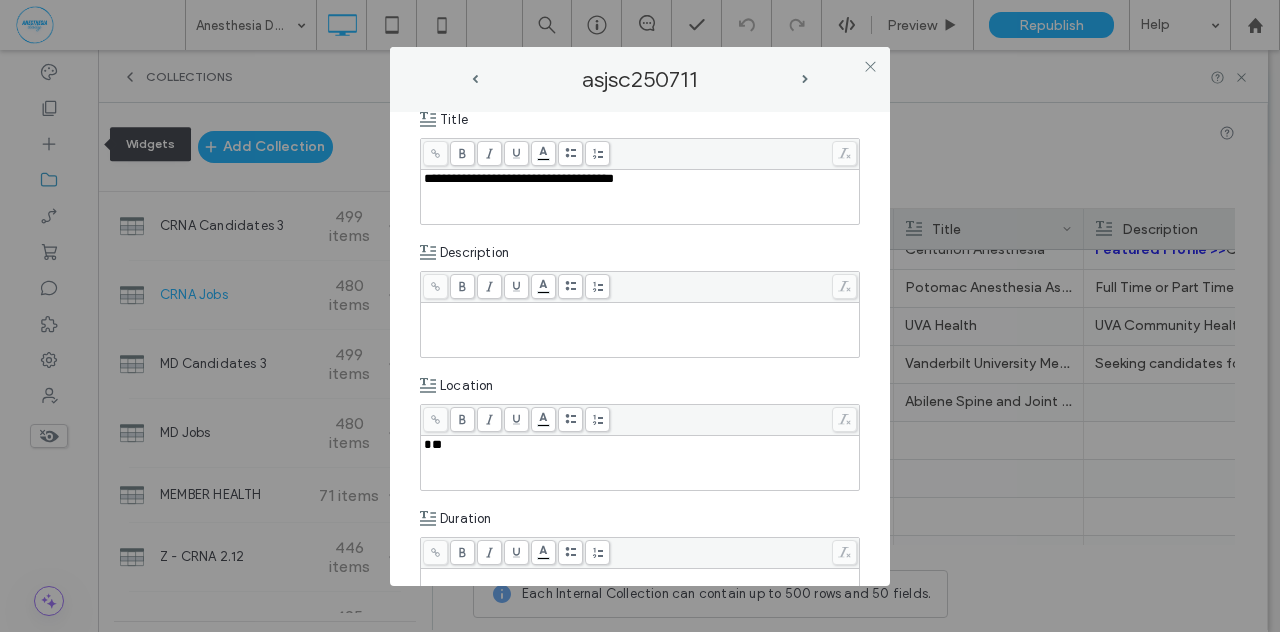 scroll, scrollTop: 218, scrollLeft: 0, axis: vertical 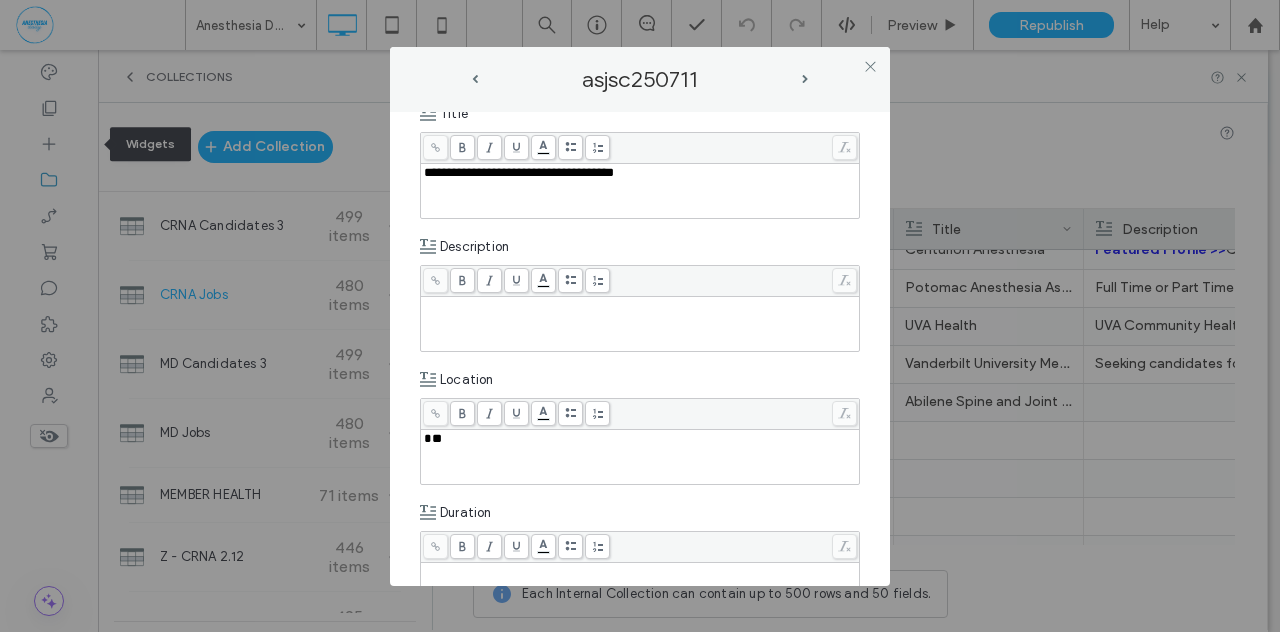 click at bounding box center [640, 306] 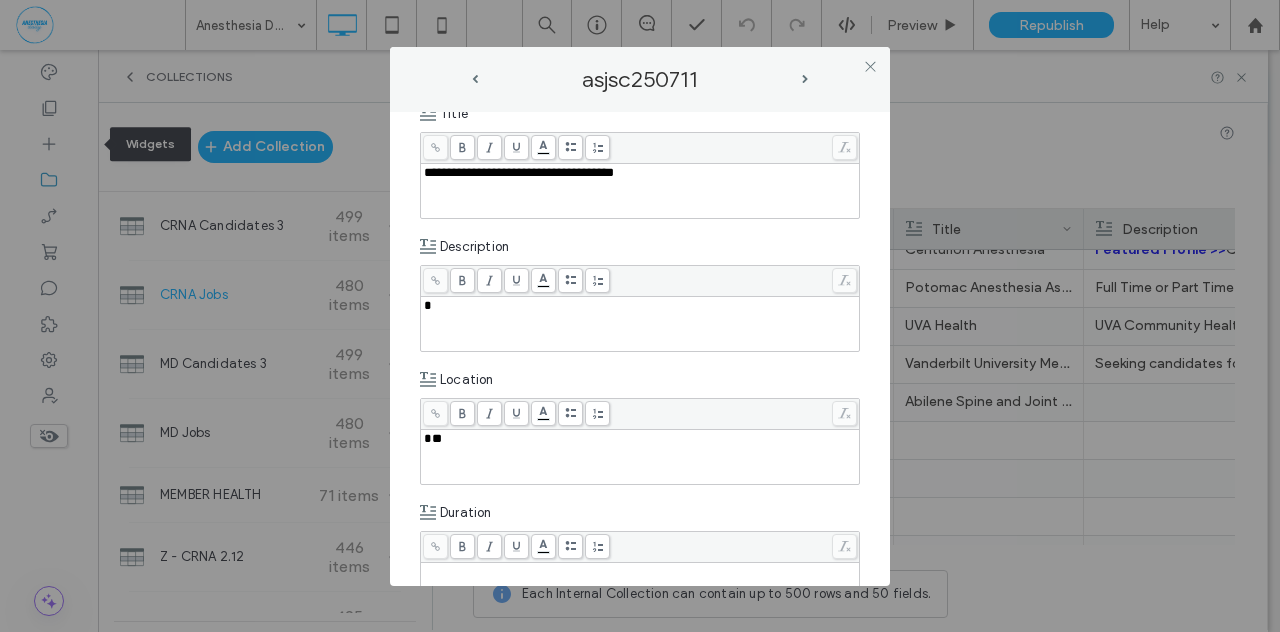 type 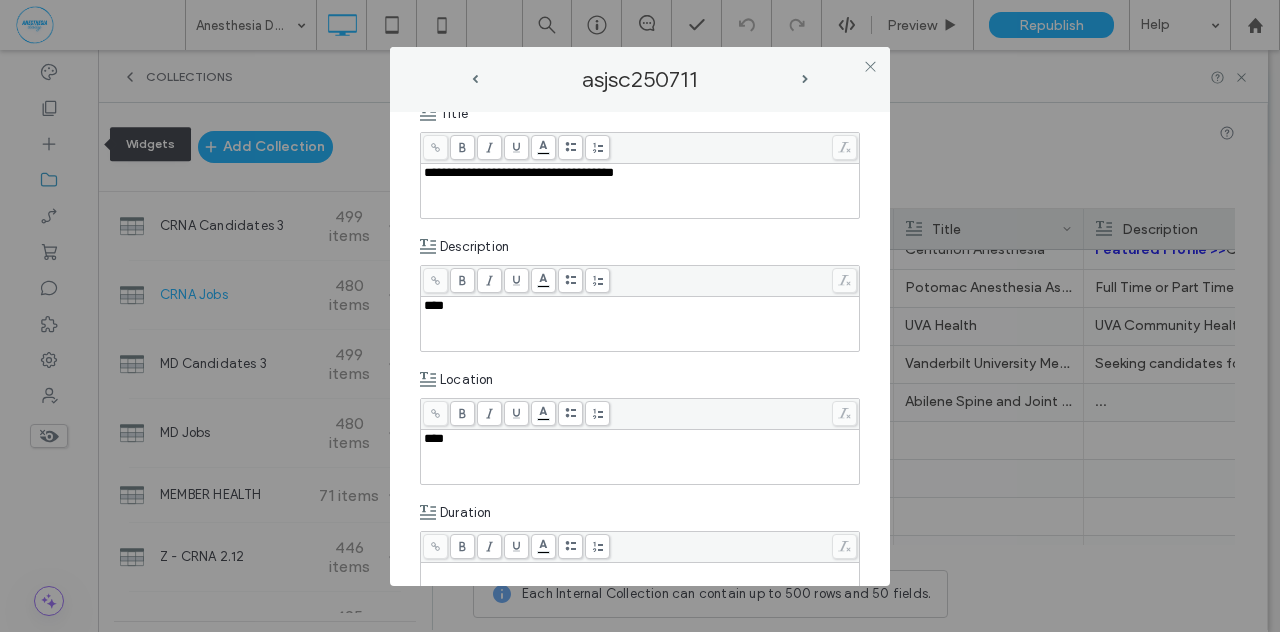 type 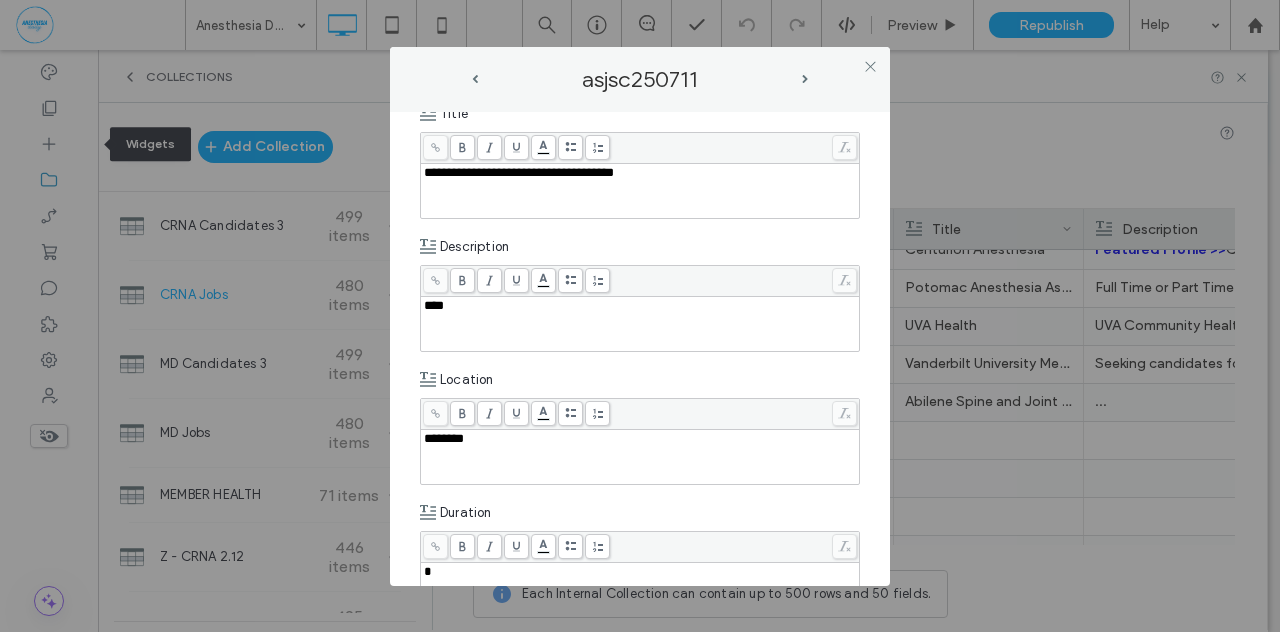 type 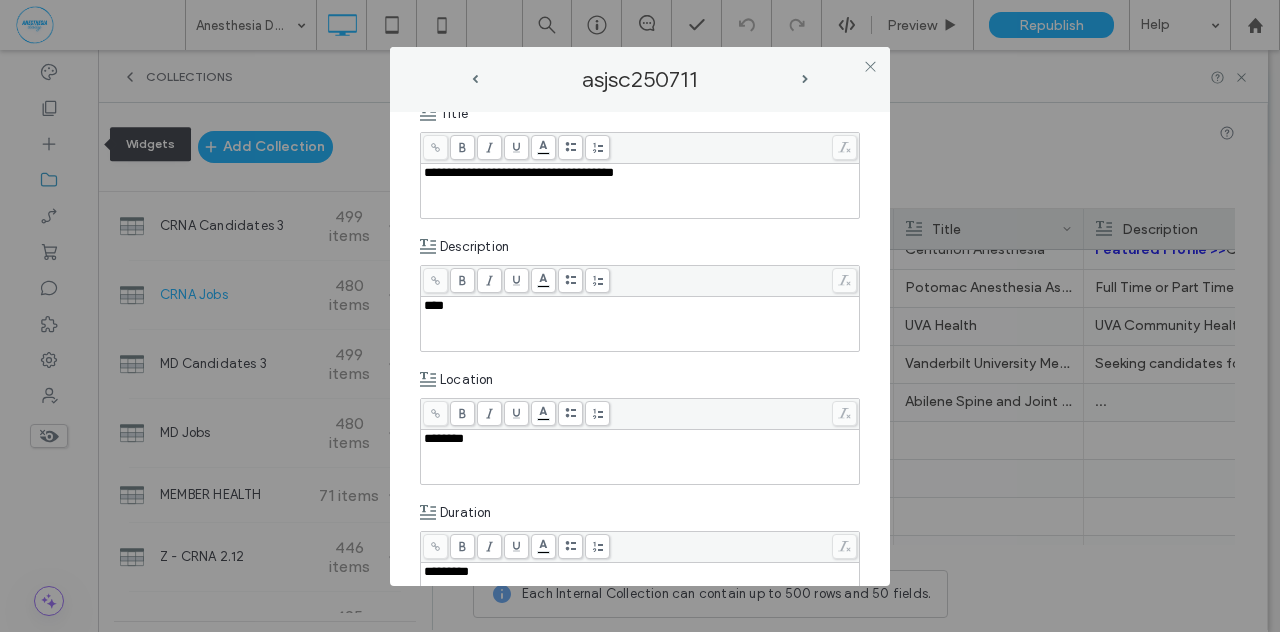 scroll, scrollTop: 570, scrollLeft: 0, axis: vertical 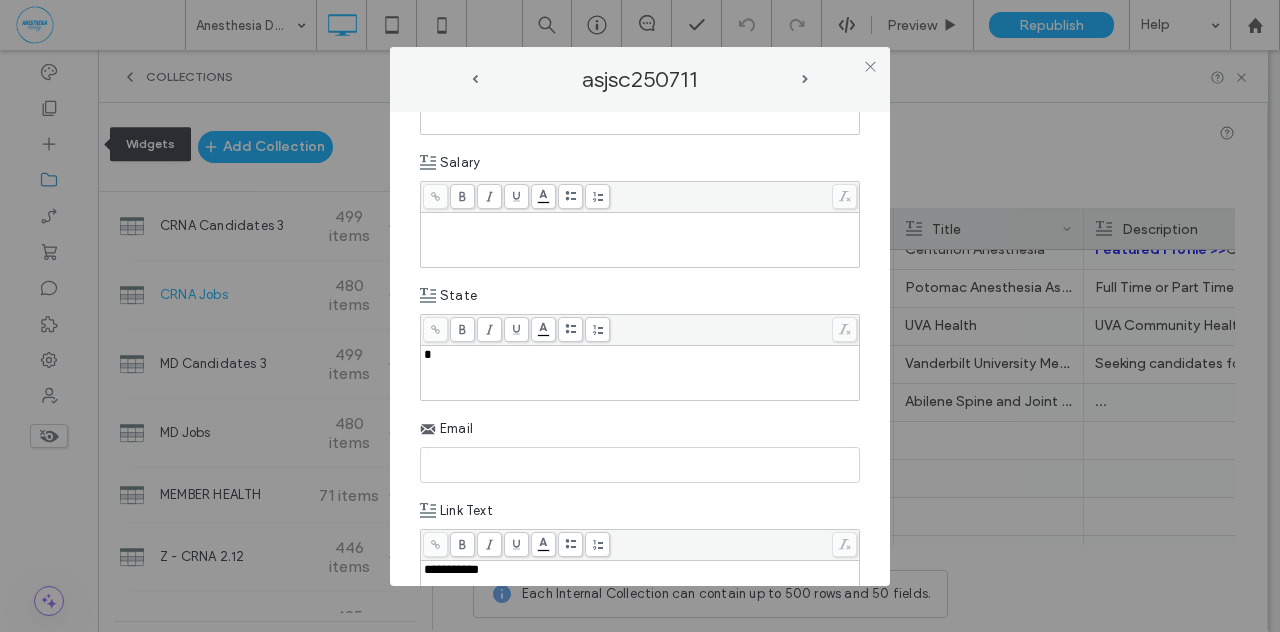 type 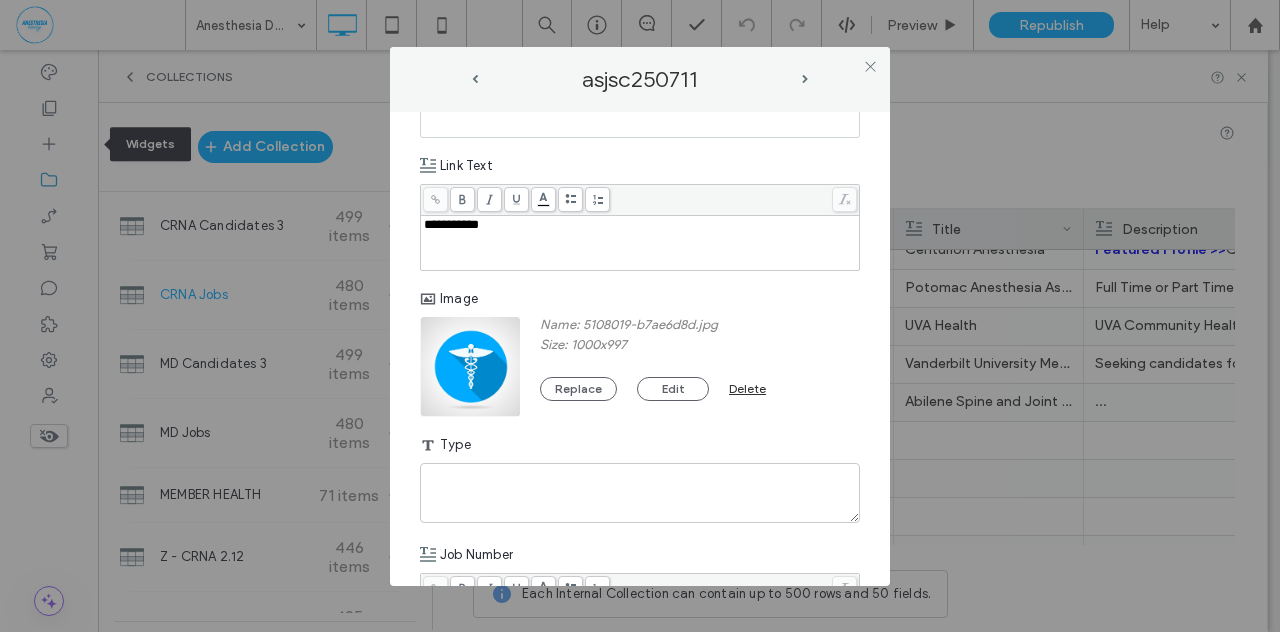 scroll, scrollTop: 1176, scrollLeft: 0, axis: vertical 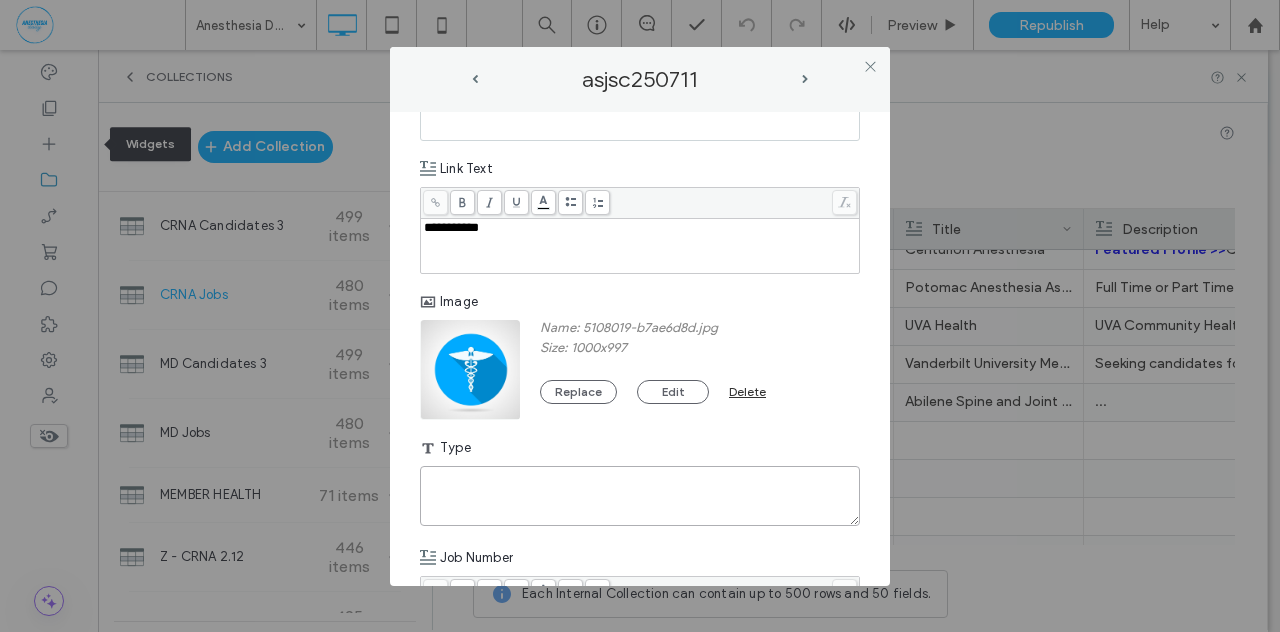 click at bounding box center (640, 496) 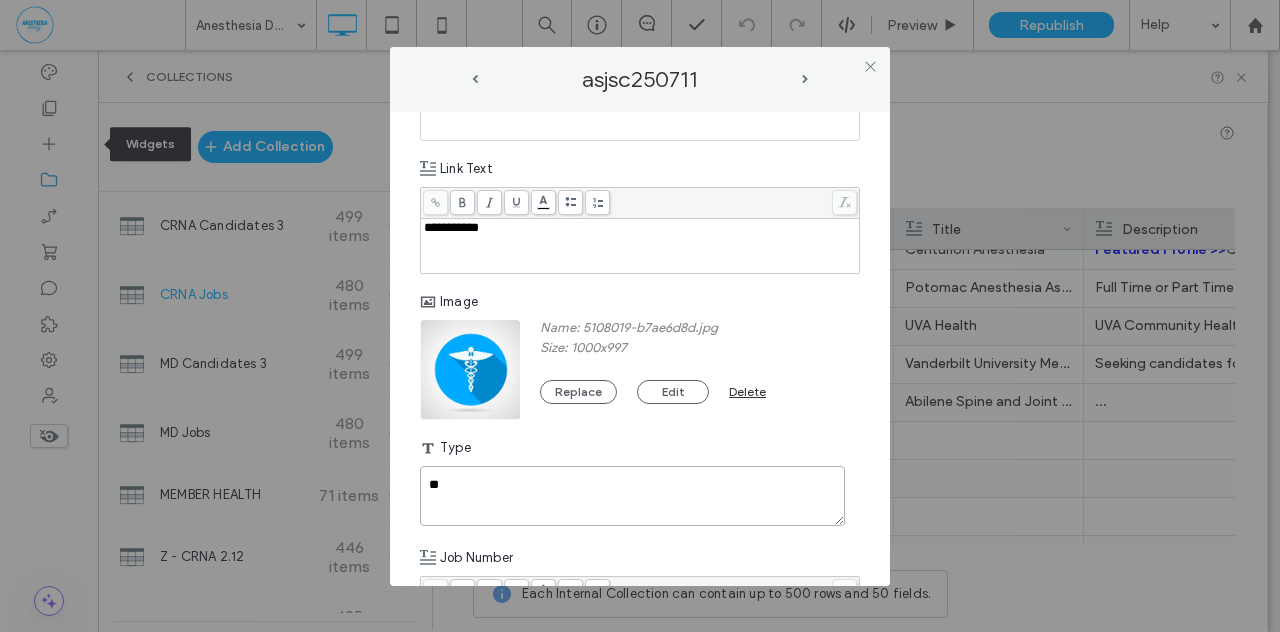type on "**" 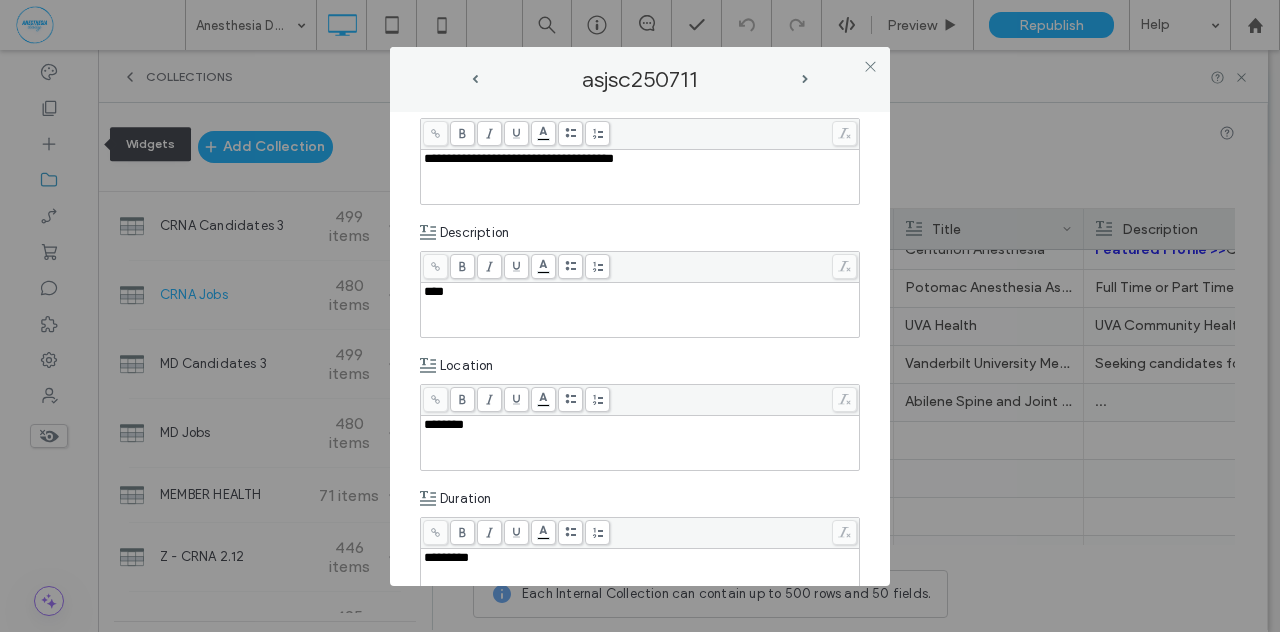 scroll, scrollTop: 204, scrollLeft: 0, axis: vertical 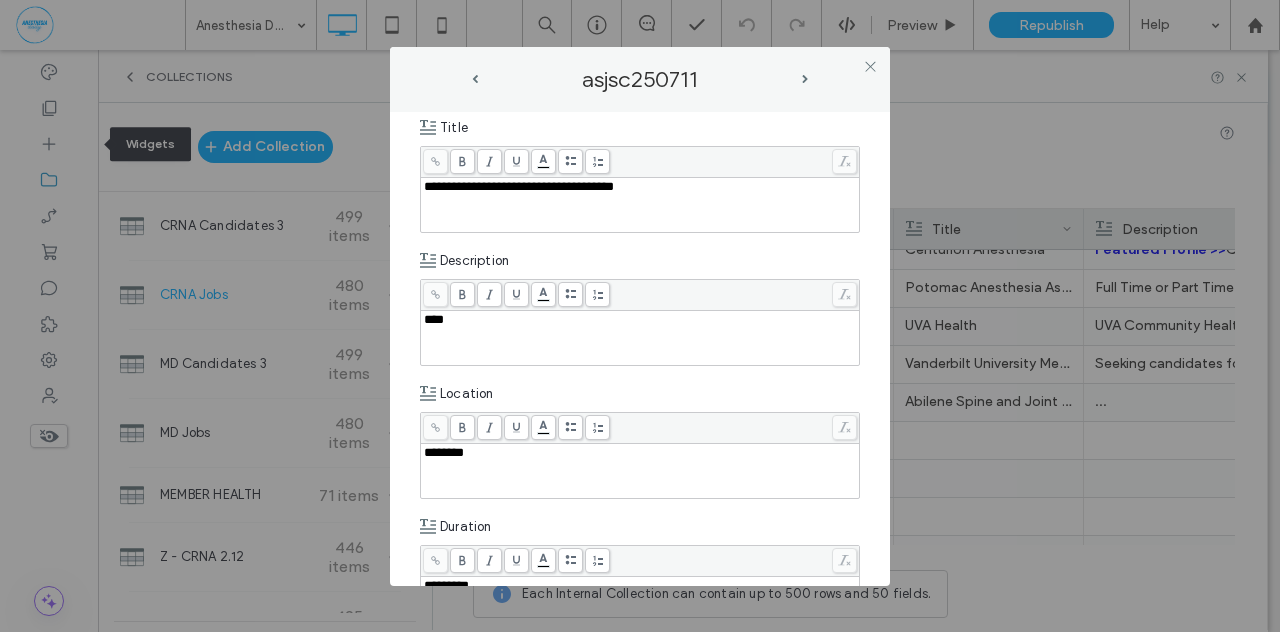 click on "***" at bounding box center [434, 319] 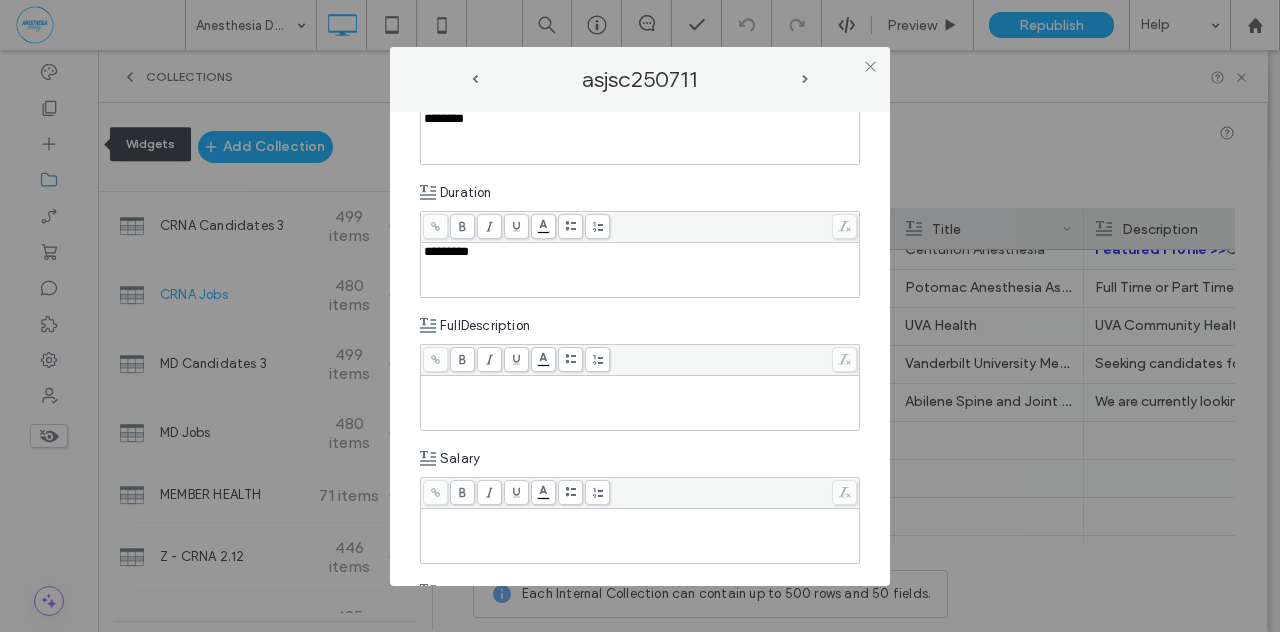 scroll, scrollTop: 546, scrollLeft: 0, axis: vertical 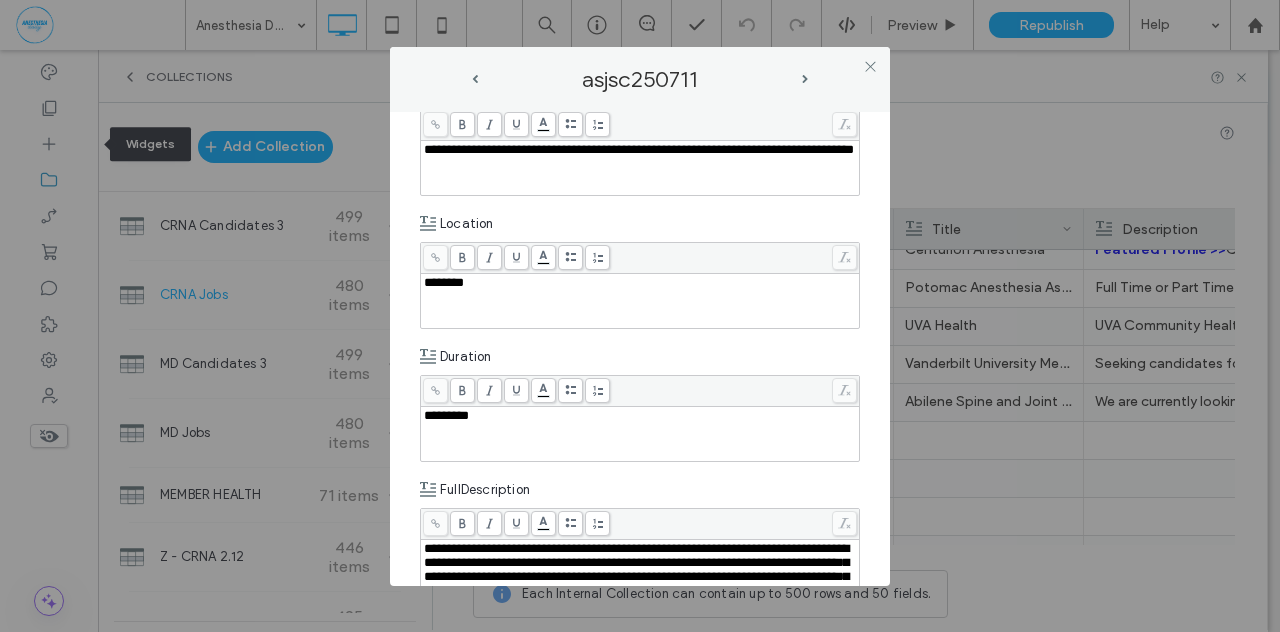 click on "**********" at bounding box center (640, 150) 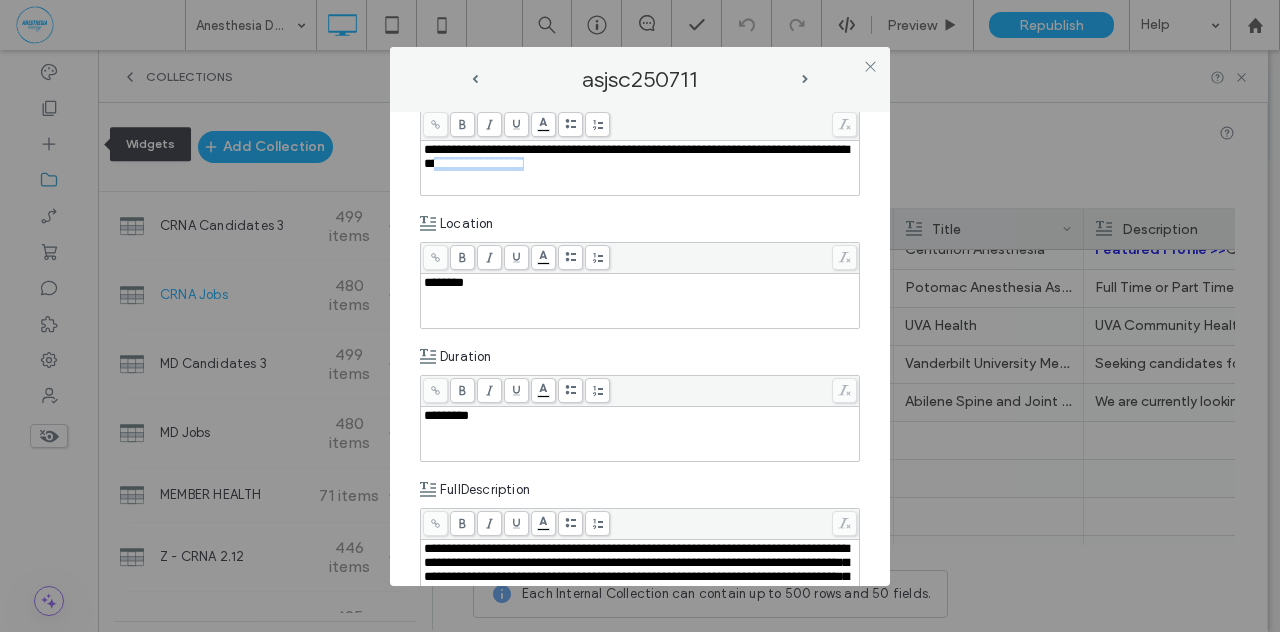 drag, startPoint x: 537, startPoint y: 165, endPoint x: 648, endPoint y: 164, distance: 111.0045 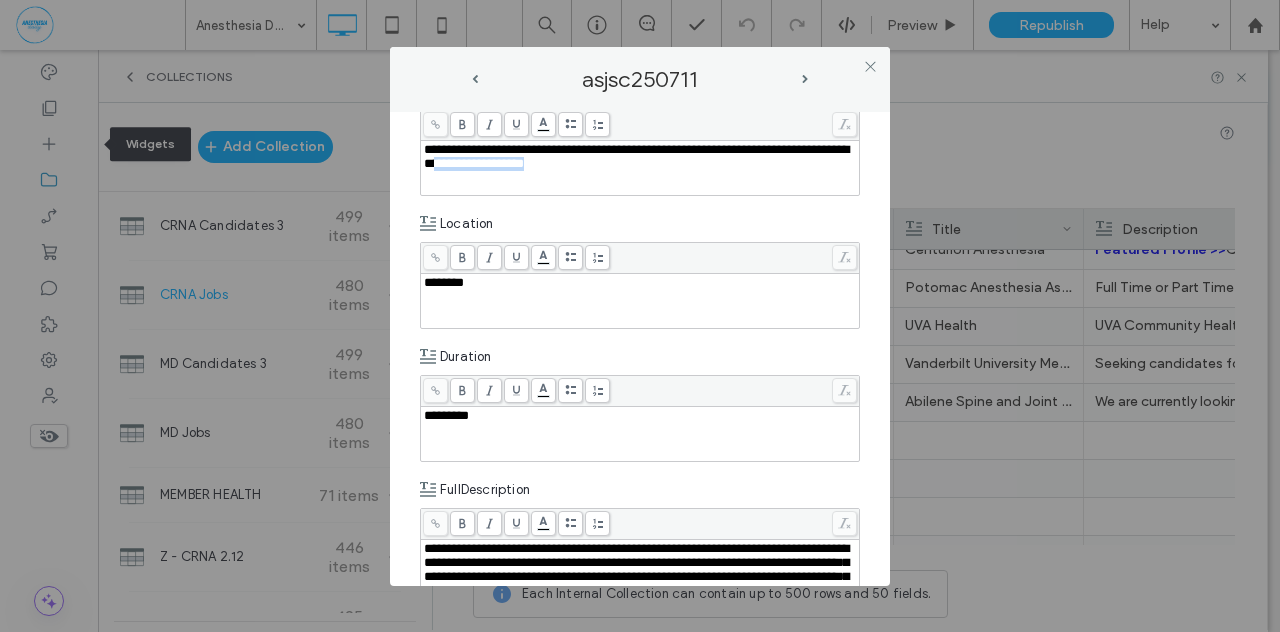 click on "**********" at bounding box center [640, 157] 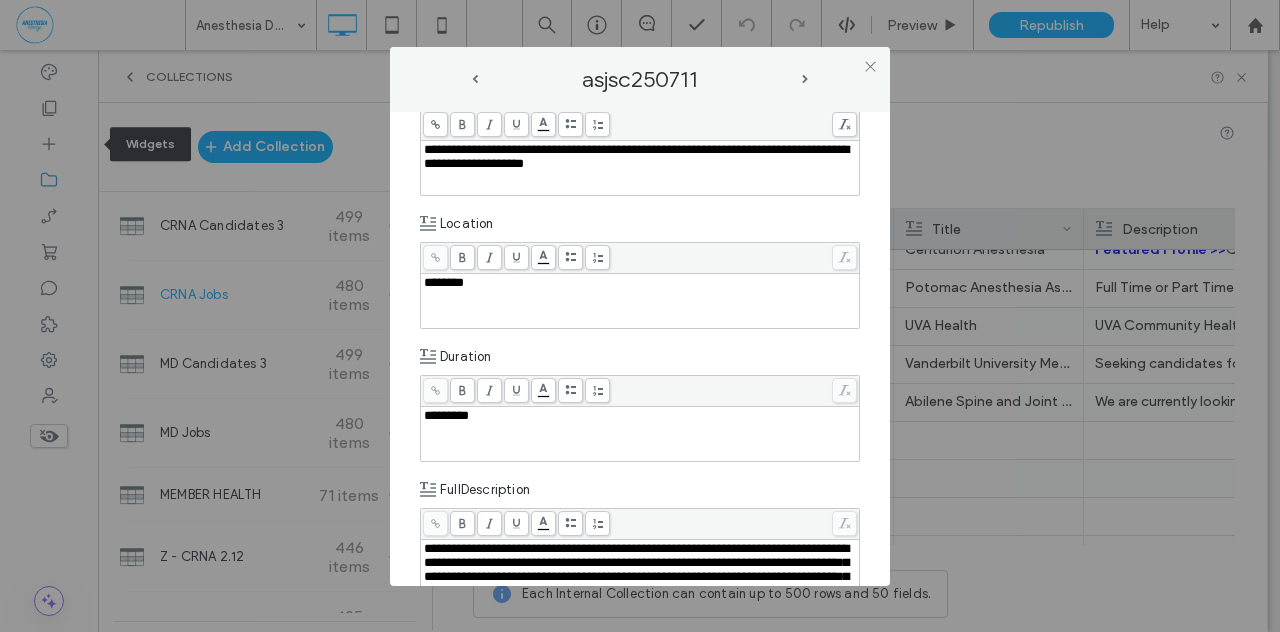 click 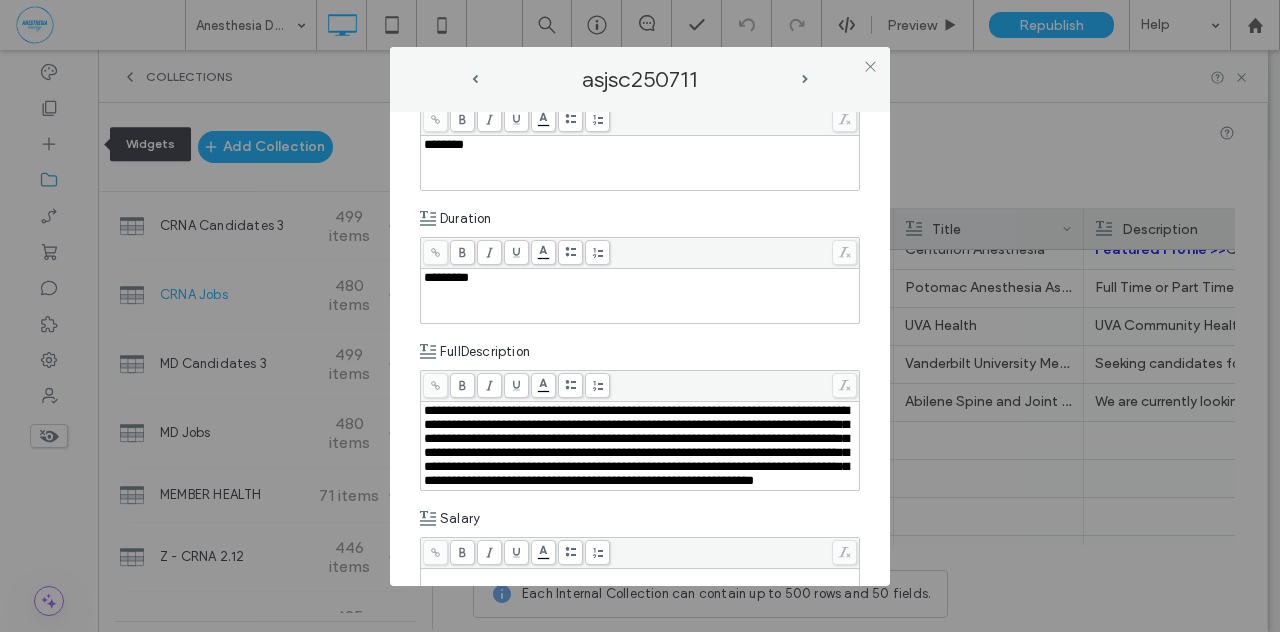 scroll, scrollTop: 764, scrollLeft: 0, axis: vertical 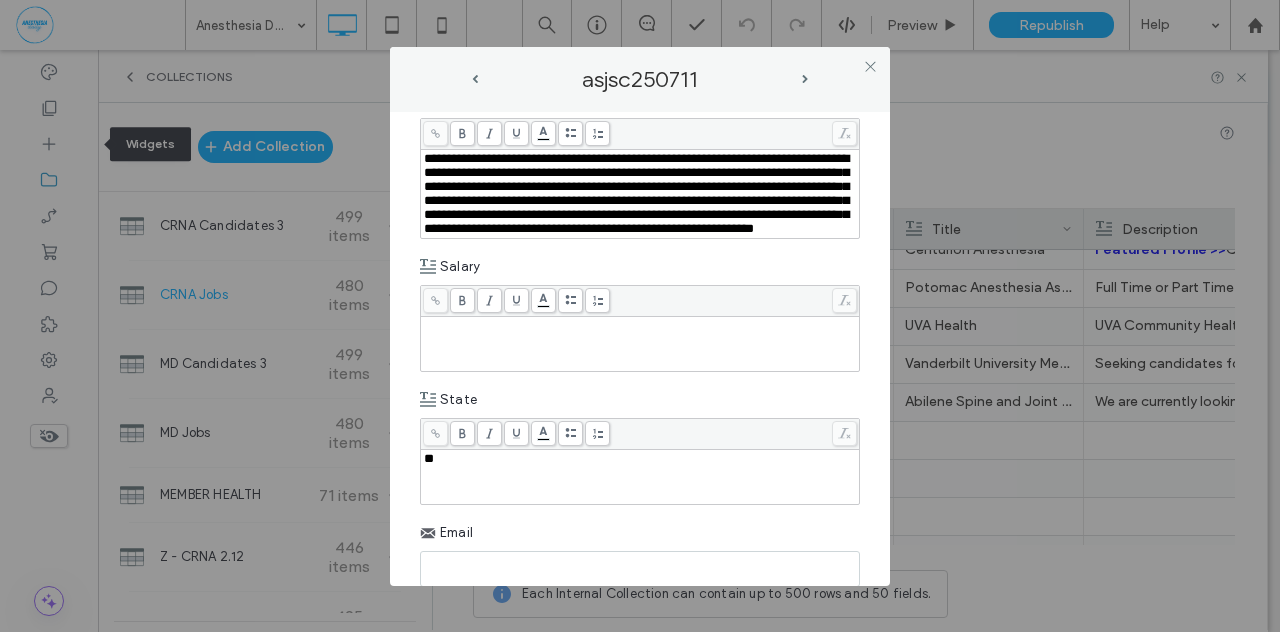 click at bounding box center (640, 344) 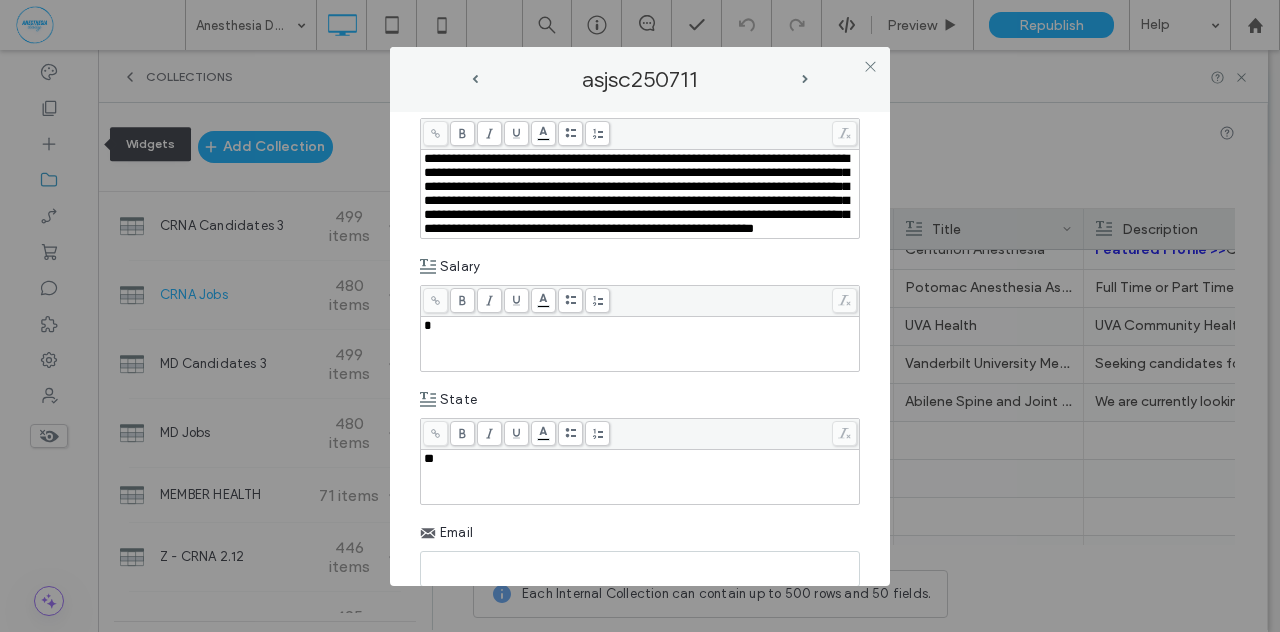type 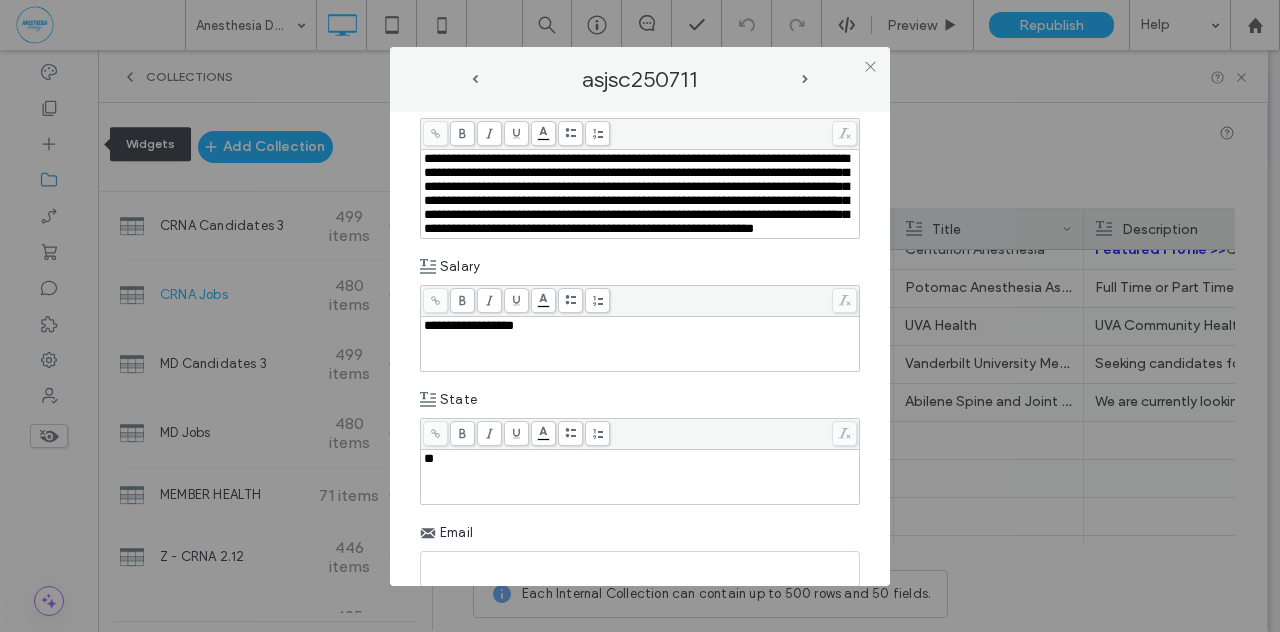 click on "**********" at bounding box center (640, 349) 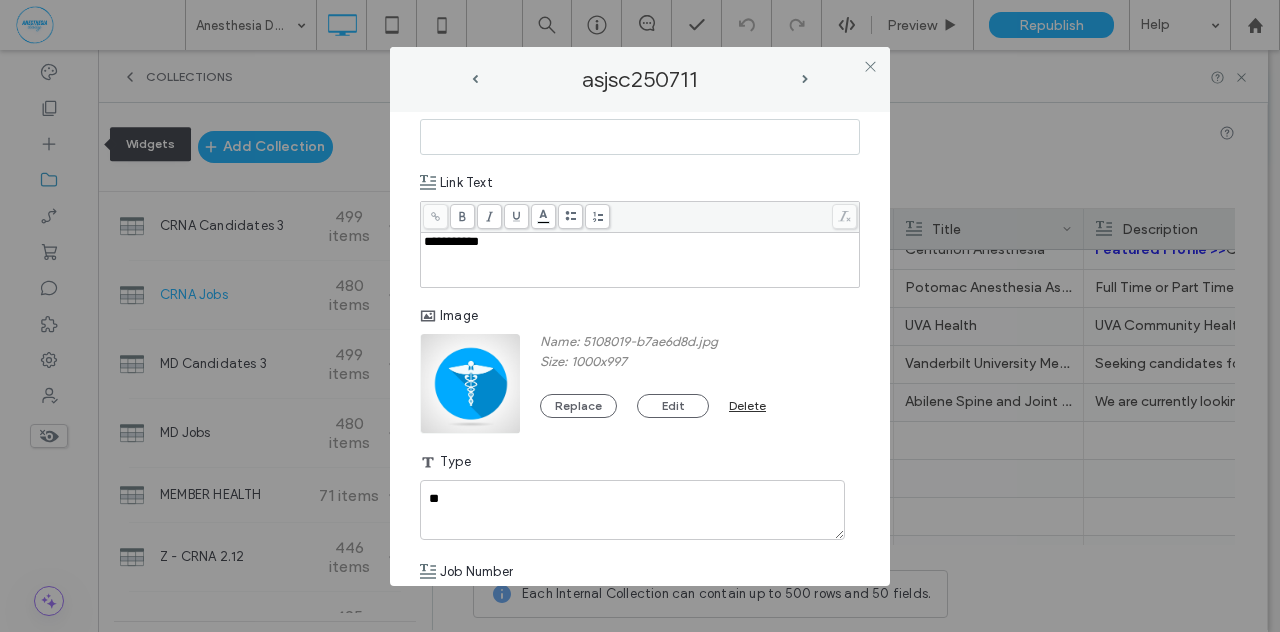 scroll, scrollTop: 1109, scrollLeft: 0, axis: vertical 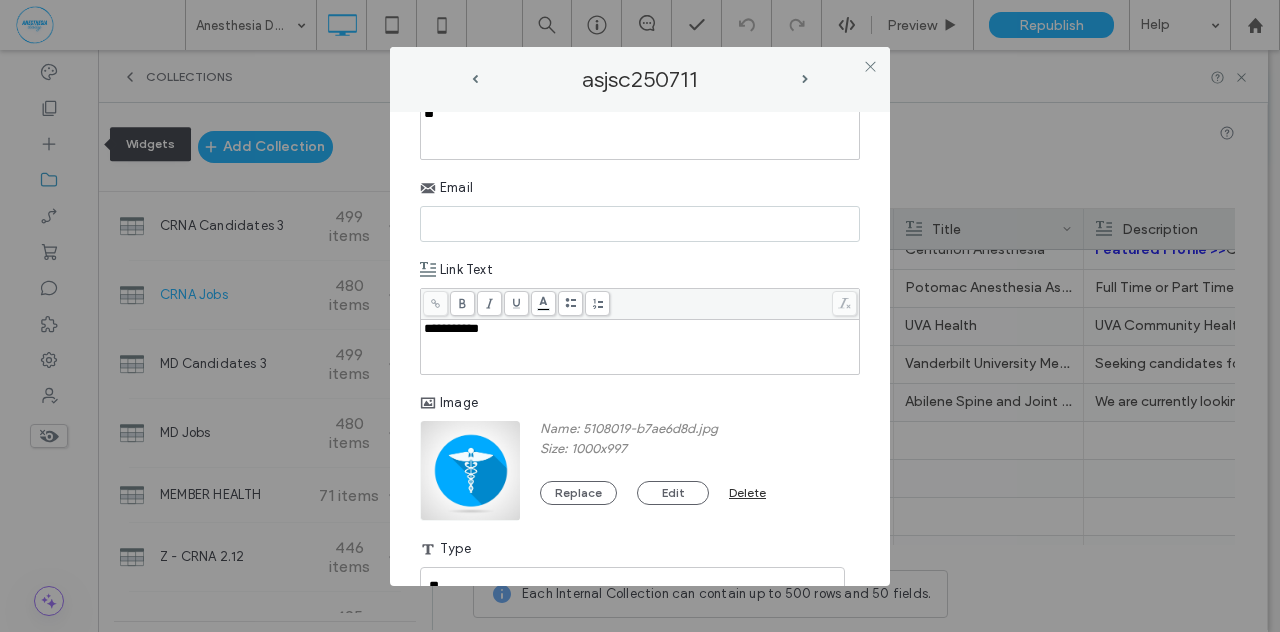 paste on "**********" 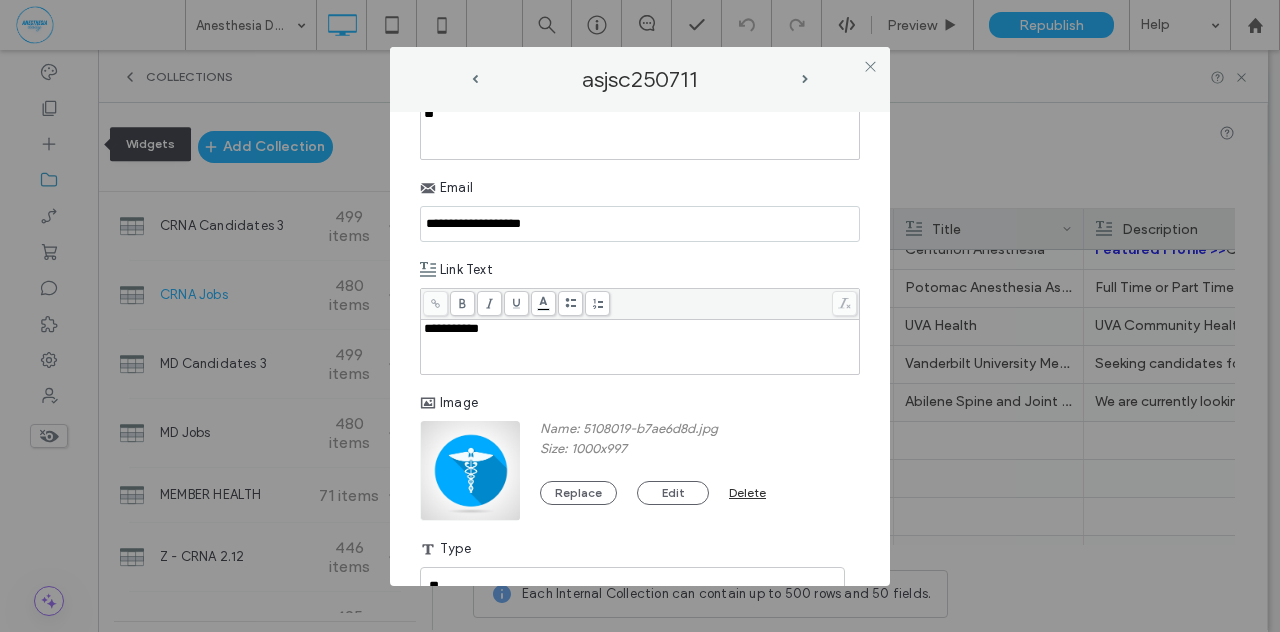 scroll, scrollTop: 1350, scrollLeft: 0, axis: vertical 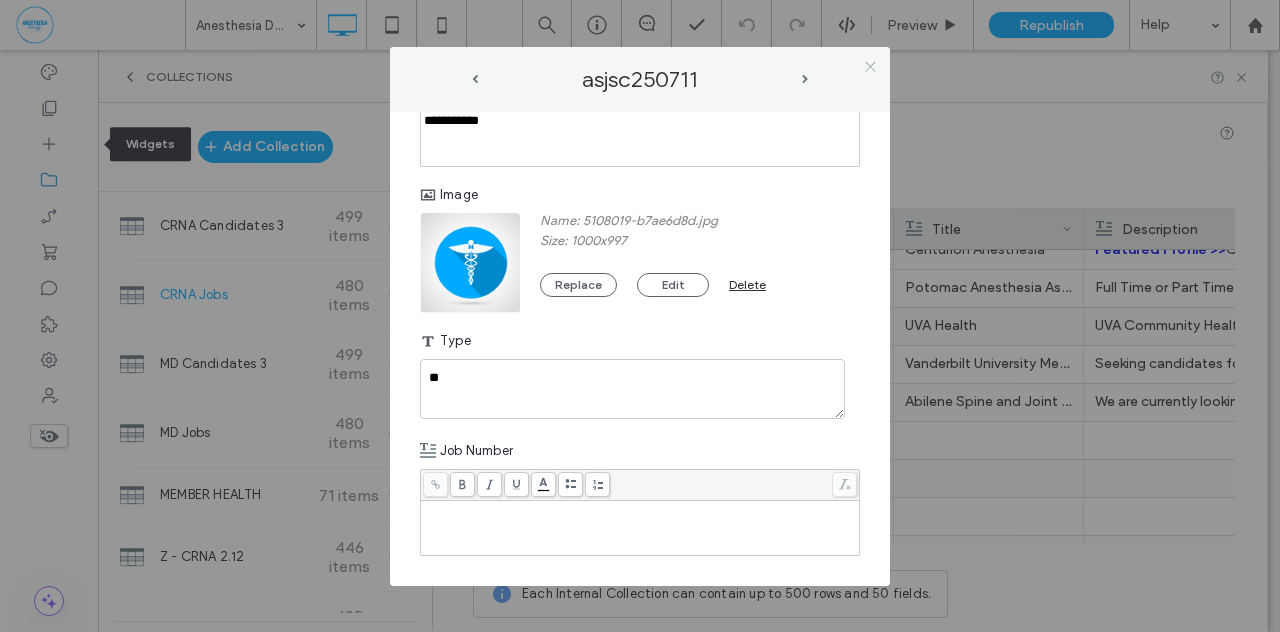 type on "**********" 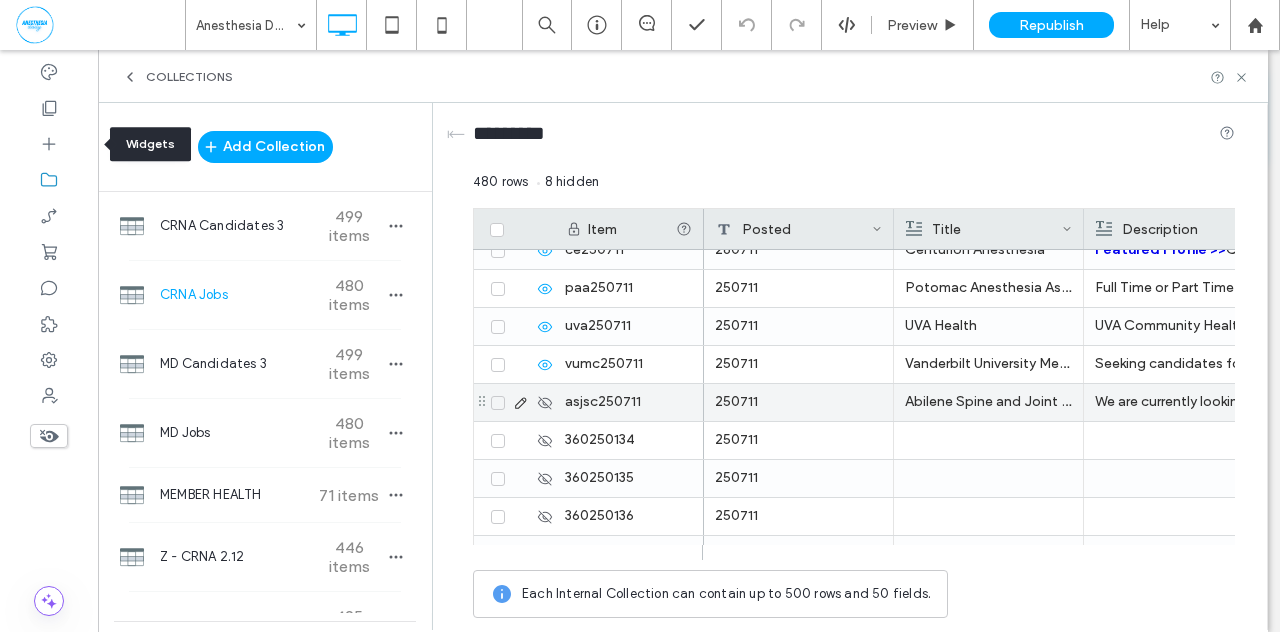 click 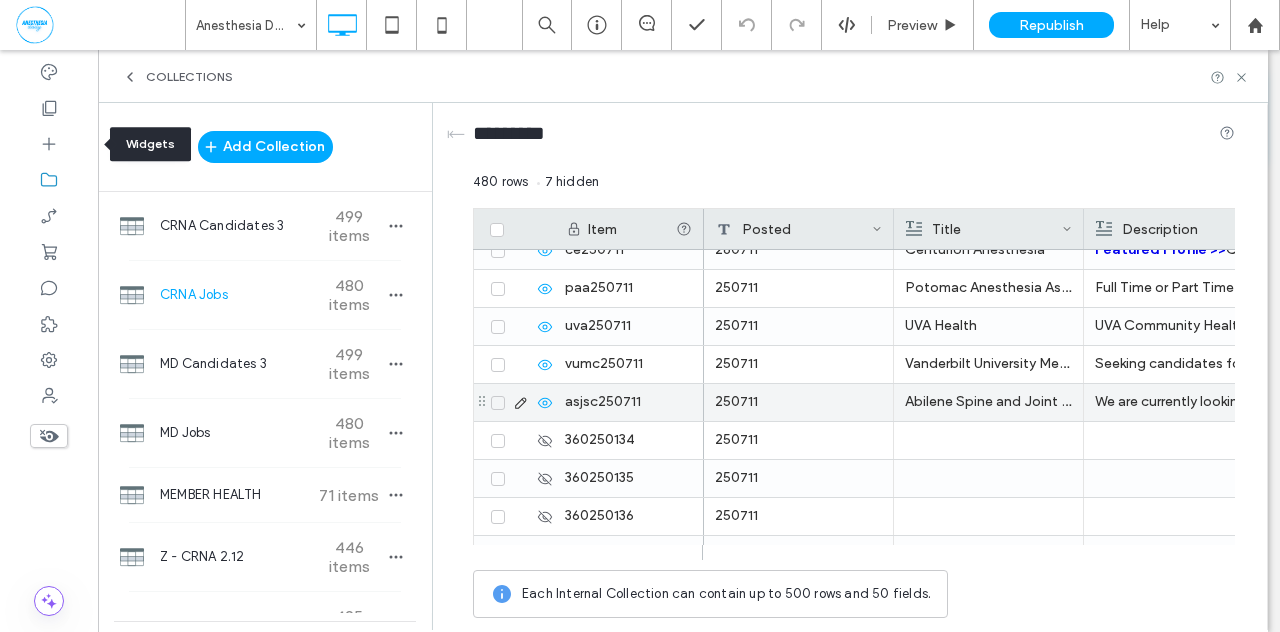 scroll, scrollTop: 17981, scrollLeft: 0, axis: vertical 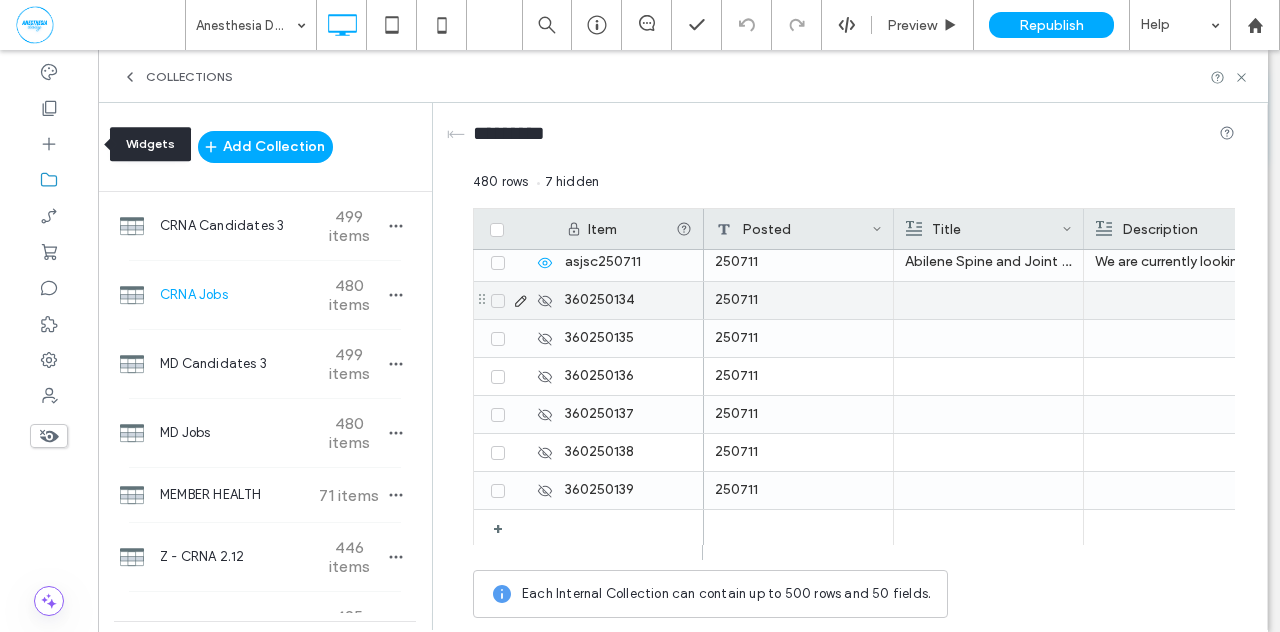 click 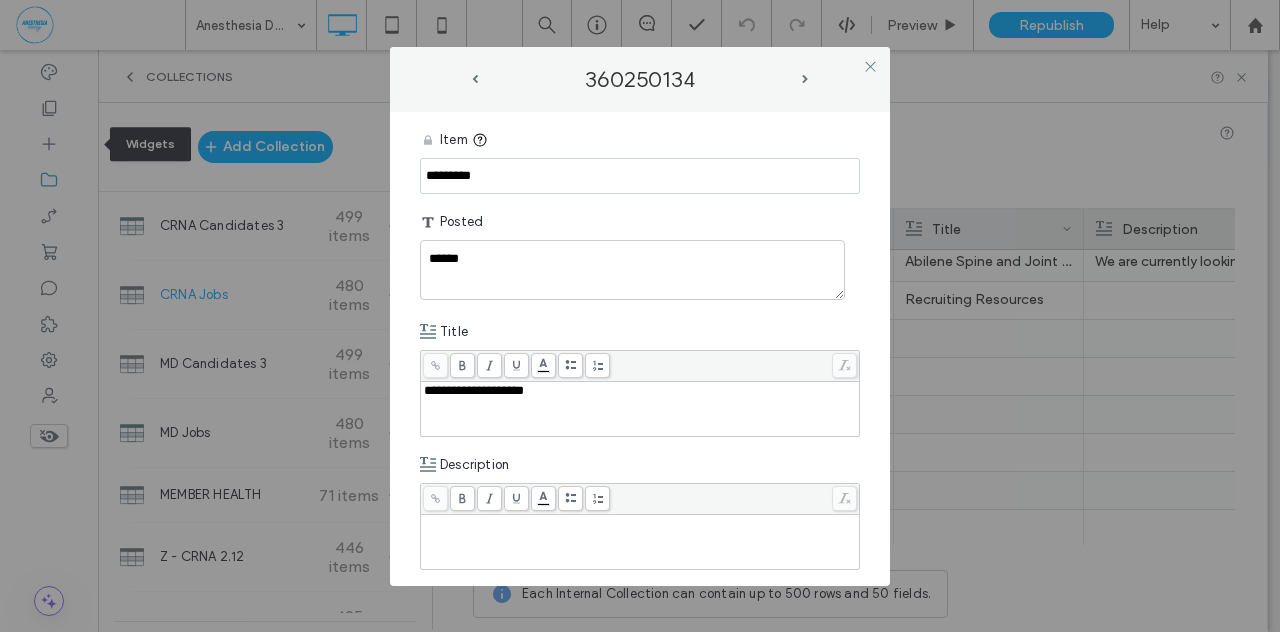 drag, startPoint x: 498, startPoint y: 177, endPoint x: 345, endPoint y: 176, distance: 153.00327 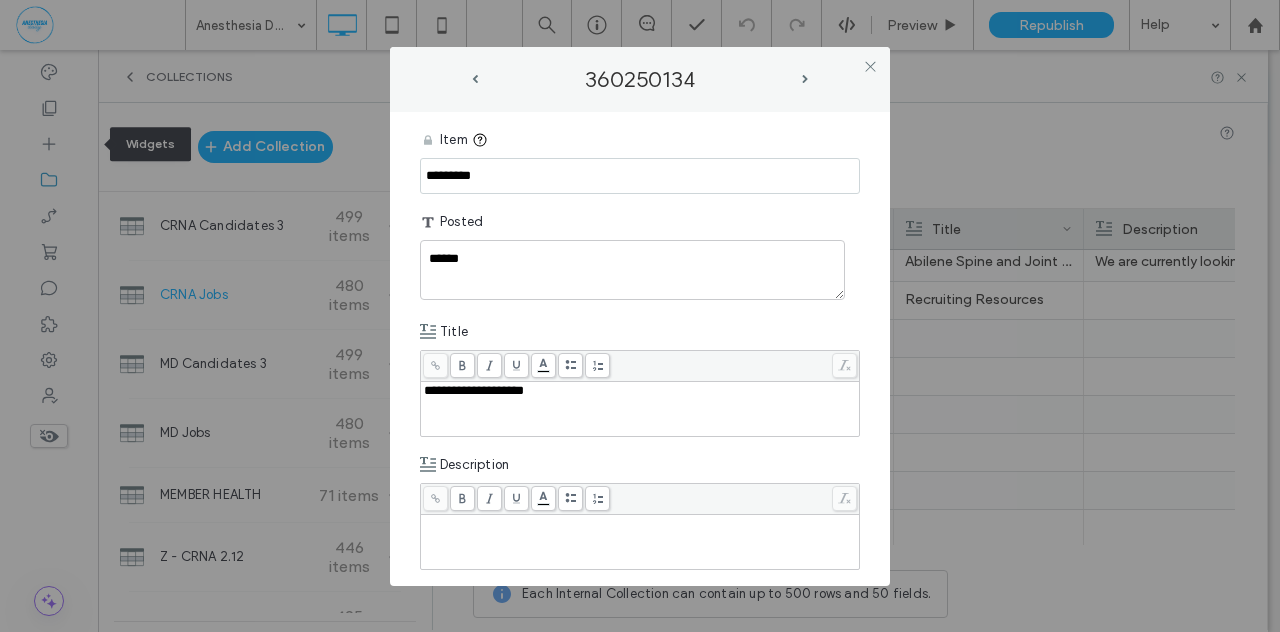 click on "**********" at bounding box center (640, 316) 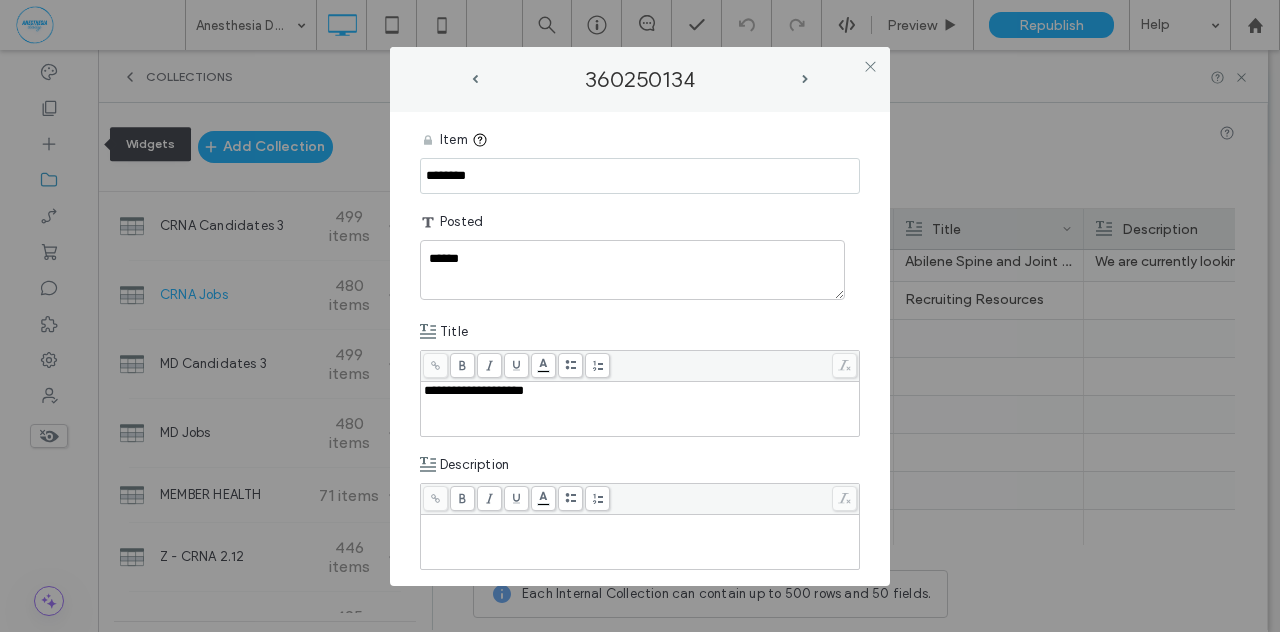 type on "********" 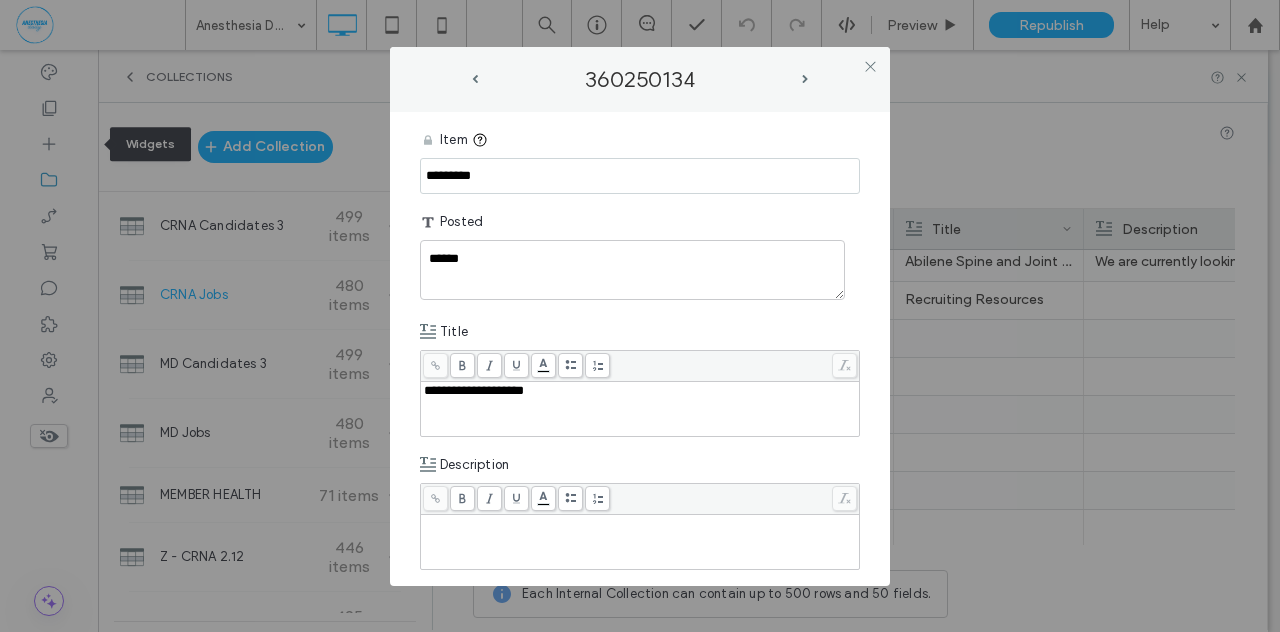 drag, startPoint x: 496, startPoint y: 173, endPoint x: 368, endPoint y: 167, distance: 128.14055 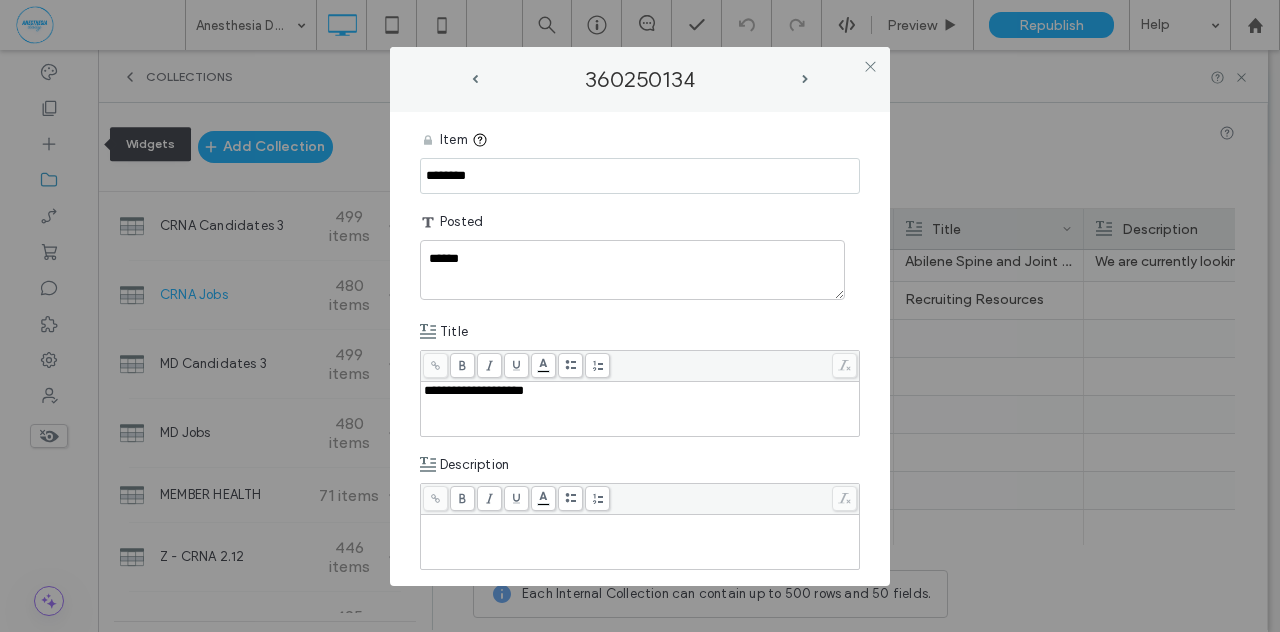 type on "********" 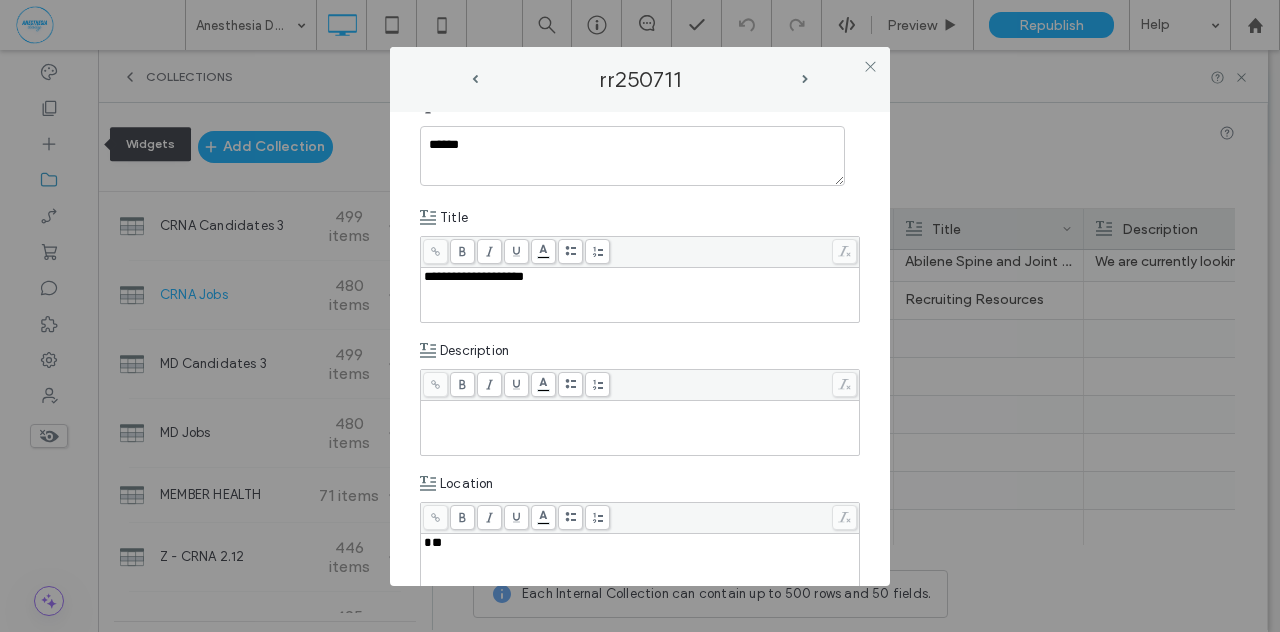 scroll, scrollTop: 178, scrollLeft: 0, axis: vertical 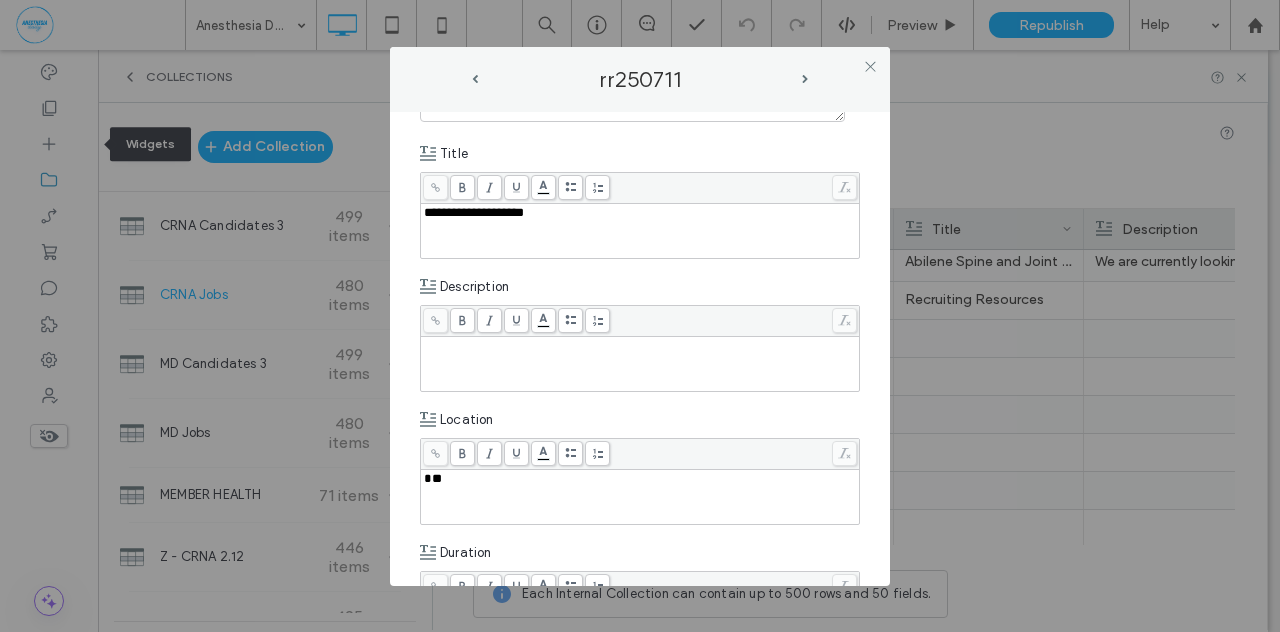 click at bounding box center (640, 346) 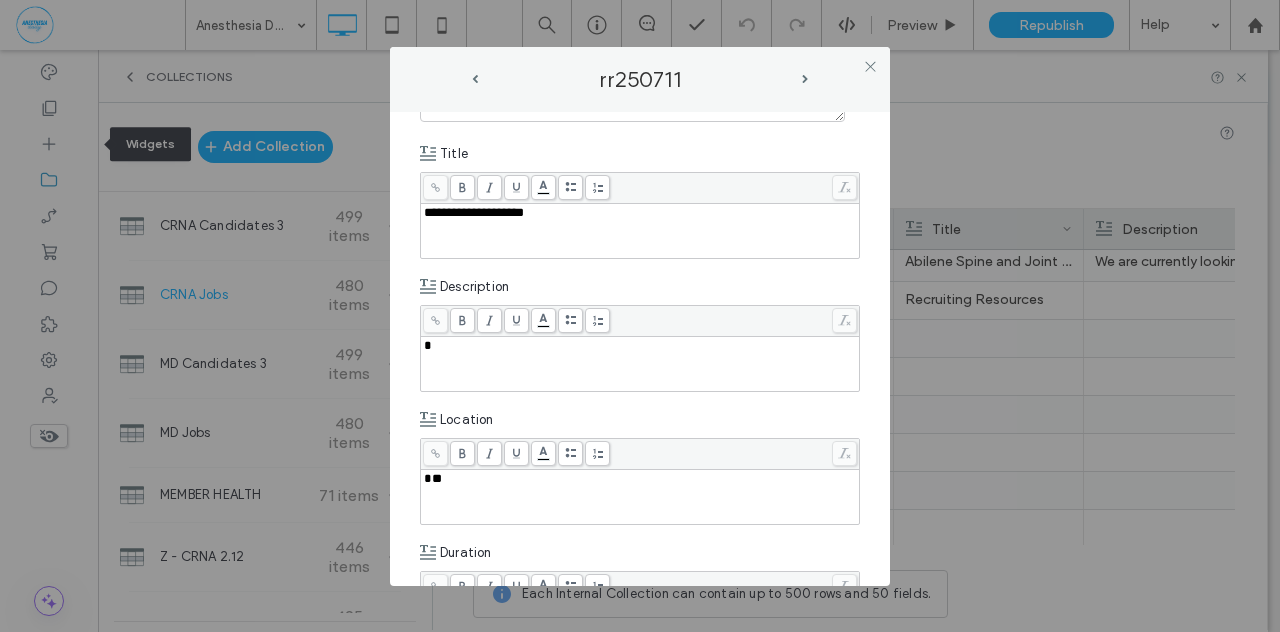 type 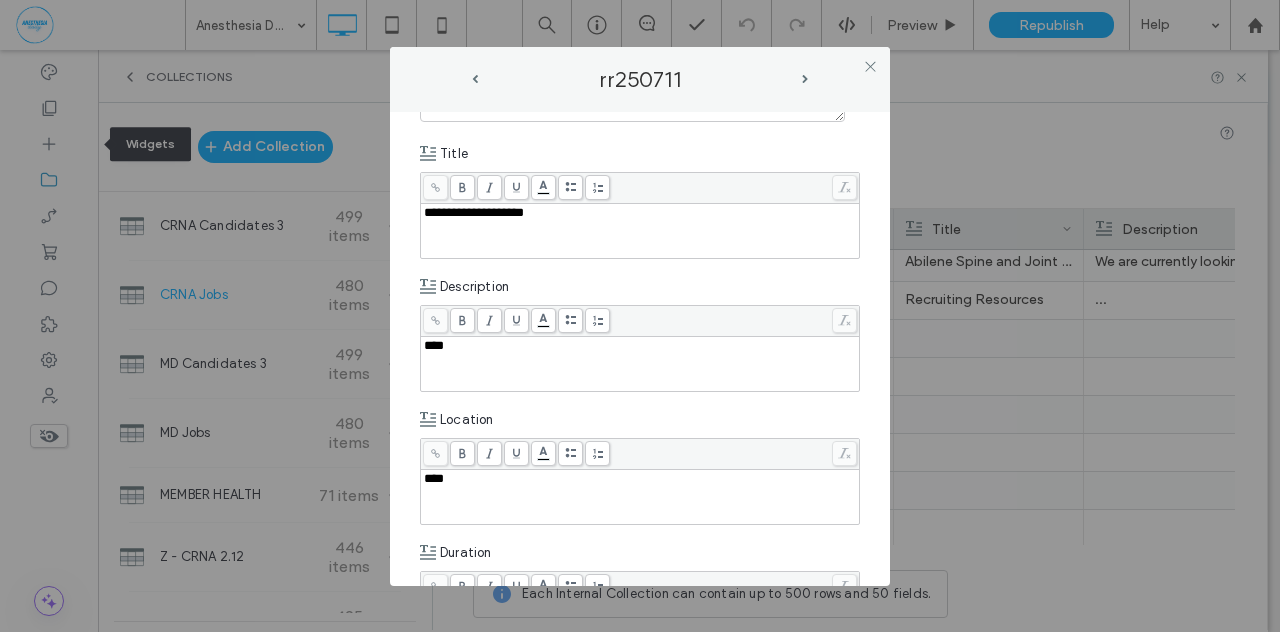 type 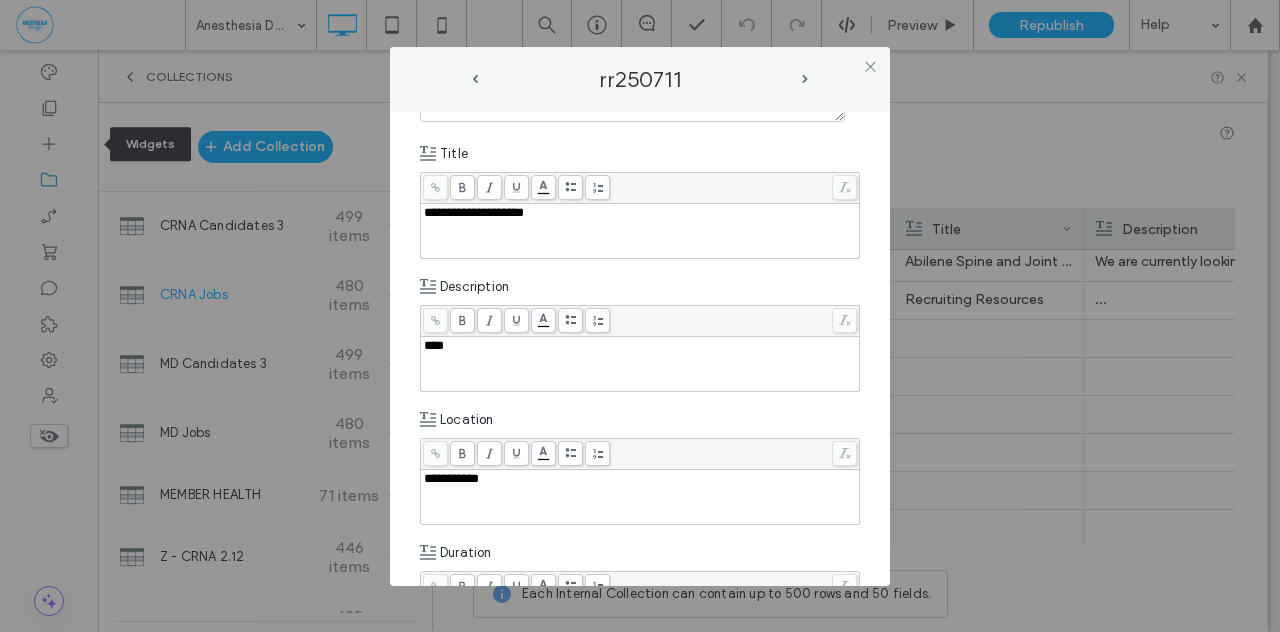 scroll, scrollTop: 438, scrollLeft: 0, axis: vertical 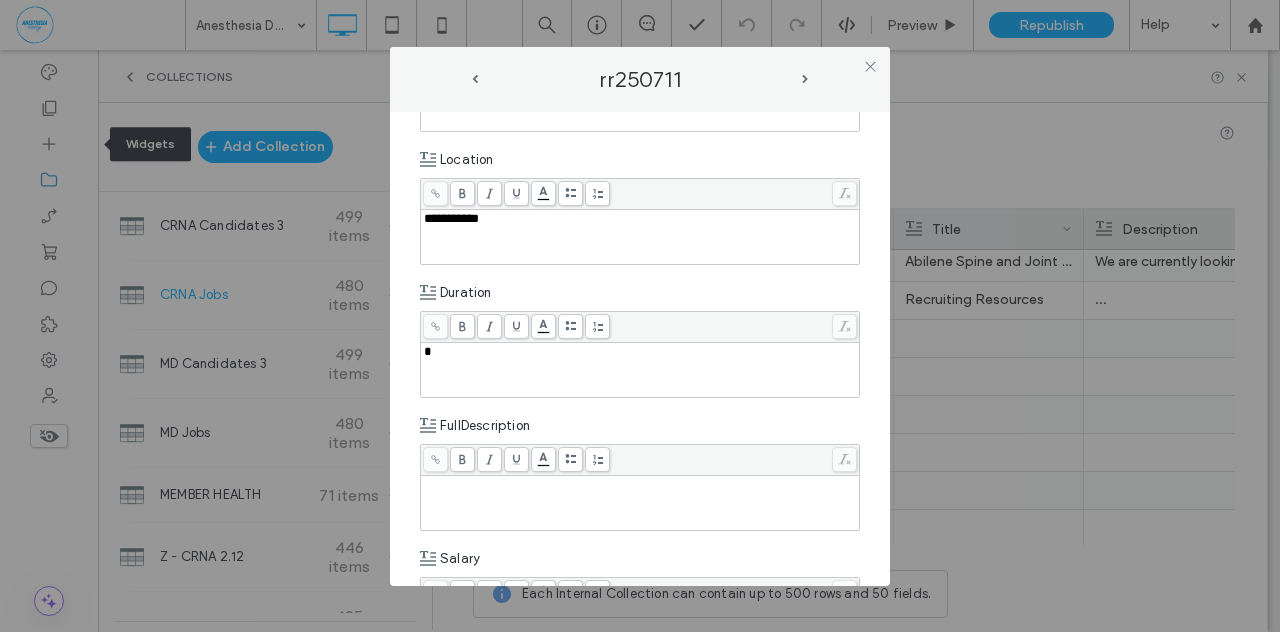 type 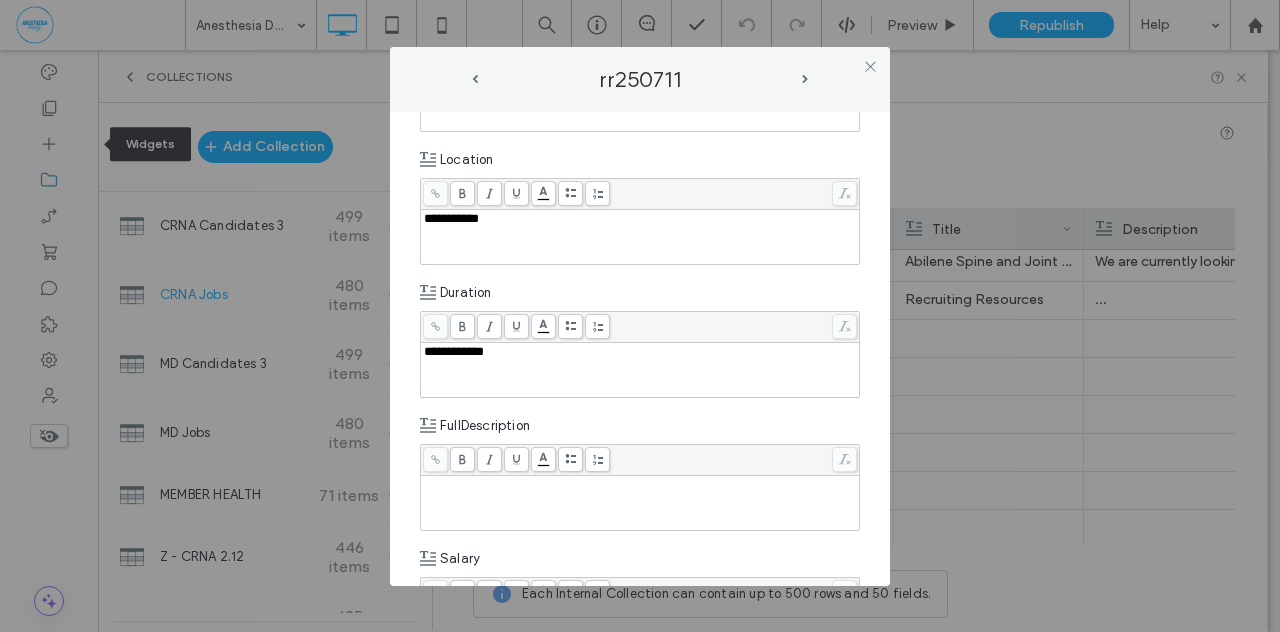 scroll, scrollTop: 702, scrollLeft: 0, axis: vertical 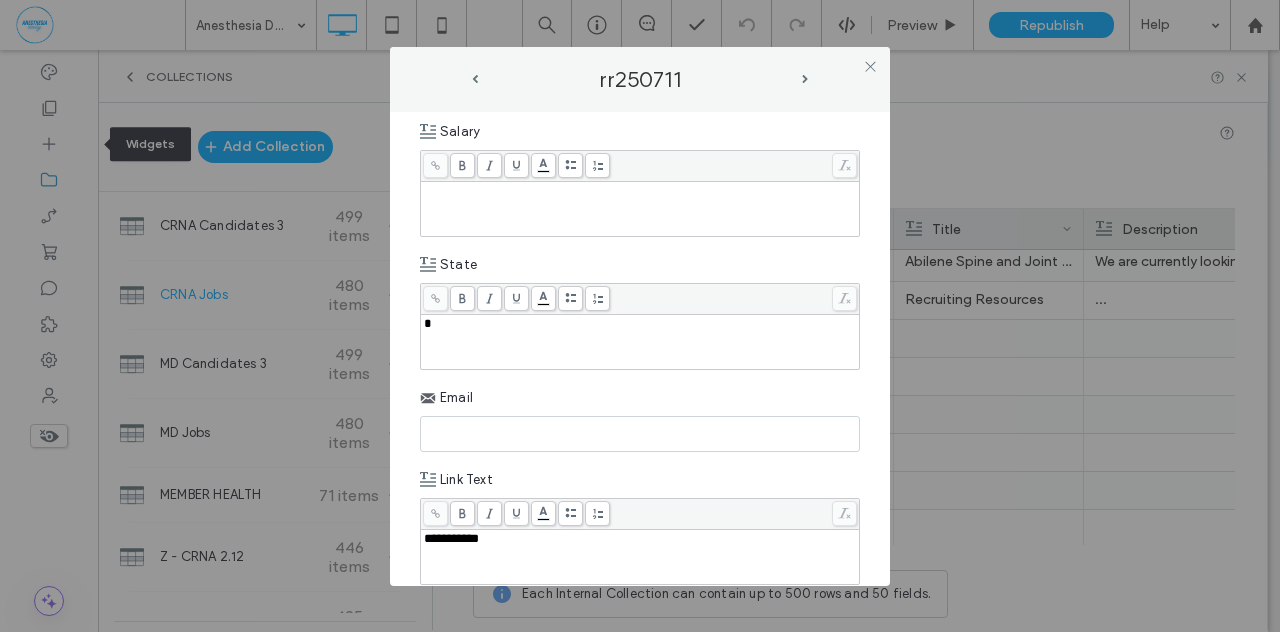 type 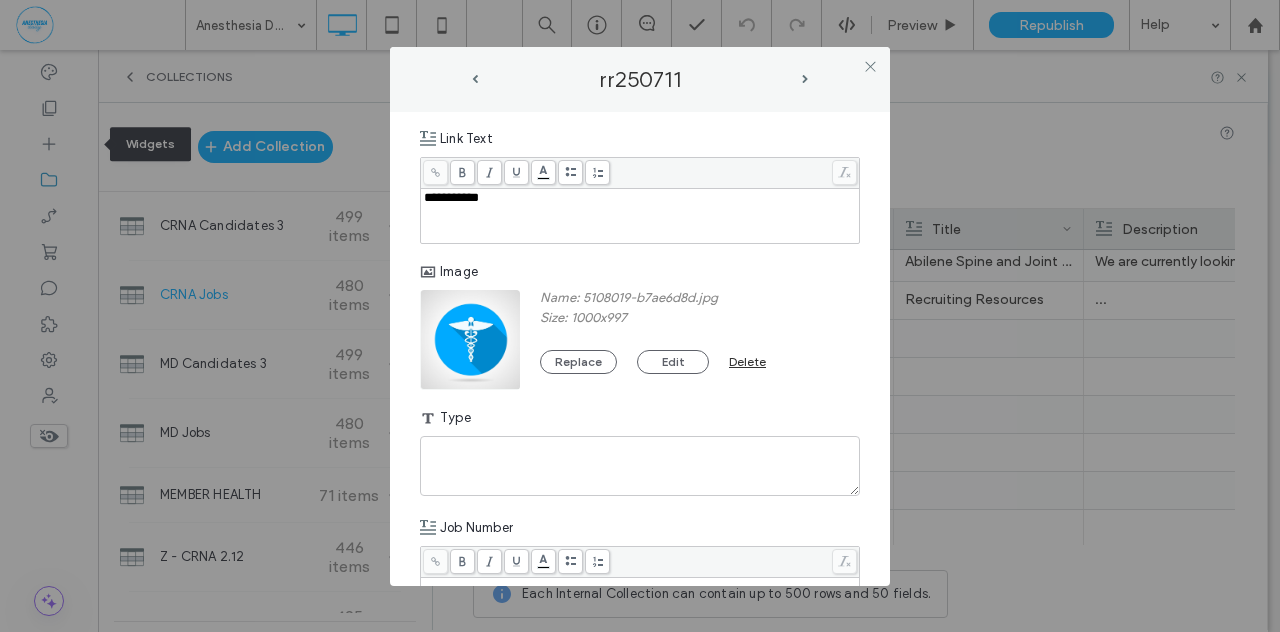 scroll, scrollTop: 1272, scrollLeft: 0, axis: vertical 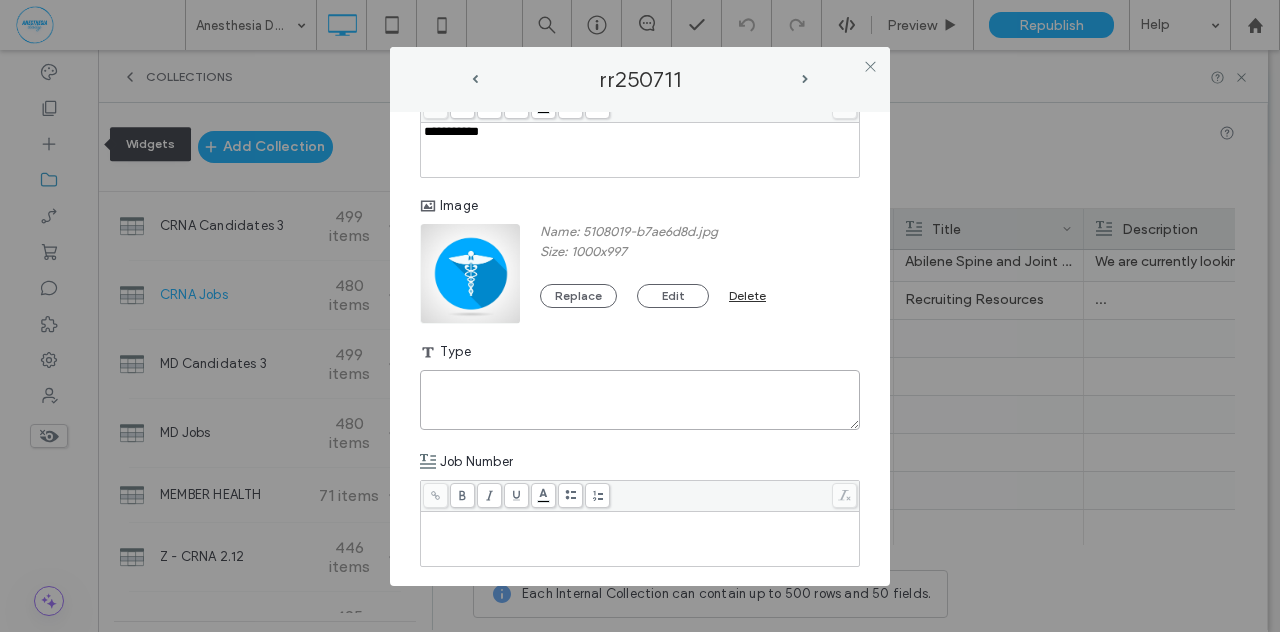 click at bounding box center [640, 400] 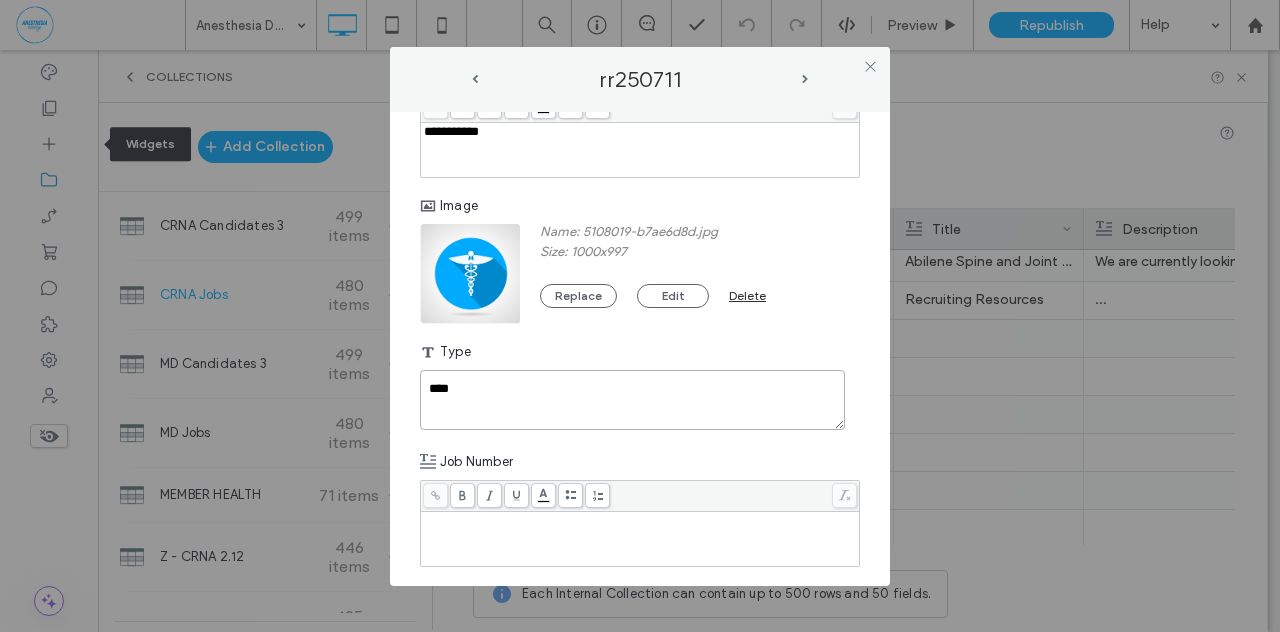 type on "****" 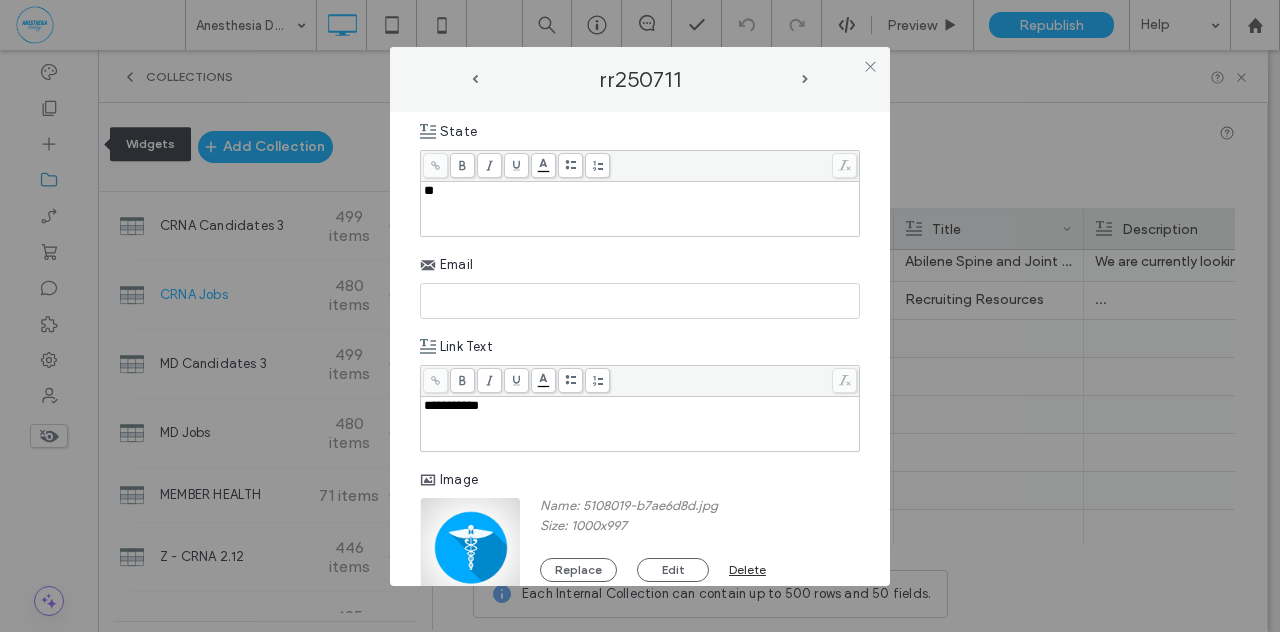 scroll, scrollTop: 984, scrollLeft: 0, axis: vertical 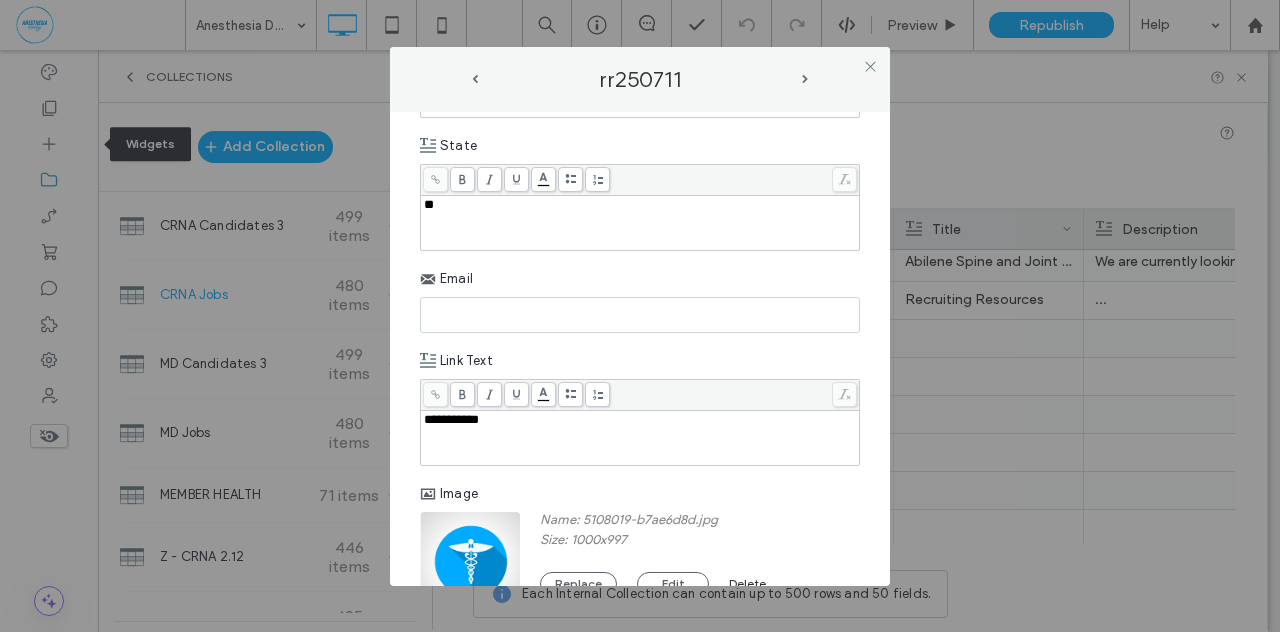 paste on "**********" 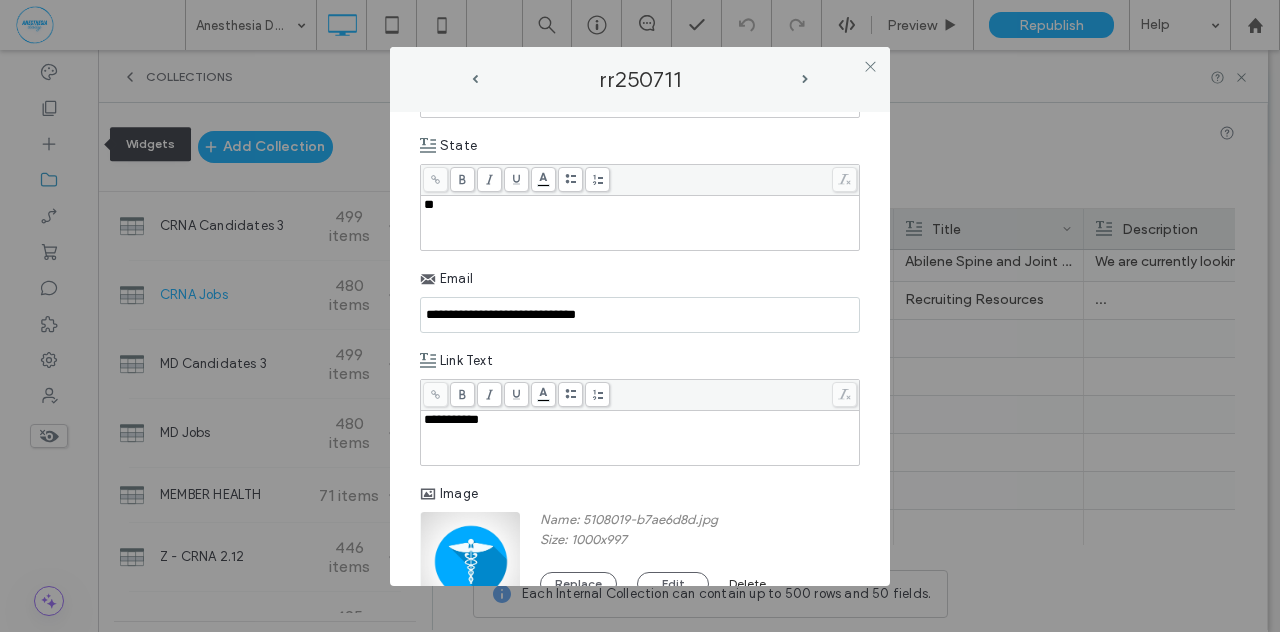 click on "**********" at bounding box center [640, 315] 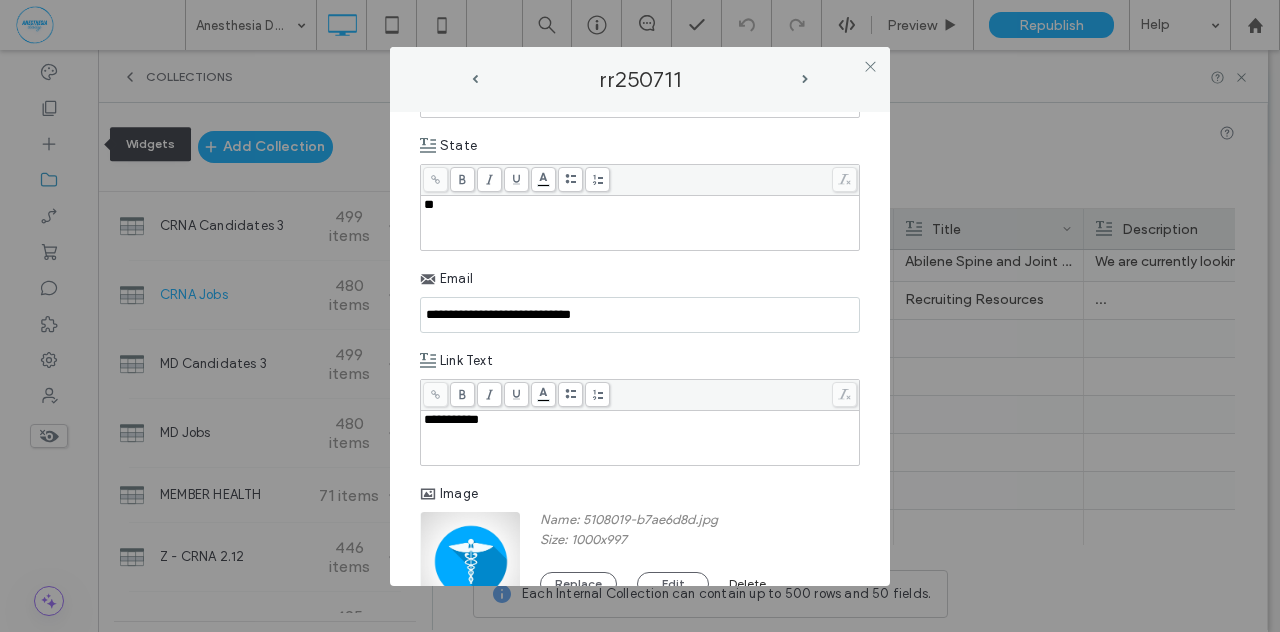 type on "**********" 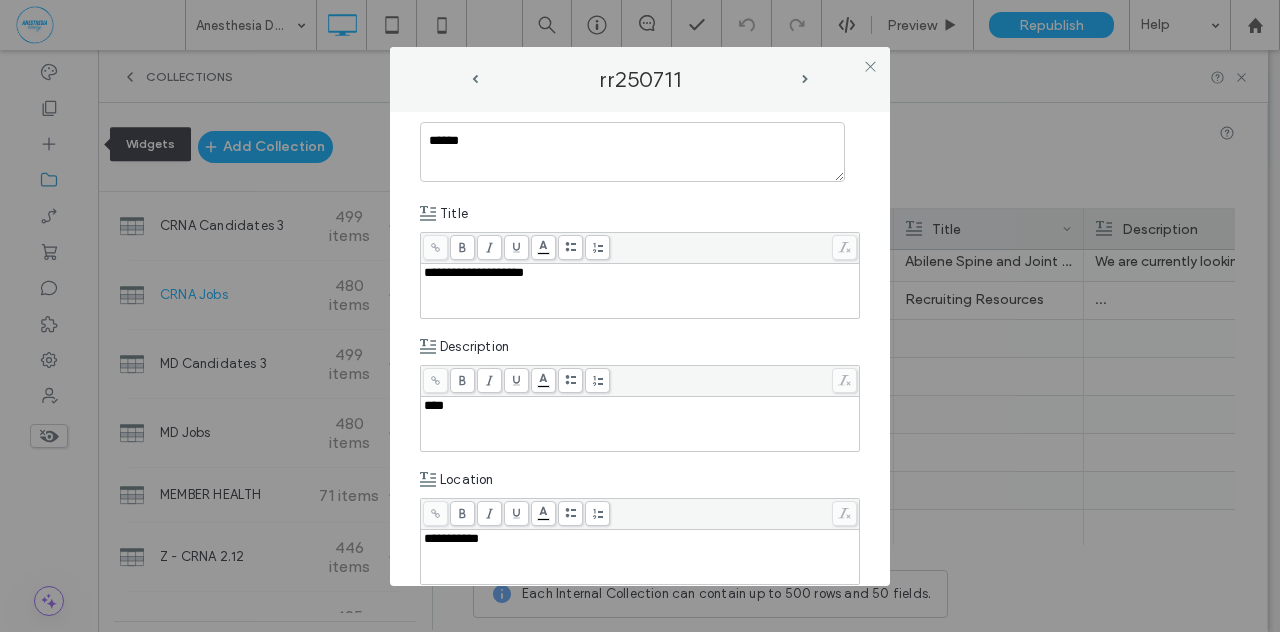 scroll, scrollTop: 74, scrollLeft: 0, axis: vertical 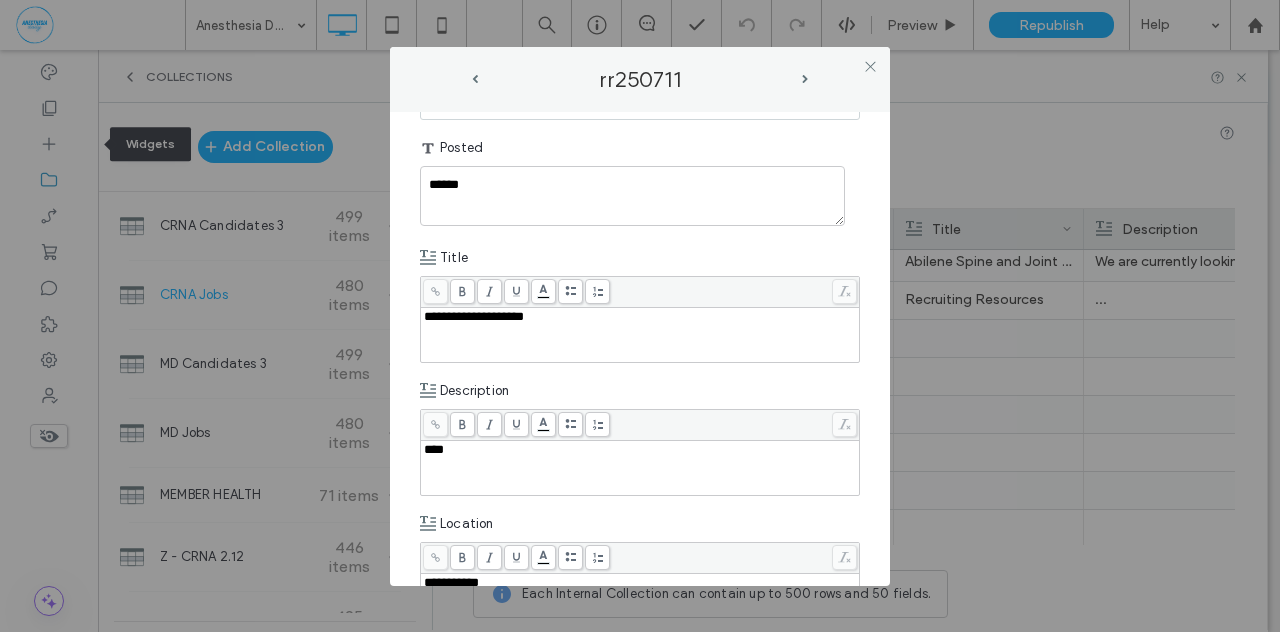 click on "***" at bounding box center (434, 449) 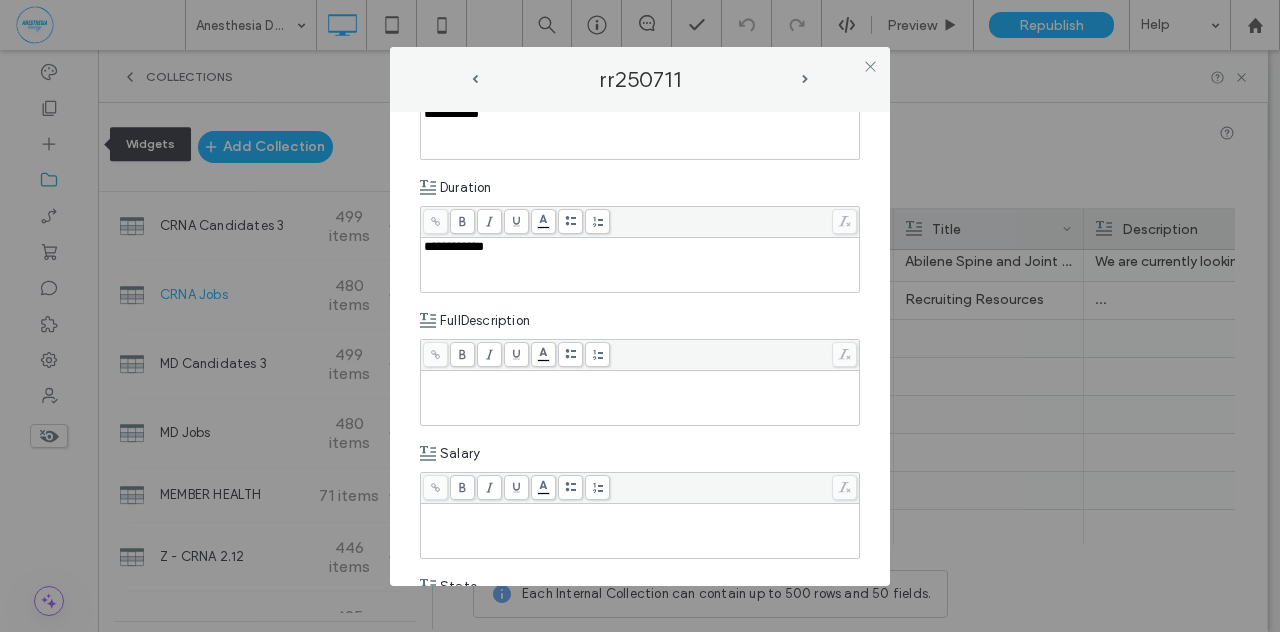 scroll, scrollTop: 541, scrollLeft: 0, axis: vertical 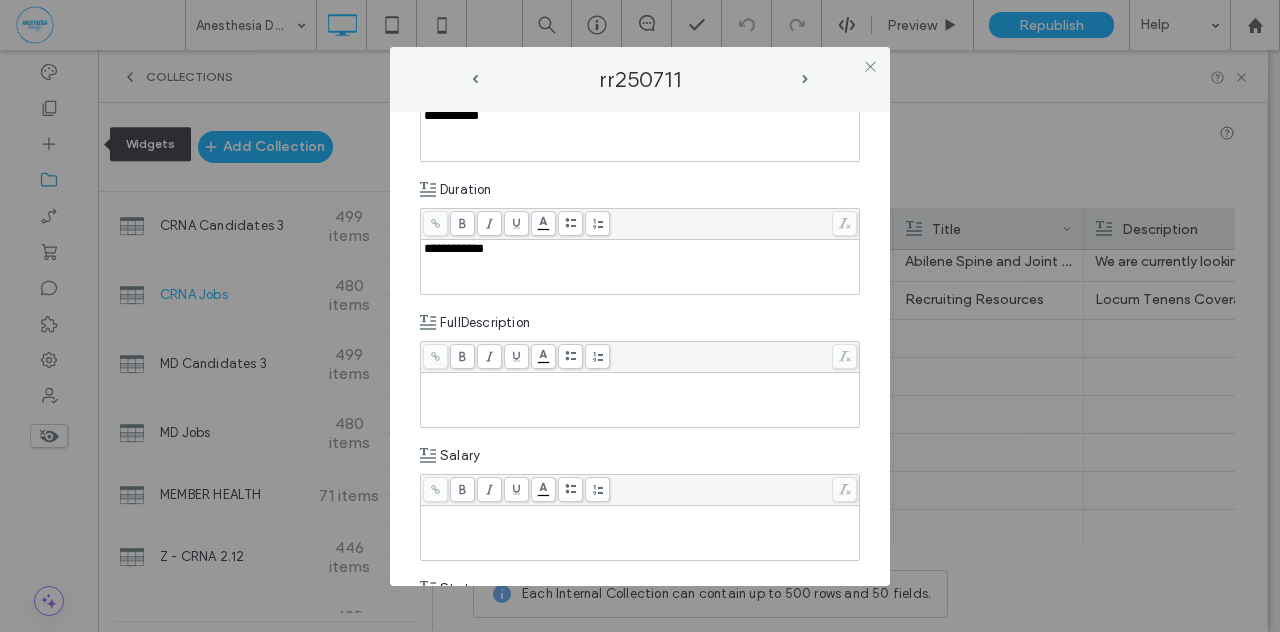paste 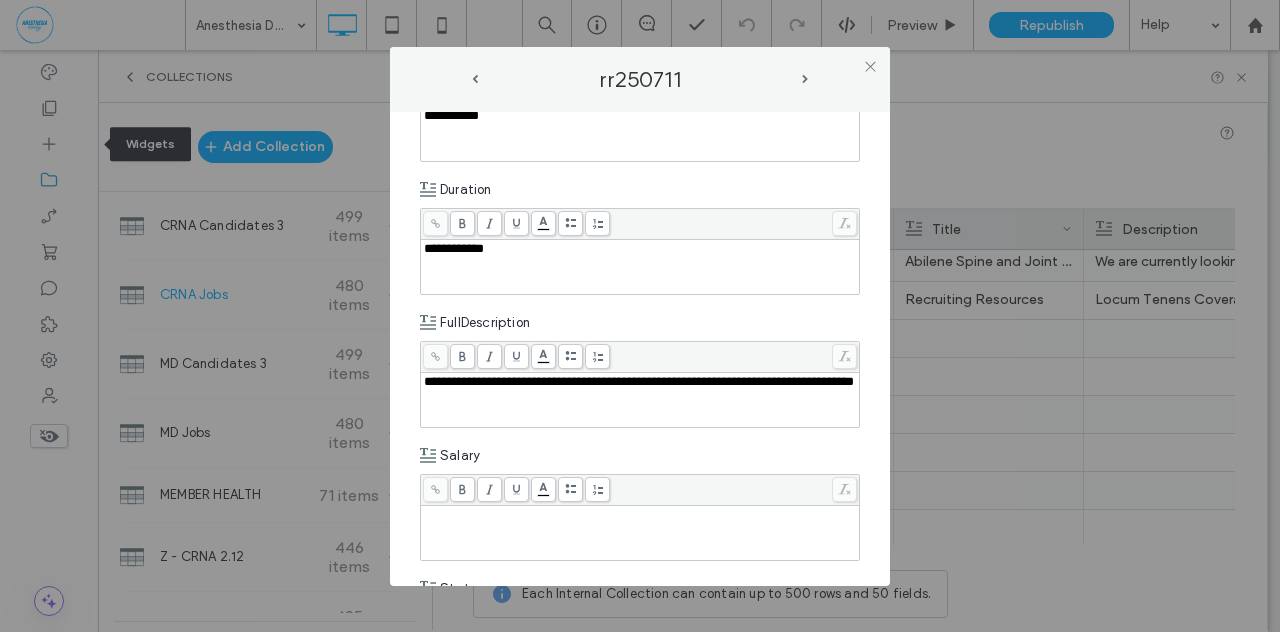 type 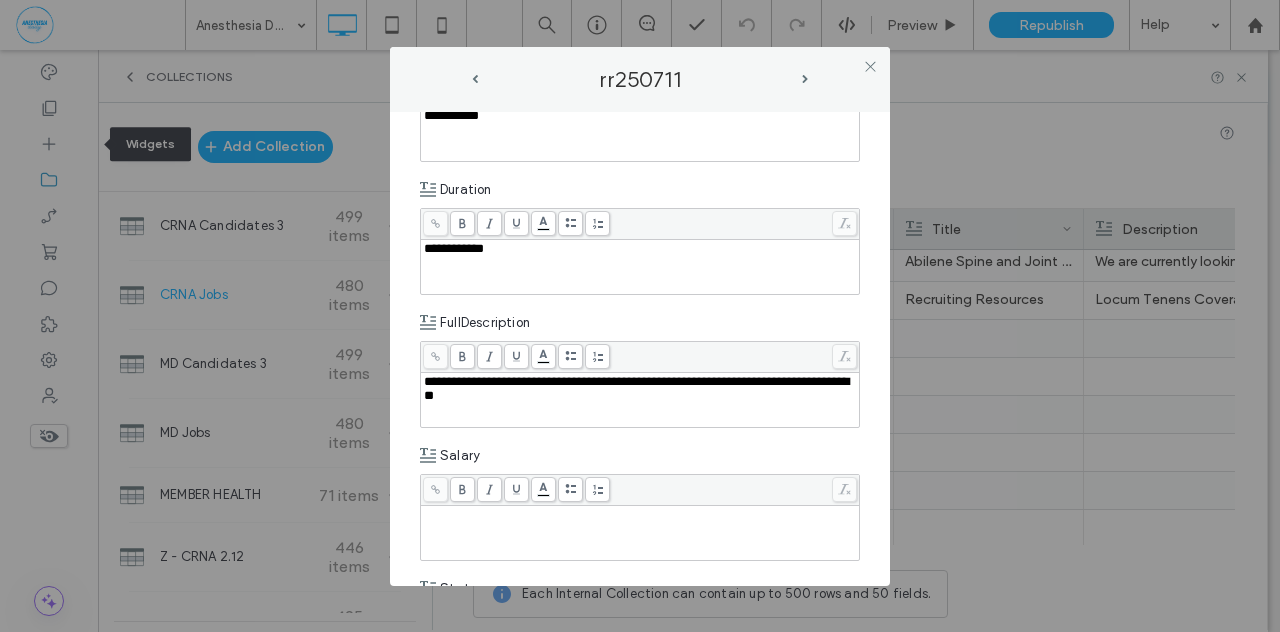 paste 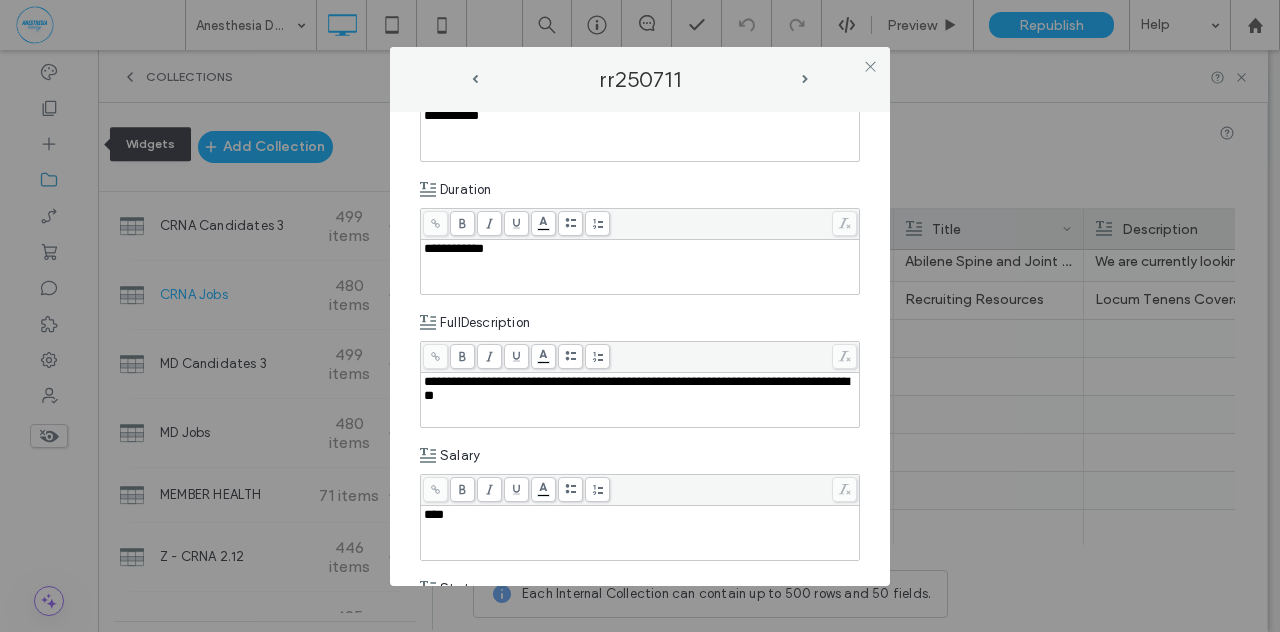 type 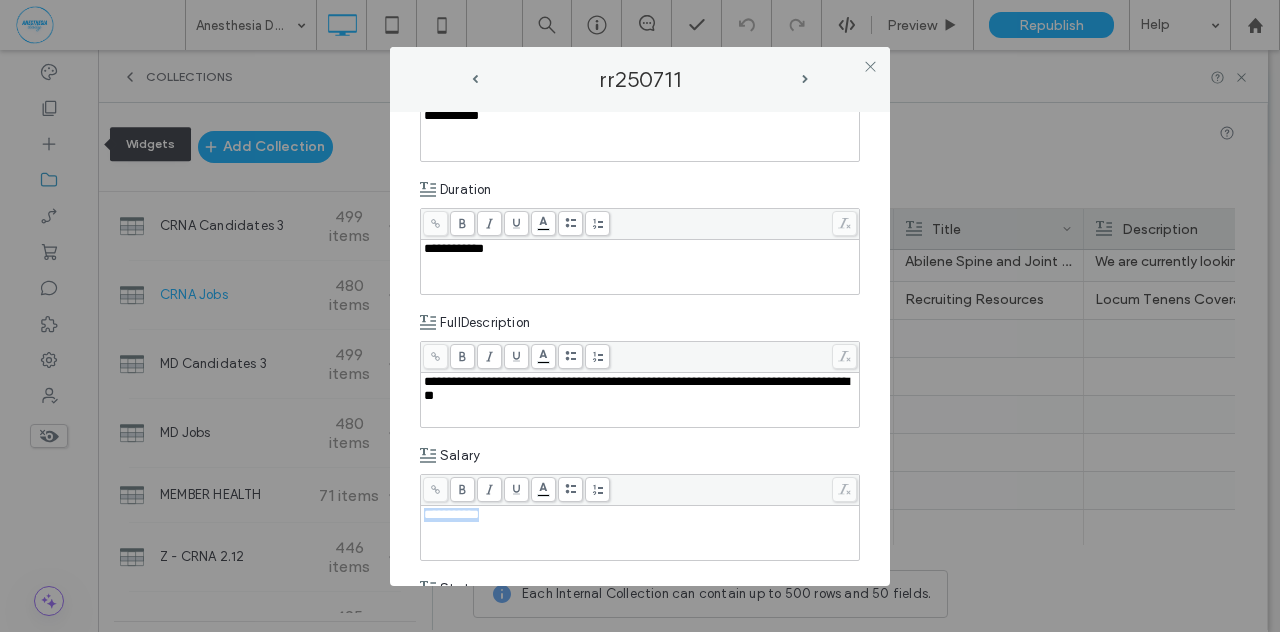drag, startPoint x: 502, startPoint y: 511, endPoint x: 432, endPoint y: 507, distance: 70.11419 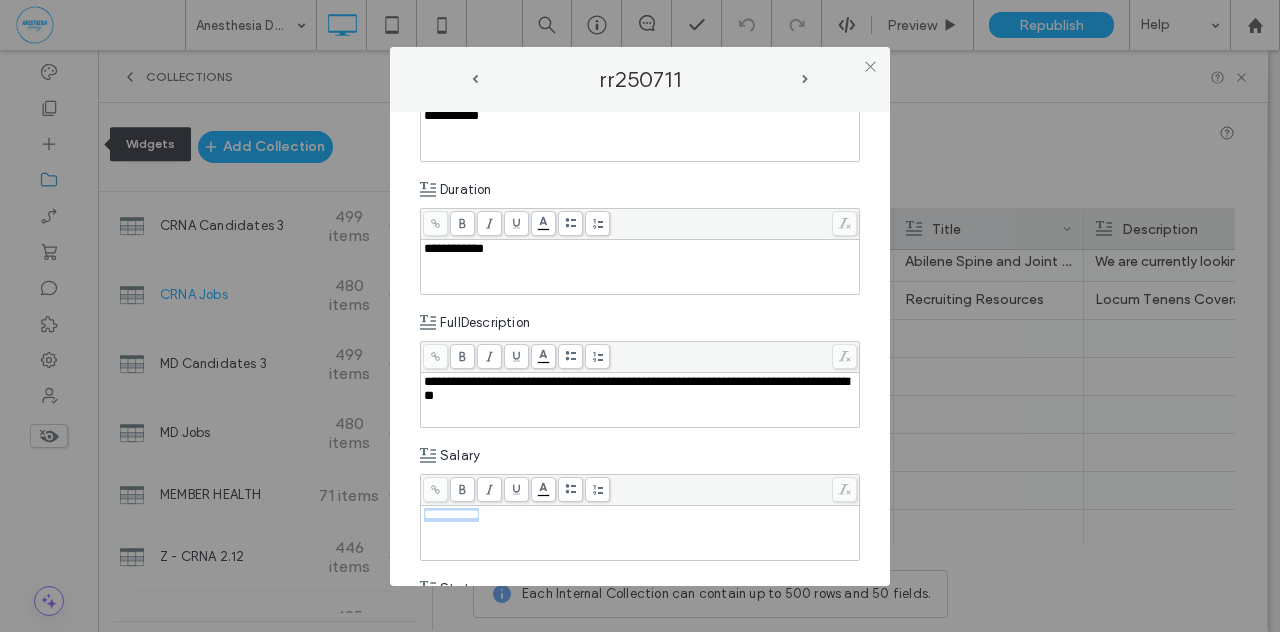 click on "**********" at bounding box center (640, 349) 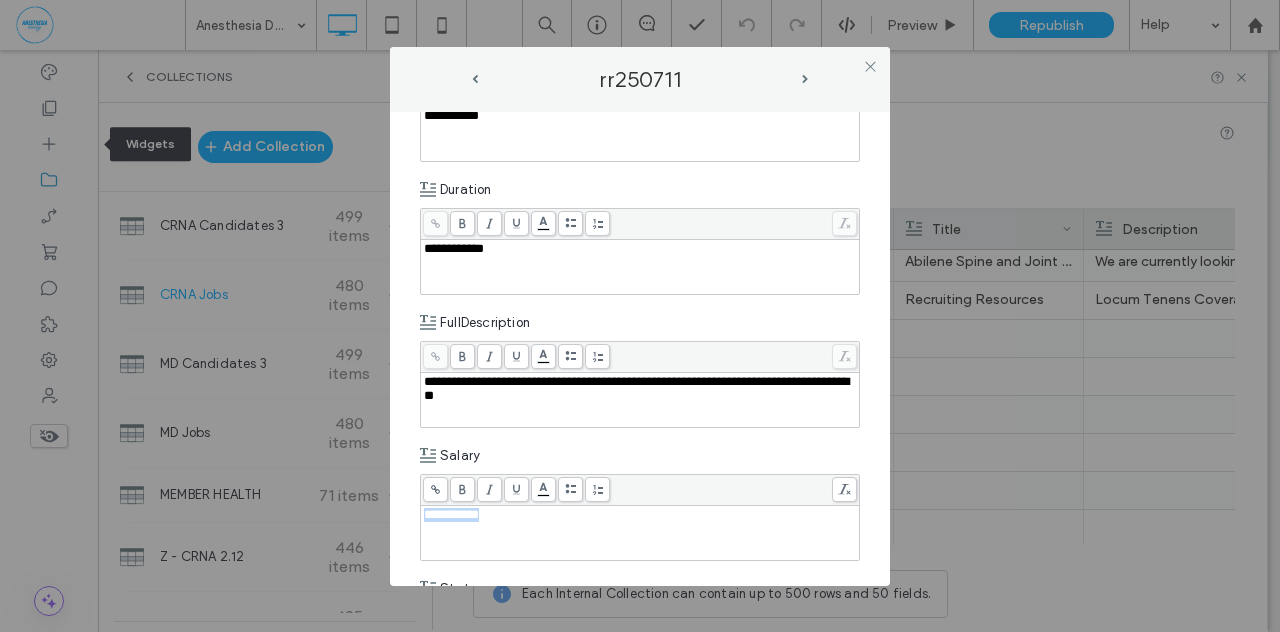 copy on "**********" 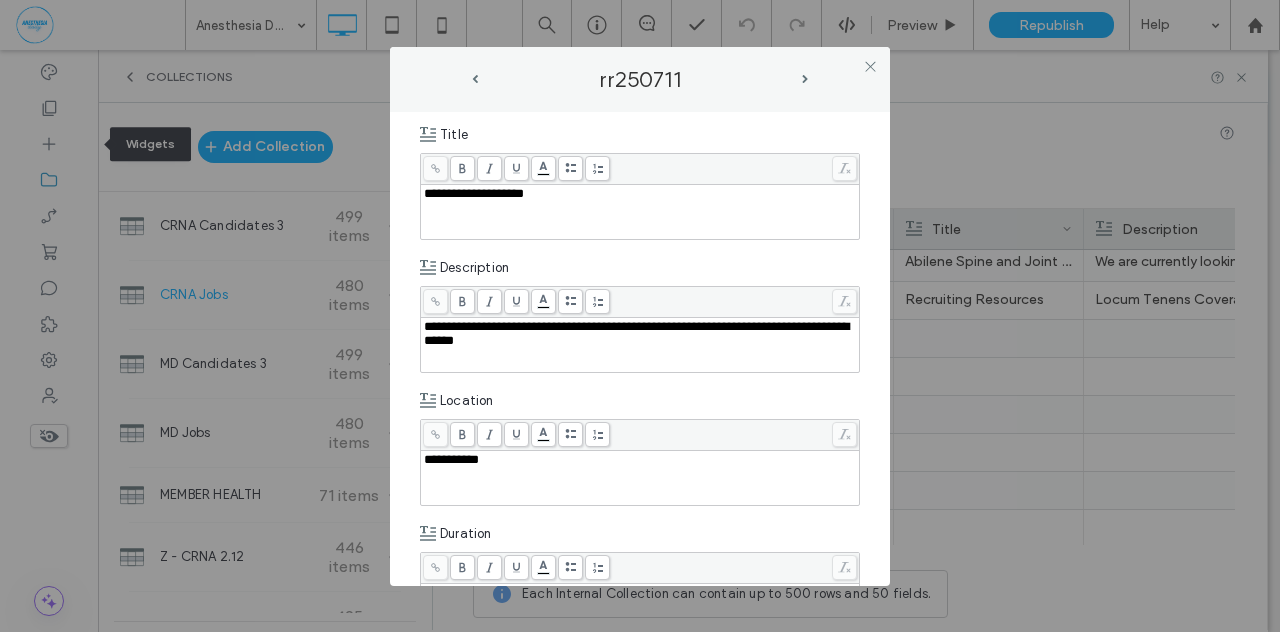 scroll, scrollTop: 129, scrollLeft: 0, axis: vertical 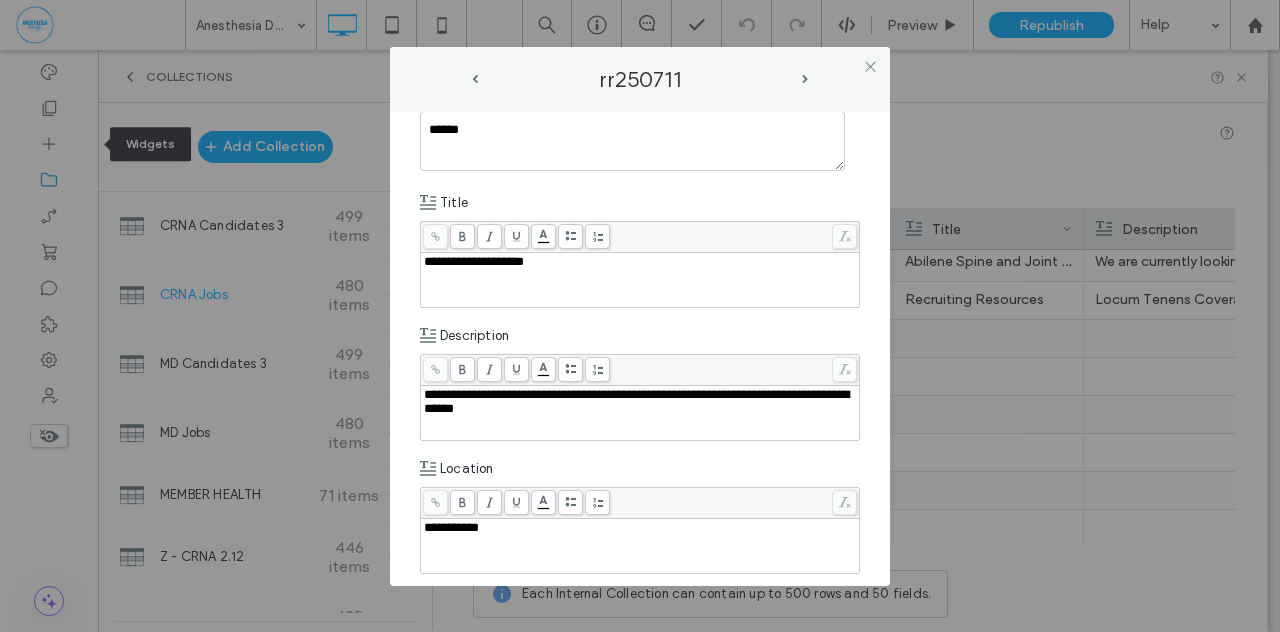 click on "**********" at bounding box center (640, 402) 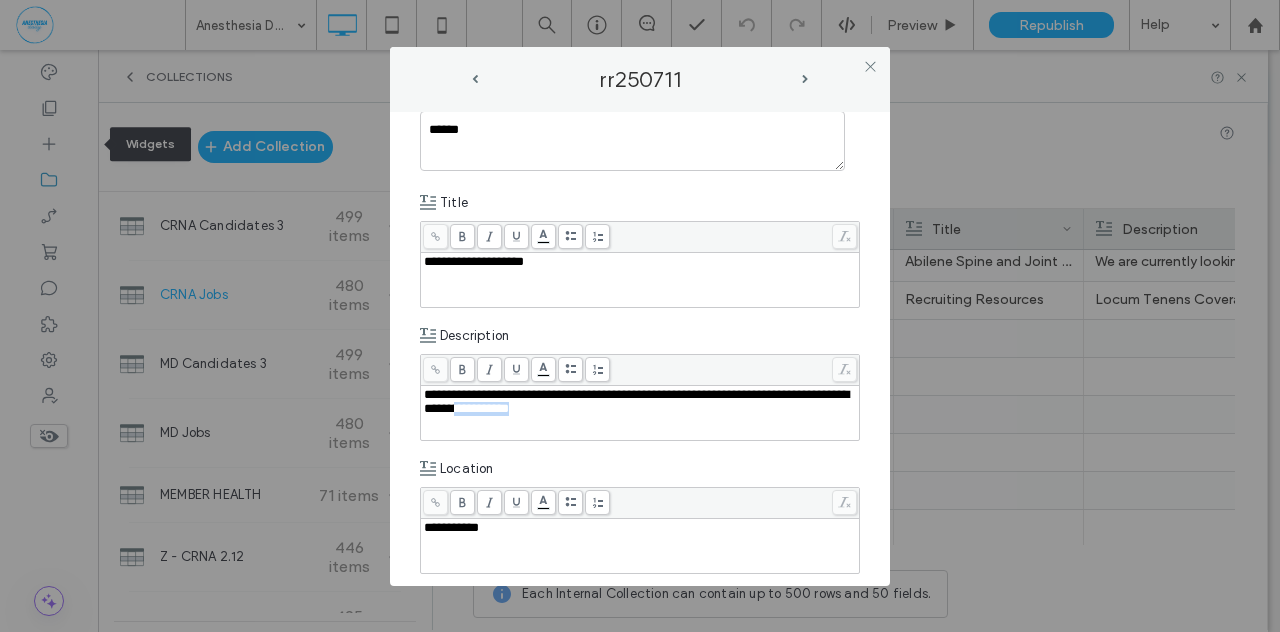 drag, startPoint x: 582, startPoint y: 407, endPoint x: 654, endPoint y: 409, distance: 72.02777 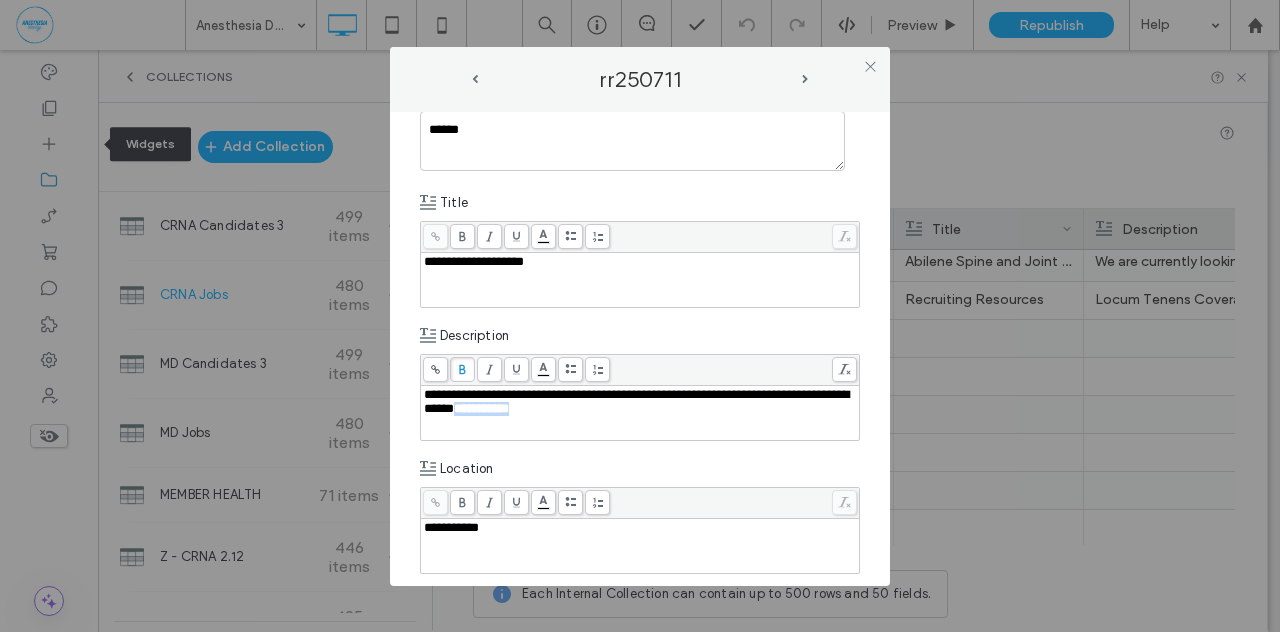click at bounding box center (462, 369) 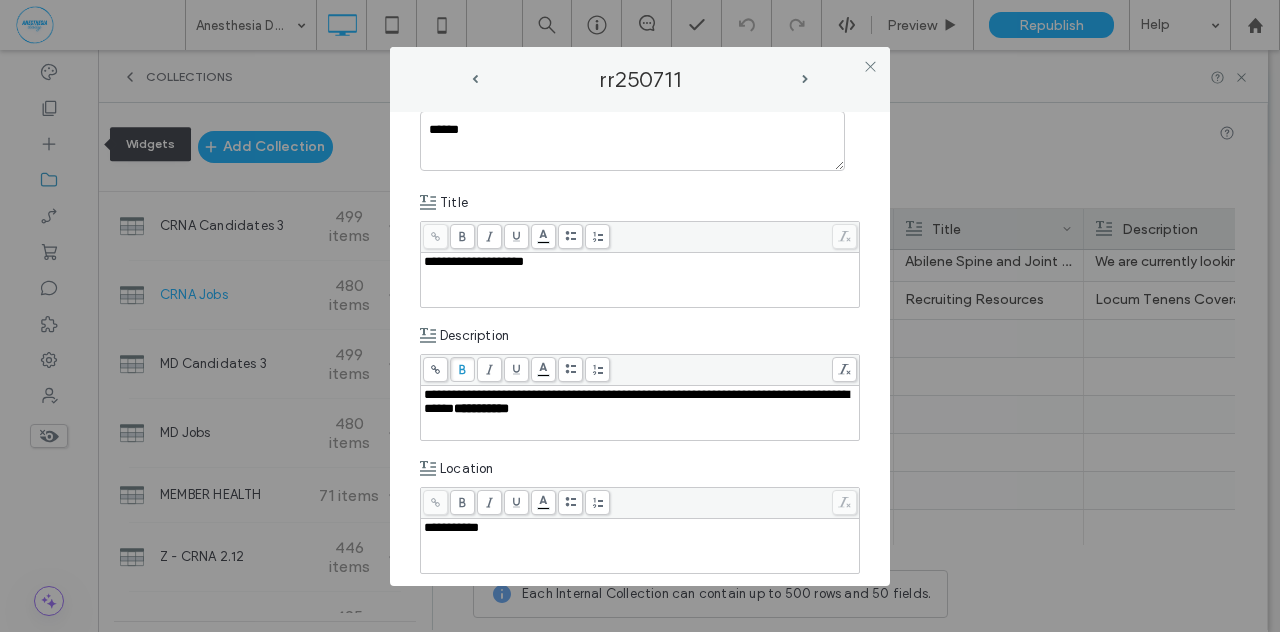 click on "**********" at bounding box center (640, 349) 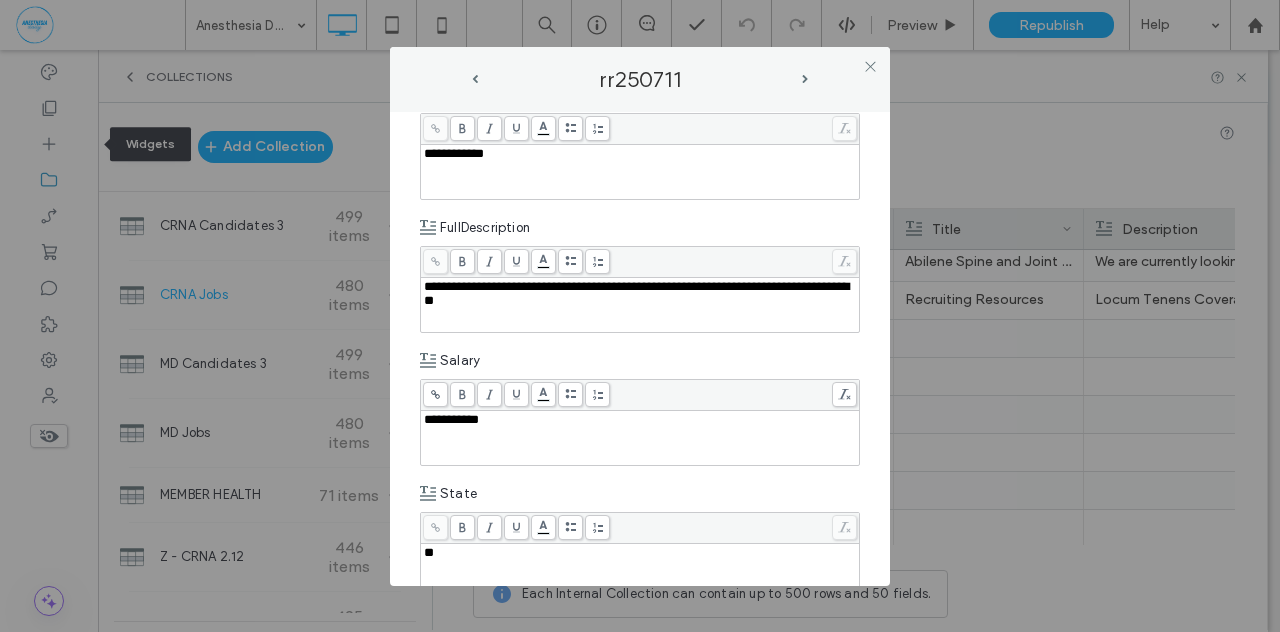 scroll, scrollTop: 604, scrollLeft: 0, axis: vertical 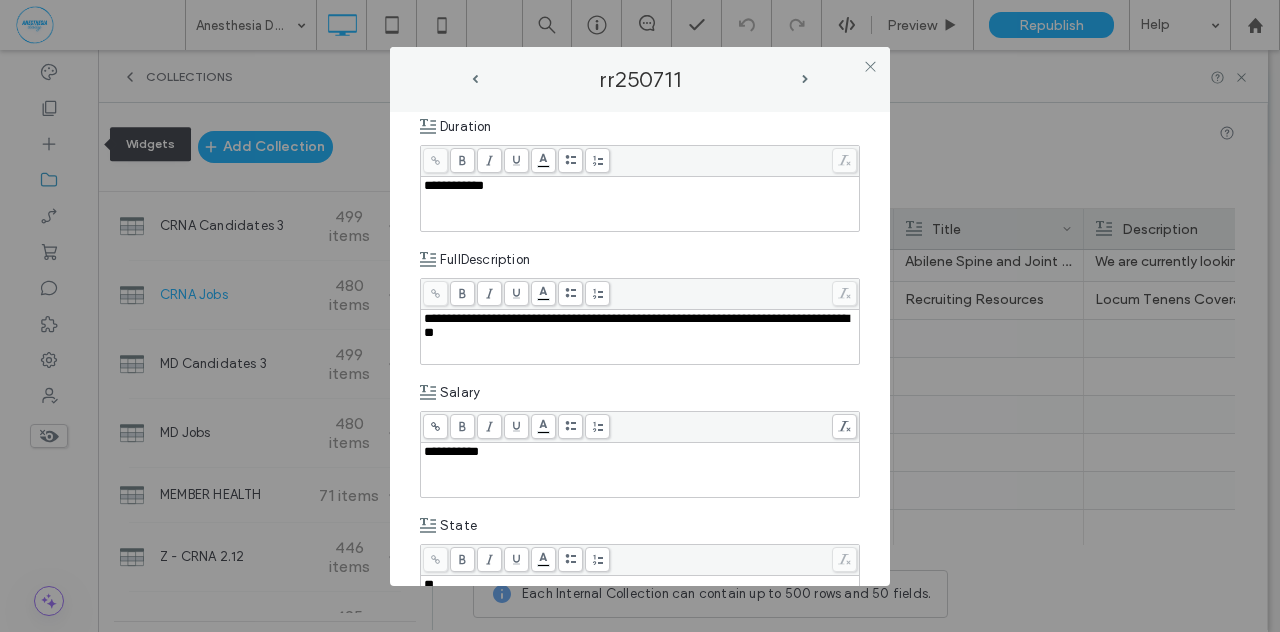 click on "**********" at bounding box center (640, 326) 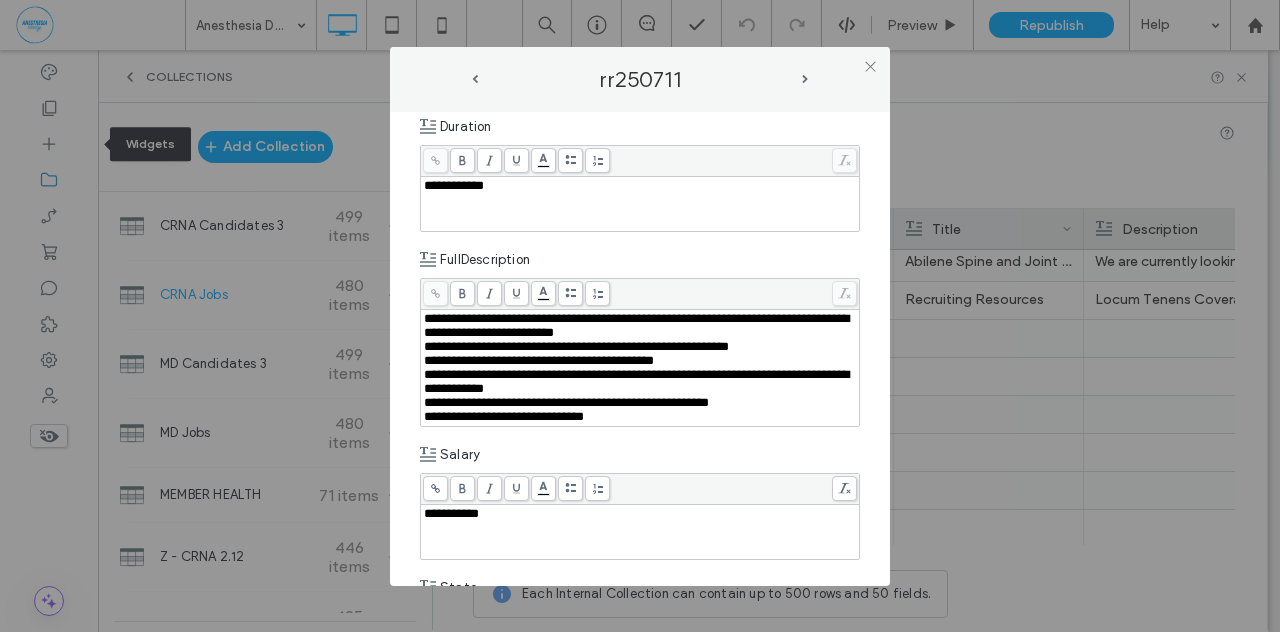 click on "**********" at bounding box center (576, 346) 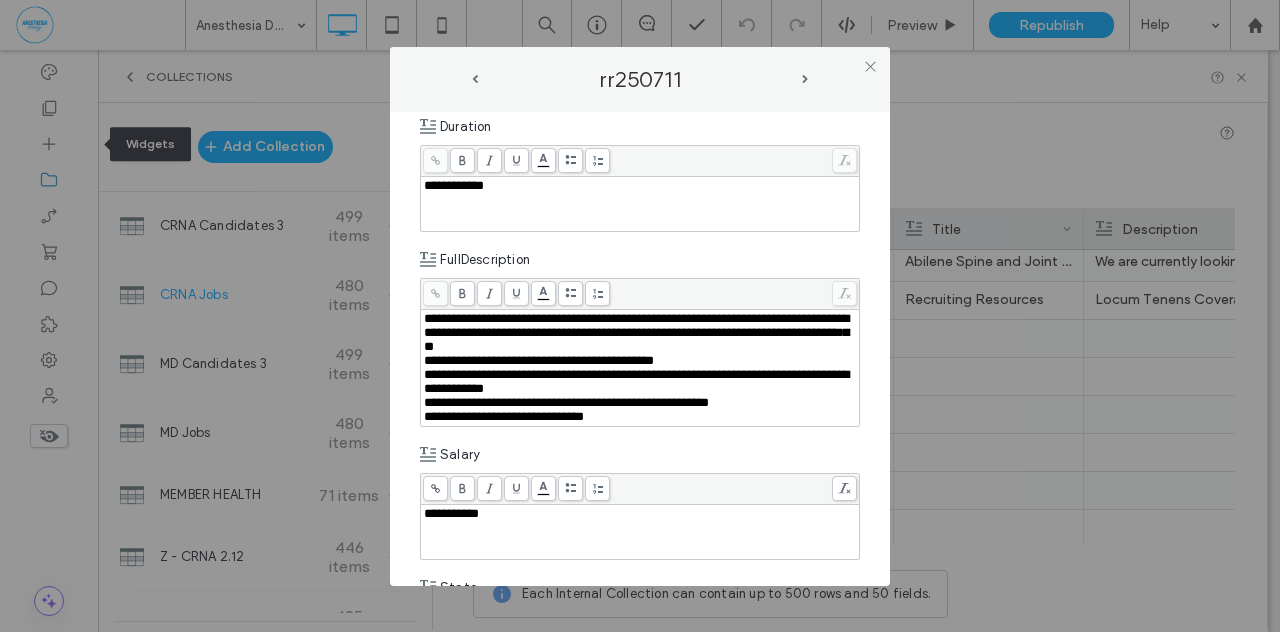 click on "**********" at bounding box center [539, 360] 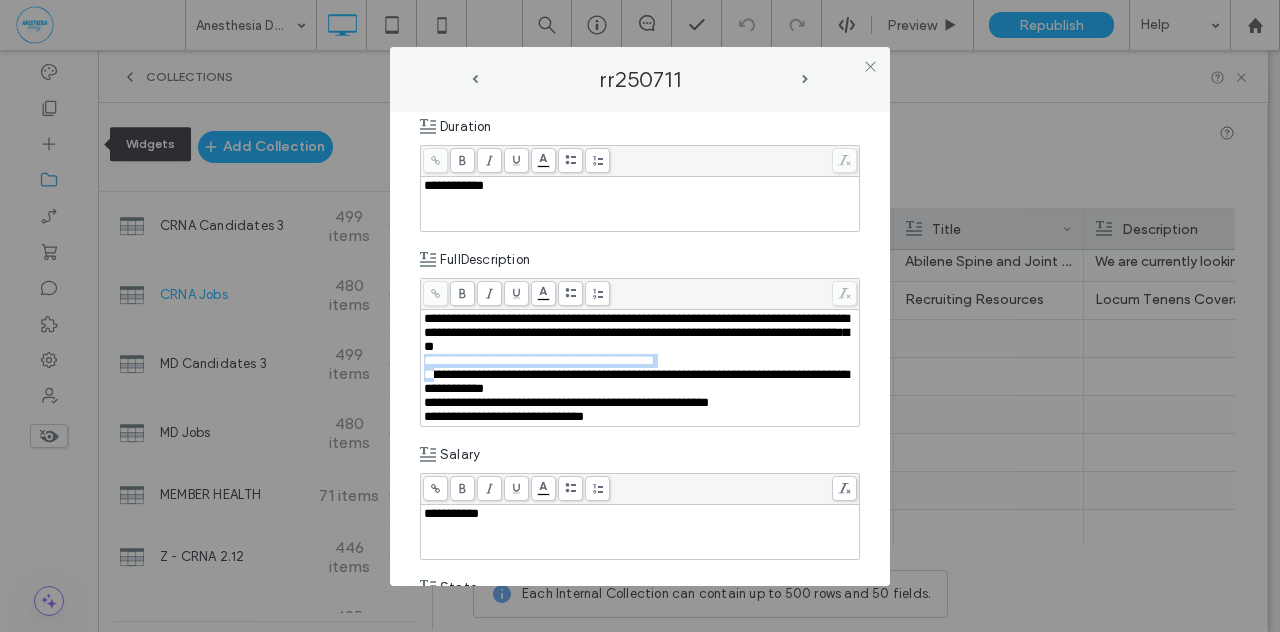 drag, startPoint x: 432, startPoint y: 378, endPoint x: 419, endPoint y: 359, distance: 23.021729 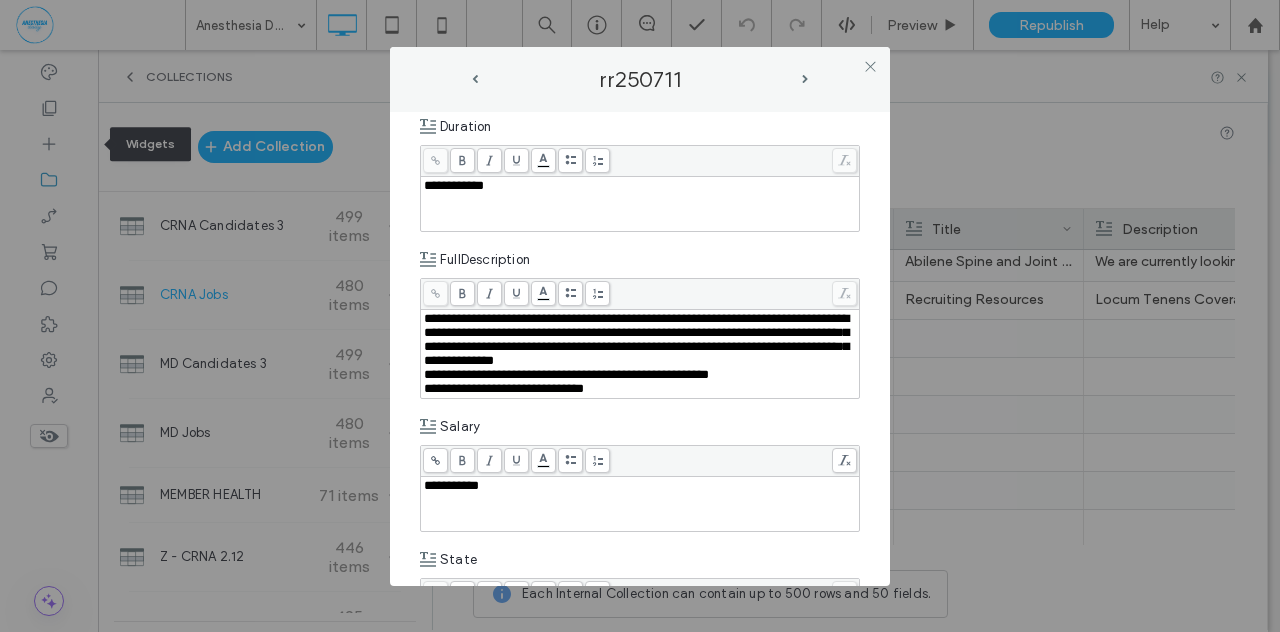click on "**********" at bounding box center (566, 374) 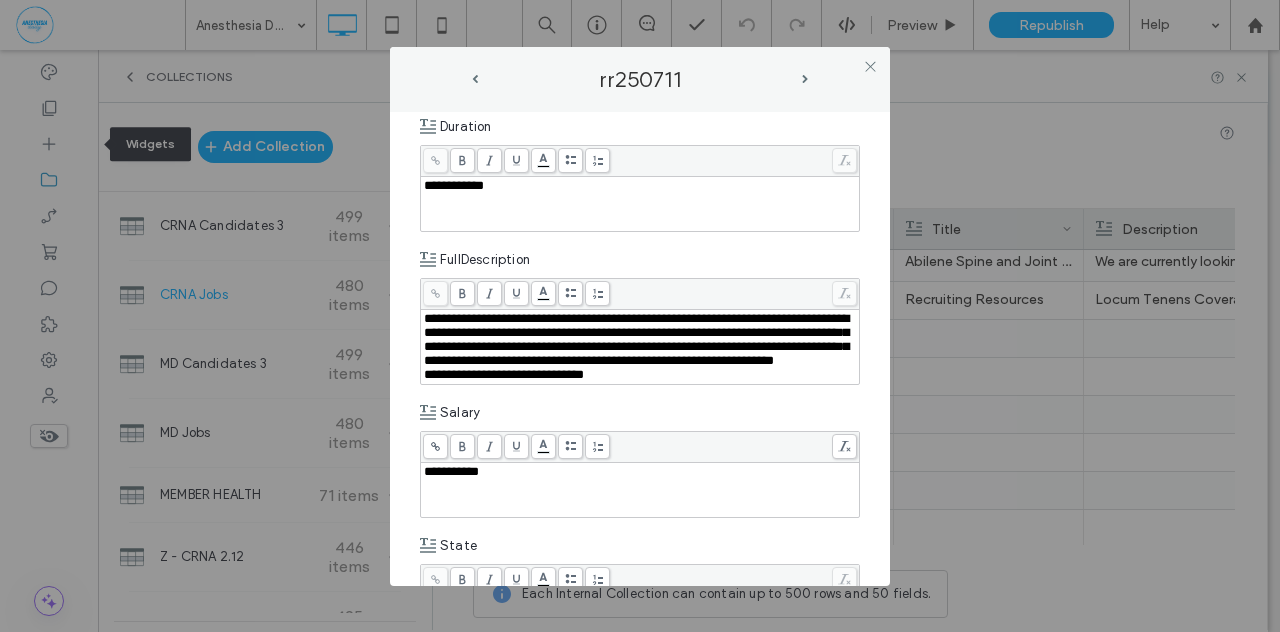 click on "**********" at bounding box center [504, 374] 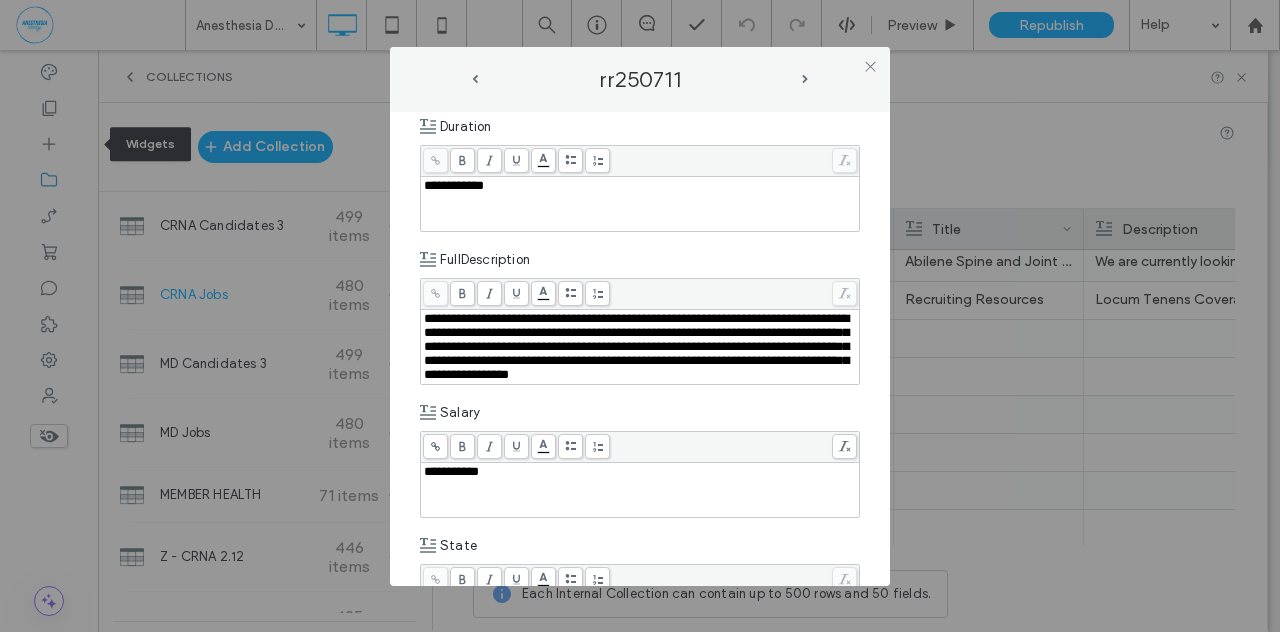 click on "**********" at bounding box center [640, 347] 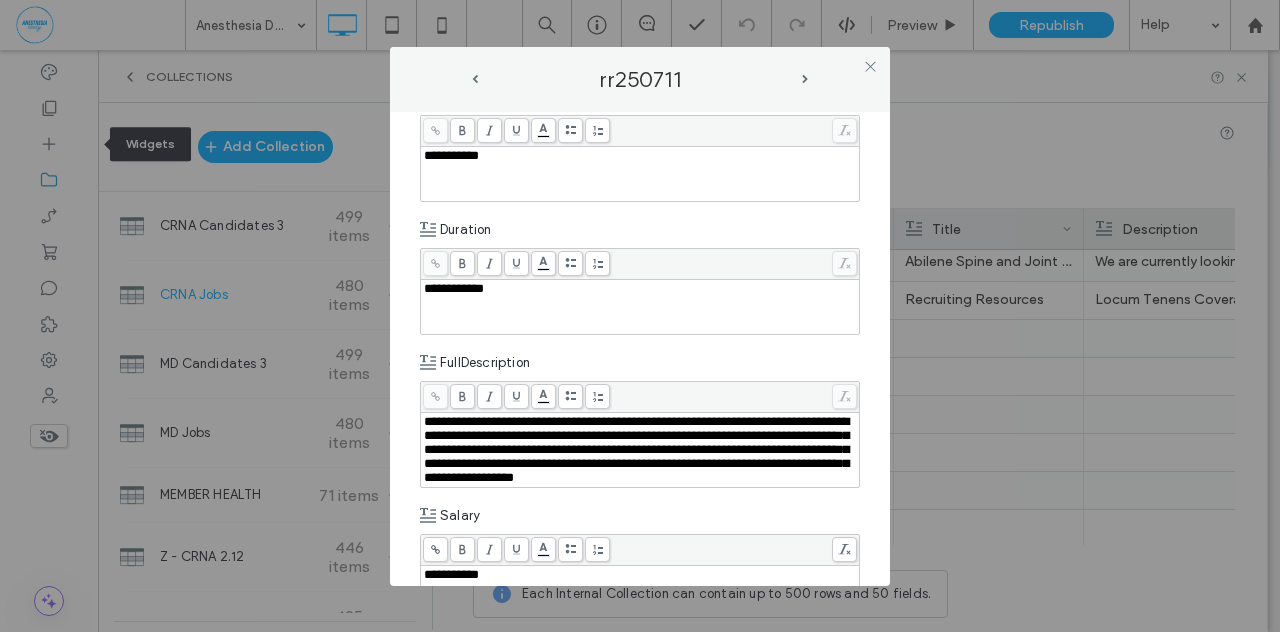 scroll, scrollTop: 606, scrollLeft: 0, axis: vertical 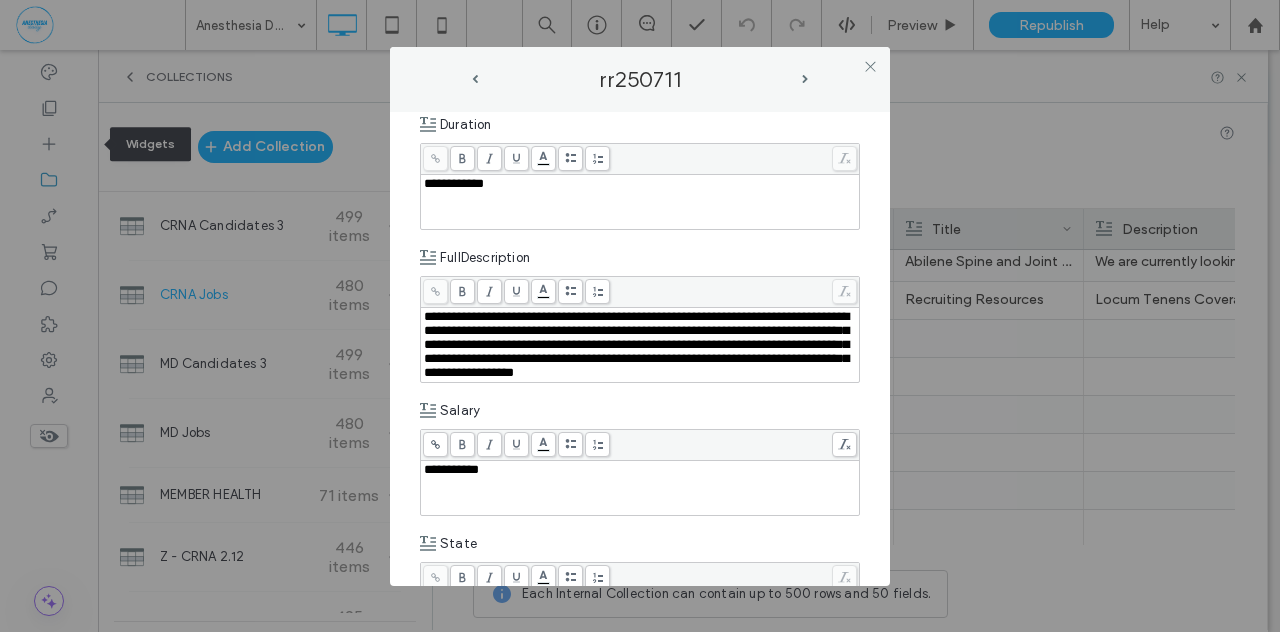 click on "**********" at bounding box center (636, 344) 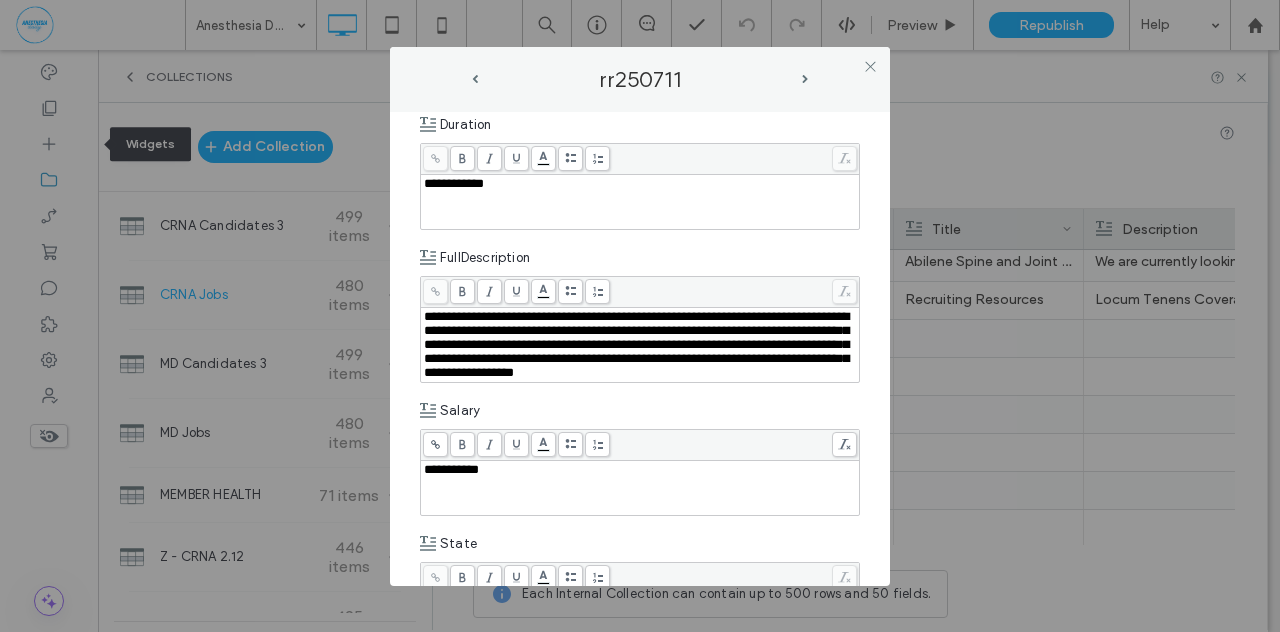 click on "**********" at bounding box center (636, 344) 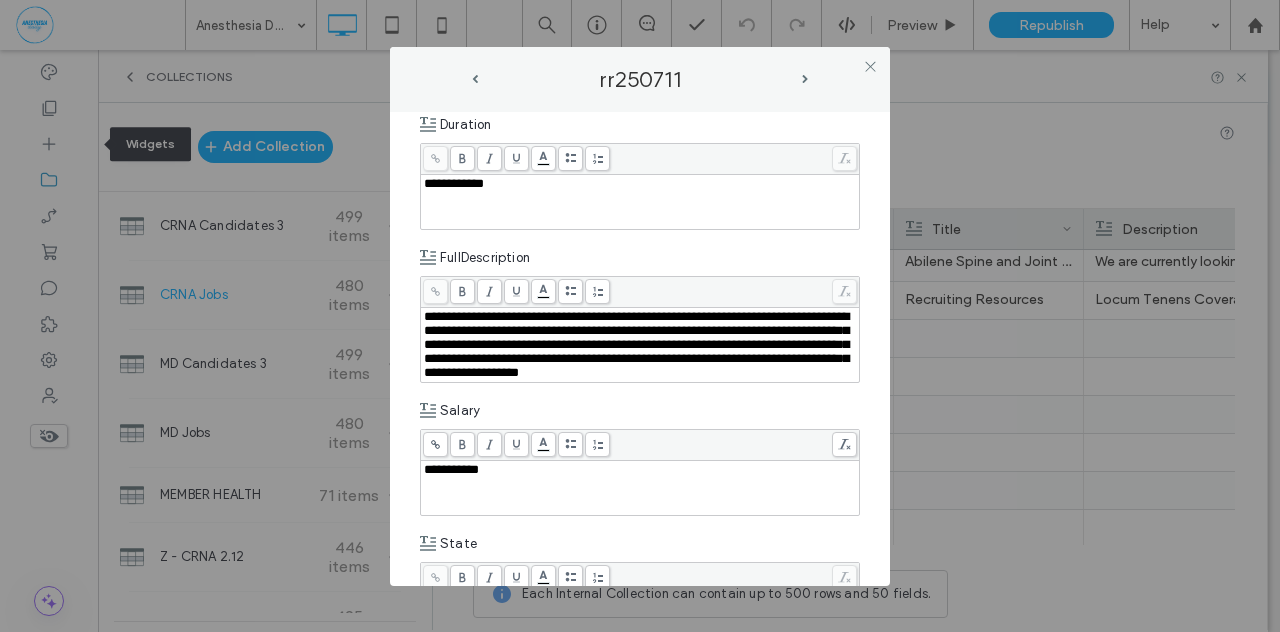 click on "**********" at bounding box center (636, 344) 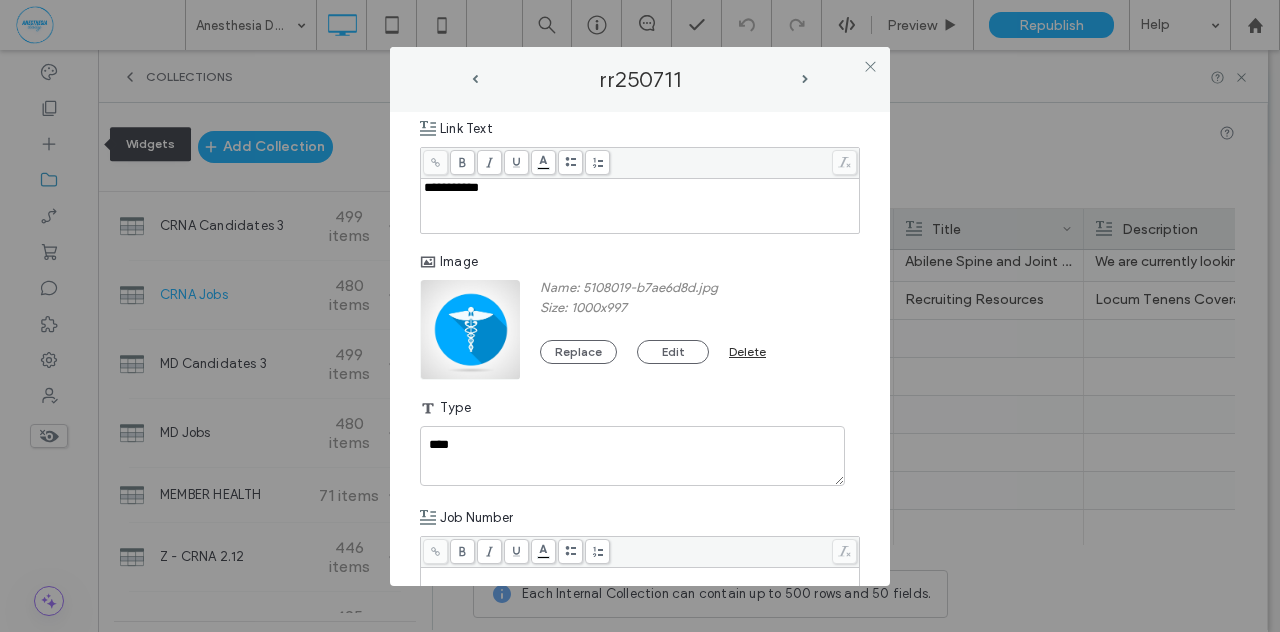 scroll, scrollTop: 1318, scrollLeft: 0, axis: vertical 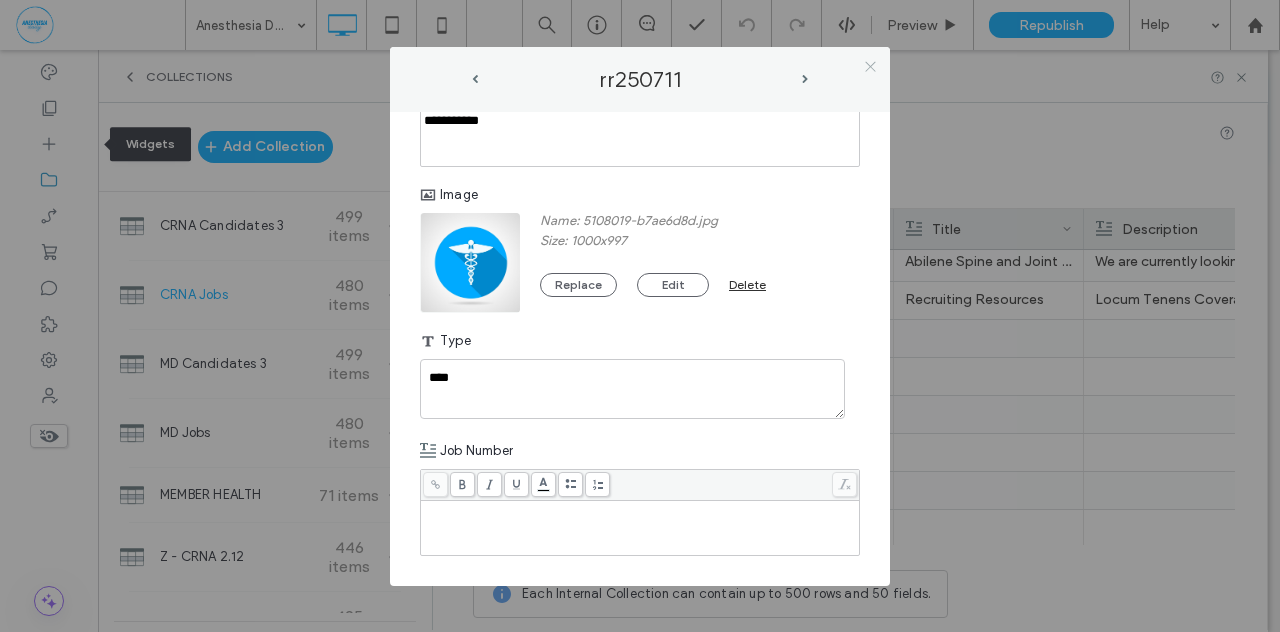 click 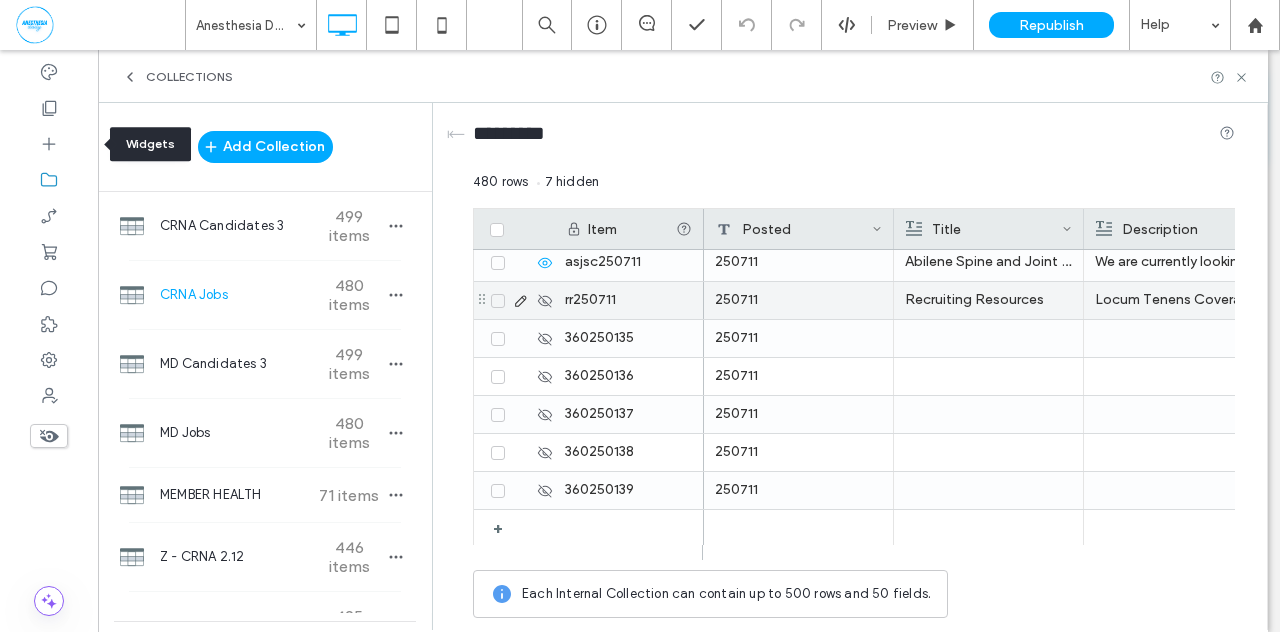 click 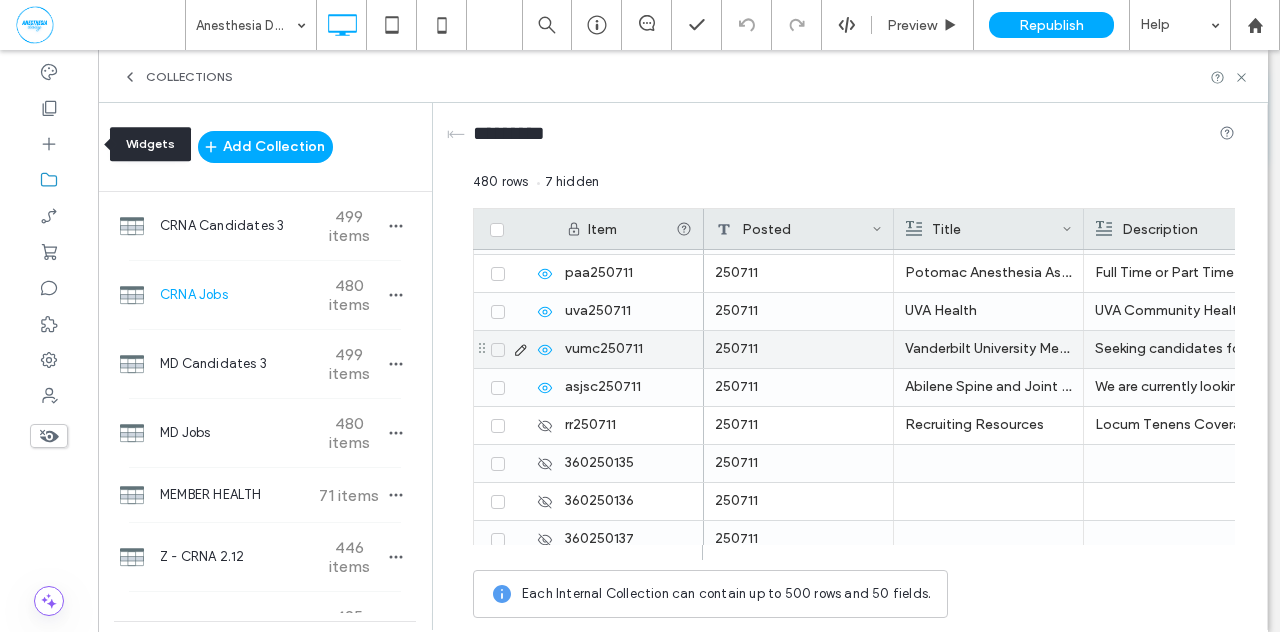 scroll, scrollTop: 17864, scrollLeft: 0, axis: vertical 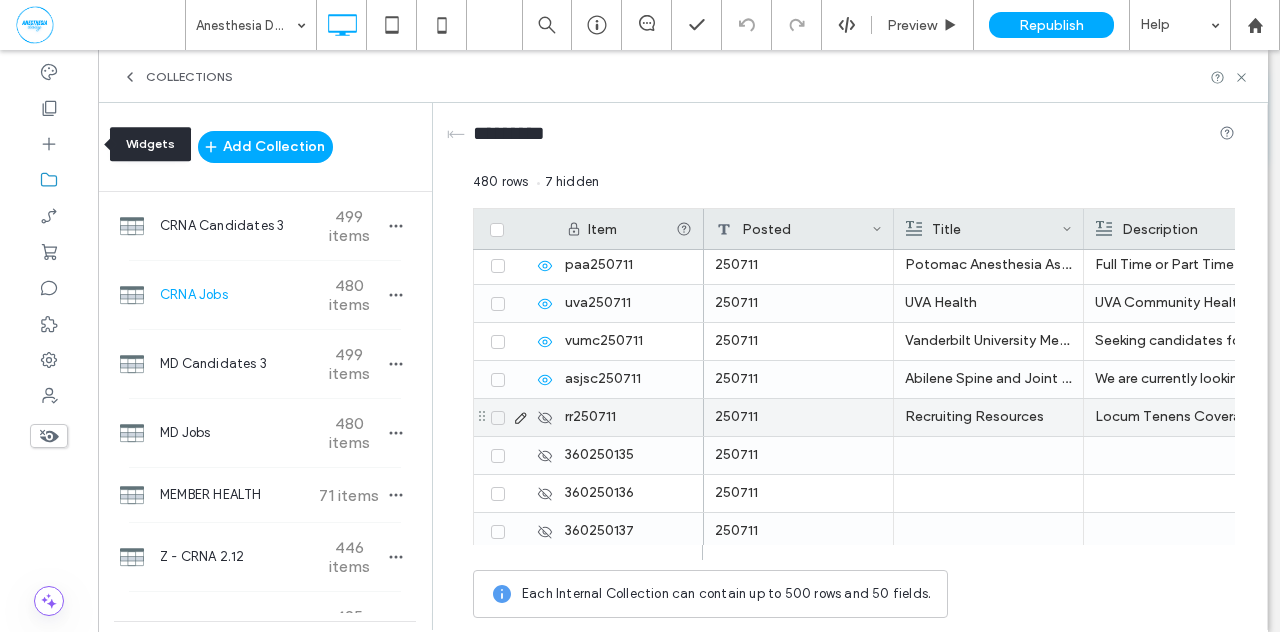 click 